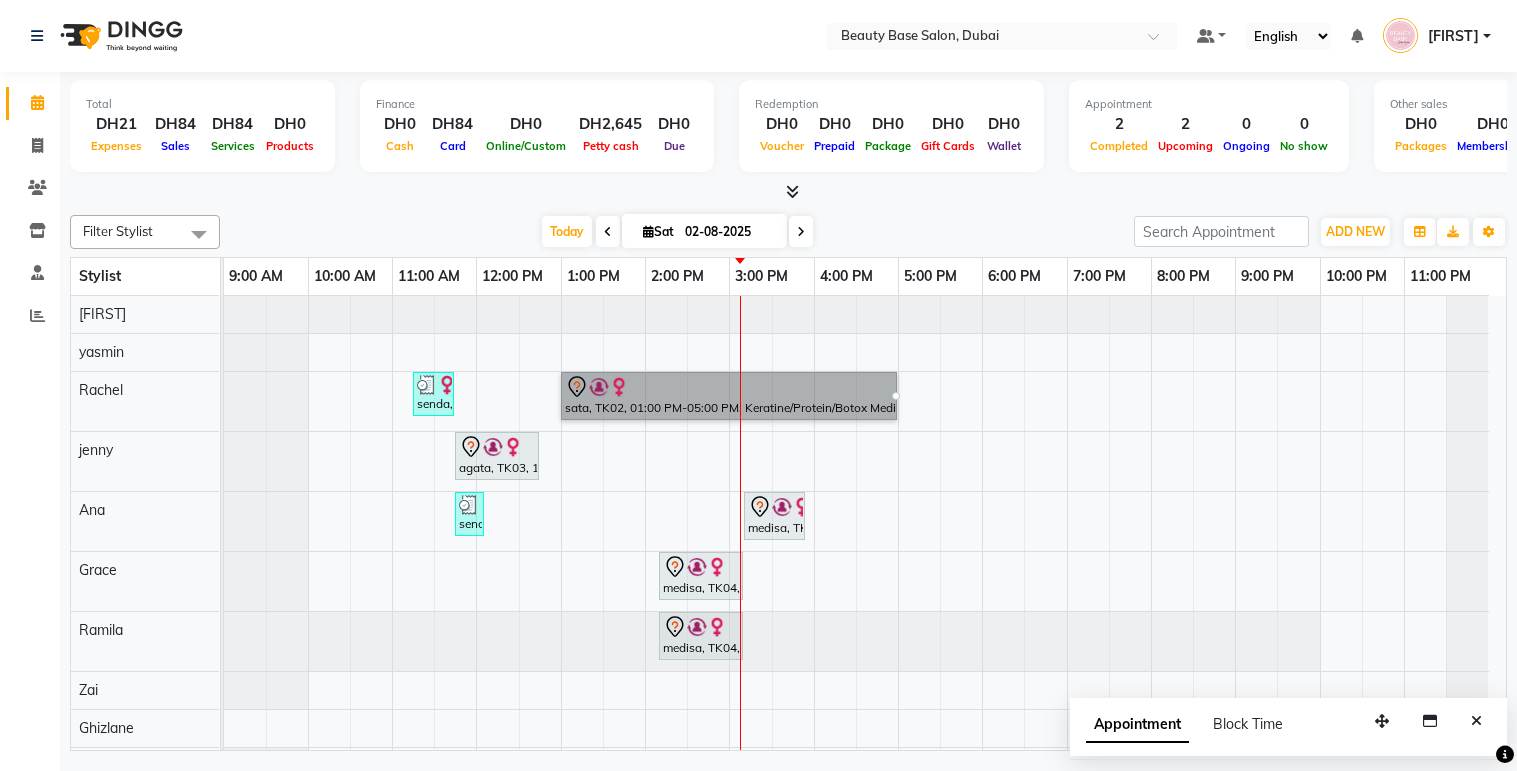 scroll, scrollTop: 0, scrollLeft: 0, axis: both 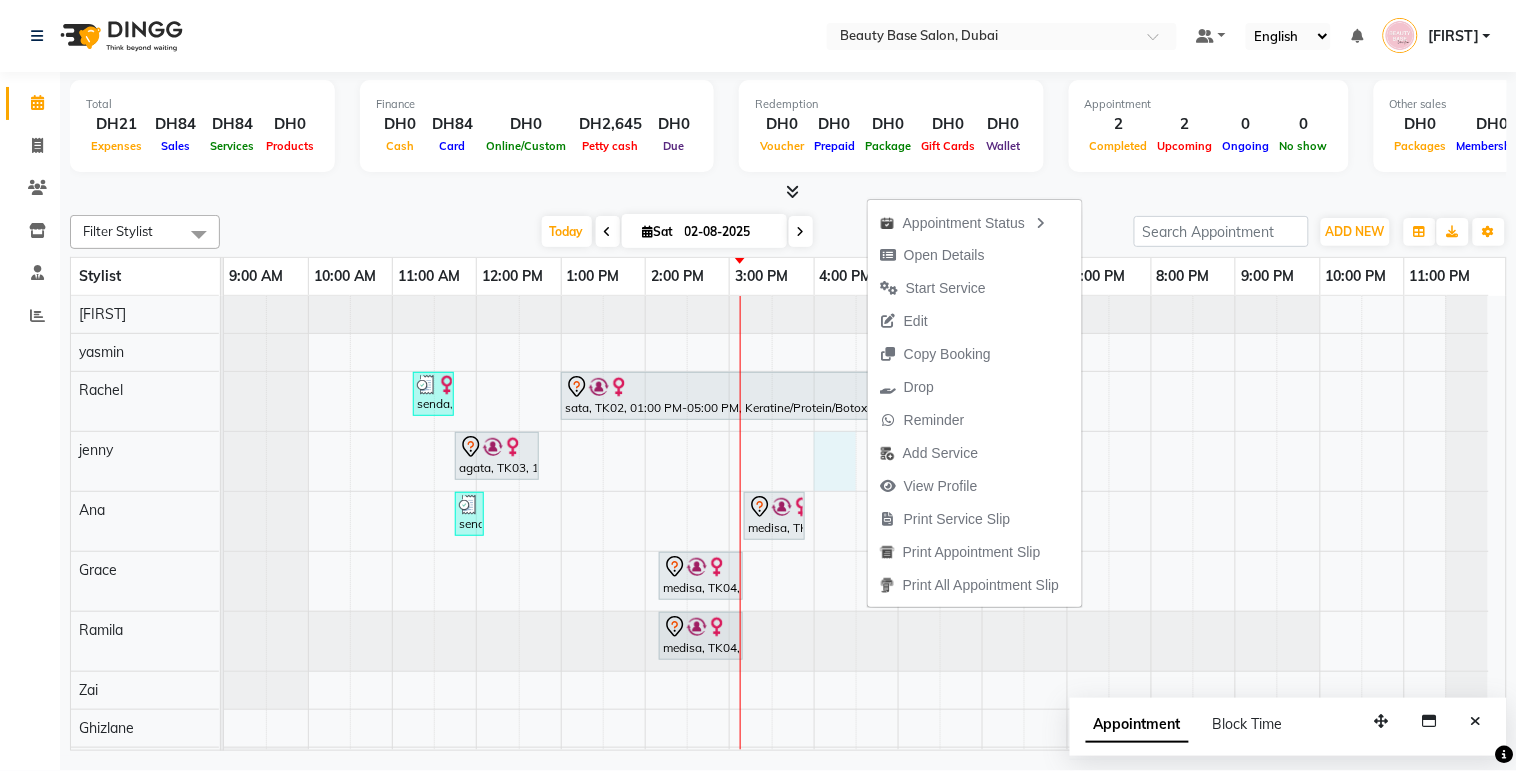 click at bounding box center (835, 461) 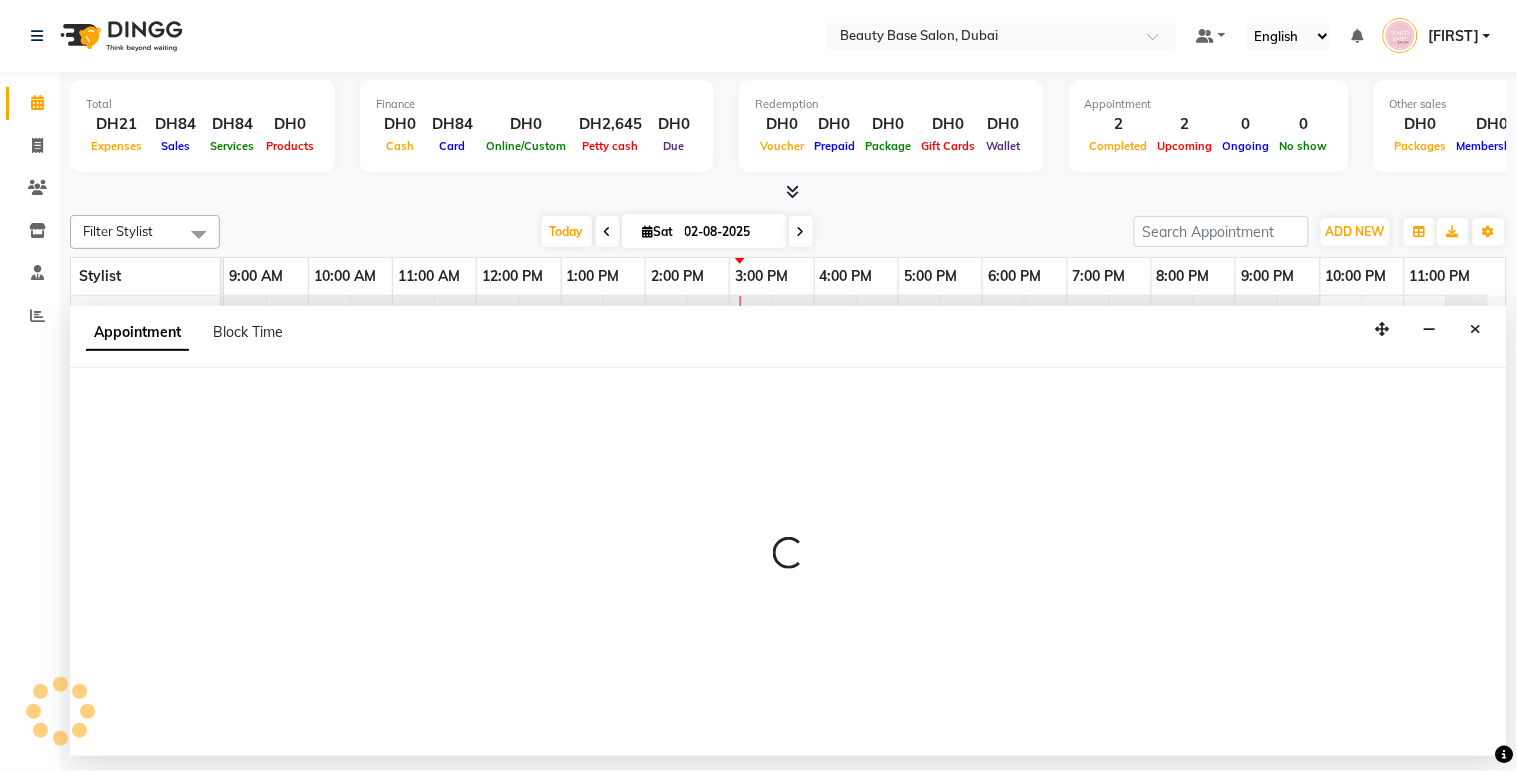 select on "30434" 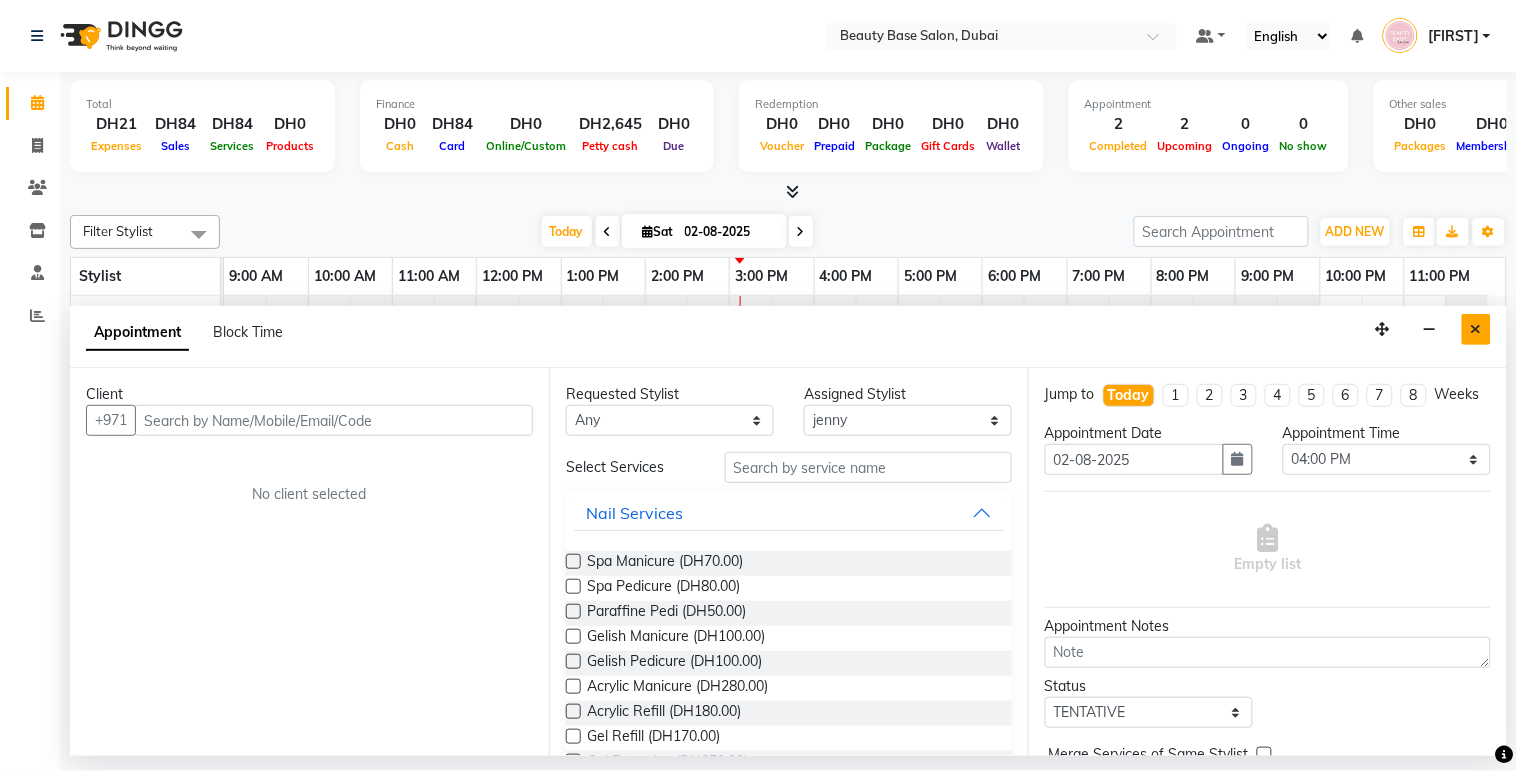 click at bounding box center (1476, 329) 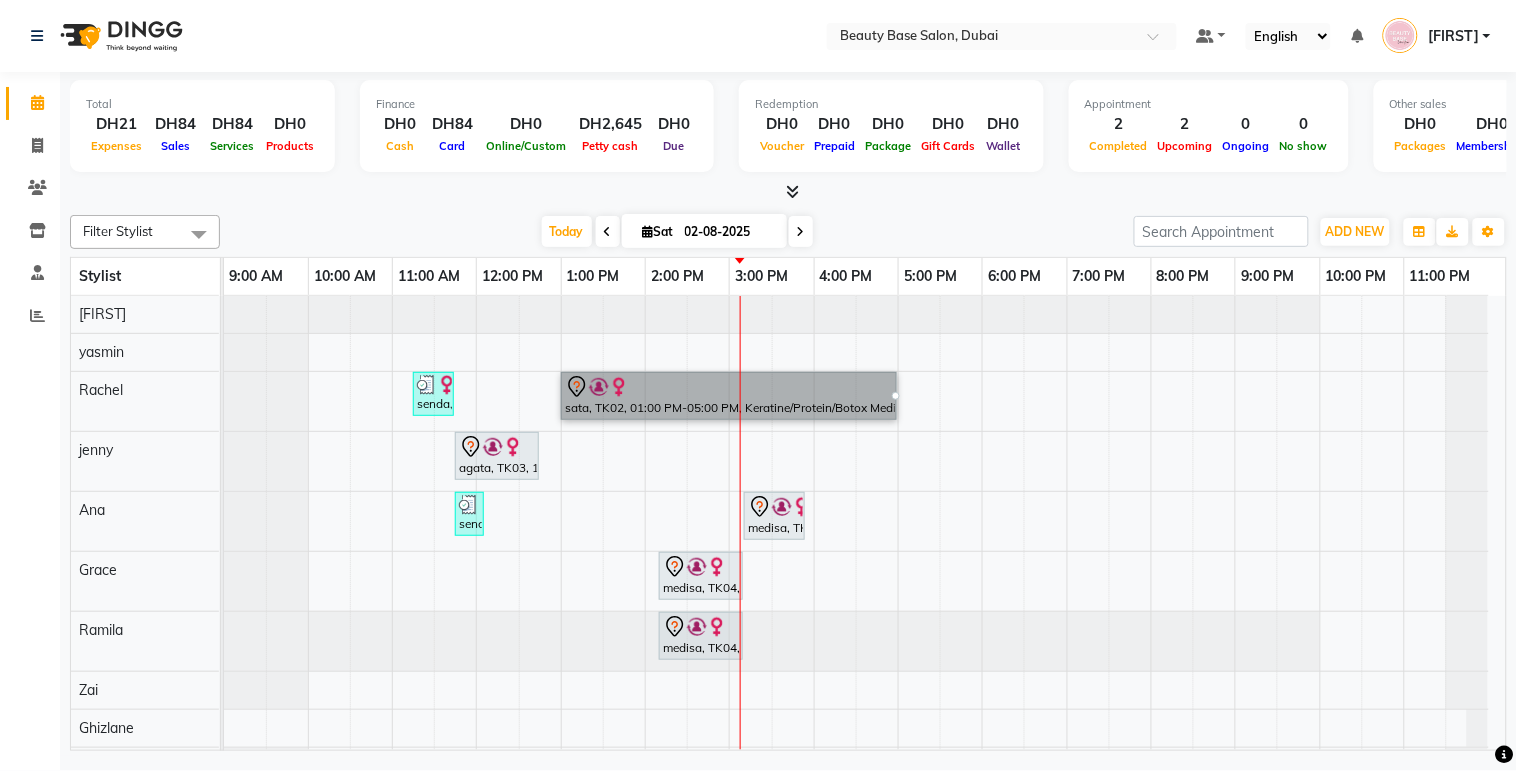 click on "sata, TK02, 01:00 PM-05:00 PM, Keratine/Protein/Botox Medium Hair" at bounding box center [729, 396] 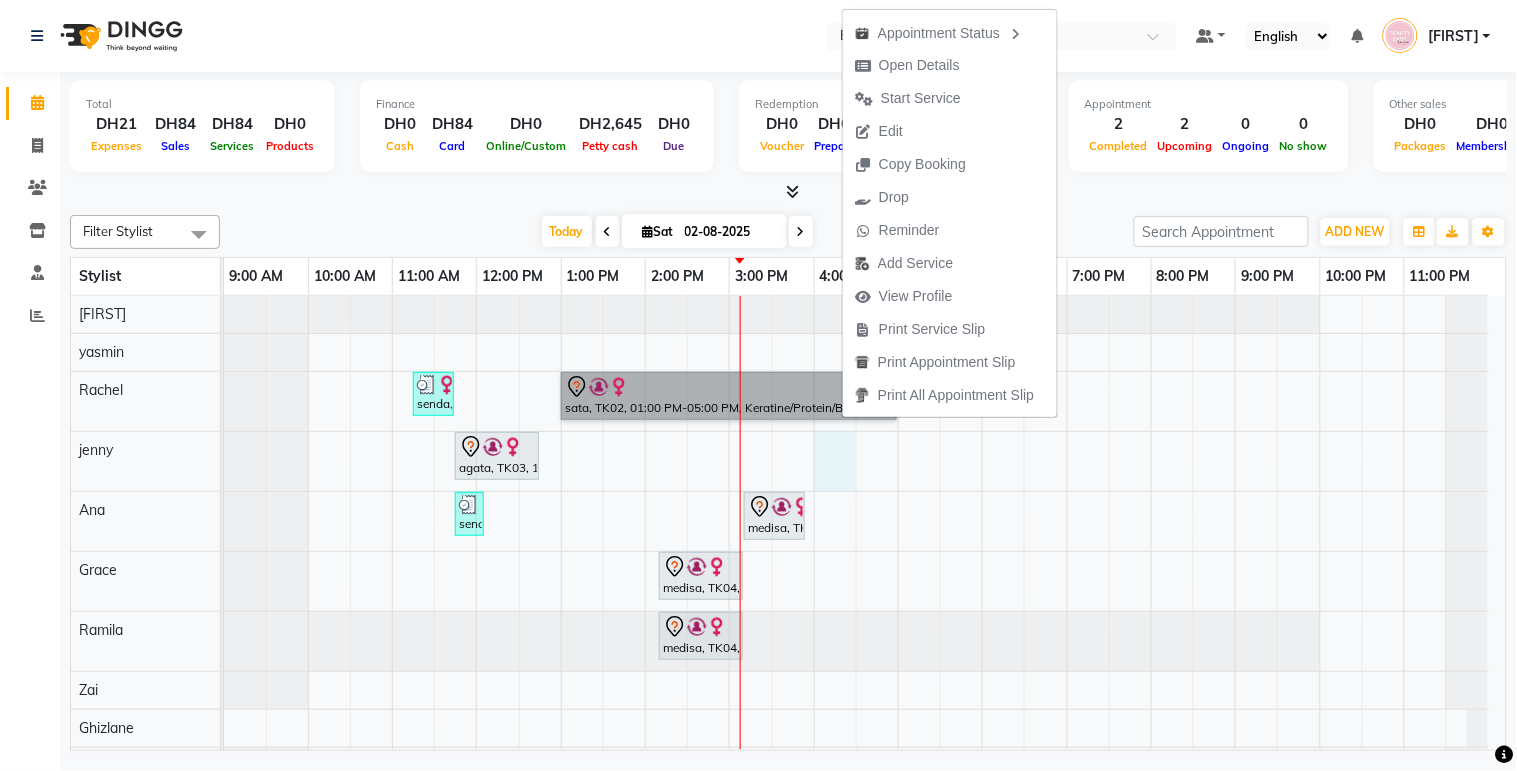 select on "30434" 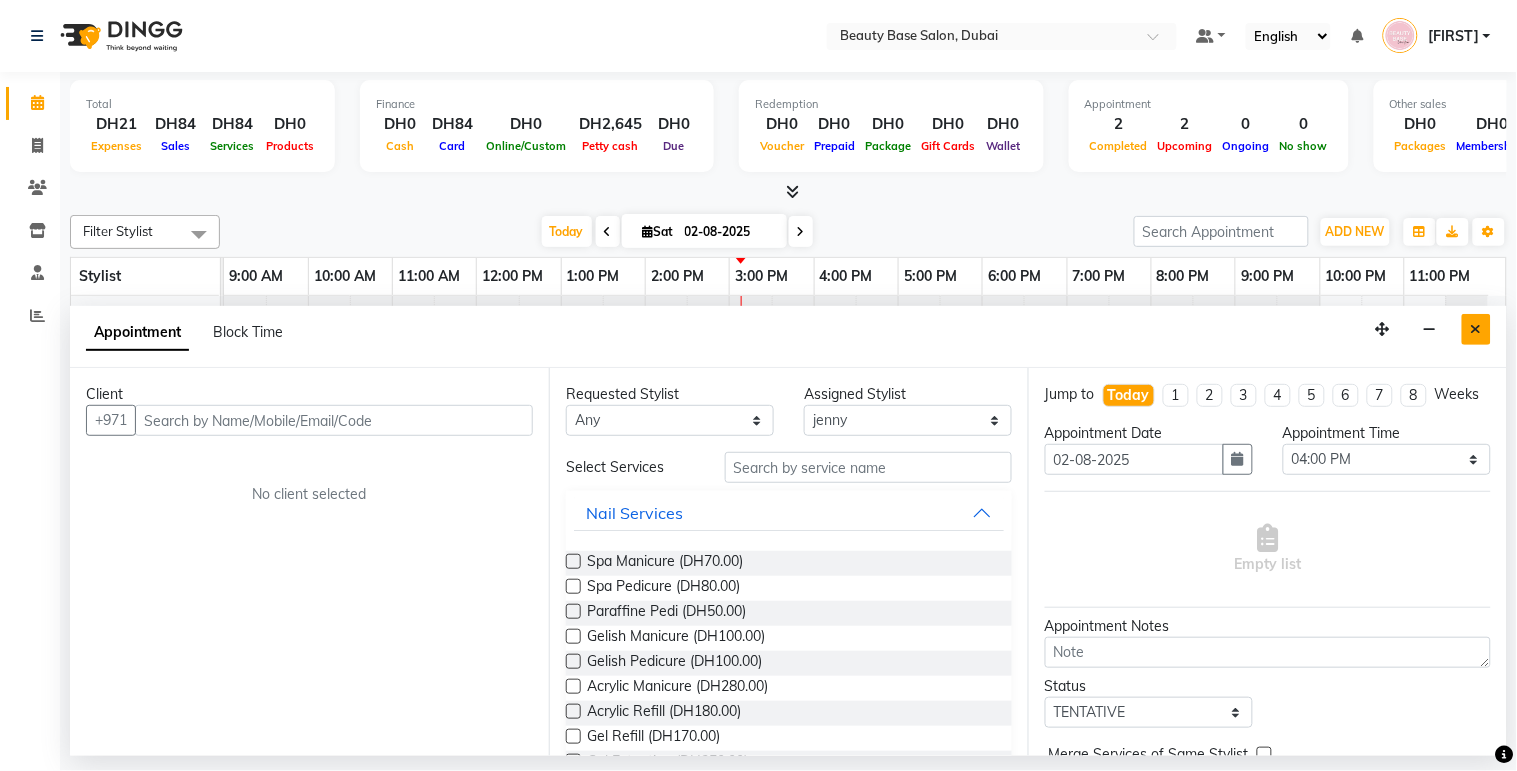 click at bounding box center (1476, 329) 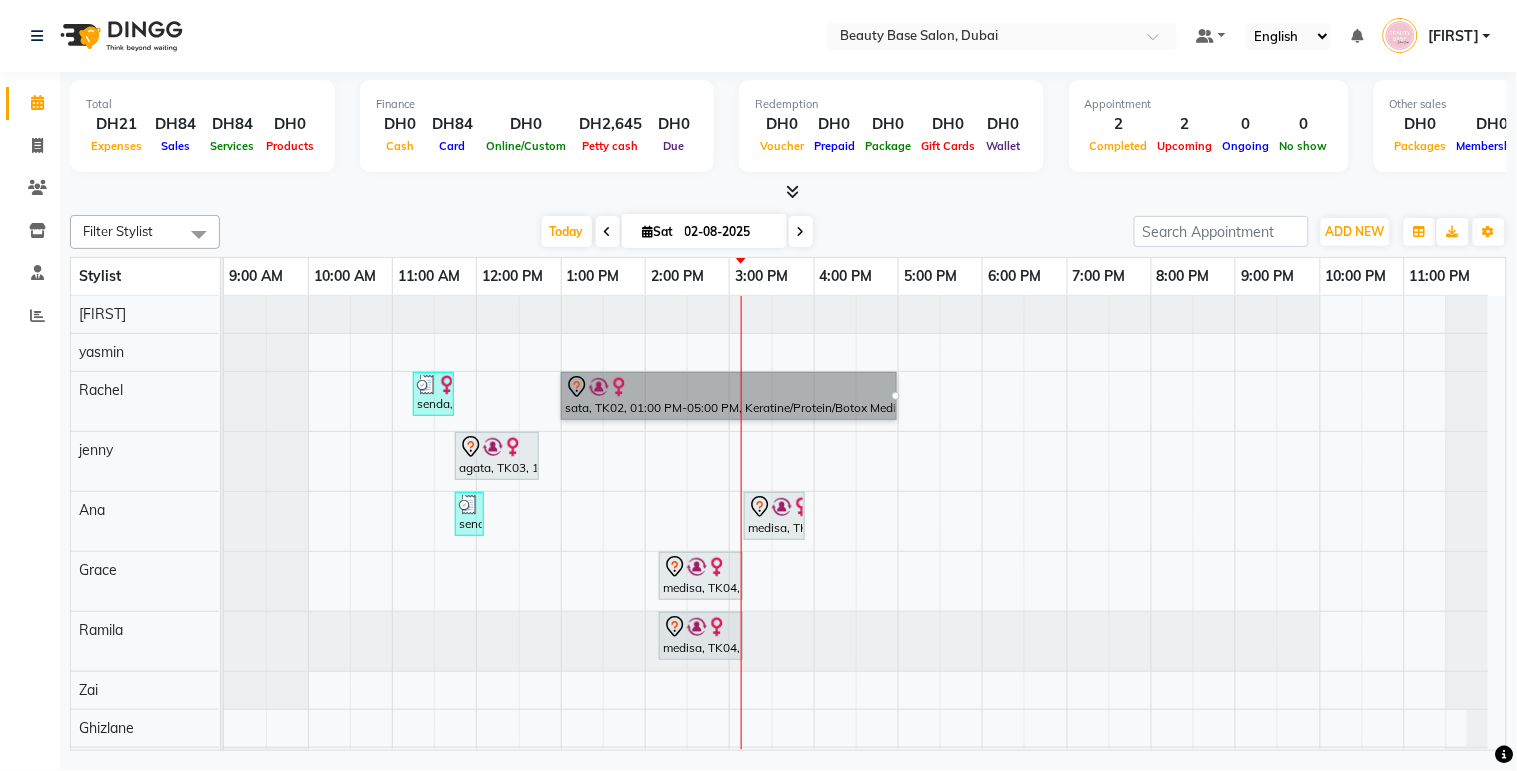 click at bounding box center [804, 516] 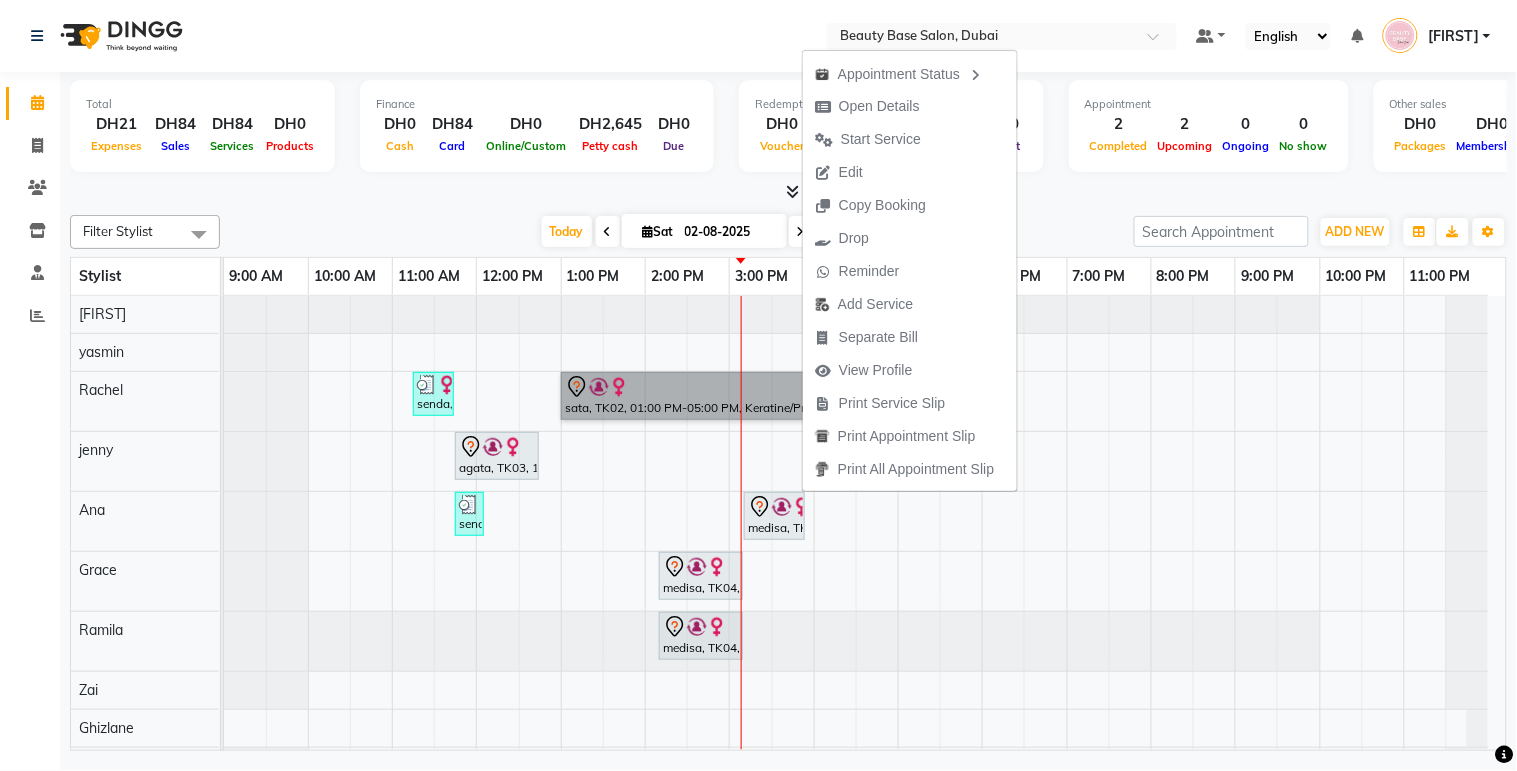 select on "54542" 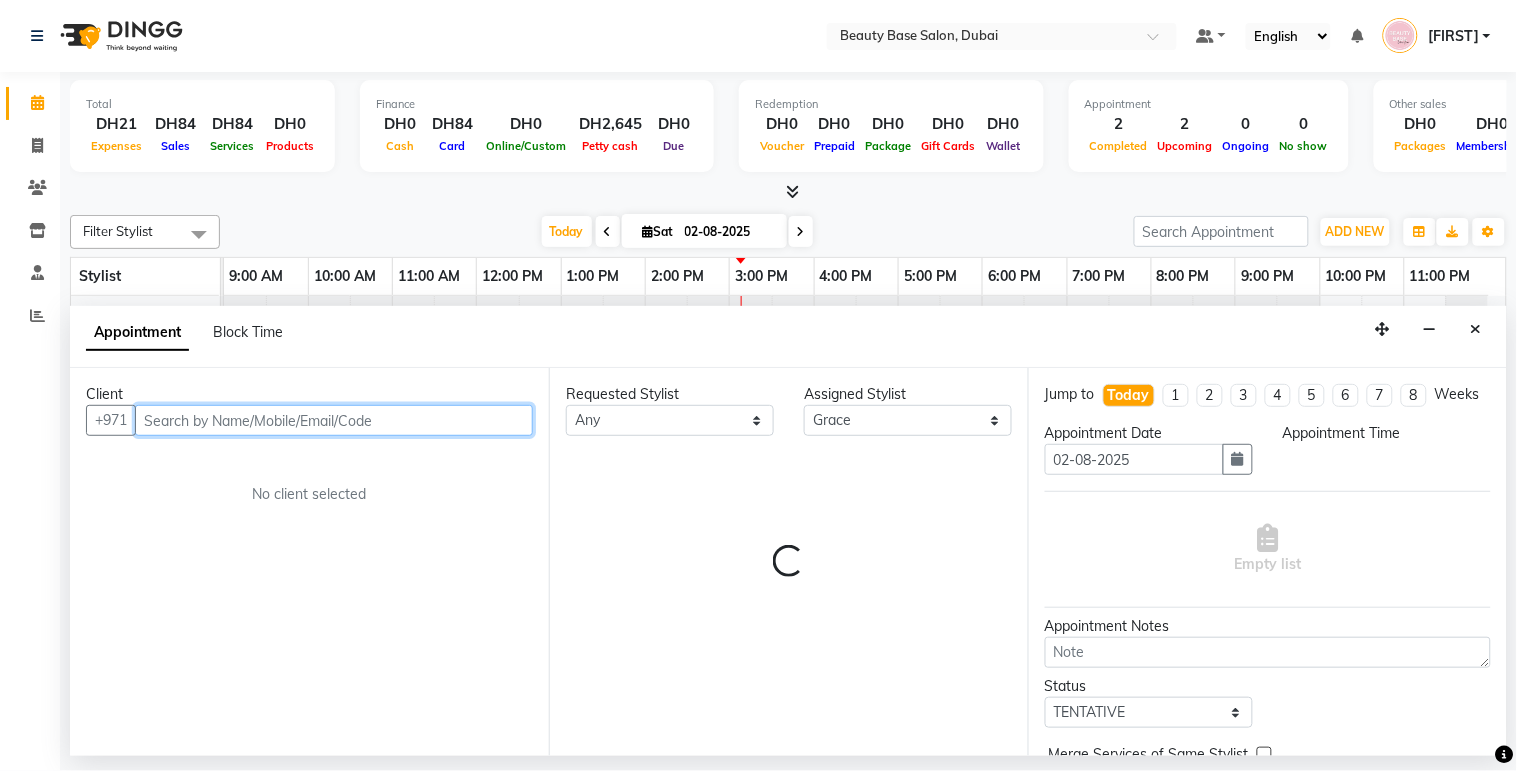select on "960" 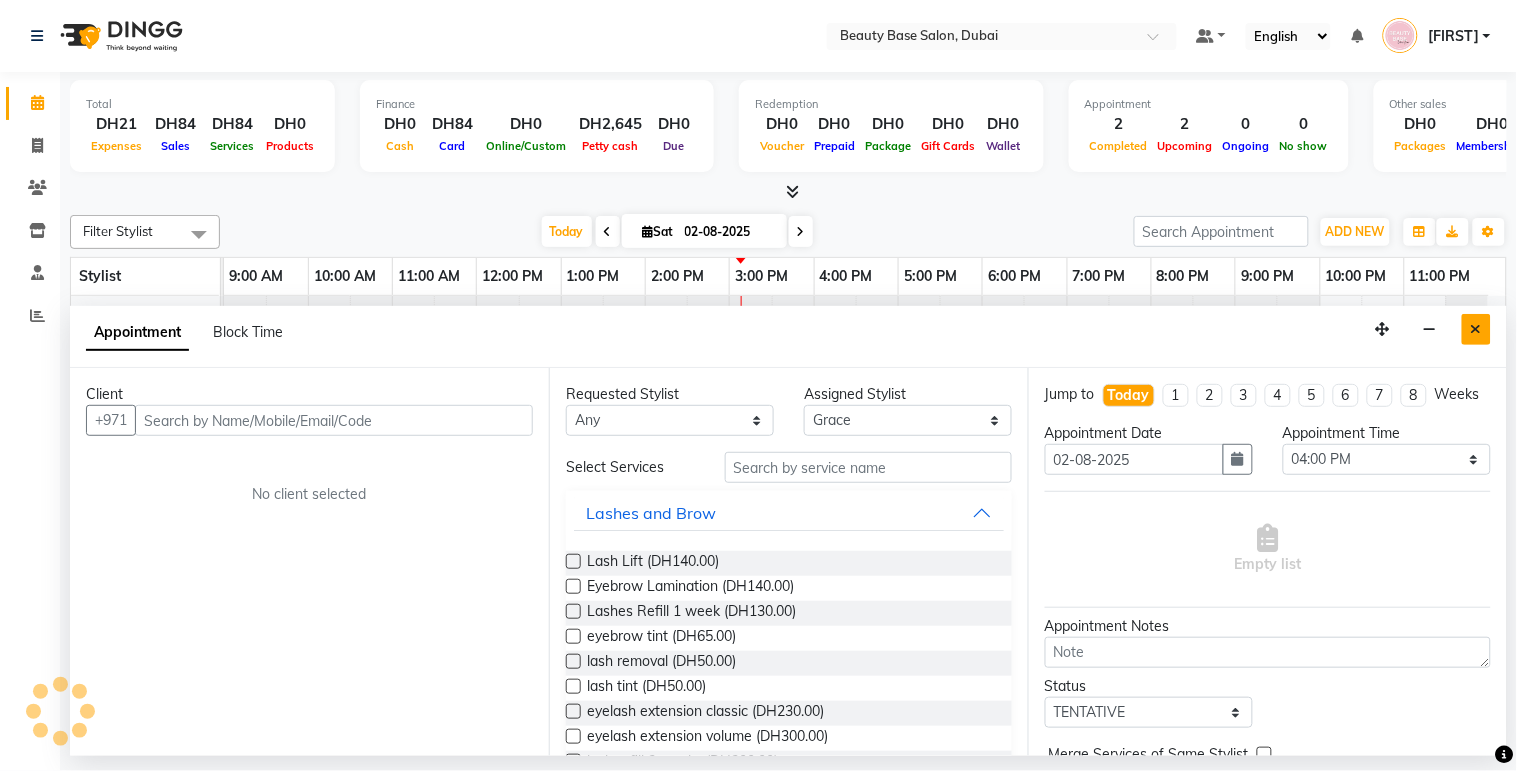 click at bounding box center [1476, 329] 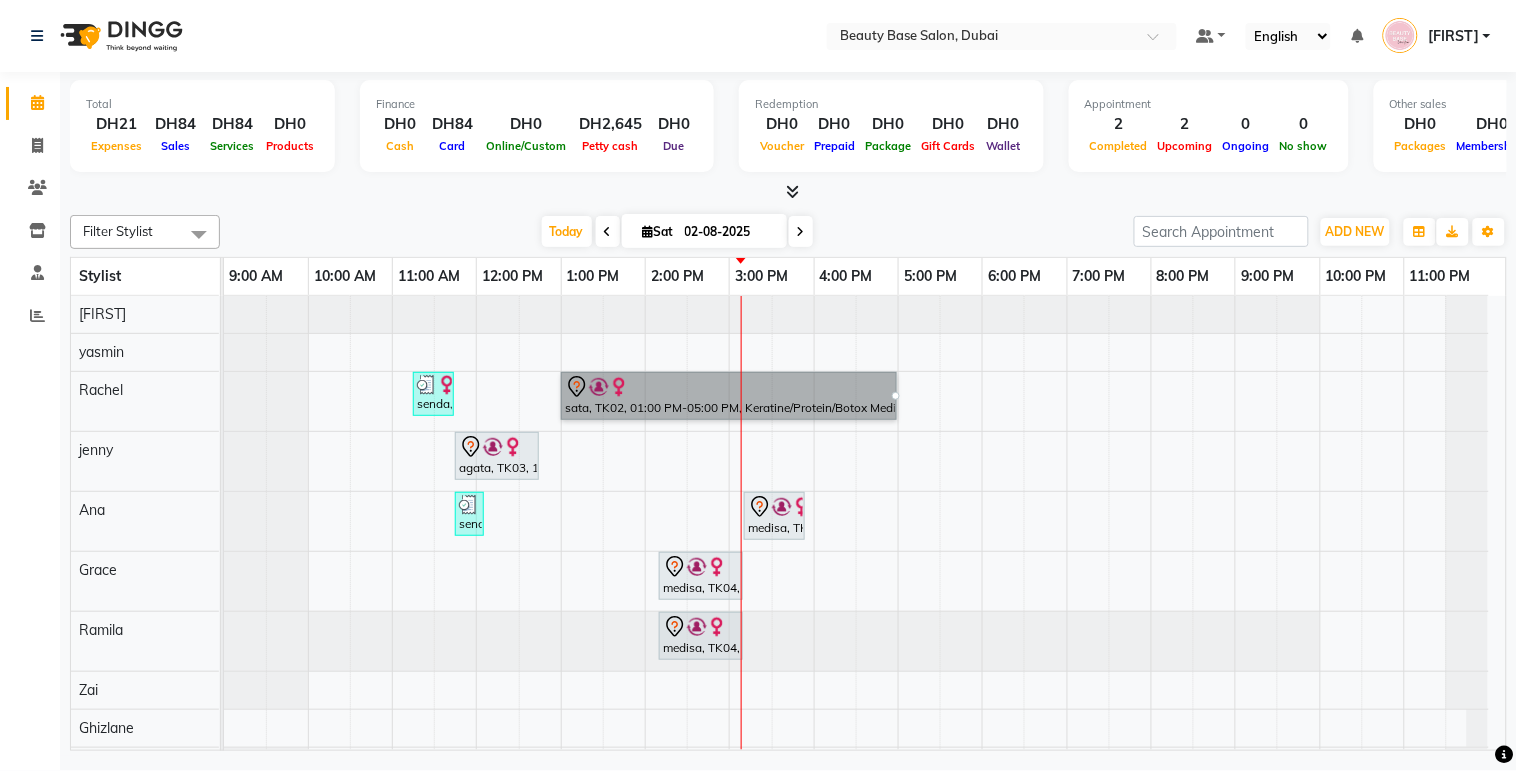 click at bounding box center [804, 516] 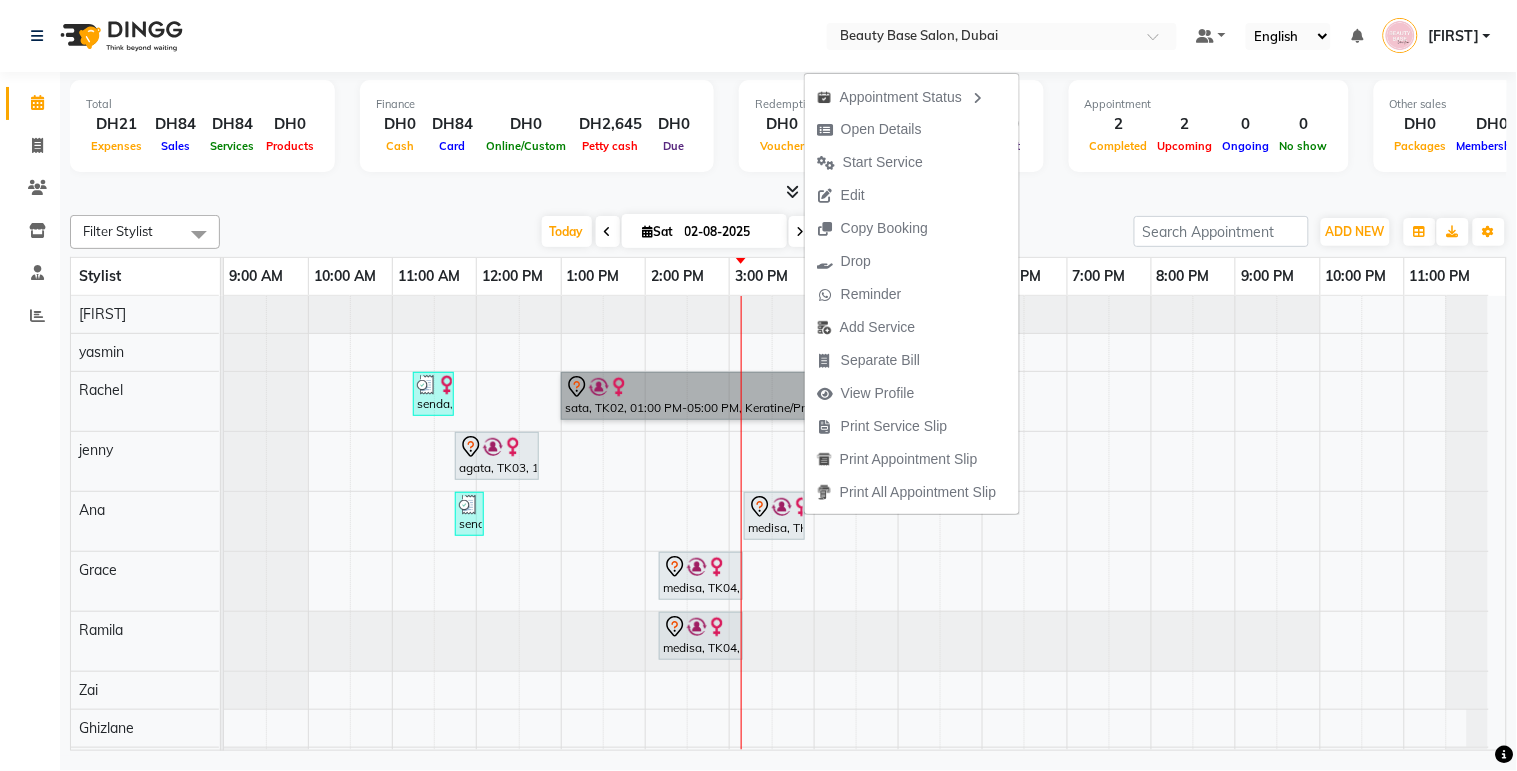 click at bounding box center (1215, 540) 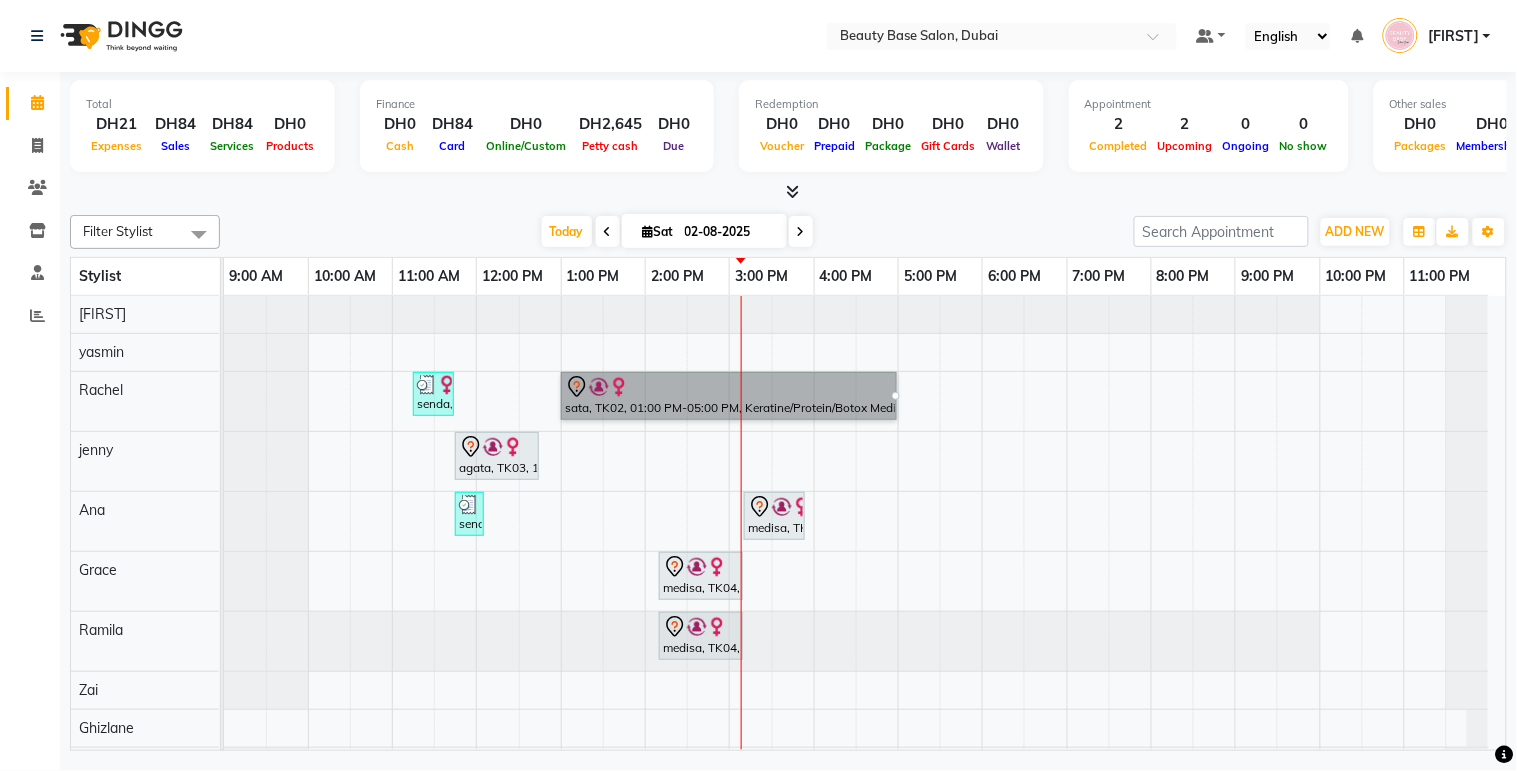 click at bounding box center [835, 540] 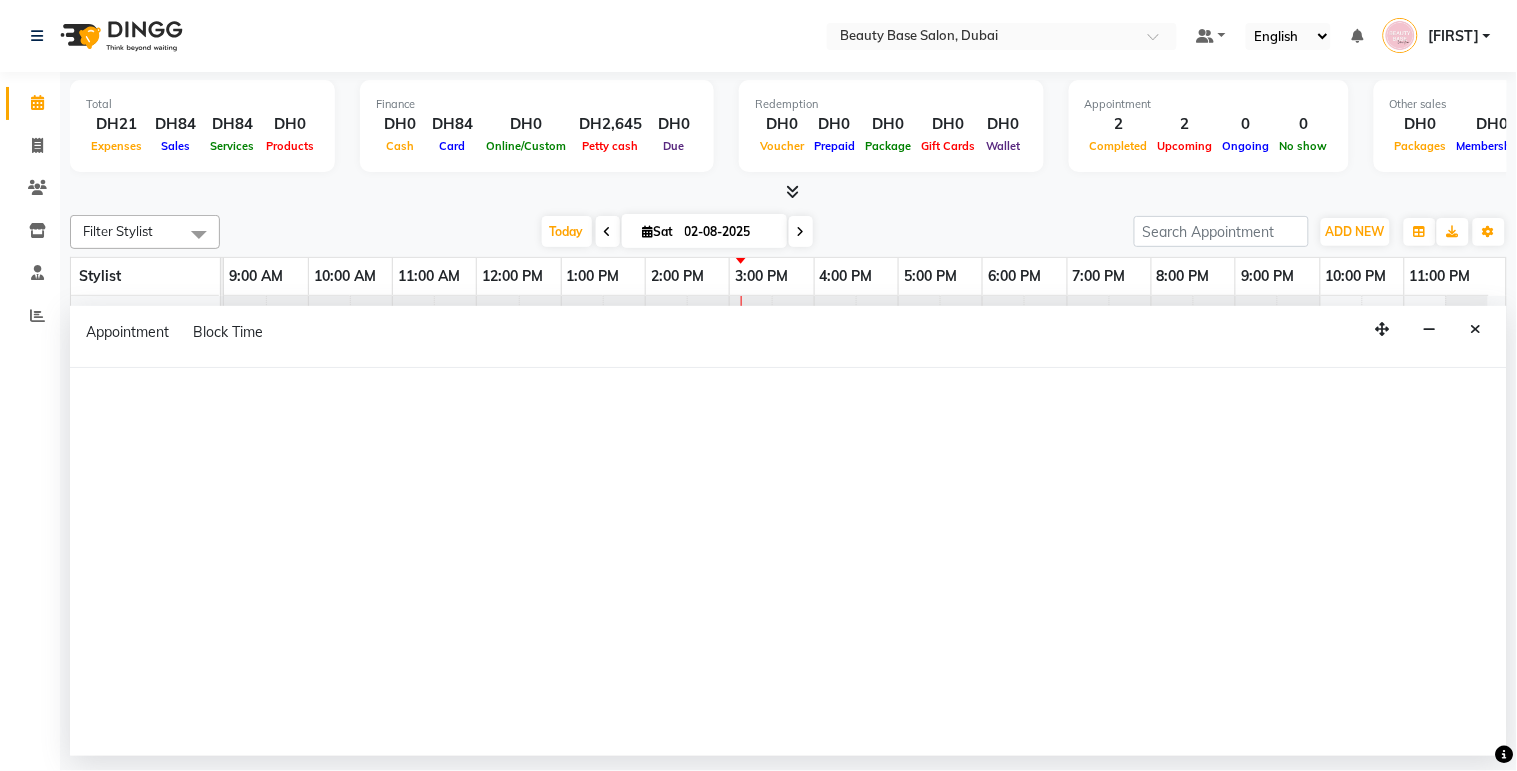 select on "61471" 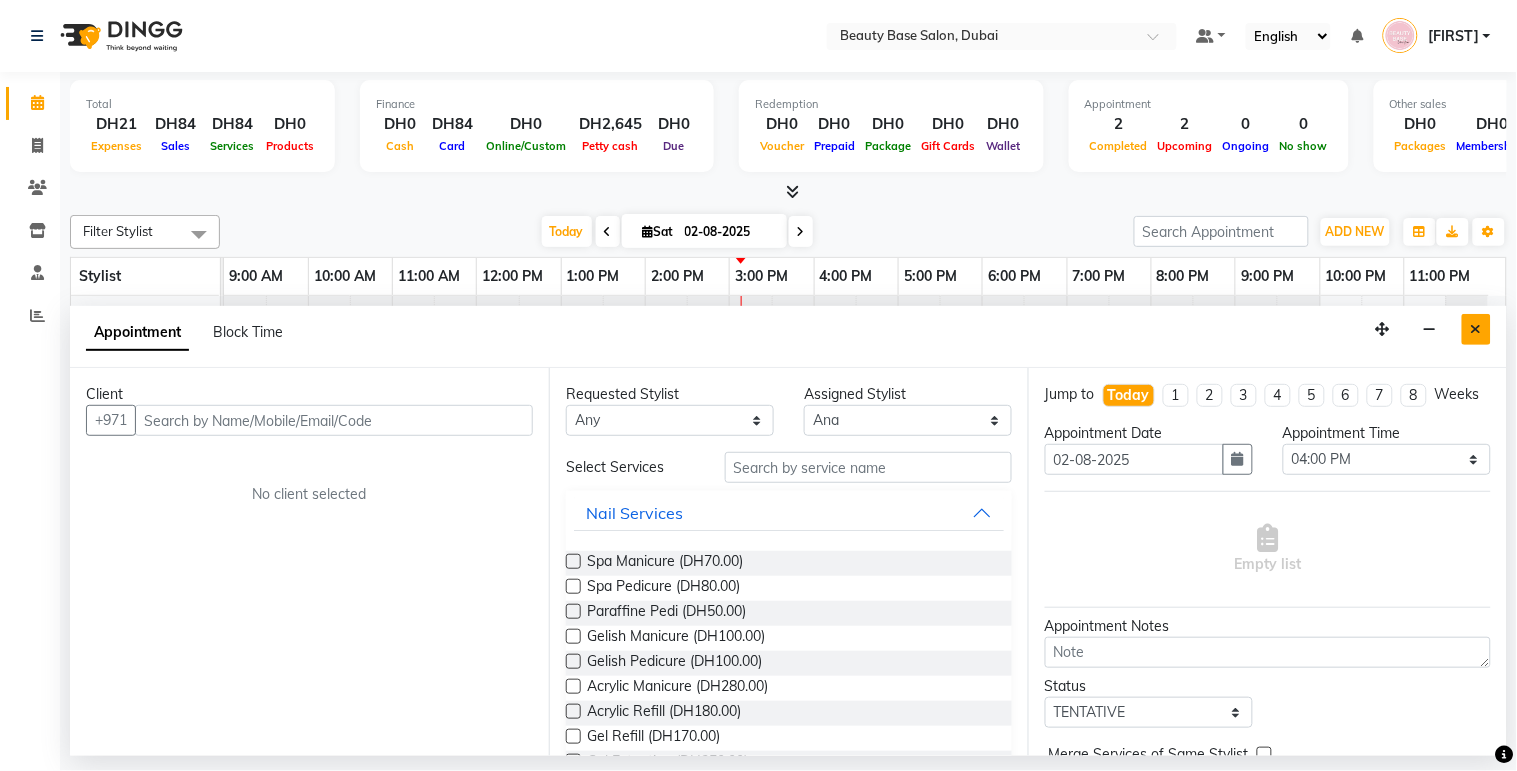 click at bounding box center (1476, 329) 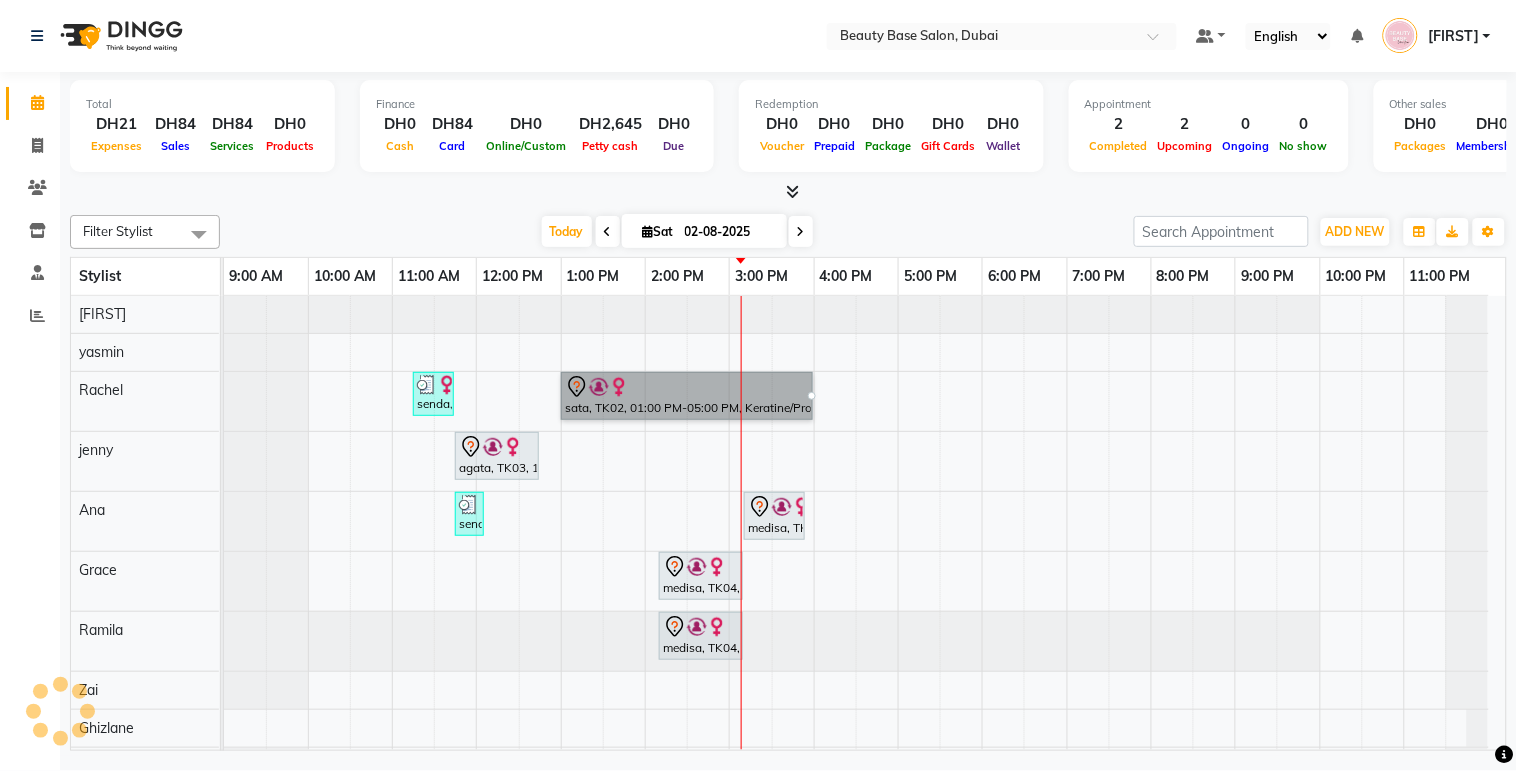 click at bounding box center (877, 540) 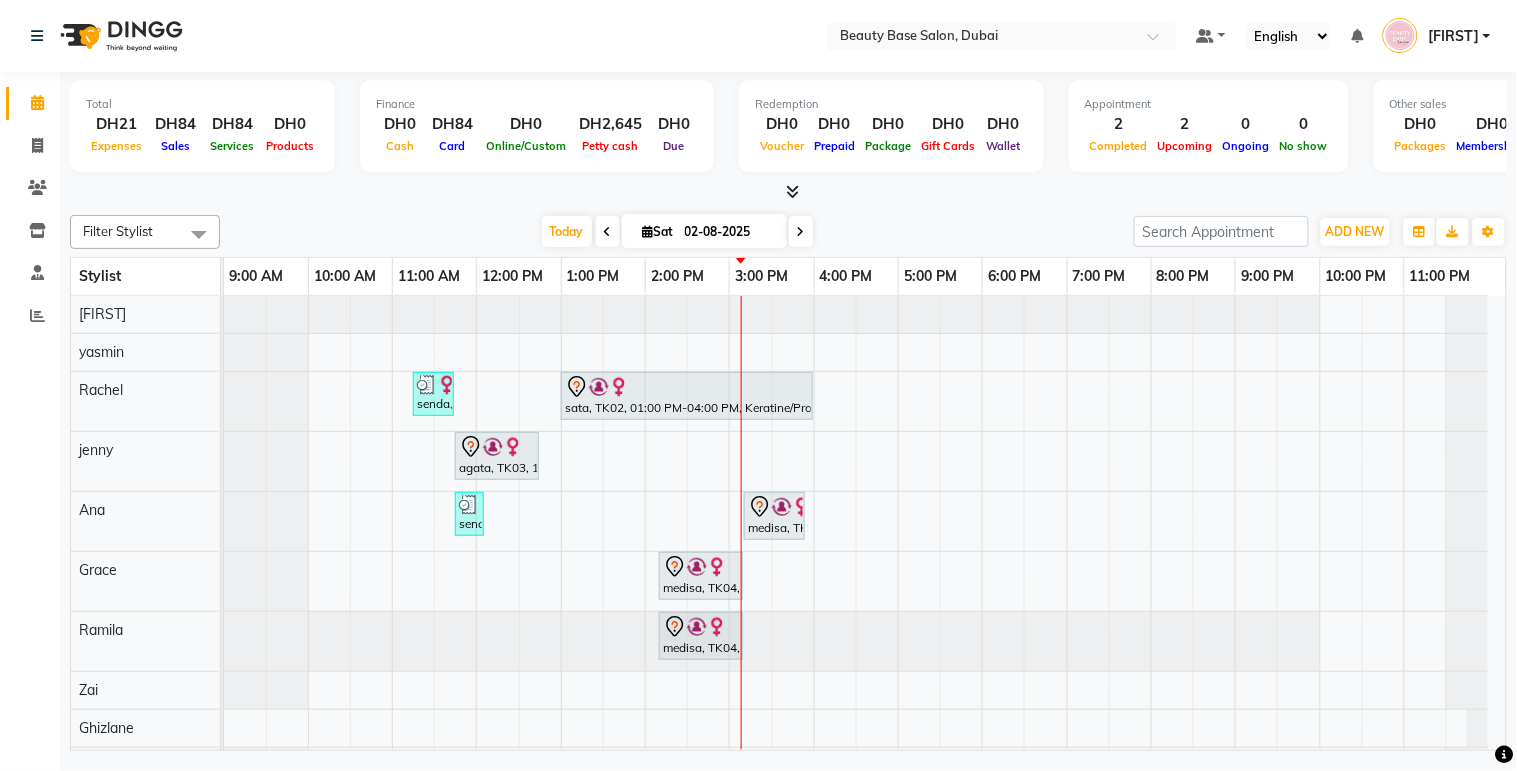 click at bounding box center [697, 567] 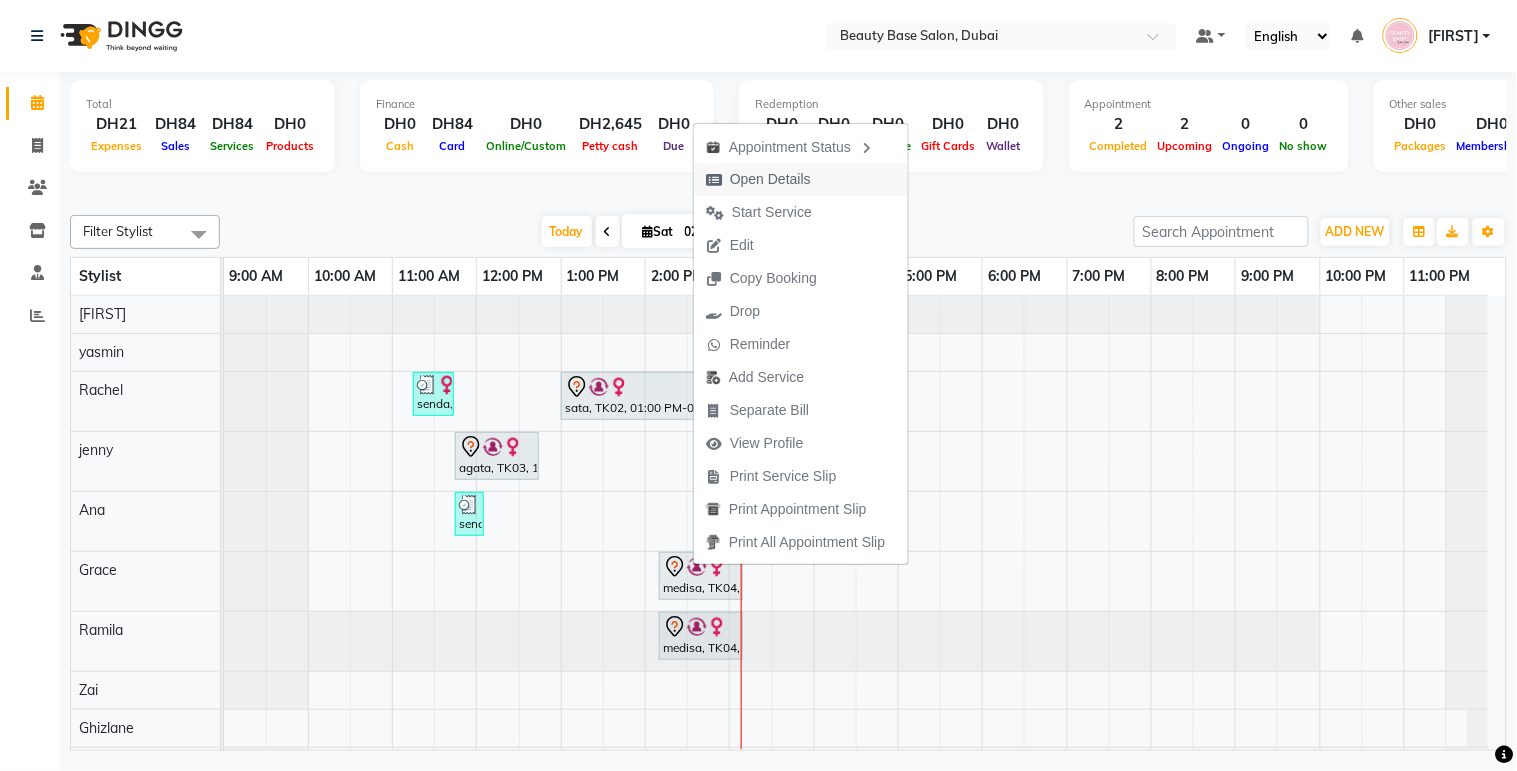 click on "Open Details" at bounding box center (770, 179) 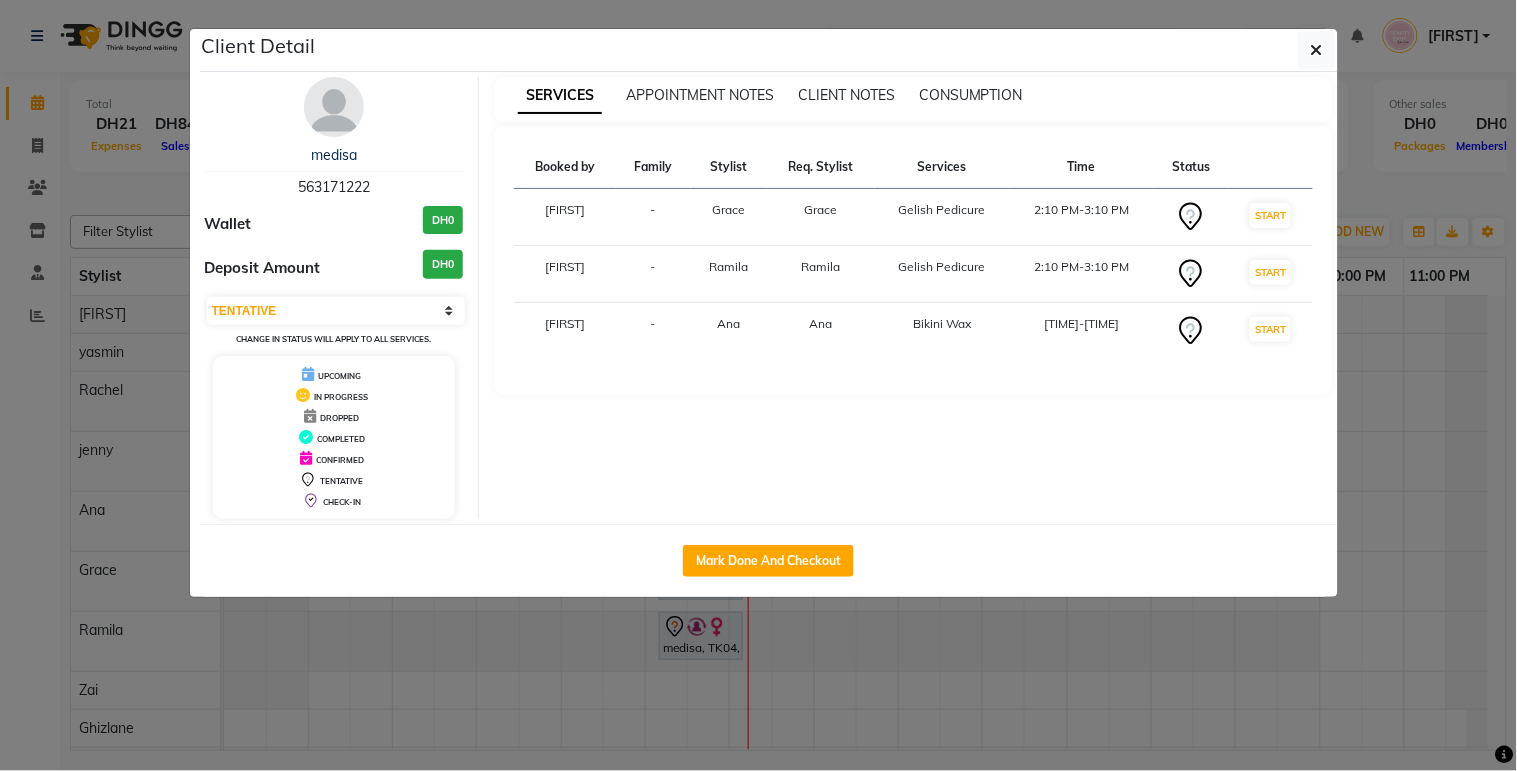 type 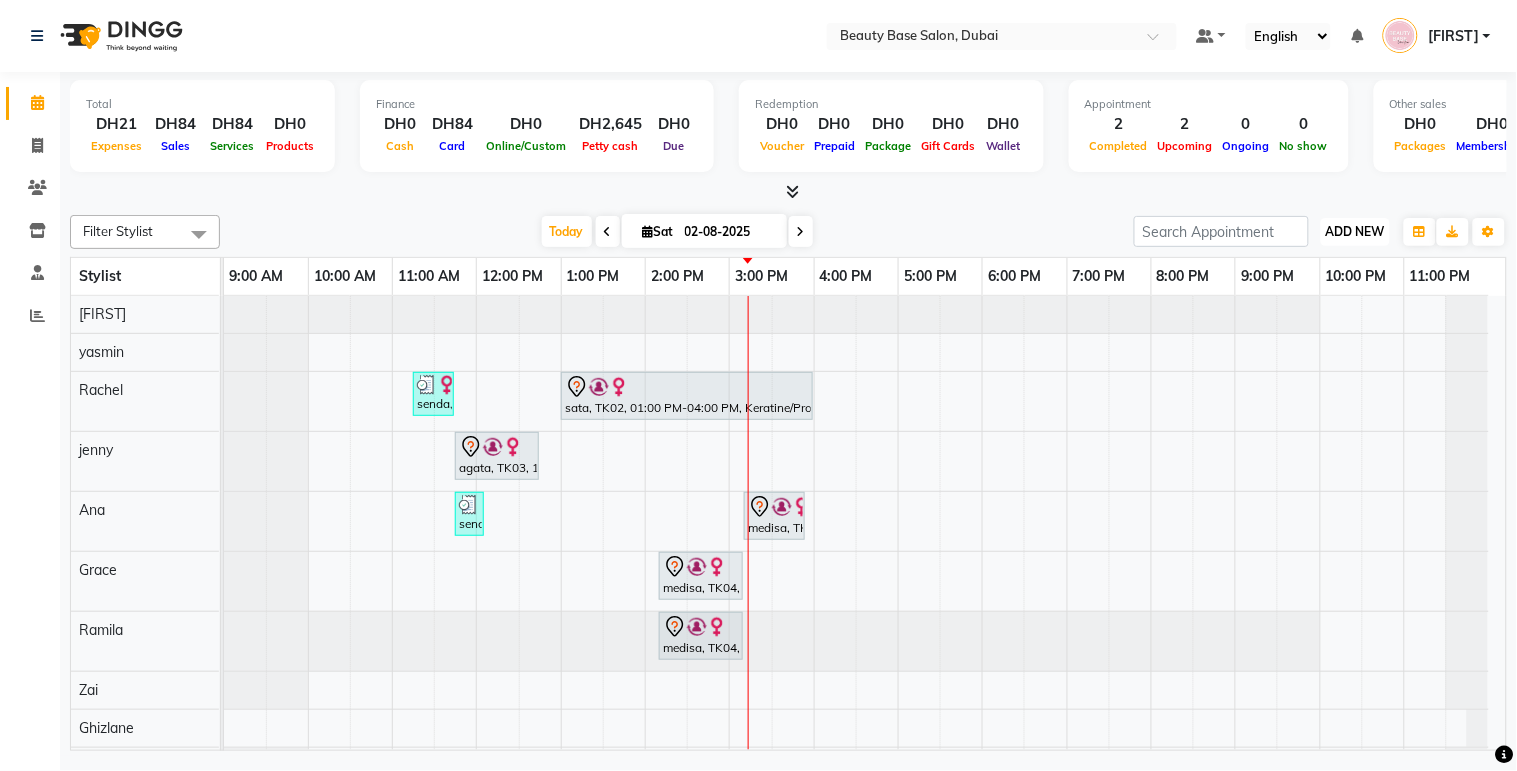 click on "ADD NEW Toggle Dropdown" at bounding box center [1355, 232] 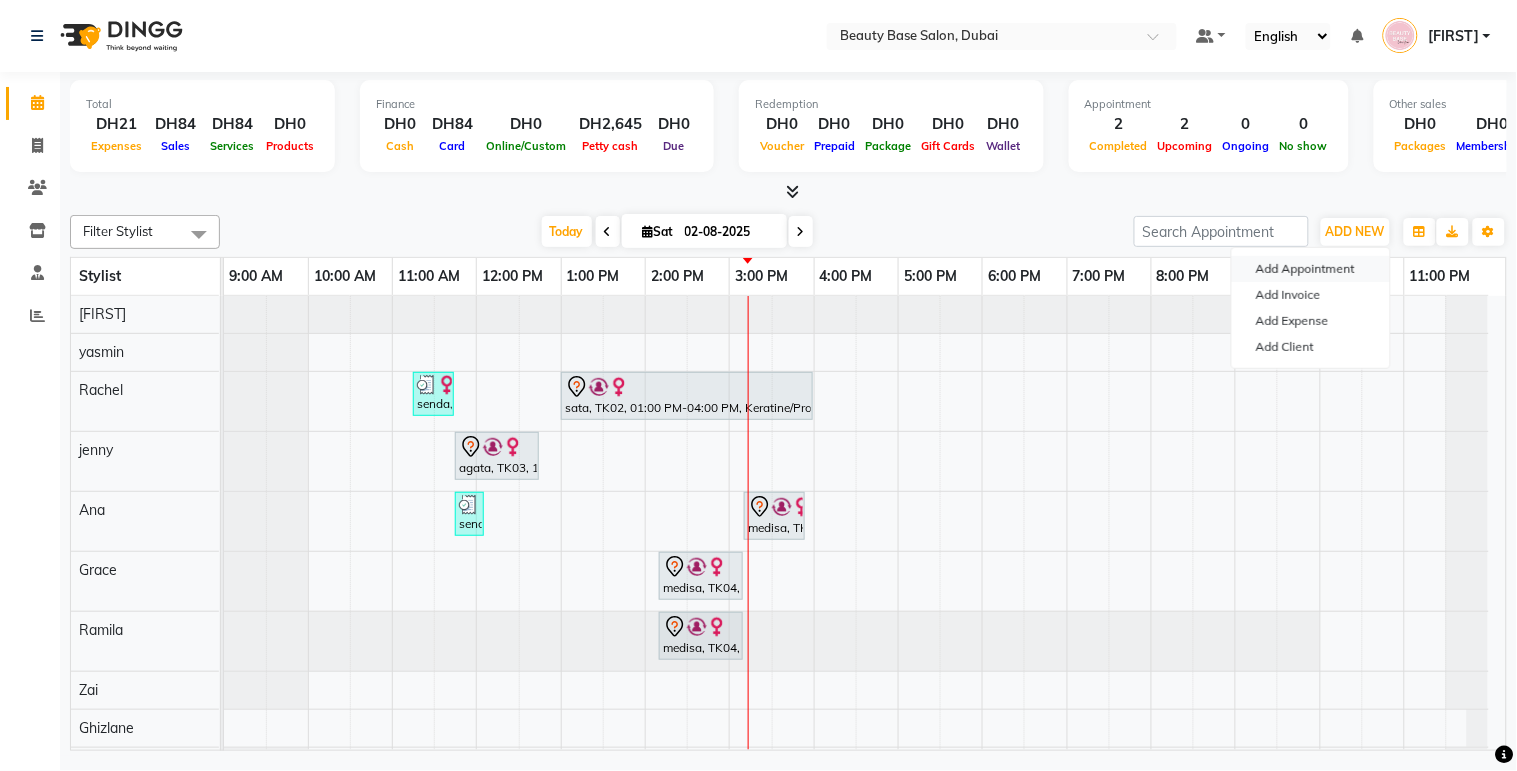 click on "Add Appointment" at bounding box center [1311, 269] 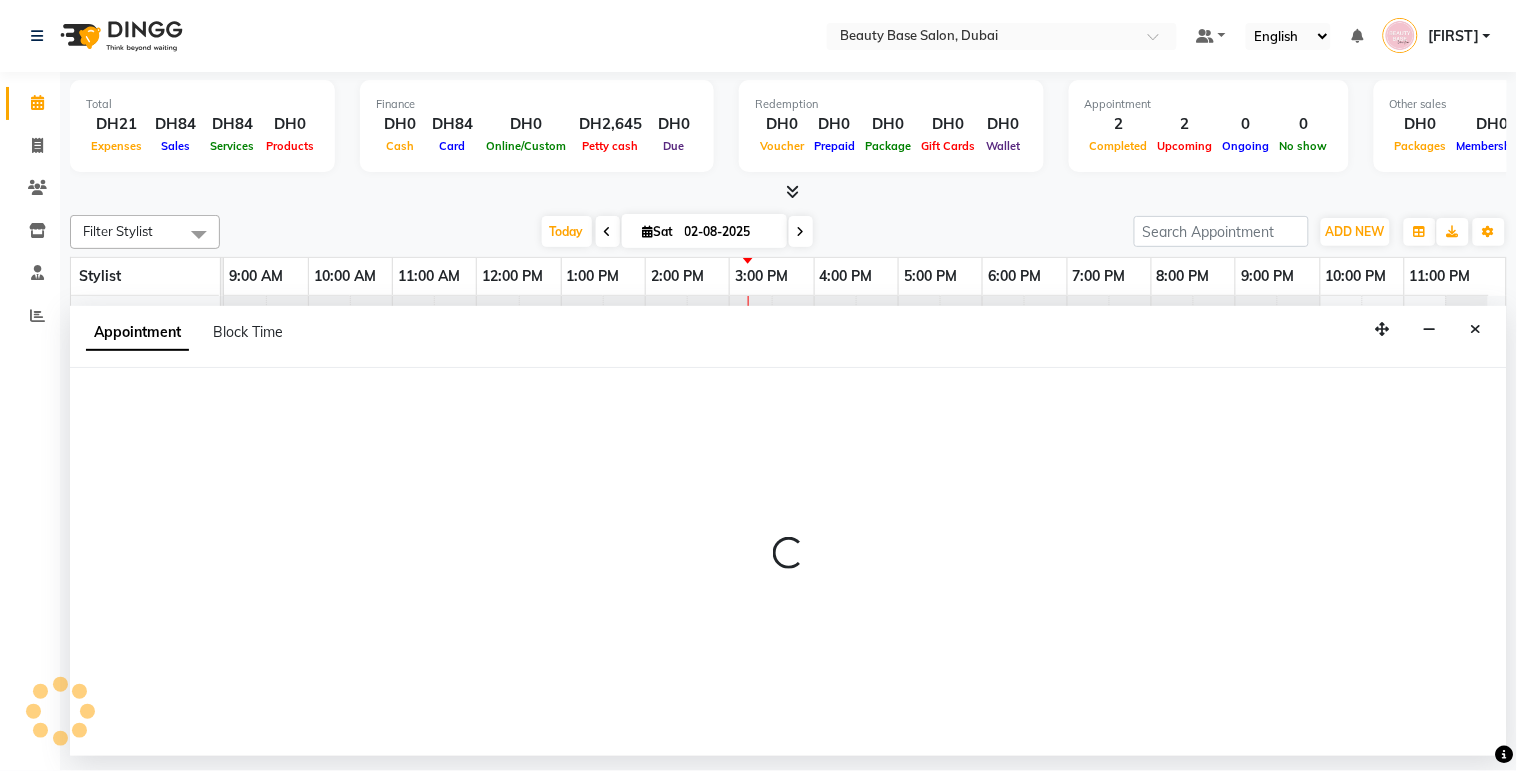 select on "tentative" 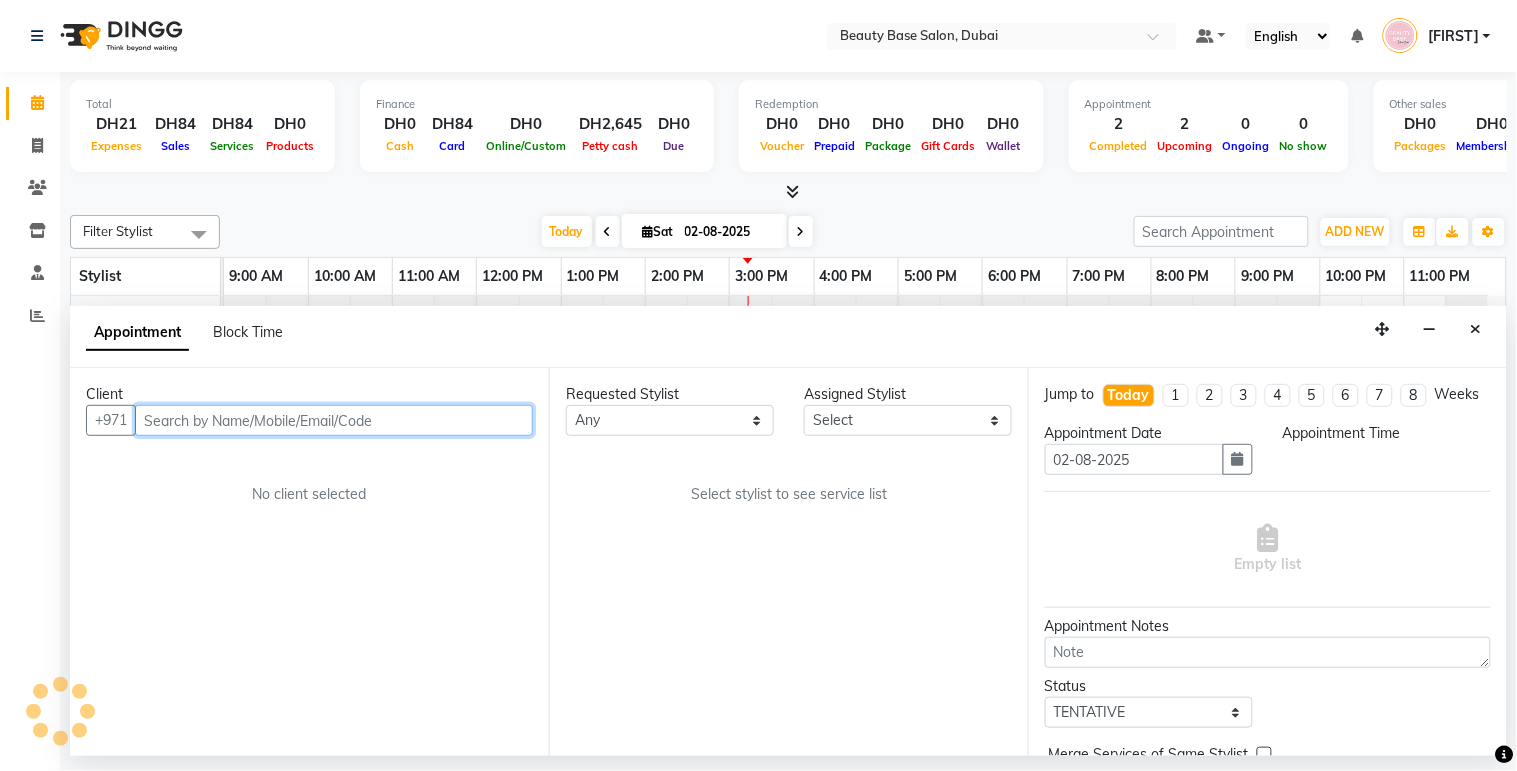 select on "600" 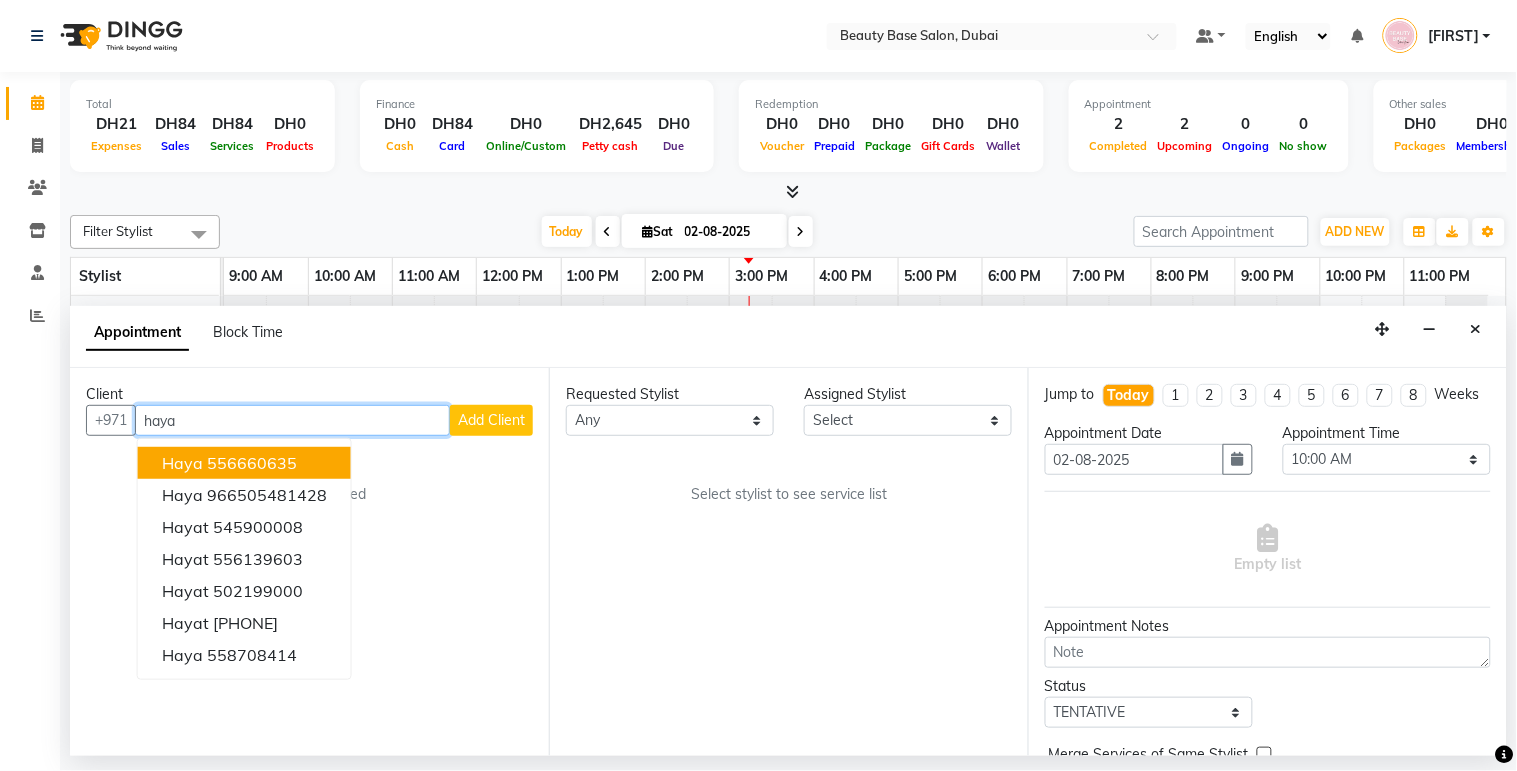 click on "Haya  556660635" at bounding box center (244, 463) 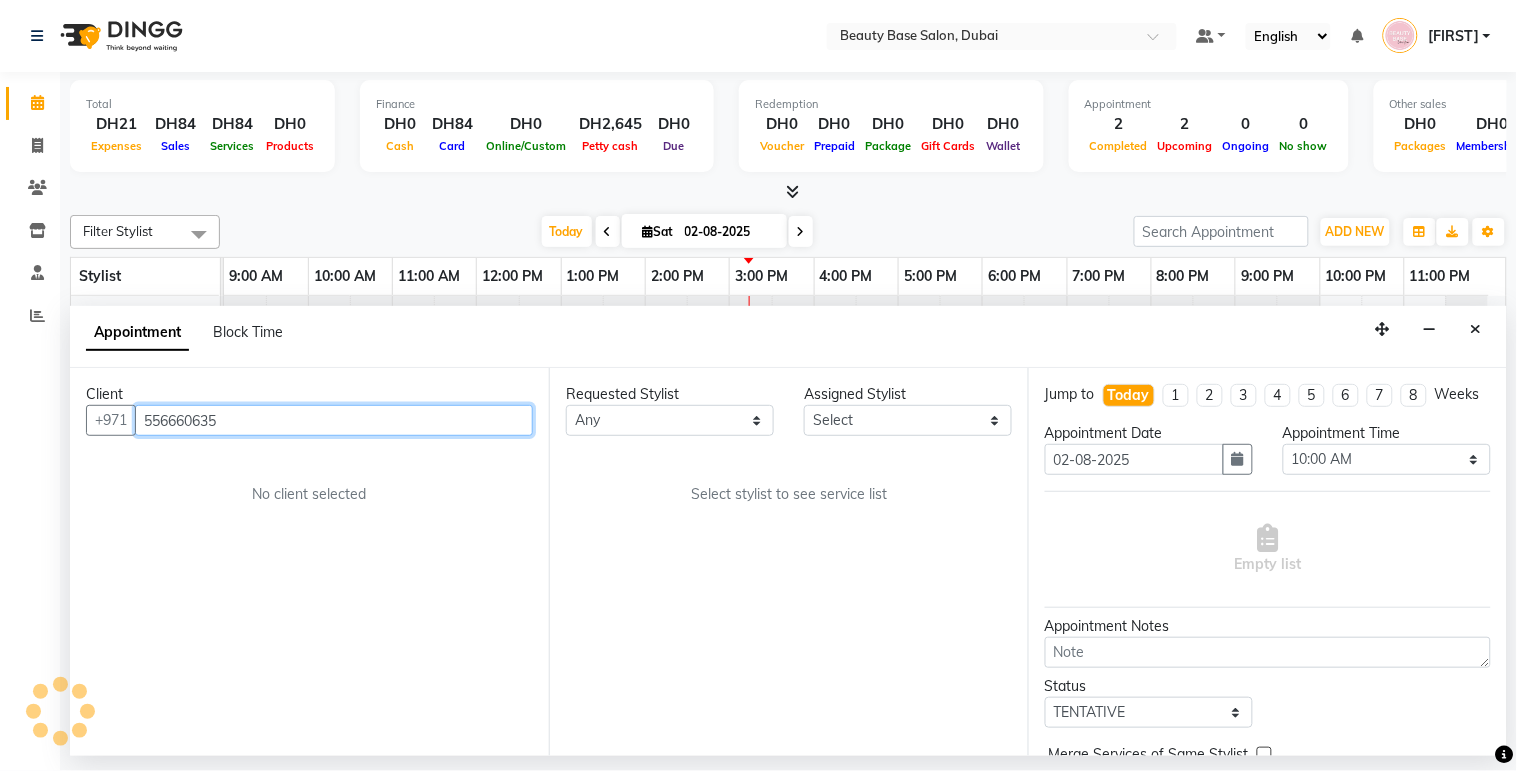 type on "556660635" 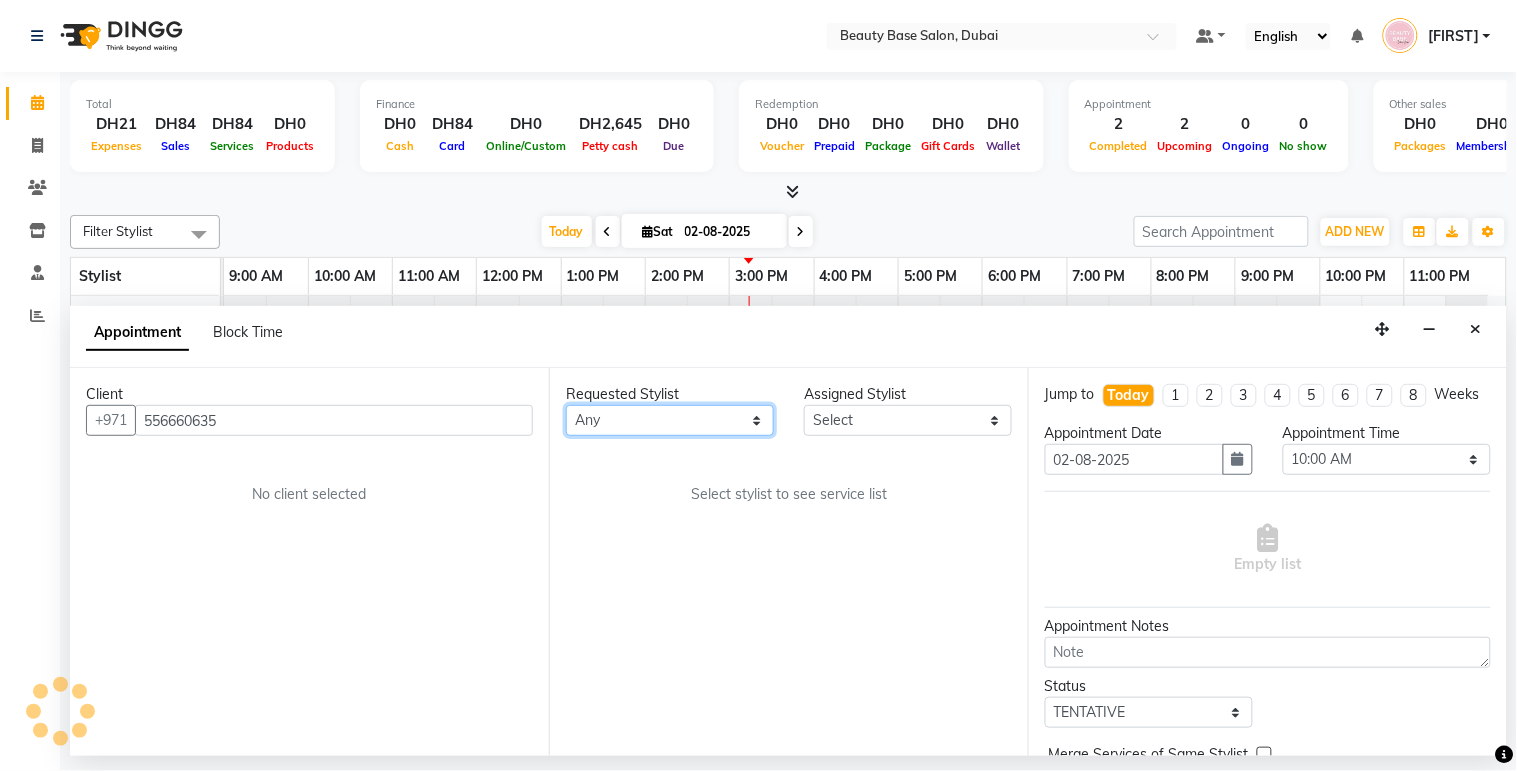 click on "Any Ana Ghizlane Grace jenny Lama Rachel Ramila tina yasmin Zai" at bounding box center [670, 420] 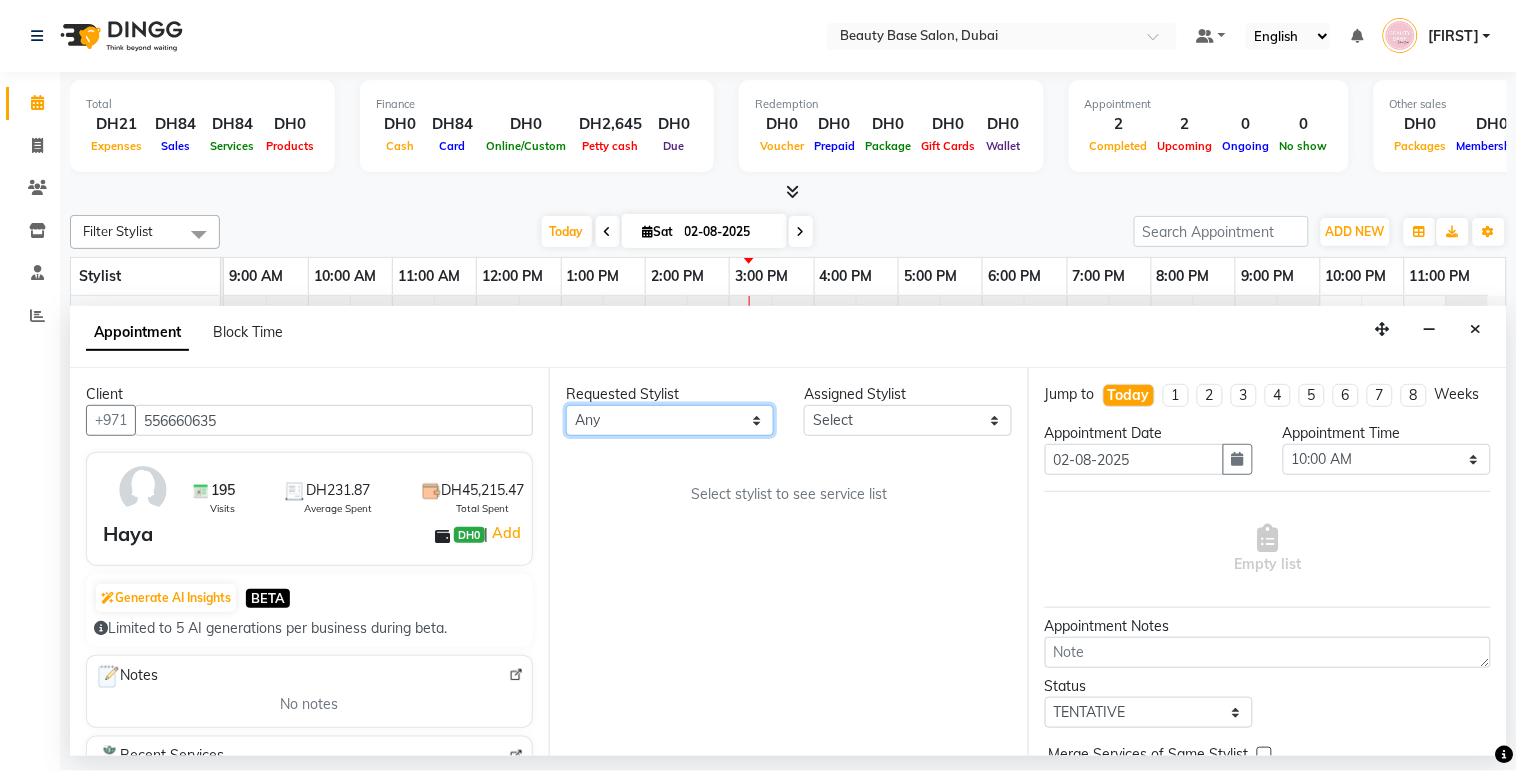select on "54541" 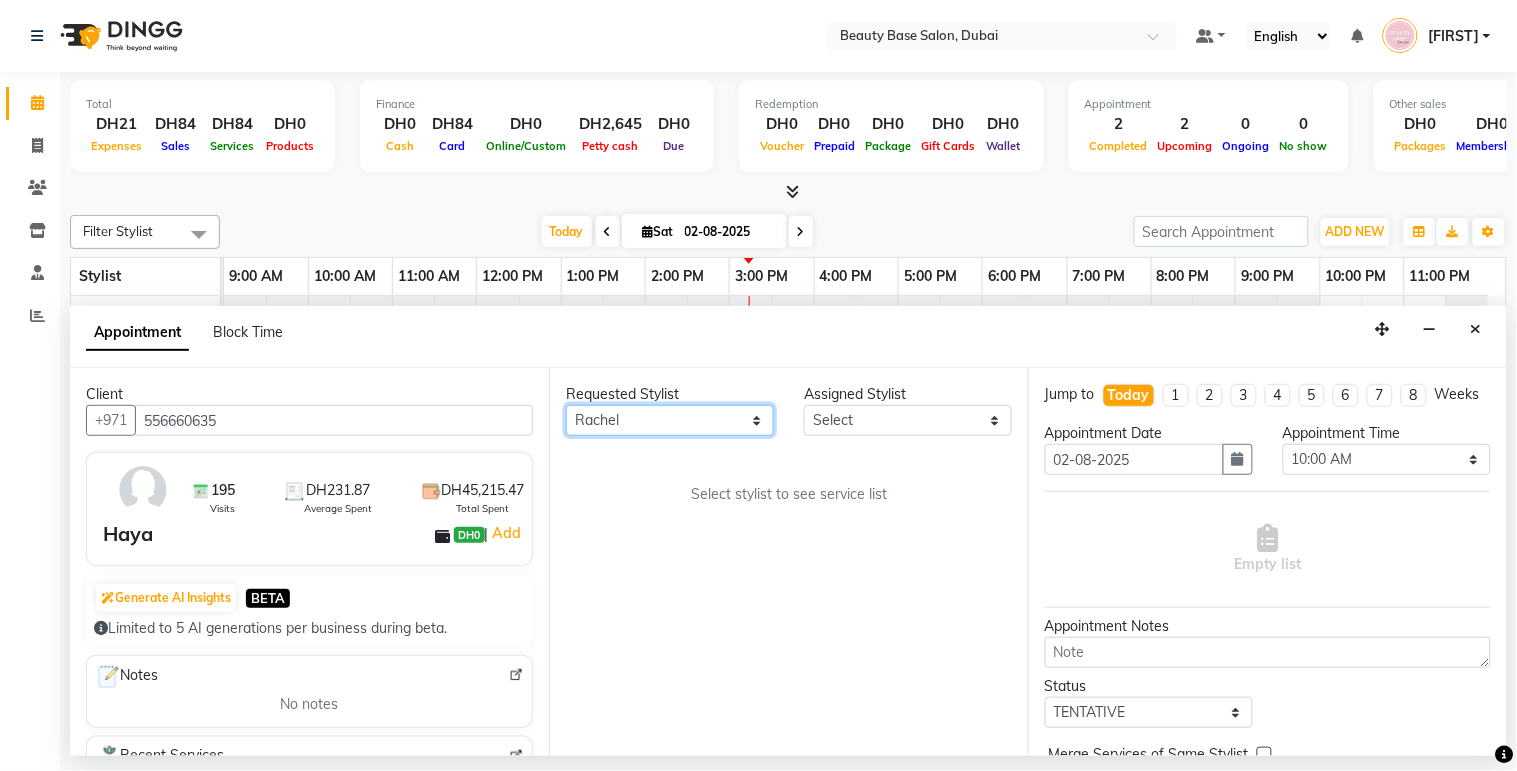 click on "Any Ana Ghizlane Grace jenny Lama Rachel Ramila tina yasmin Zai" at bounding box center (670, 420) 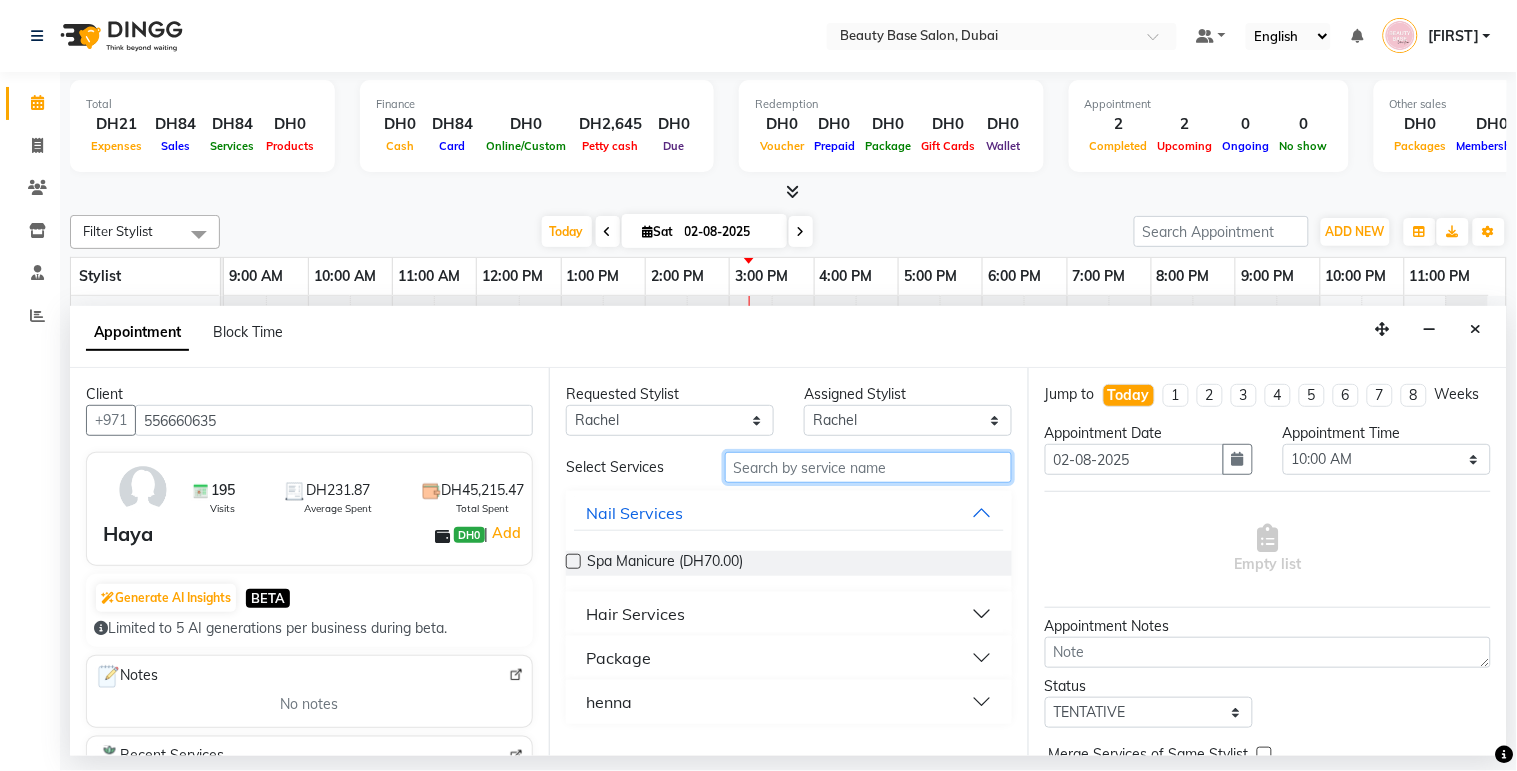 click at bounding box center (868, 467) 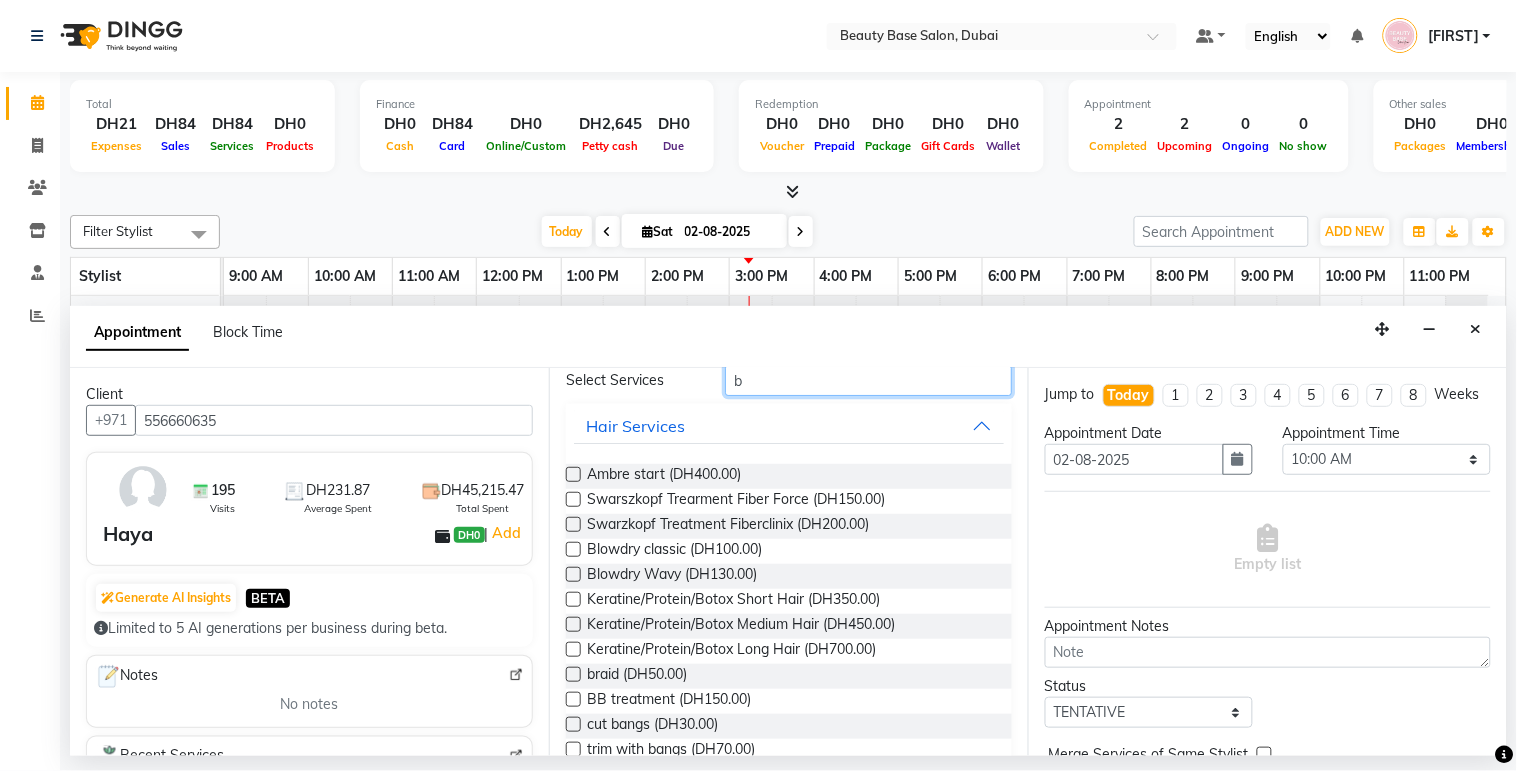 scroll, scrollTop: 88, scrollLeft: 0, axis: vertical 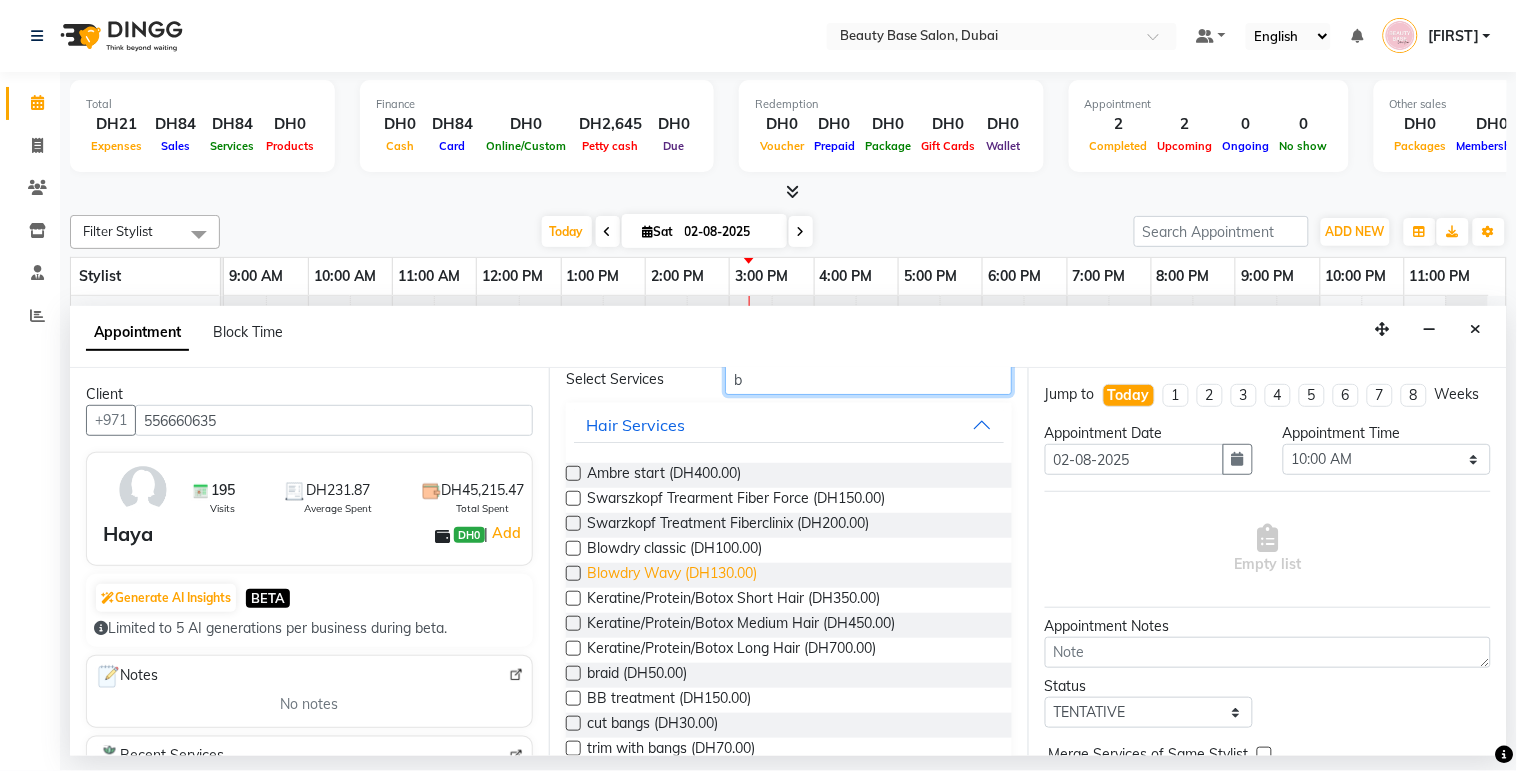 type on "b" 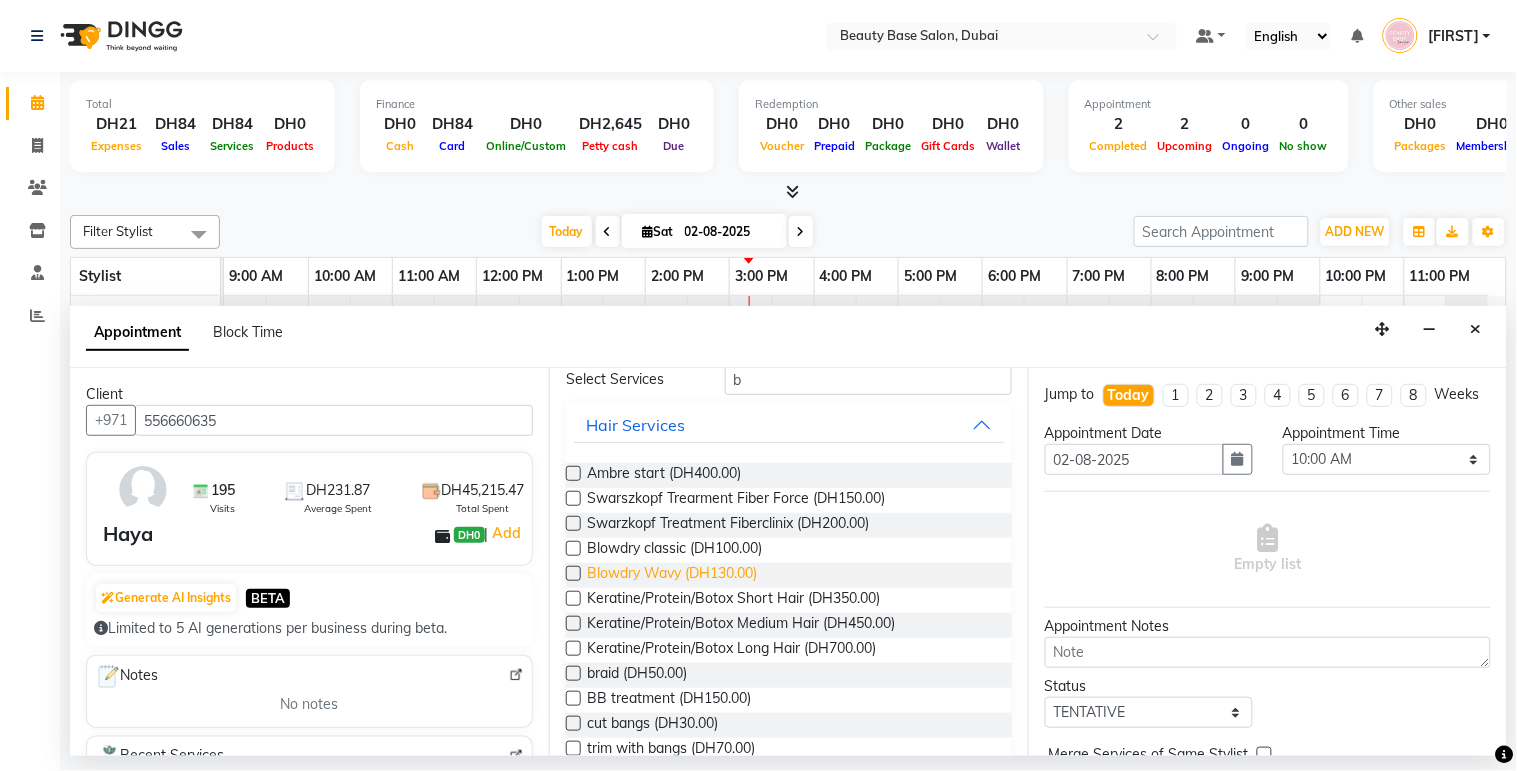 click on "Blowdry Wavy (DH130.00)" at bounding box center [672, 575] 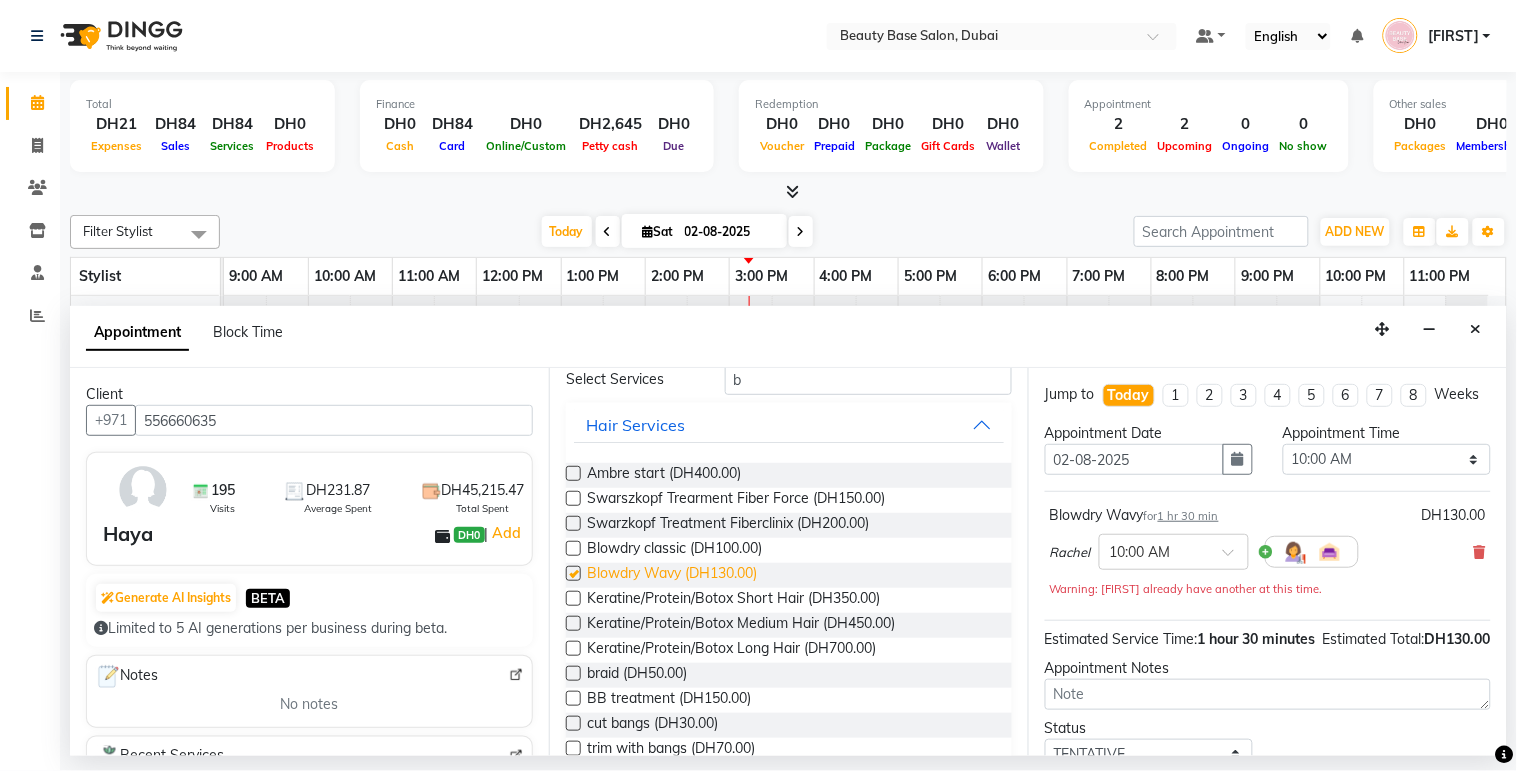 checkbox on "false" 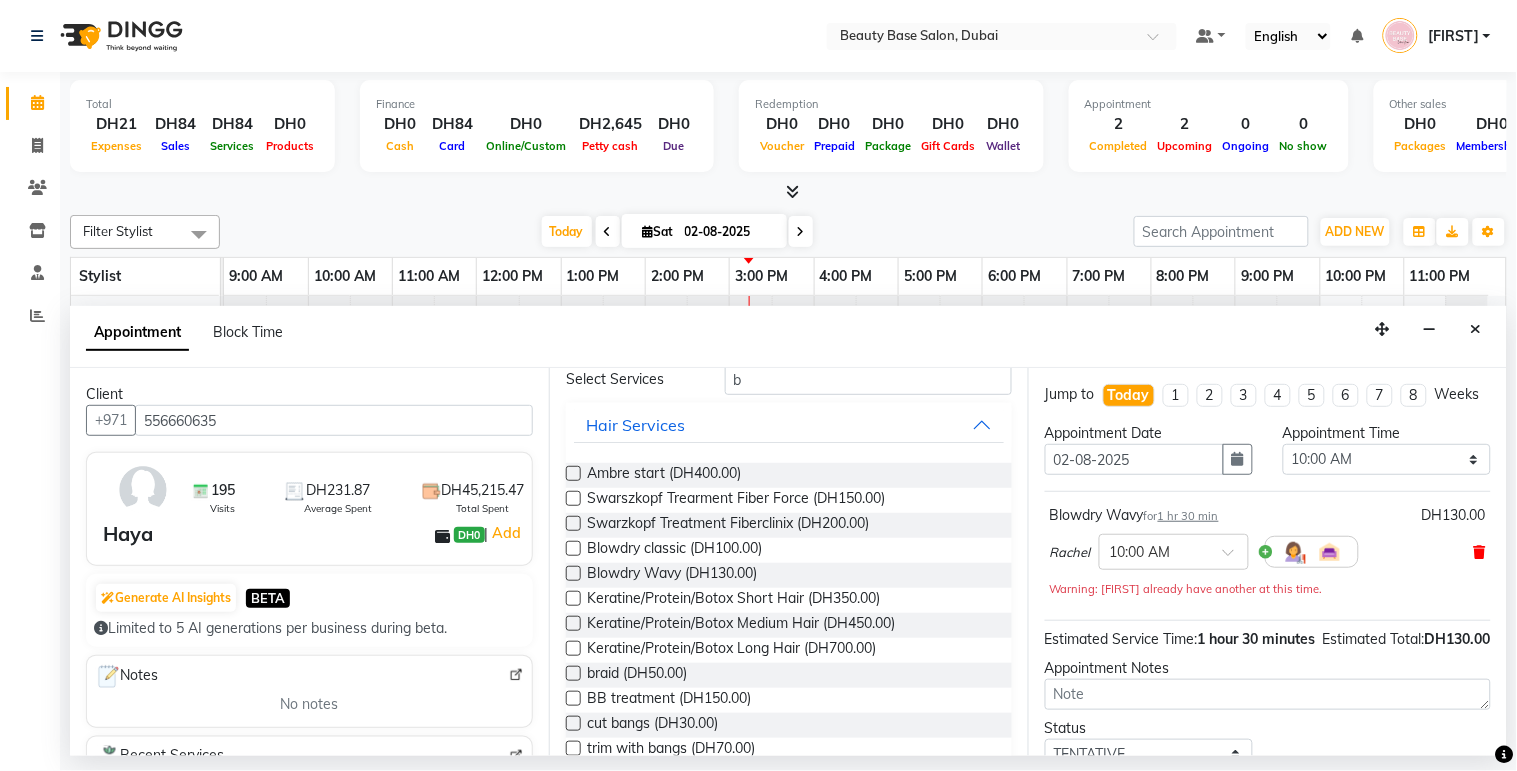 click at bounding box center (1480, 552) 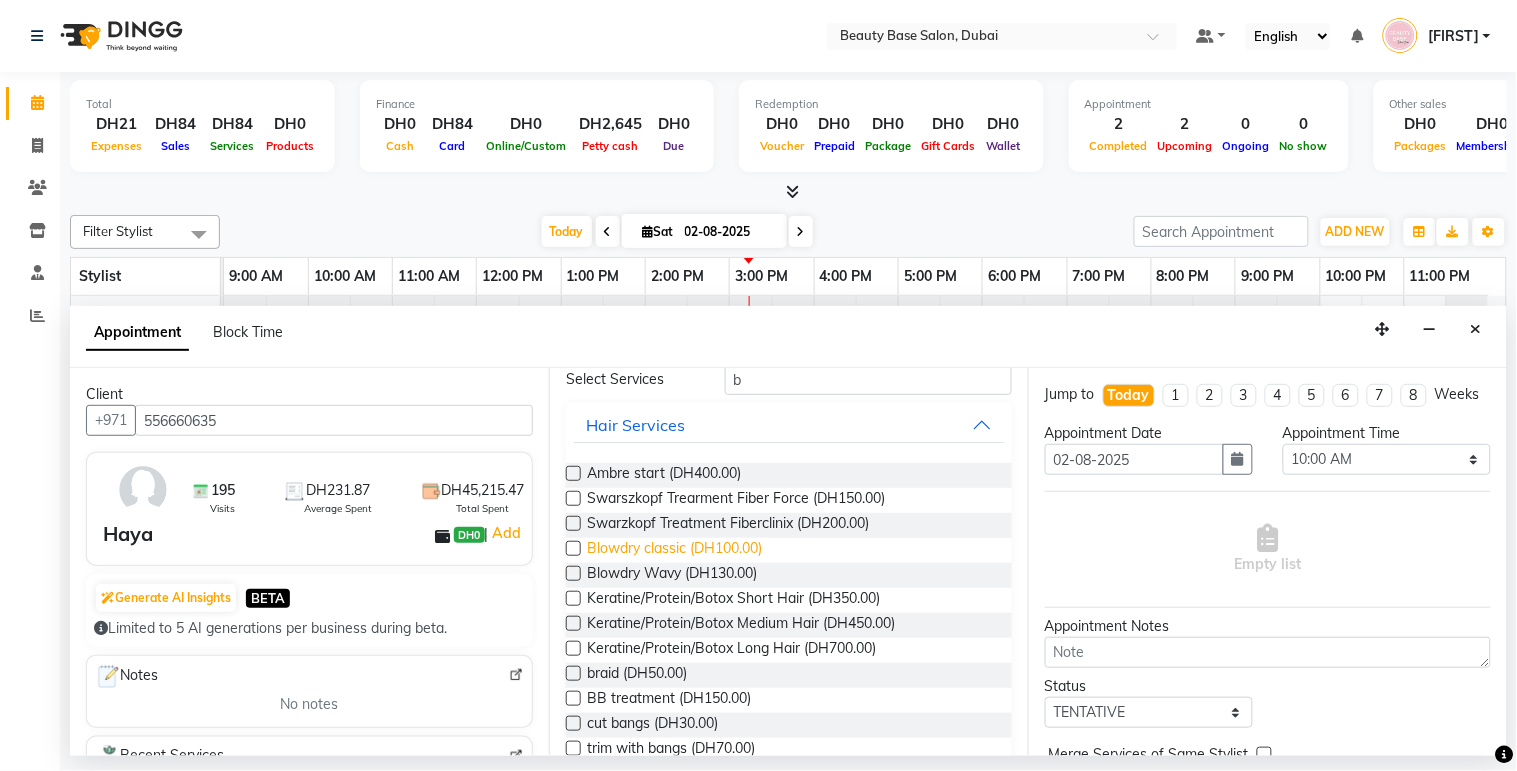 click on "Blowdry classic (DH100.00)" at bounding box center [674, 550] 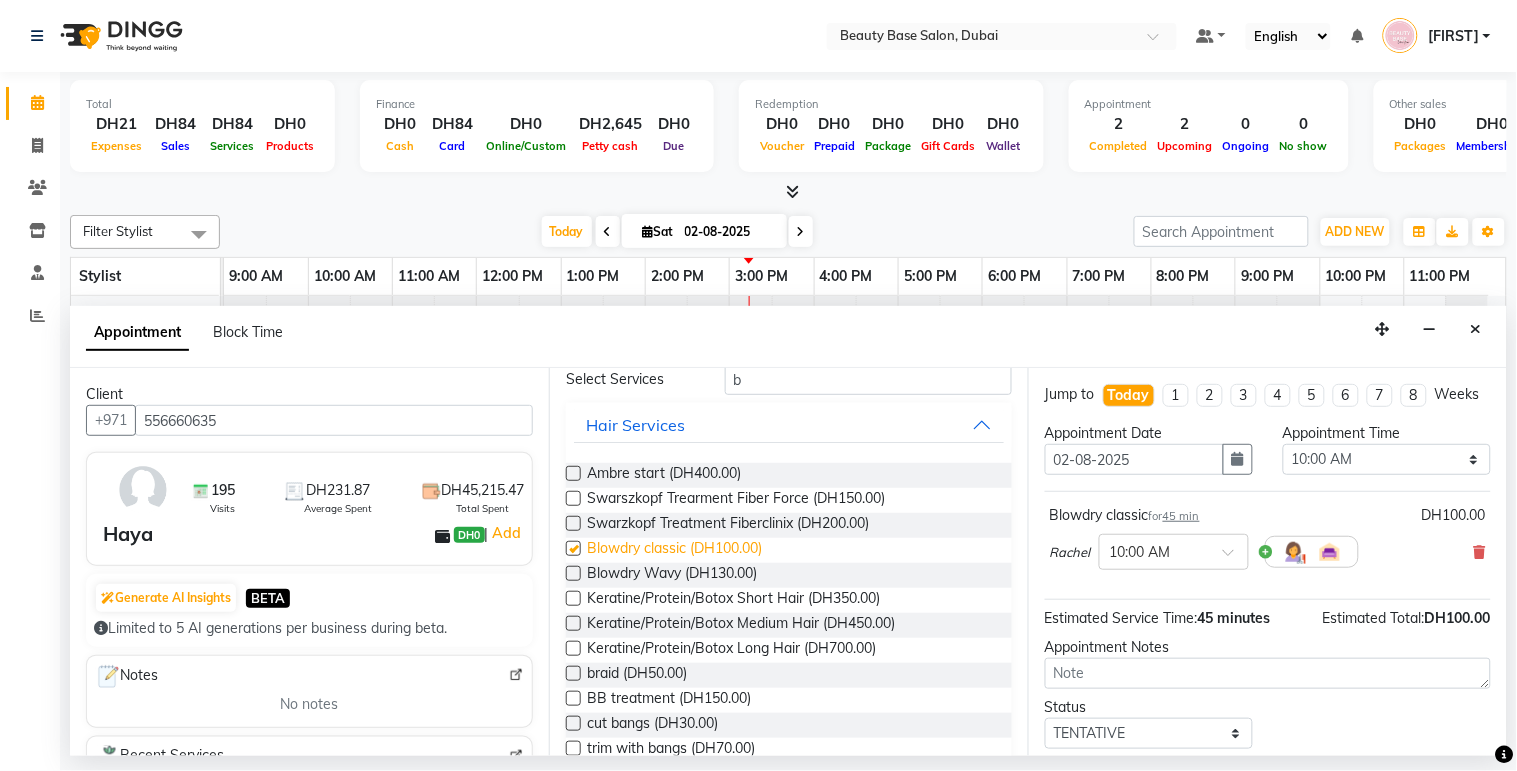 checkbox on "false" 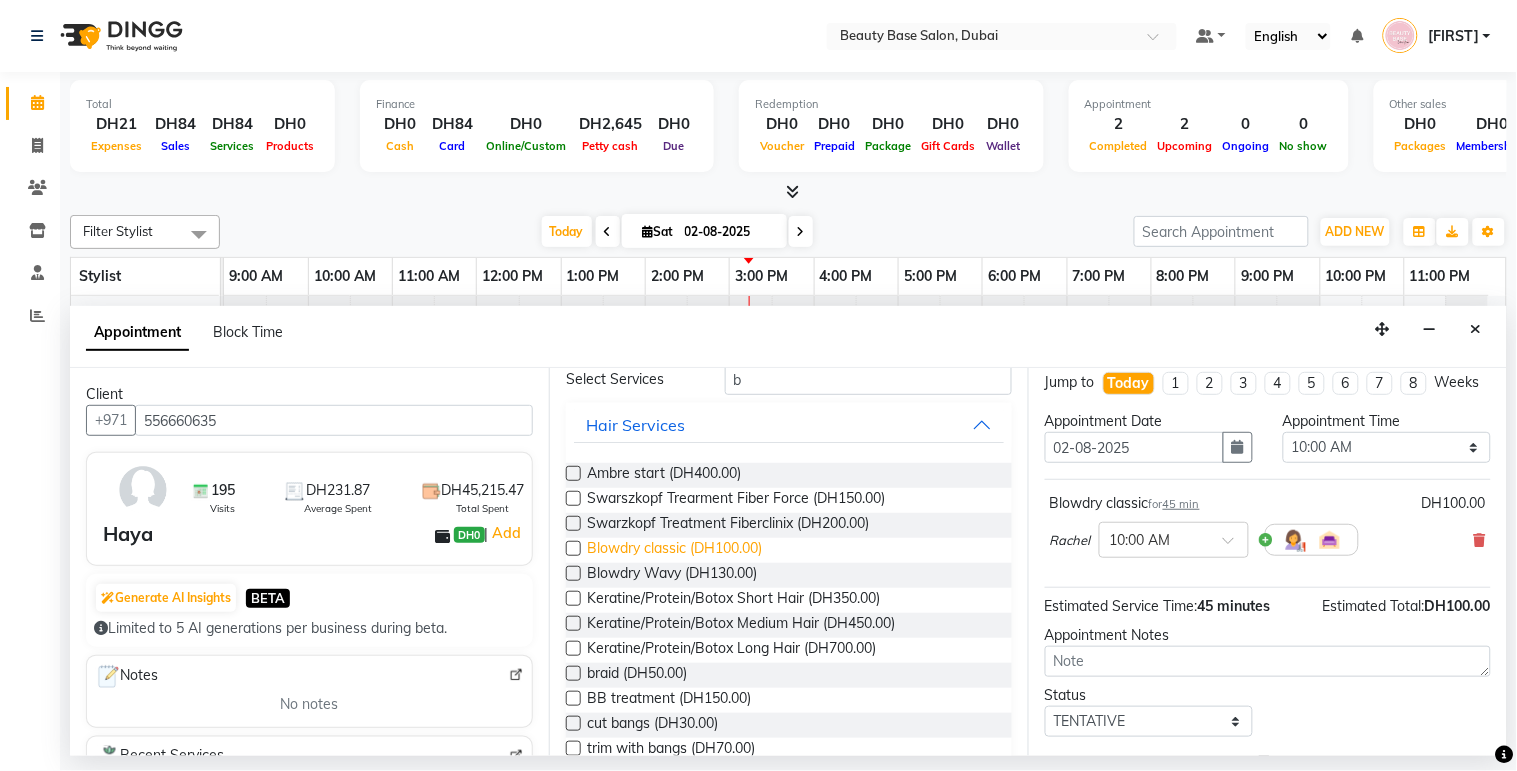scroll, scrollTop: 17, scrollLeft: 0, axis: vertical 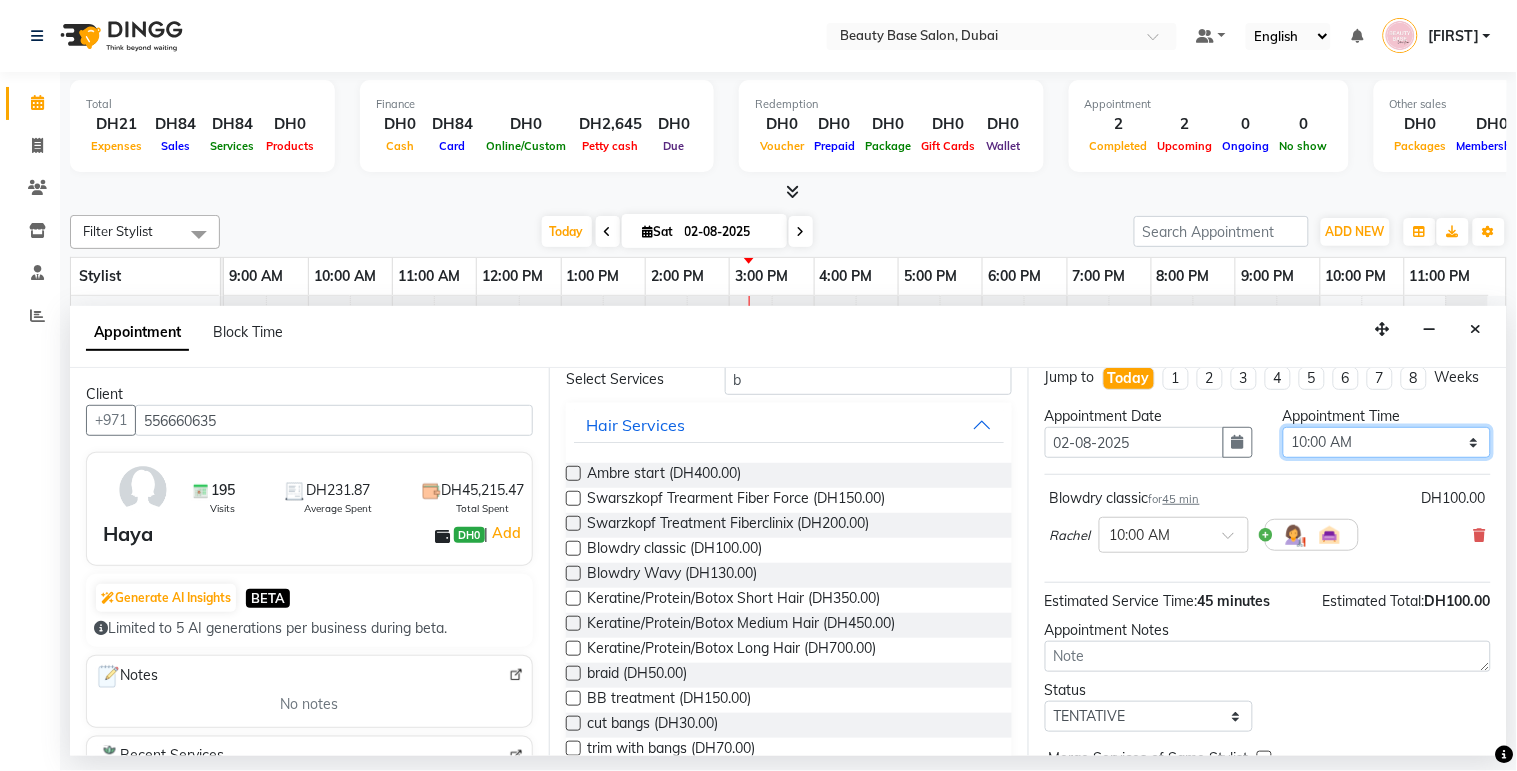 click on "Select 10:00 AM 10:05 AM 10:10 AM 10:15 AM 10:20 AM 10:25 AM 10:30 AM 10:35 AM 10:40 AM 10:45 AM 10:50 AM 10:55 AM 11:00 AM 11:05 AM 11:10 AM 11:15 AM 11:20 AM 11:25 AM 11:30 AM 11:35 AM 11:40 AM 11:45 AM 11:50 AM 11:55 AM 12:00 PM 12:05 PM 12:10 PM 12:15 PM 12:20 PM 12:25 PM 12:30 PM 12:35 PM 12:40 PM 12:45 PM 12:50 PM 12:55 PM 01:00 PM 01:05 PM 01:10 PM 01:15 PM 01:20 PM 01:25 PM 01:30 PM 01:35 PM 01:40 PM 01:45 PM 01:50 PM 01:55 PM 02:00 PM 02:05 PM 02:10 PM 02:15 PM 02:20 PM 02:25 PM 02:30 PM 02:35 PM 02:40 PM 02:45 PM 02:50 PM 02:55 PM 03:00 PM 03:05 PM 03:10 PM 03:15 PM 03:20 PM 03:25 PM 03:30 PM 03:35 PM 03:40 PM 03:45 PM 03:50 PM 03:55 PM 04:00 PM 04:05 PM 04:10 PM 04:15 PM 04:20 PM 04:25 PM 04:30 PM 04:35 PM 04:40 PM 04:45 PM 04:50 PM 04:55 PM 05:00 PM 05:05 PM 05:10 PM 05:15 PM 05:20 PM 05:25 PM 05:30 PM 05:35 PM 05:40 PM 05:45 PM 05:50 PM 05:55 PM 06:00 PM 06:05 PM 06:10 PM 06:15 PM 06:20 PM 06:25 PM 06:30 PM 06:35 PM 06:40 PM 06:45 PM 06:50 PM 06:55 PM 07:00 PM 07:05 PM 07:10 PM 07:15 PM 07:20 PM" at bounding box center [1387, 442] 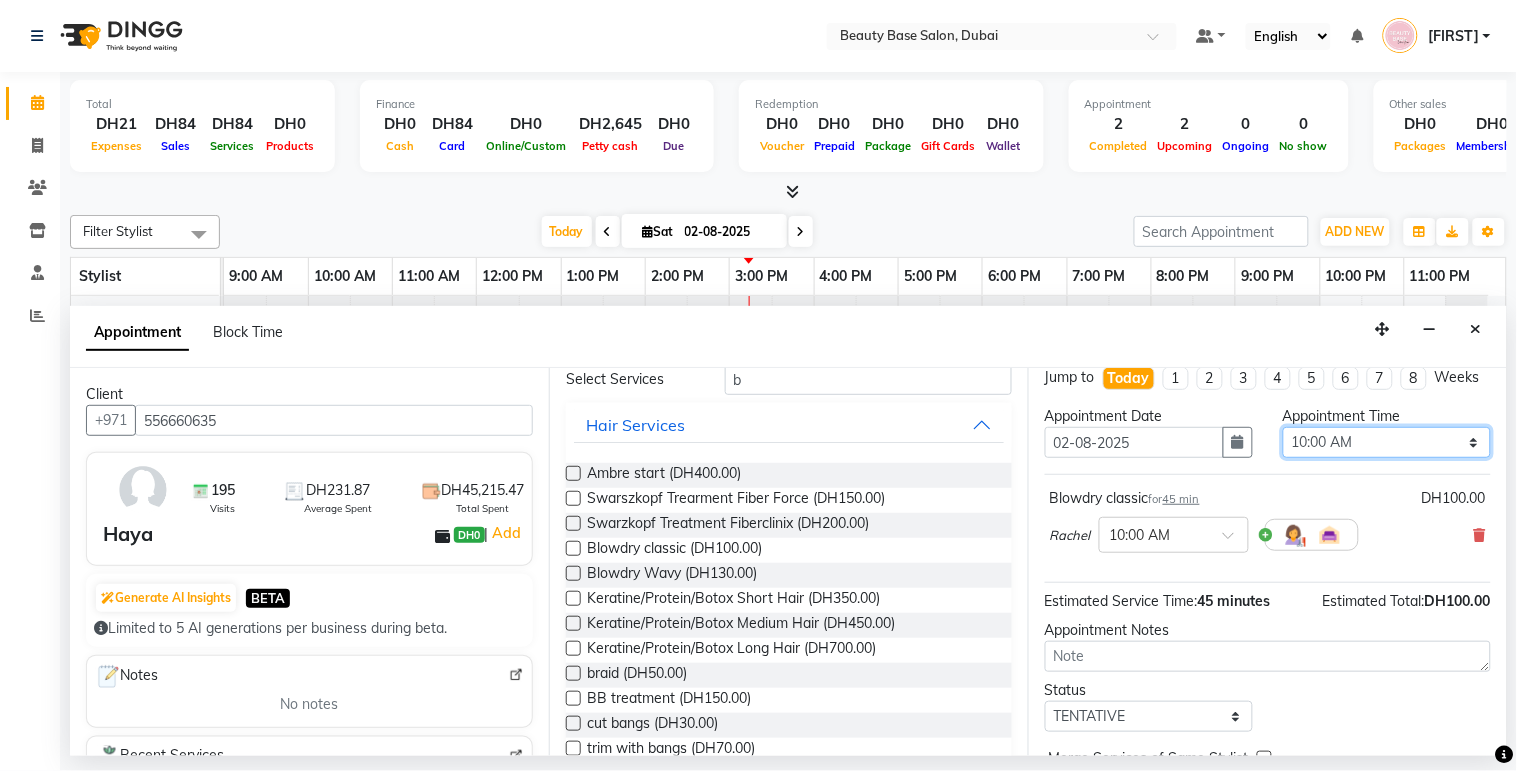 select on "1020" 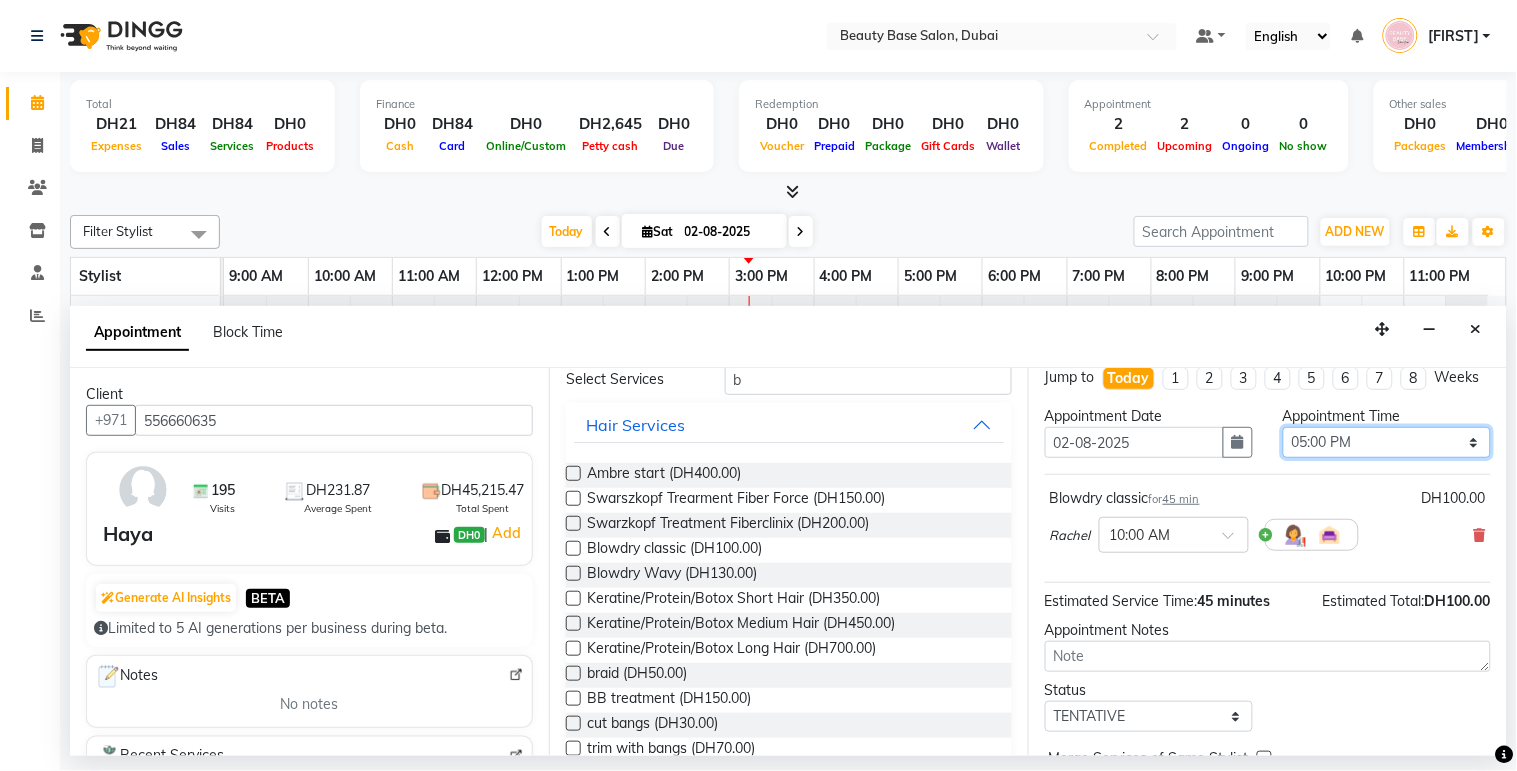click on "Select 10:00 AM 10:05 AM 10:10 AM 10:15 AM 10:20 AM 10:25 AM 10:30 AM 10:35 AM 10:40 AM 10:45 AM 10:50 AM 10:55 AM 11:00 AM 11:05 AM 11:10 AM 11:15 AM 11:20 AM 11:25 AM 11:30 AM 11:35 AM 11:40 AM 11:45 AM 11:50 AM 11:55 AM 12:00 PM 12:05 PM 12:10 PM 12:15 PM 12:20 PM 12:25 PM 12:30 PM 12:35 PM 12:40 PM 12:45 PM 12:50 PM 12:55 PM 01:00 PM 01:05 PM 01:10 PM 01:15 PM 01:20 PM 01:25 PM 01:30 PM 01:35 PM 01:40 PM 01:45 PM 01:50 PM 01:55 PM 02:00 PM 02:05 PM 02:10 PM 02:15 PM 02:20 PM 02:25 PM 02:30 PM 02:35 PM 02:40 PM 02:45 PM 02:50 PM 02:55 PM 03:00 PM 03:05 PM 03:10 PM 03:15 PM 03:20 PM 03:25 PM 03:30 PM 03:35 PM 03:40 PM 03:45 PM 03:50 PM 03:55 PM 04:00 PM 04:05 PM 04:10 PM 04:15 PM 04:20 PM 04:25 PM 04:30 PM 04:35 PM 04:40 PM 04:45 PM 04:50 PM 04:55 PM 05:00 PM 05:05 PM 05:10 PM 05:15 PM 05:20 PM 05:25 PM 05:30 PM 05:35 PM 05:40 PM 05:45 PM 05:50 PM 05:55 PM 06:00 PM 06:05 PM 06:10 PM 06:15 PM 06:20 PM 06:25 PM 06:30 PM 06:35 PM 06:40 PM 06:45 PM 06:50 PM 06:55 PM 07:00 PM 07:05 PM 07:10 PM 07:15 PM 07:20 PM" at bounding box center (1387, 442) 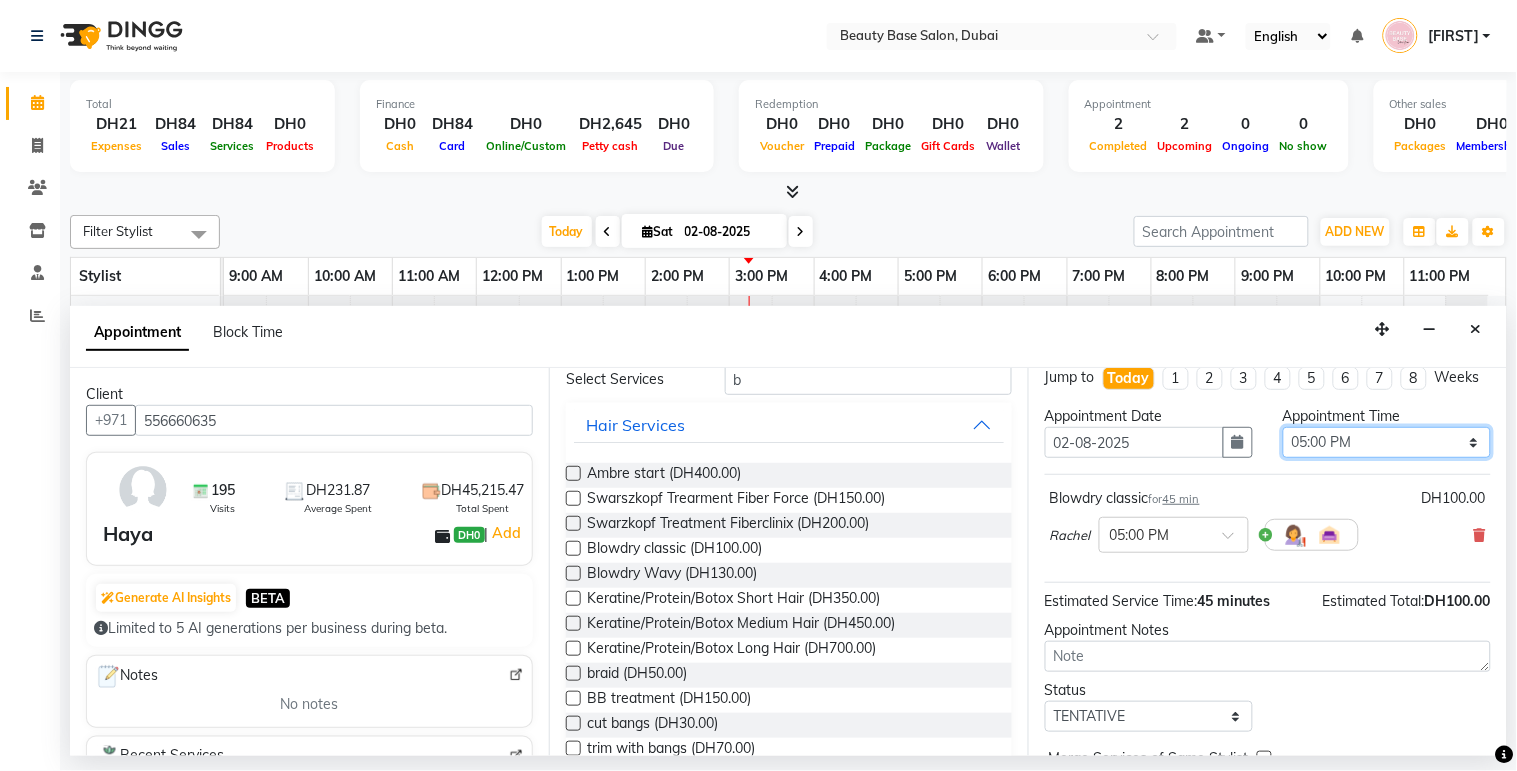 scroll, scrollTop: 138, scrollLeft: 0, axis: vertical 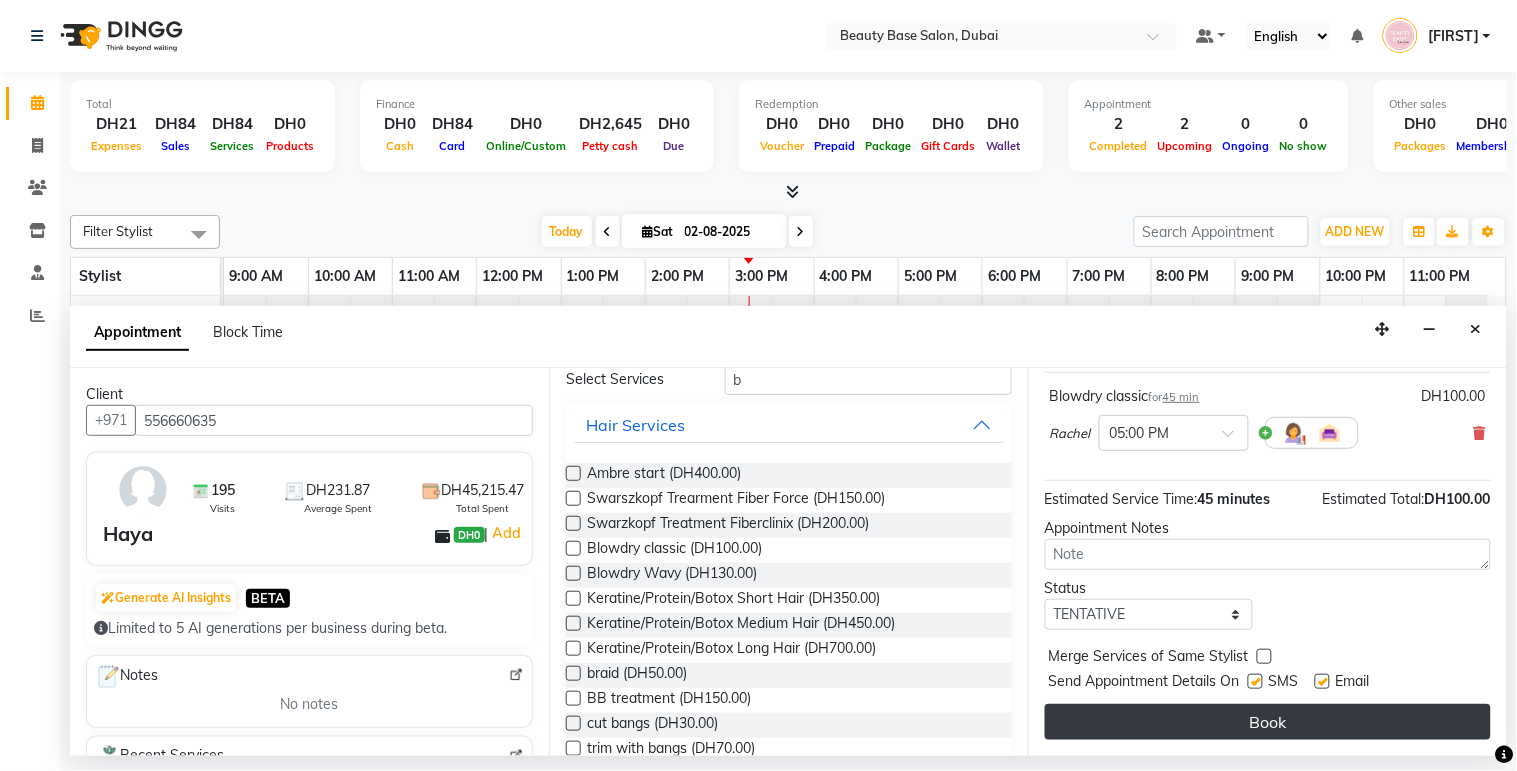 click on "Book" at bounding box center (1268, 722) 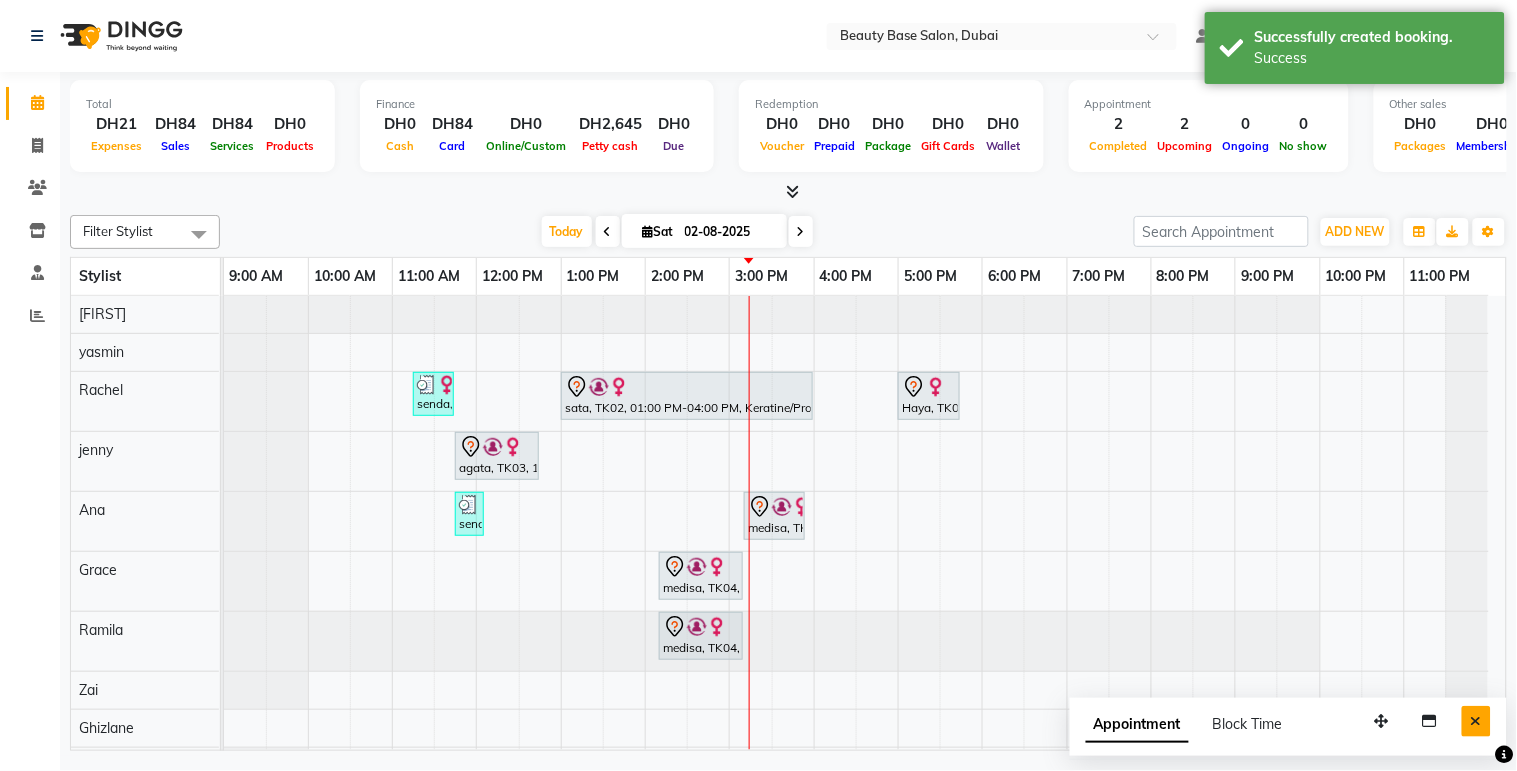 click at bounding box center (1476, 721) 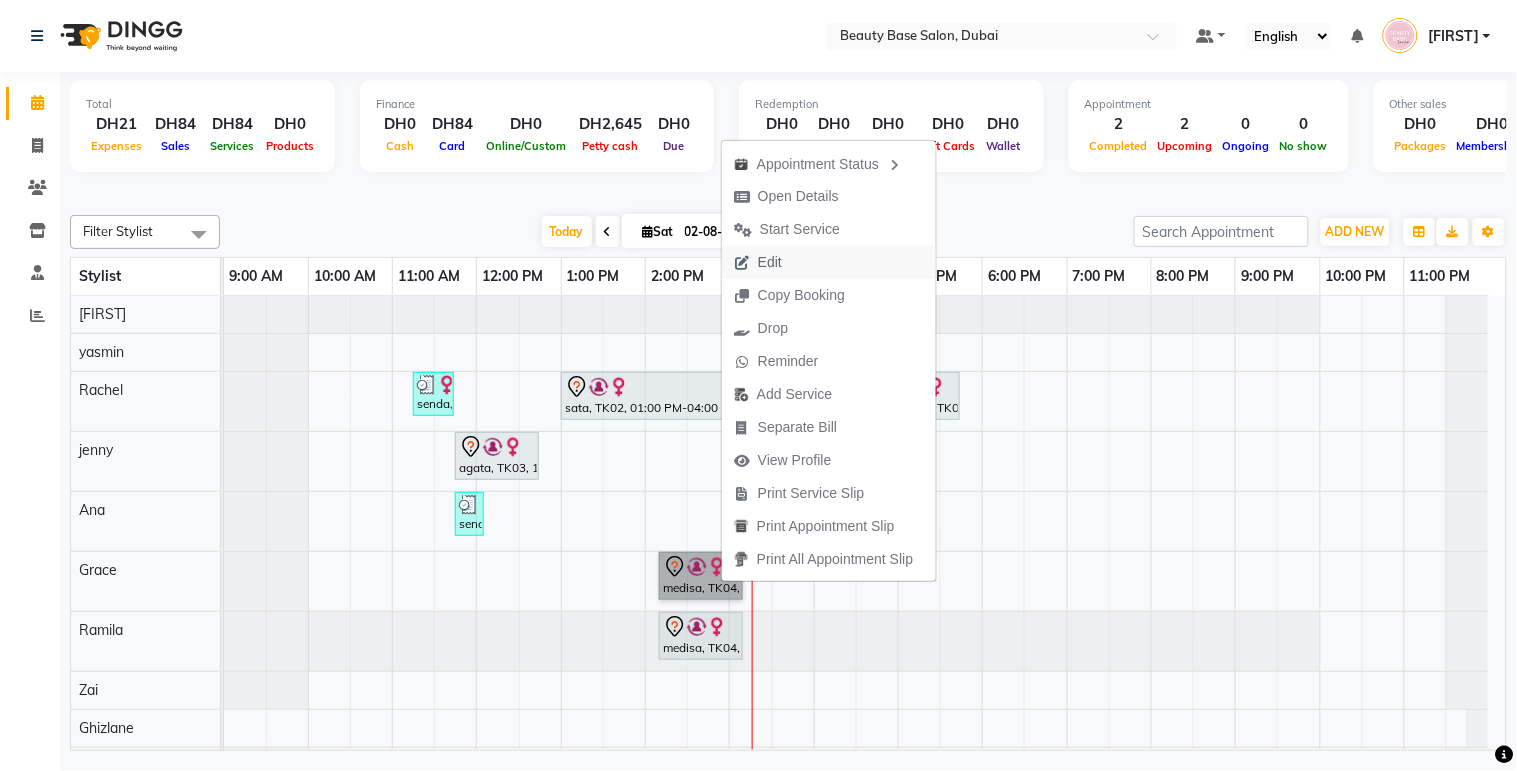 click on "Edit" at bounding box center [829, 262] 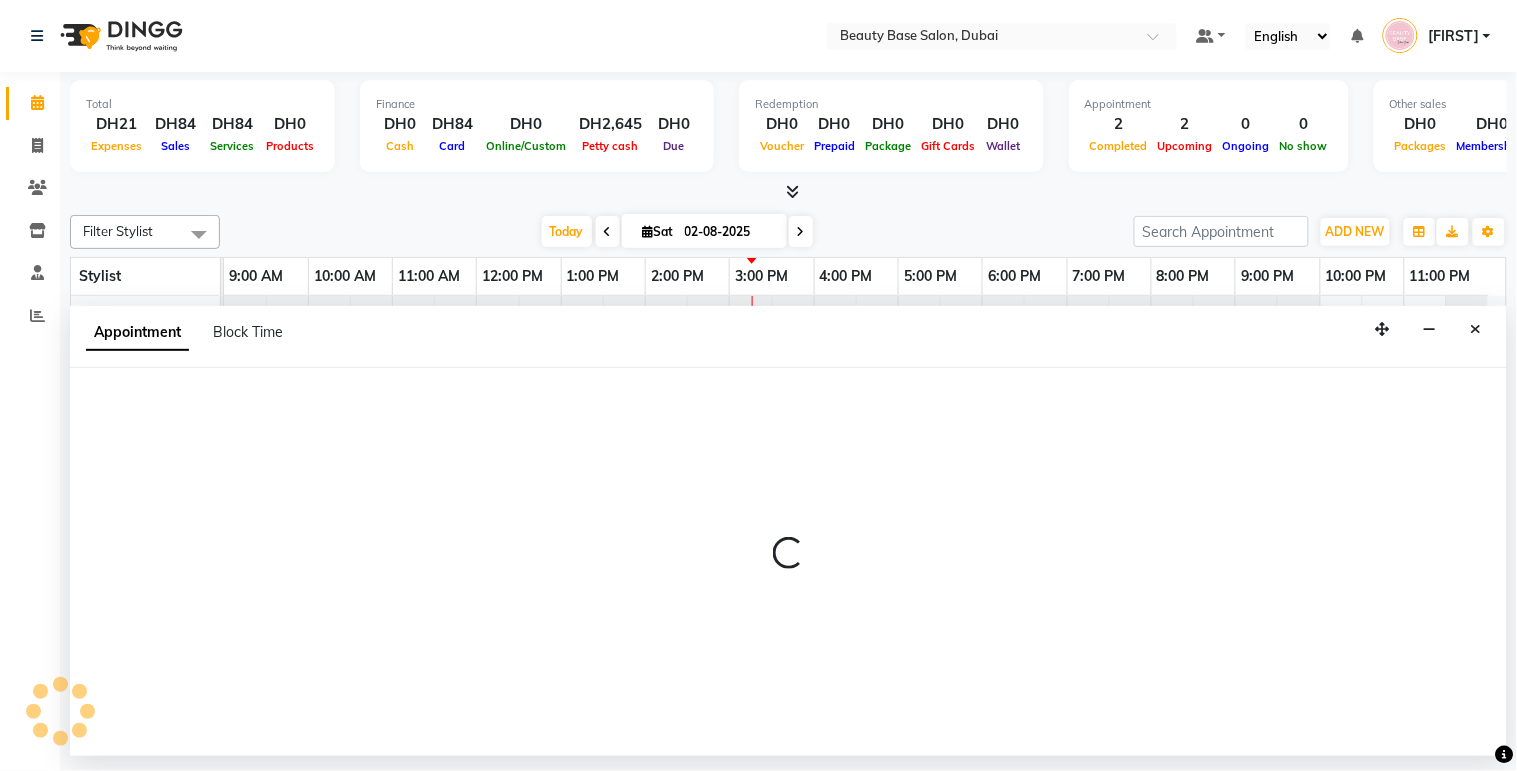 select on "tentative" 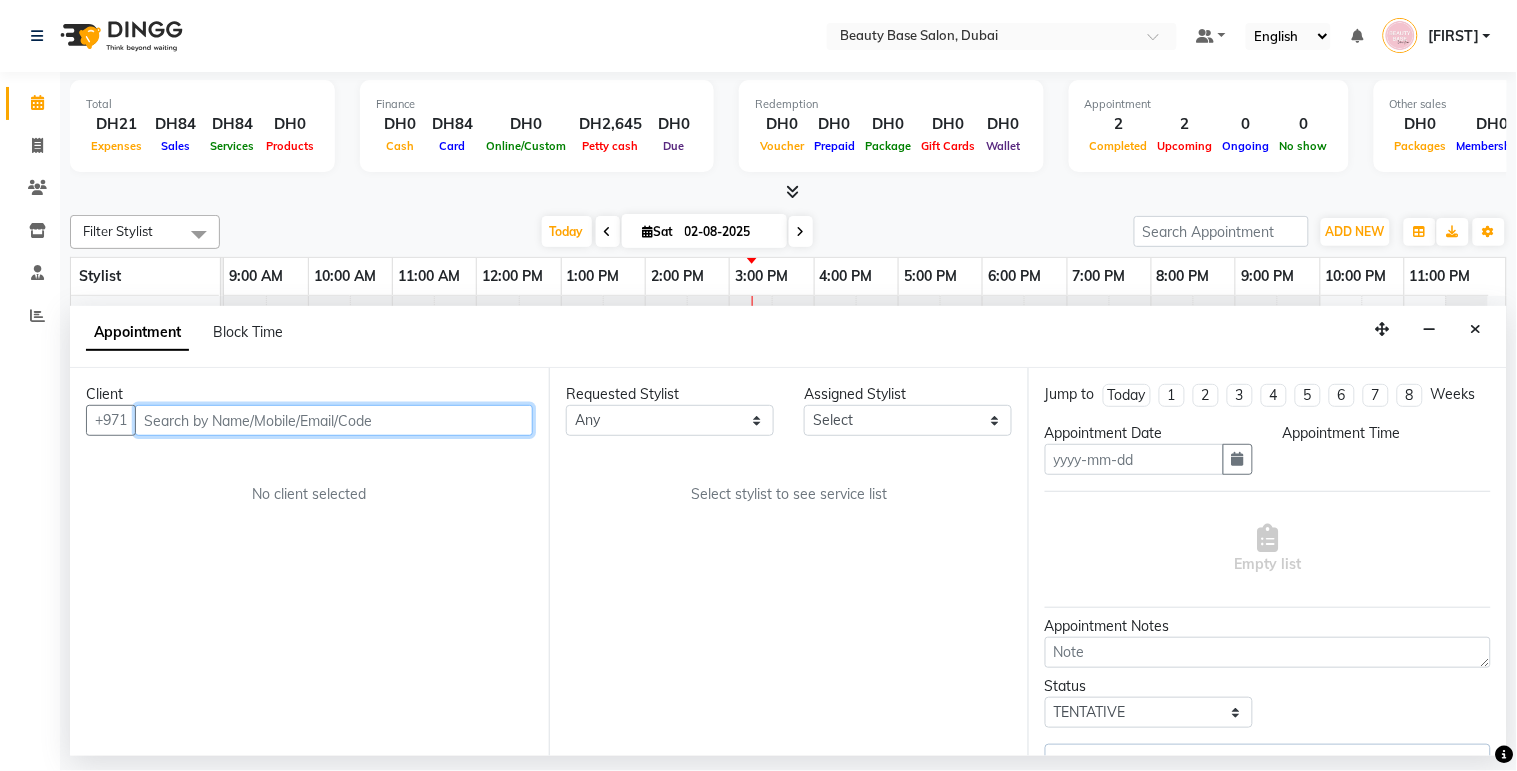 type on "02-08-2025" 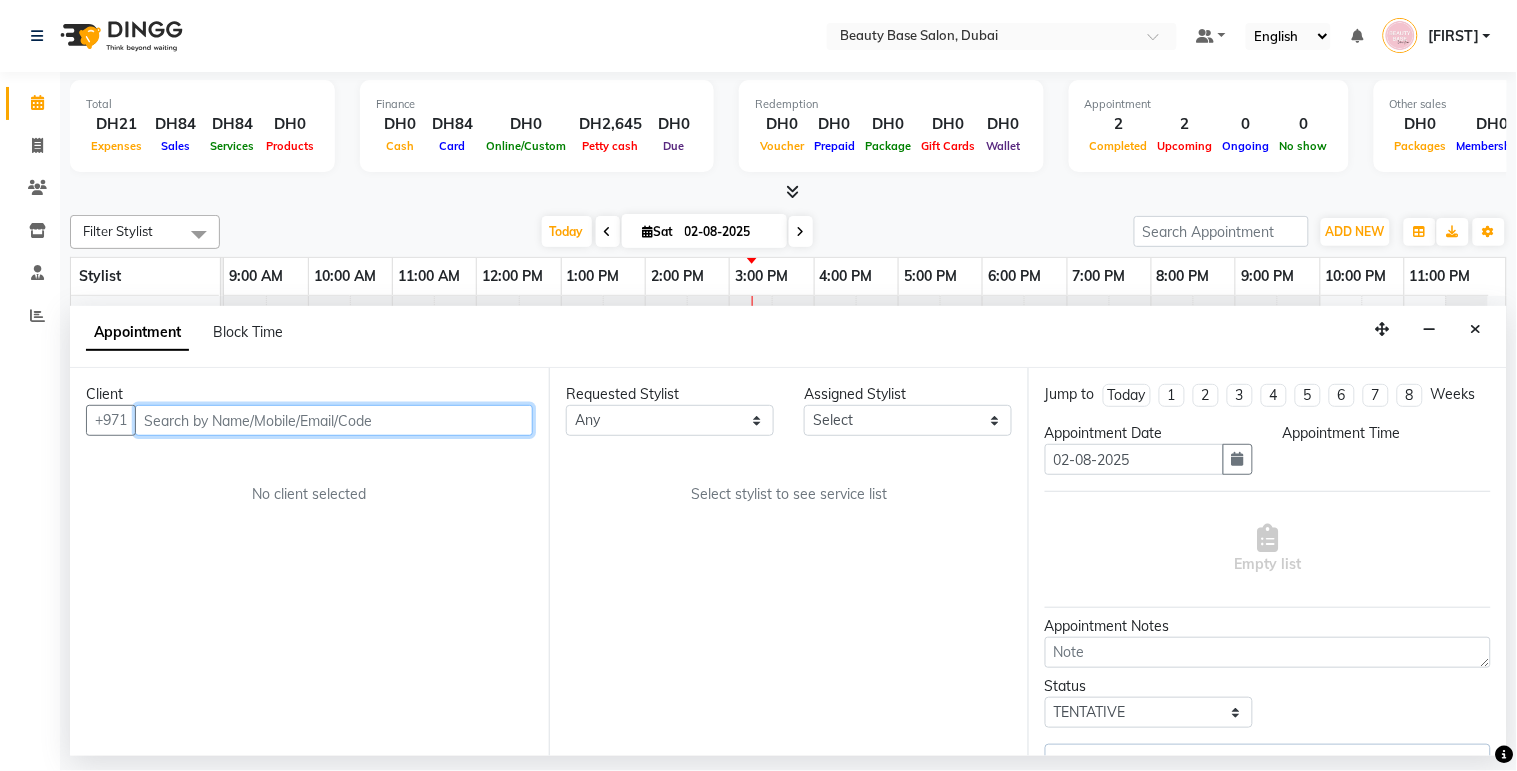 select on "850" 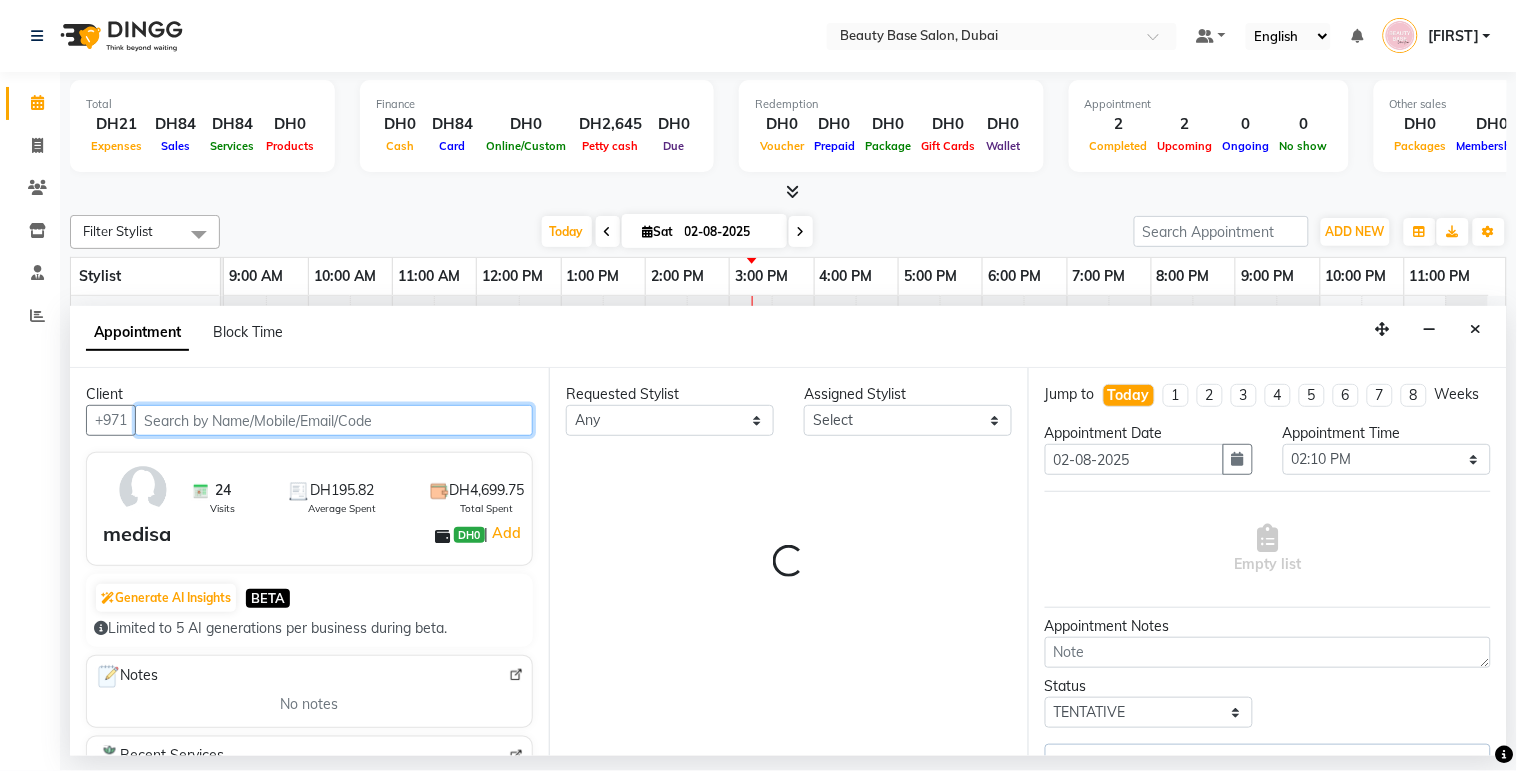 select on "61471" 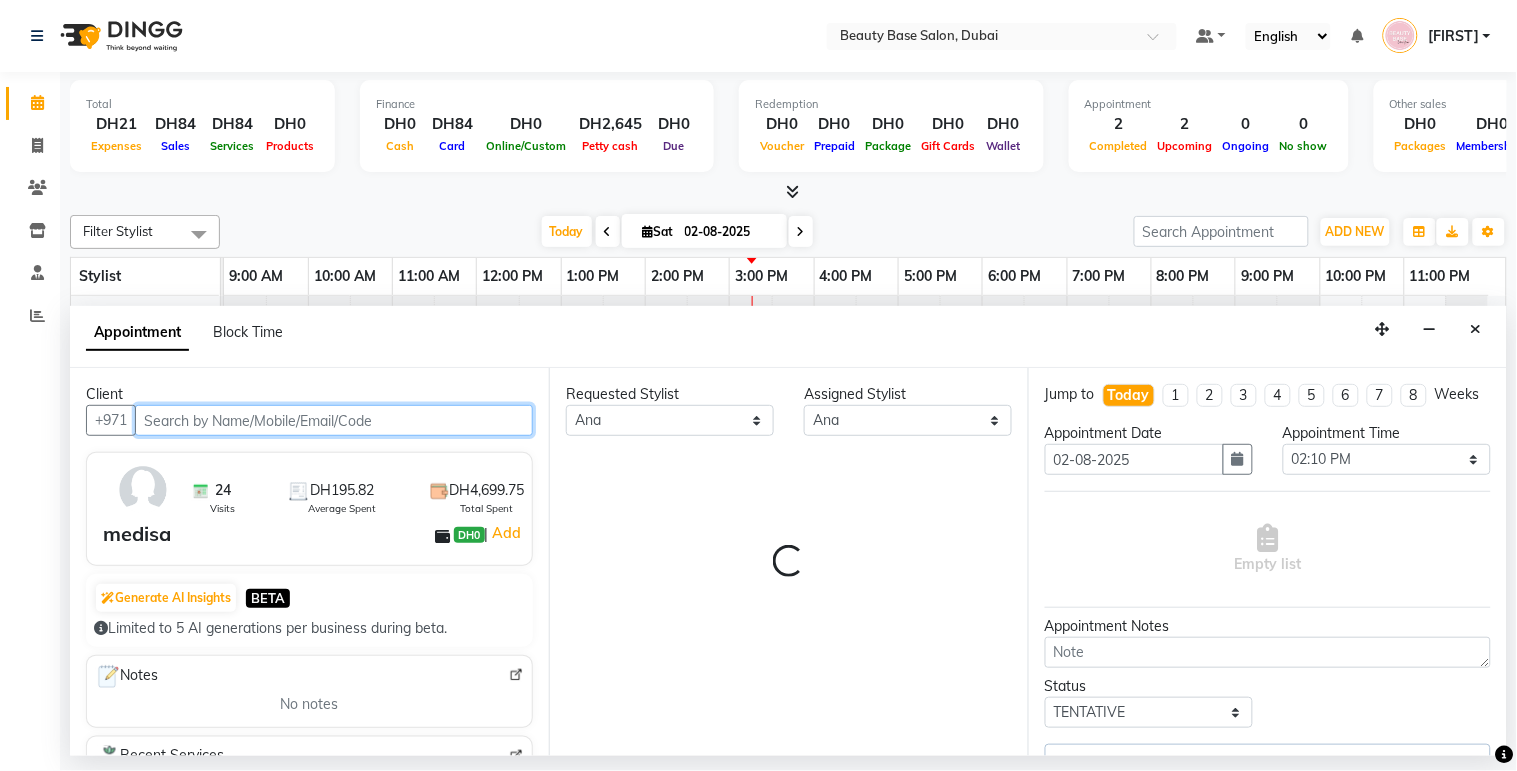 select on "1223" 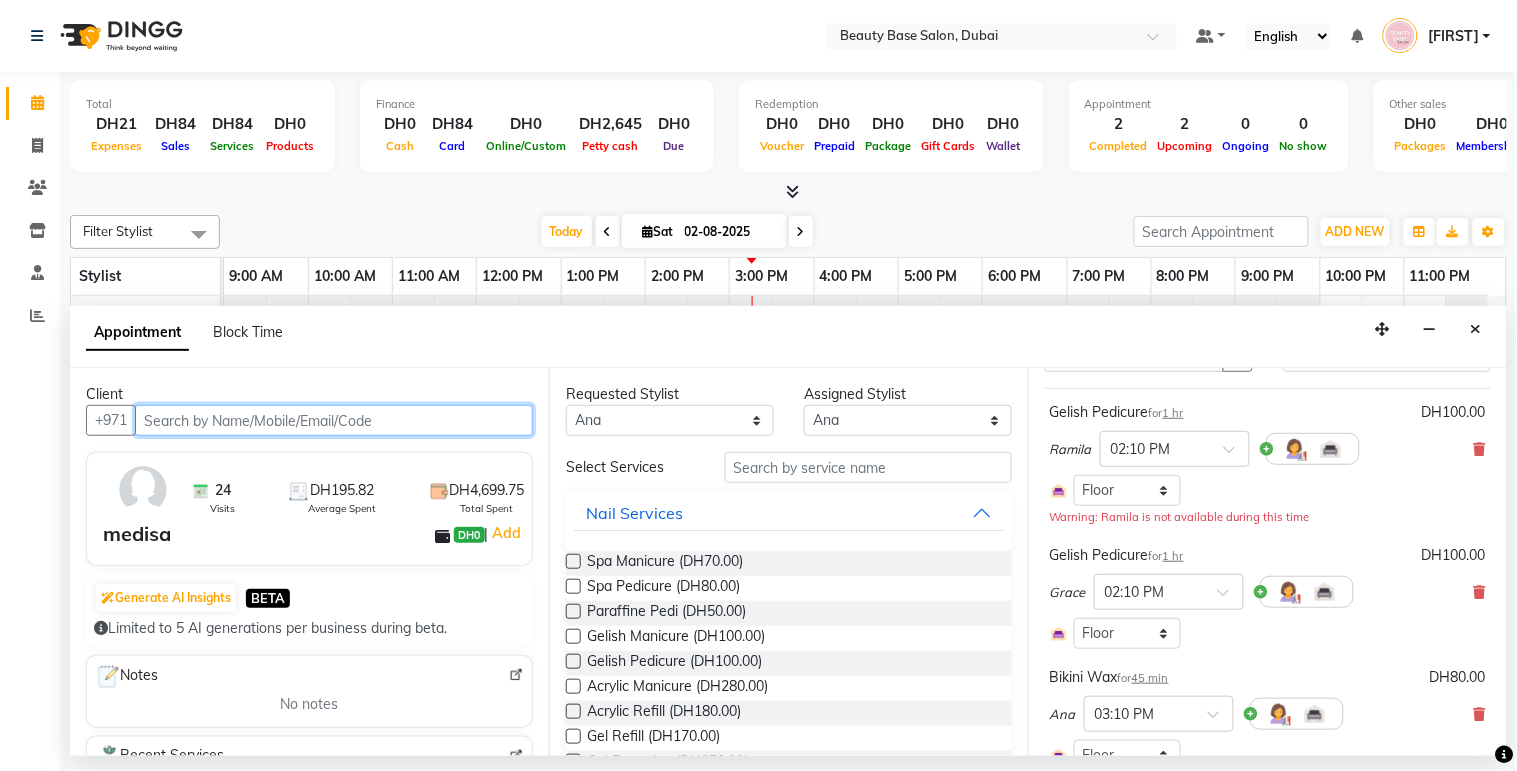 scroll, scrollTop: 121, scrollLeft: 0, axis: vertical 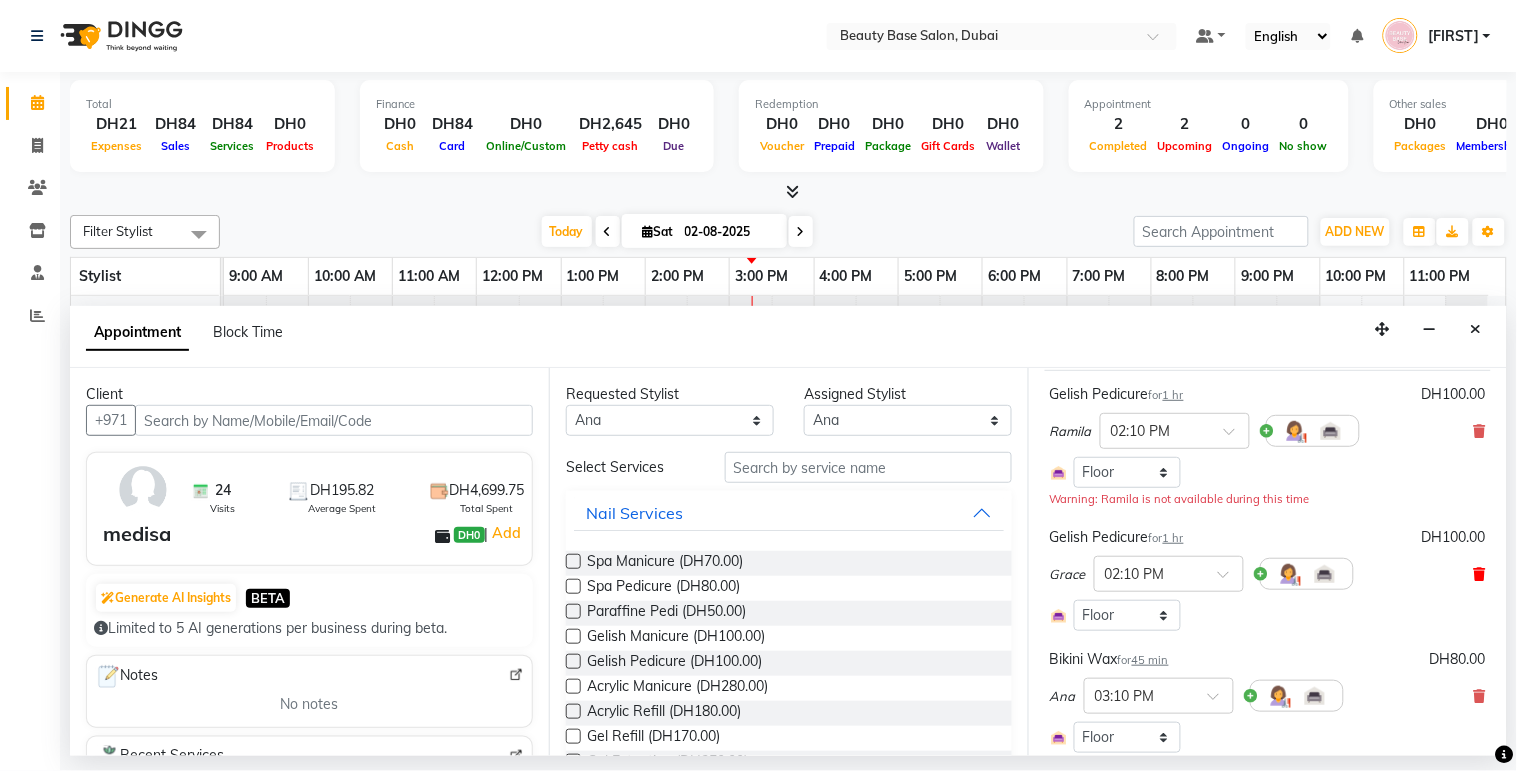 click at bounding box center [1480, 574] 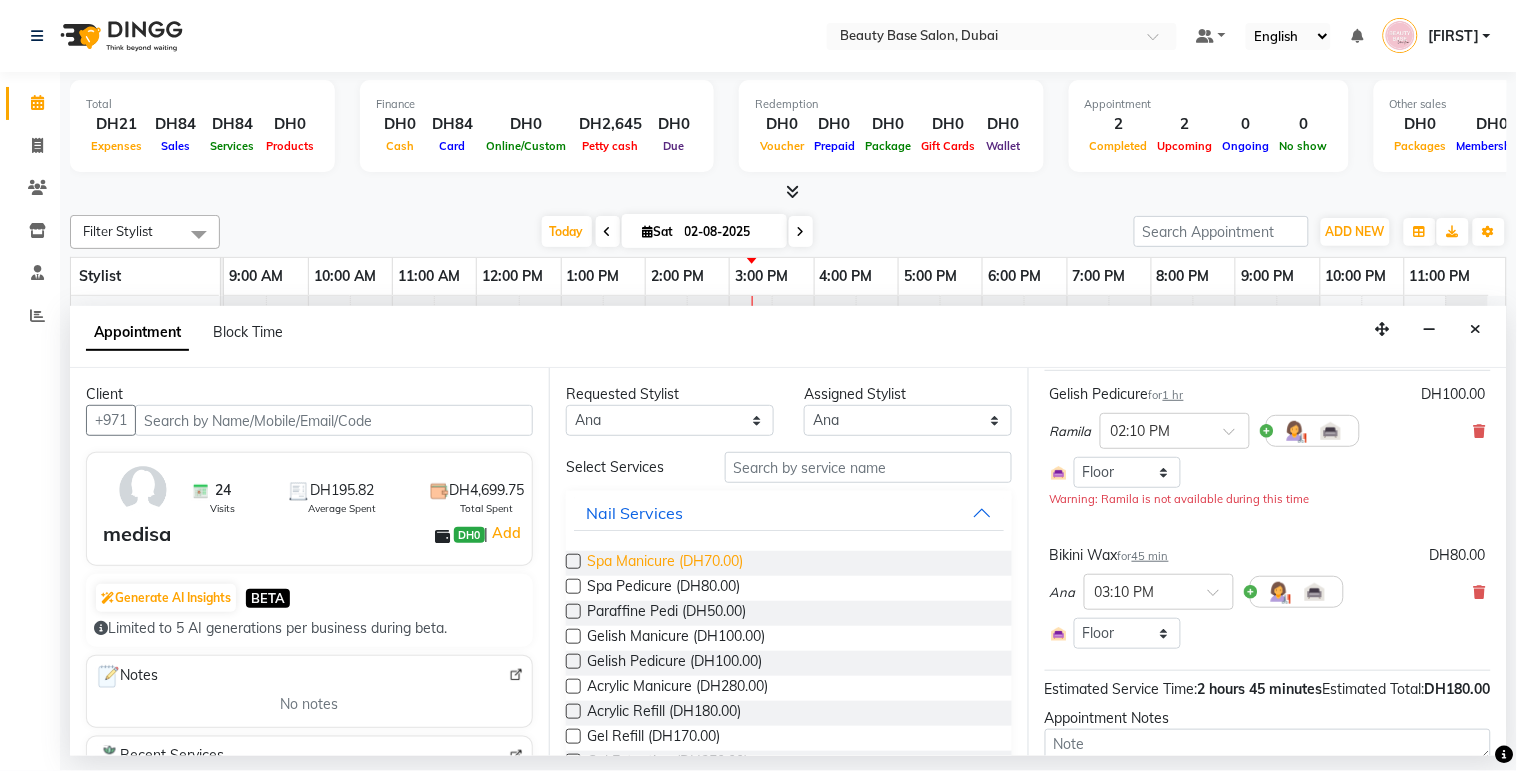 click on "Spa Manicure (DH70.00)" at bounding box center [665, 563] 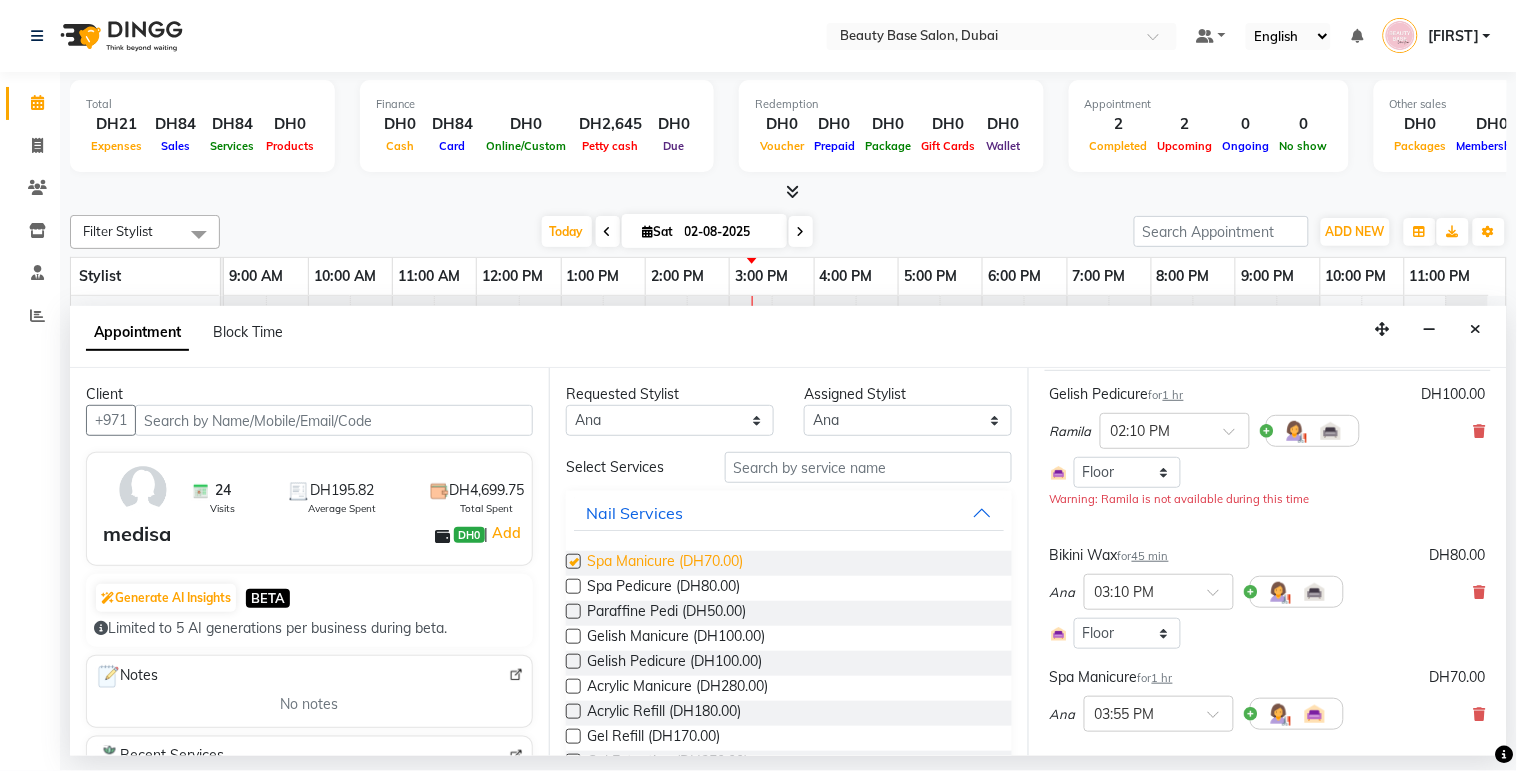 checkbox on "false" 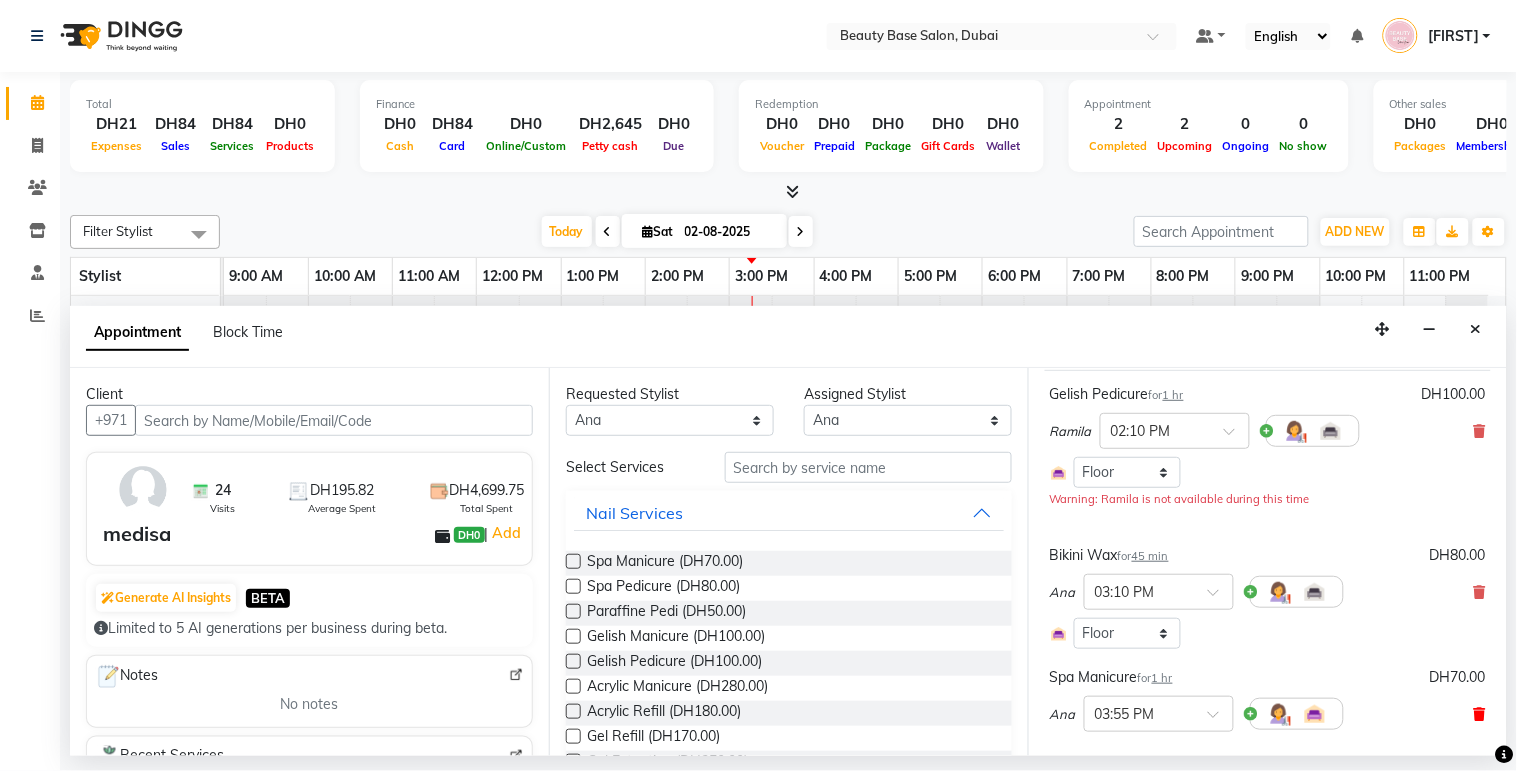 click at bounding box center [1480, 714] 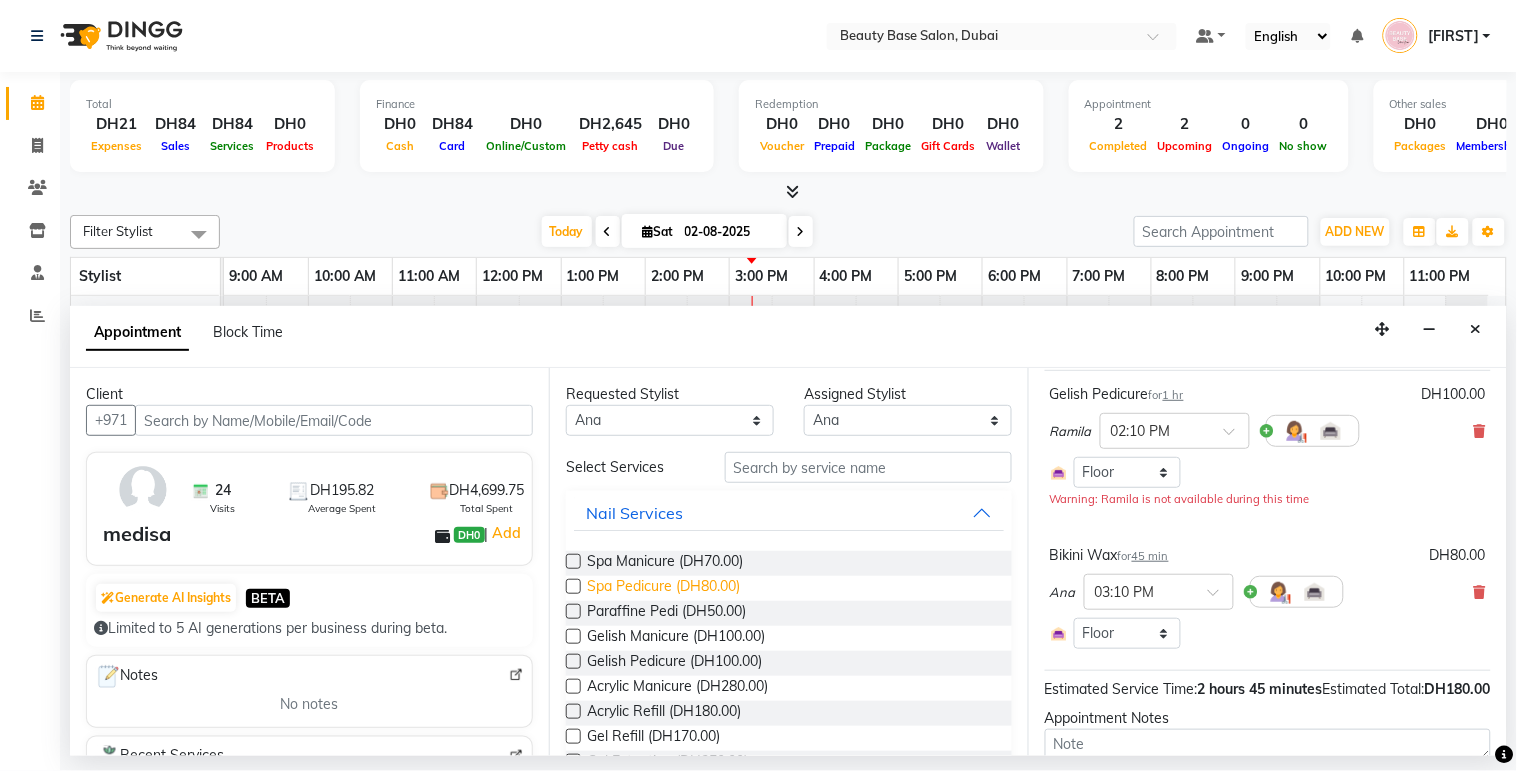 click on "Spa Pedicure (DH80.00)" at bounding box center (663, 588) 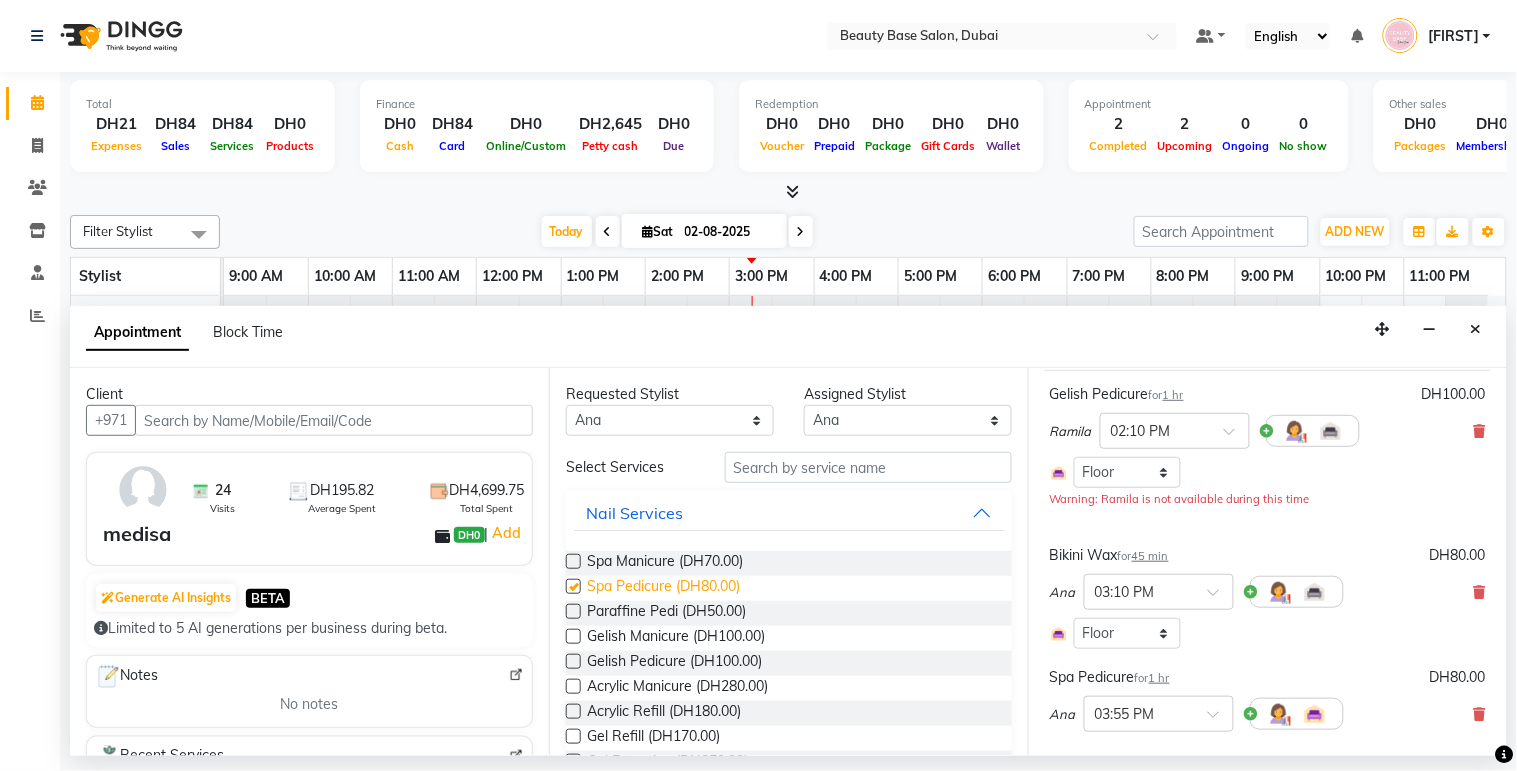 checkbox on "false" 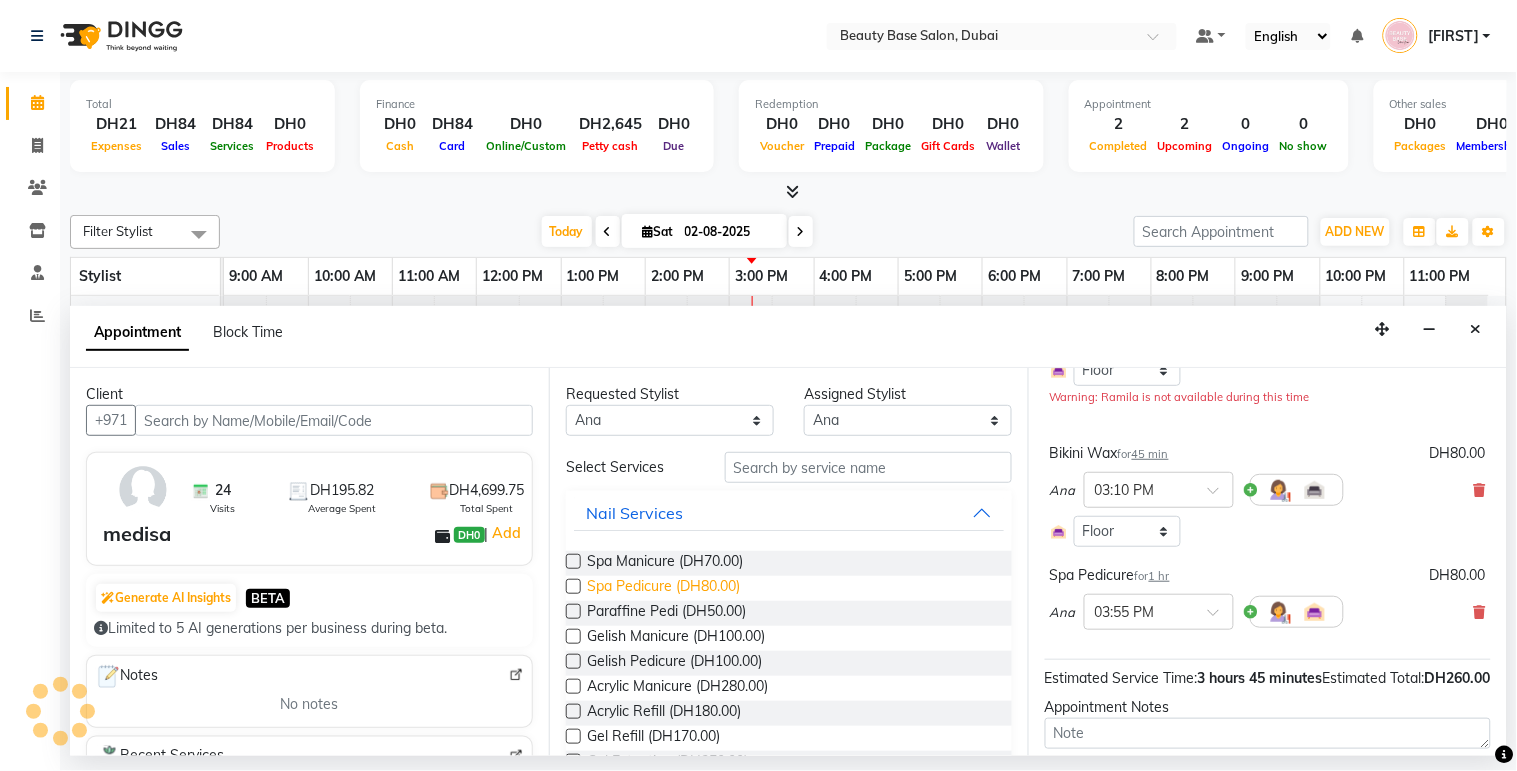 scroll, scrollTop: 240, scrollLeft: 0, axis: vertical 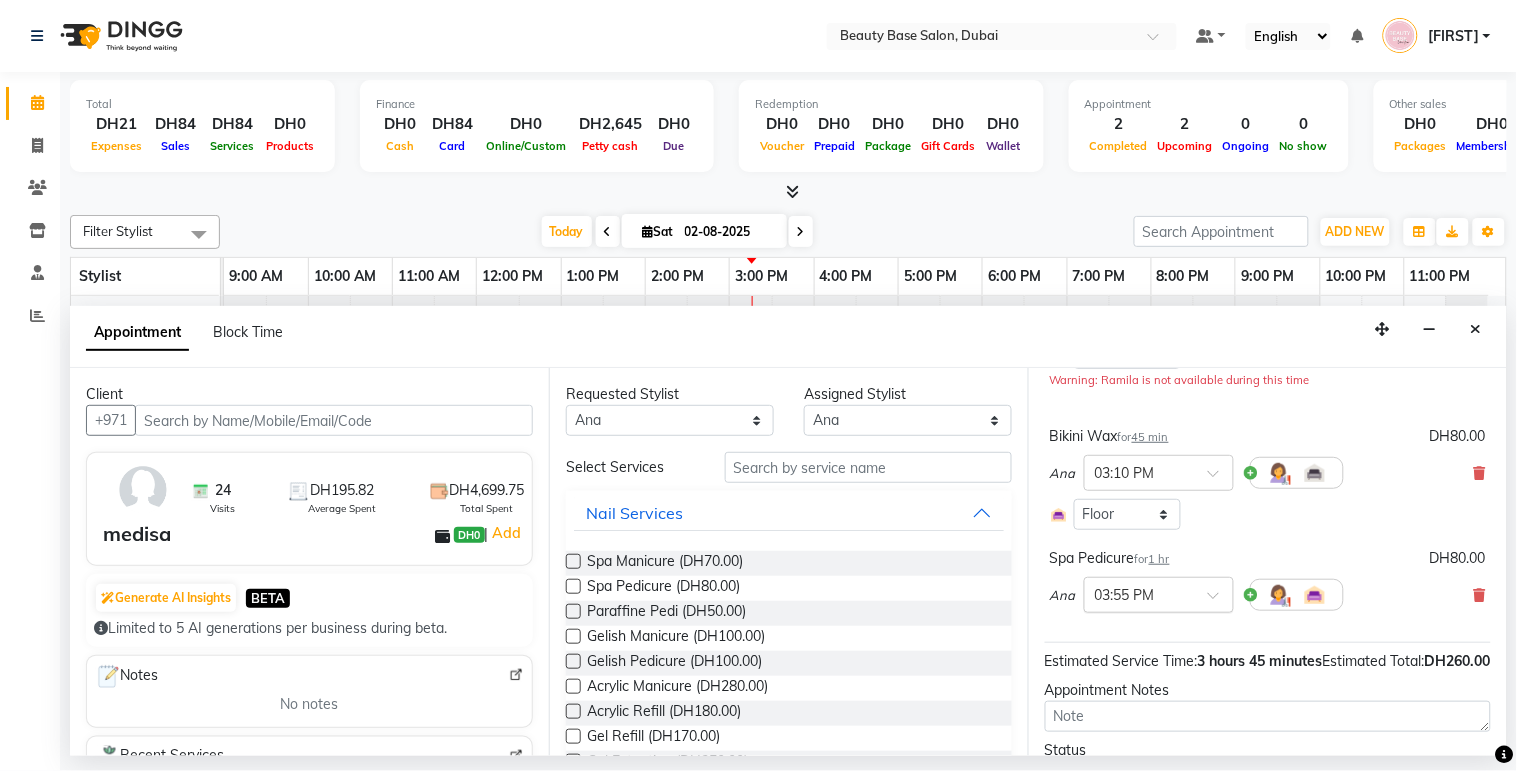 click at bounding box center [1139, 593] 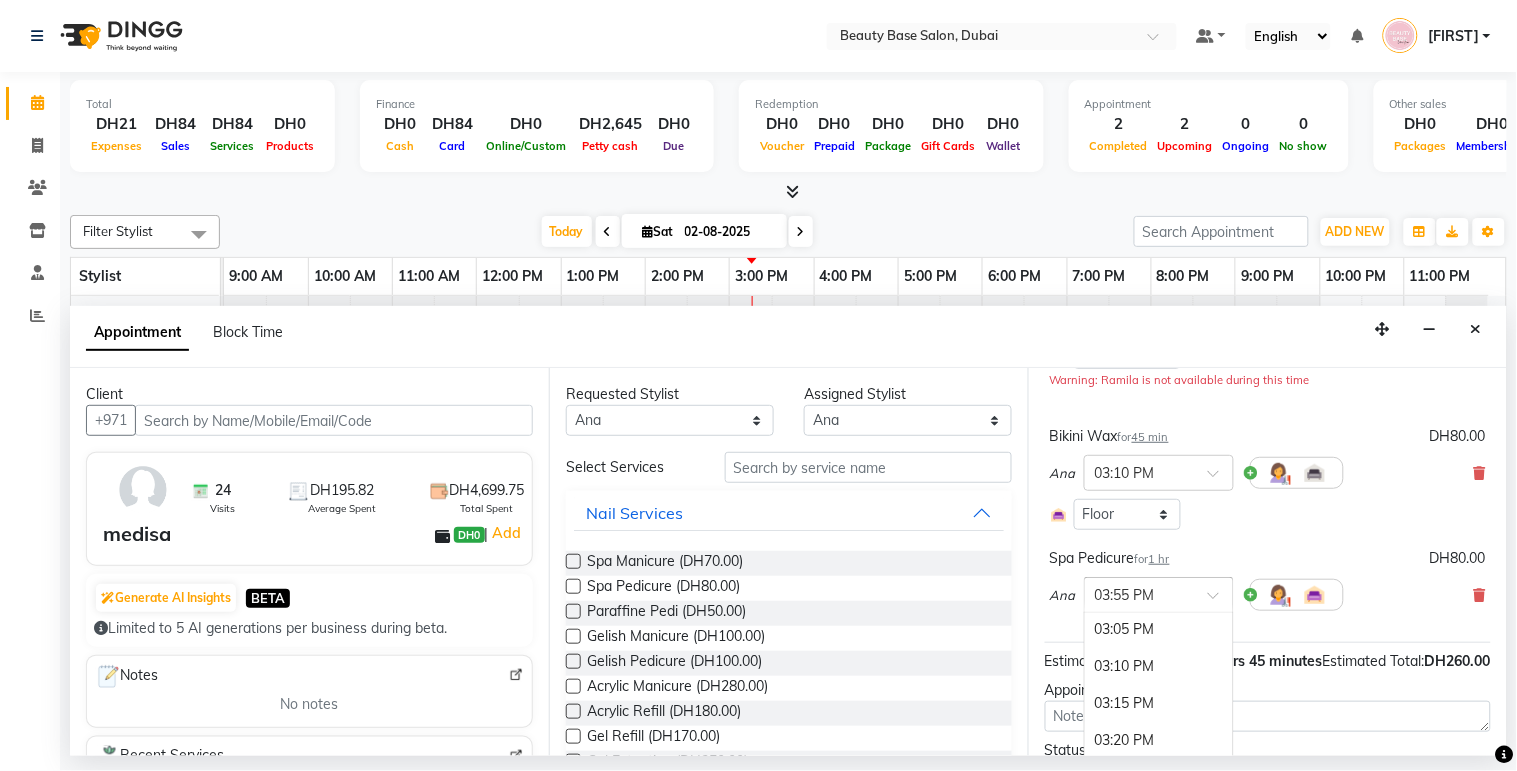 scroll, scrollTop: 2266, scrollLeft: 0, axis: vertical 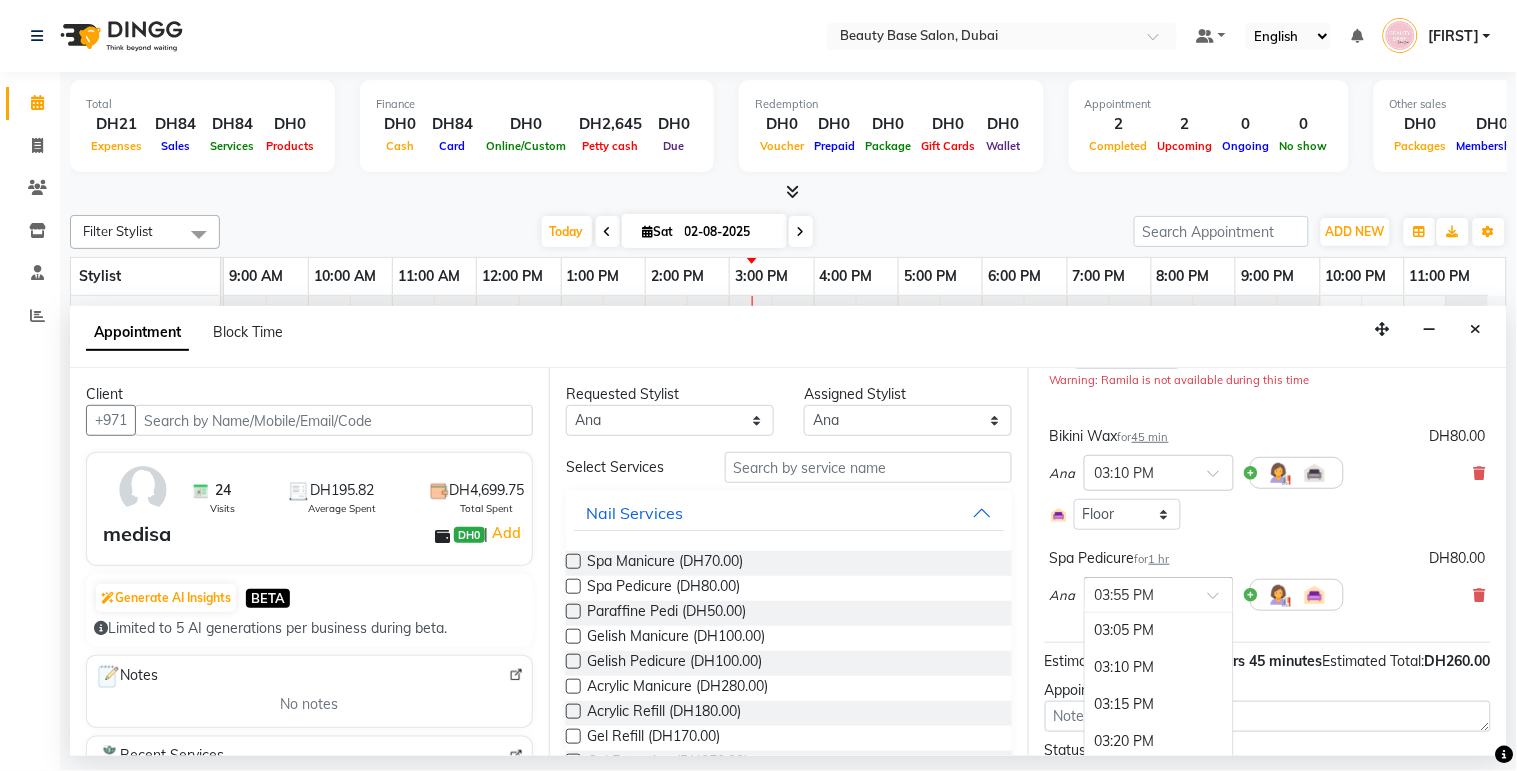 click on "03:10 PM" at bounding box center (1159, 667) 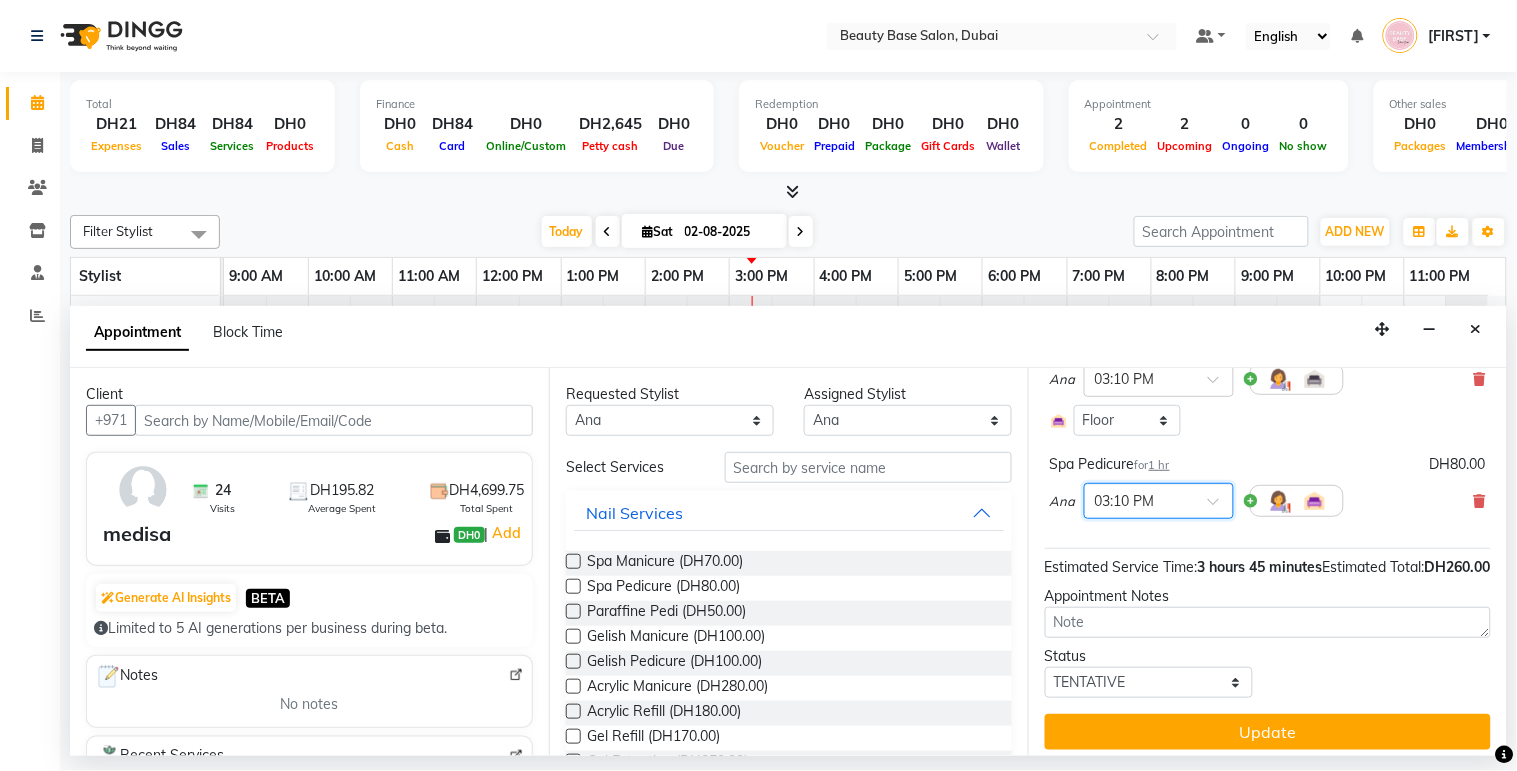 scroll, scrollTop: 405, scrollLeft: 0, axis: vertical 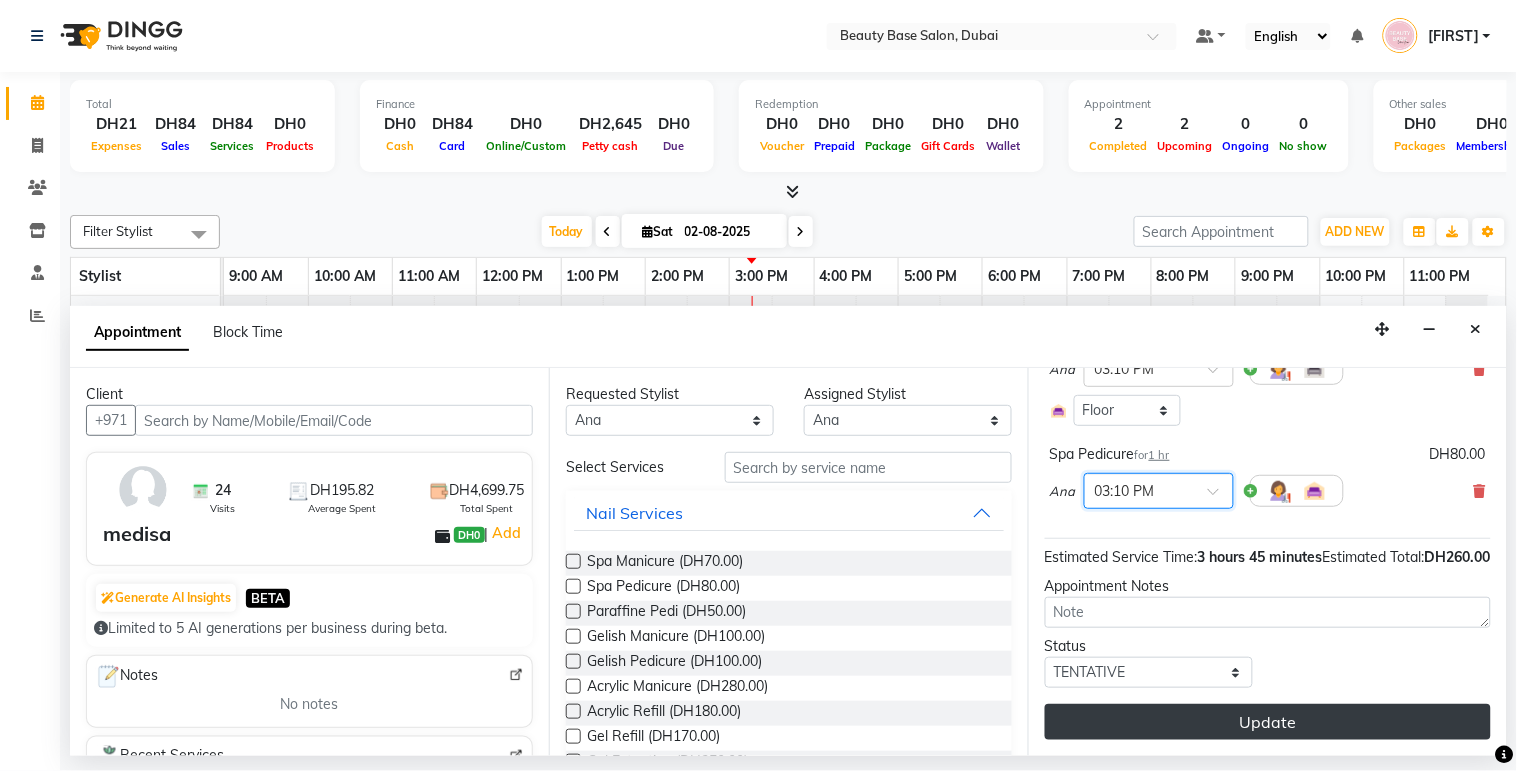 click on "Update" at bounding box center [1268, 722] 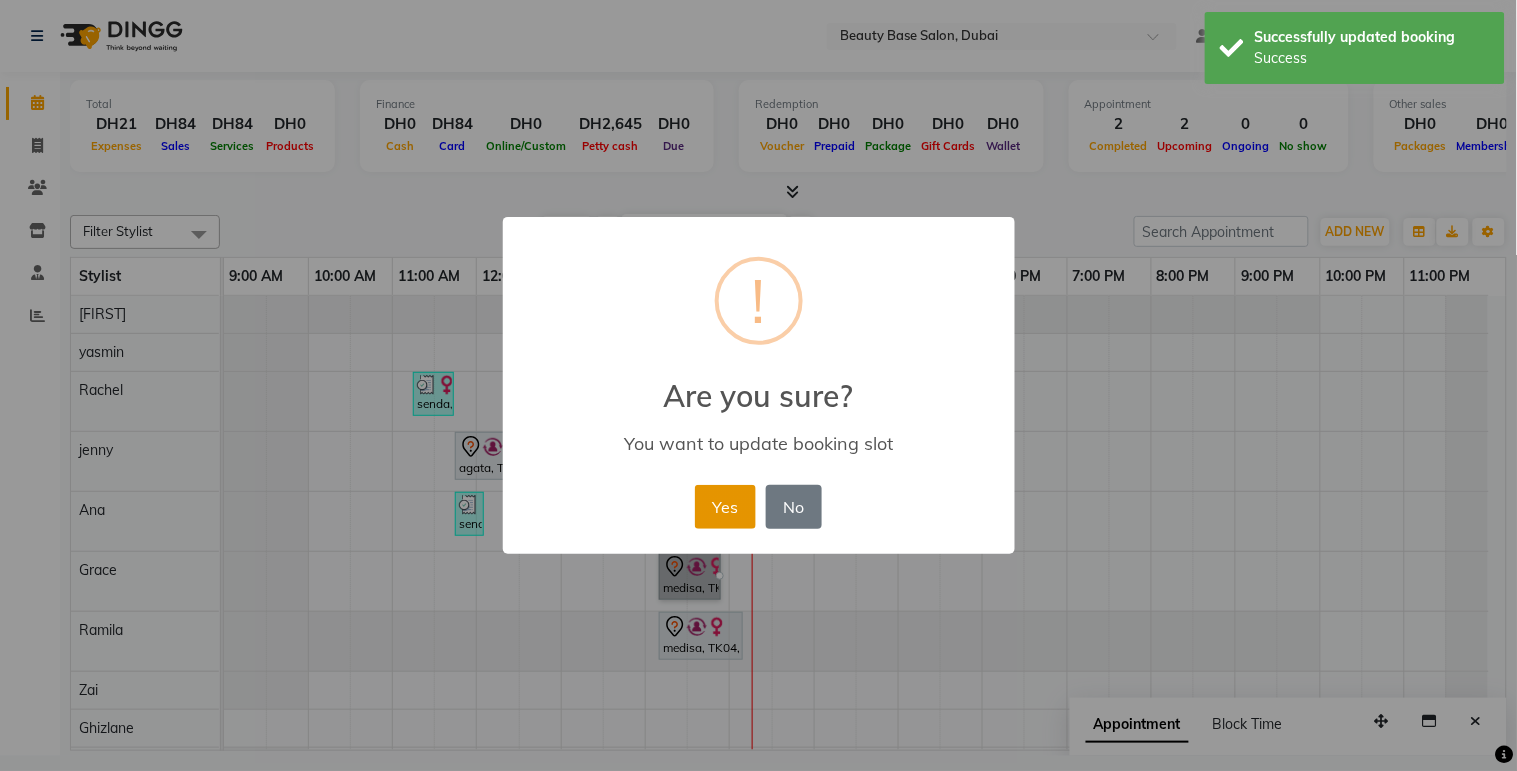 click on "Yes" at bounding box center [725, 507] 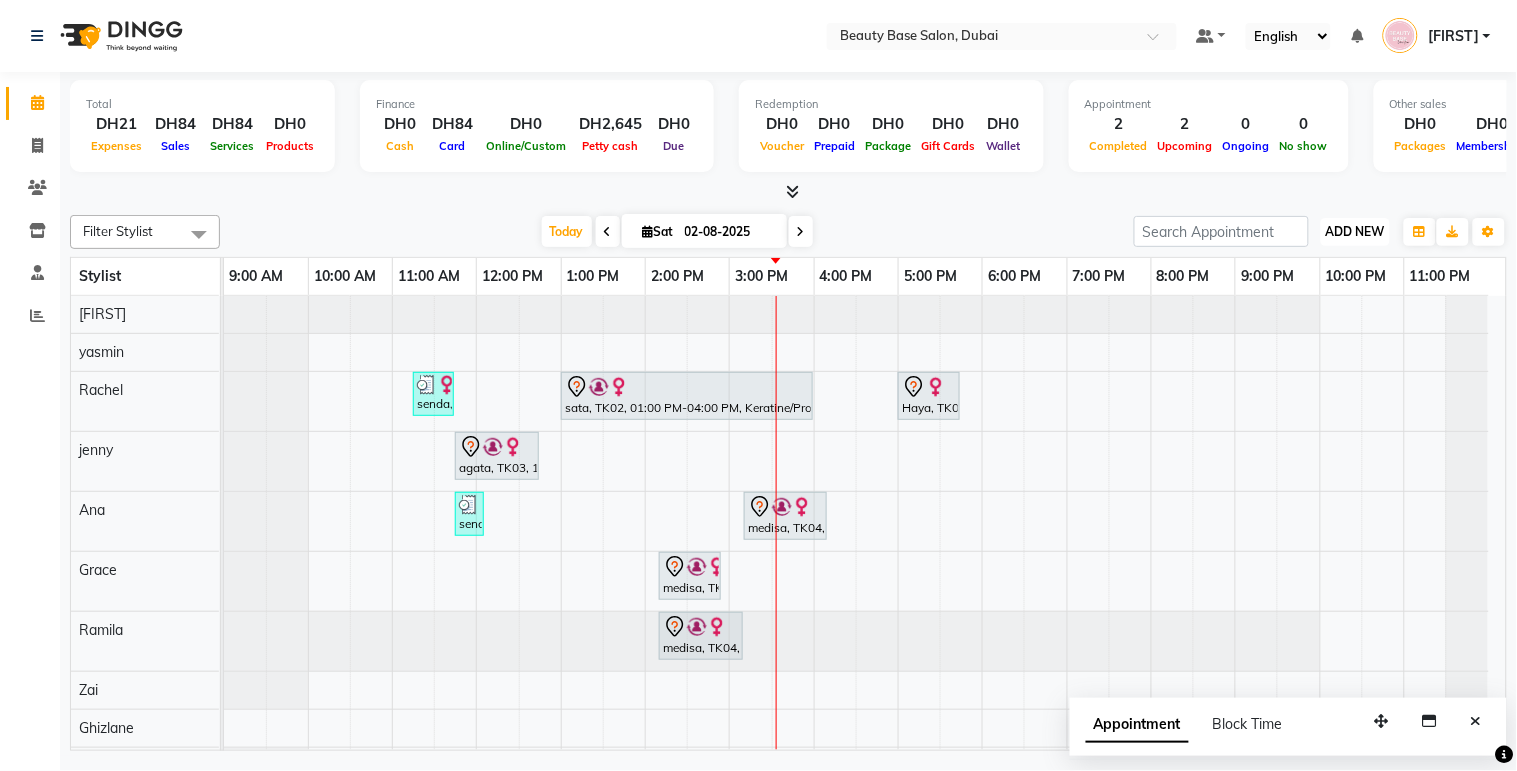click on "ADD NEW" at bounding box center [1355, 231] 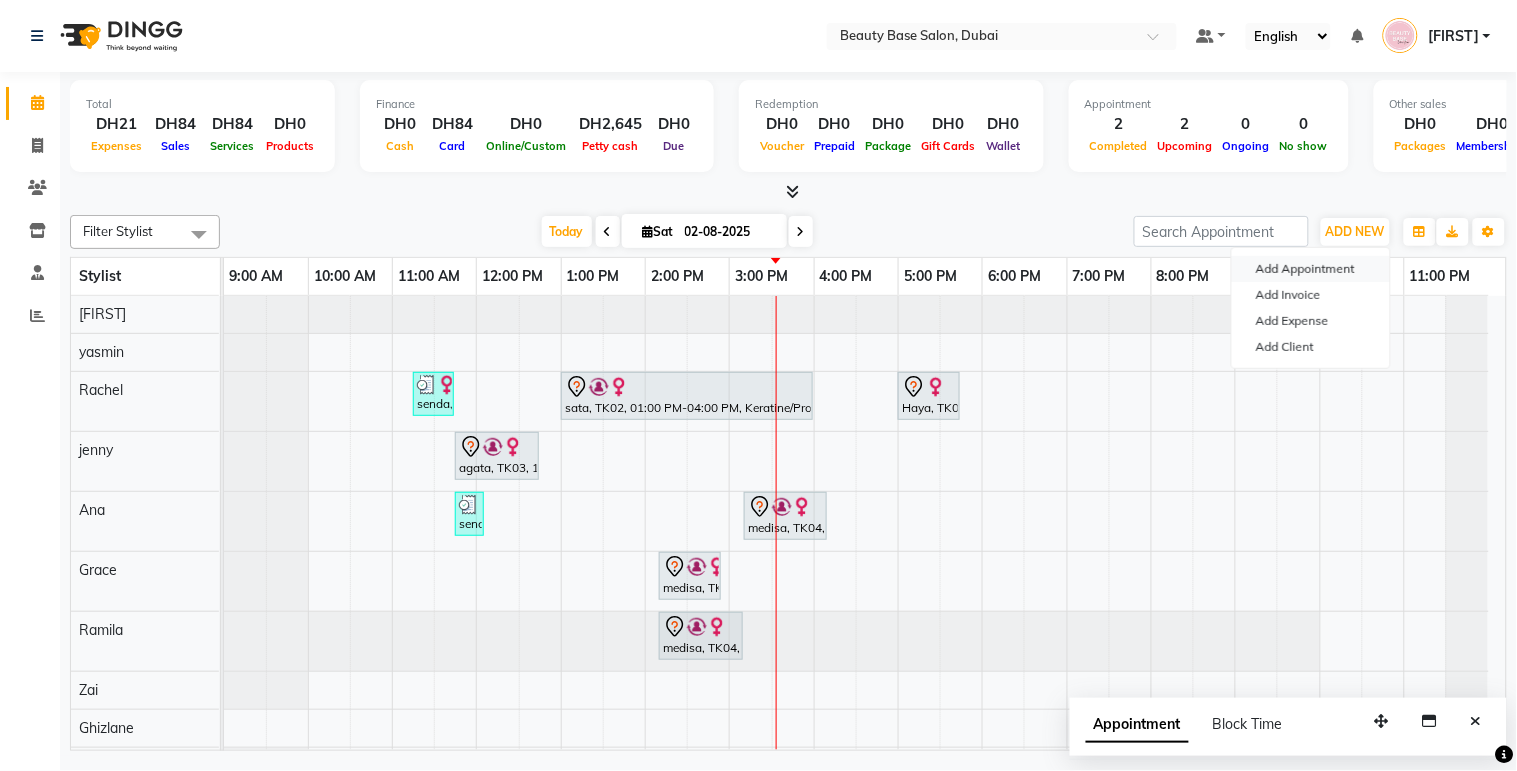 click on "Add Appointment" at bounding box center [1311, 269] 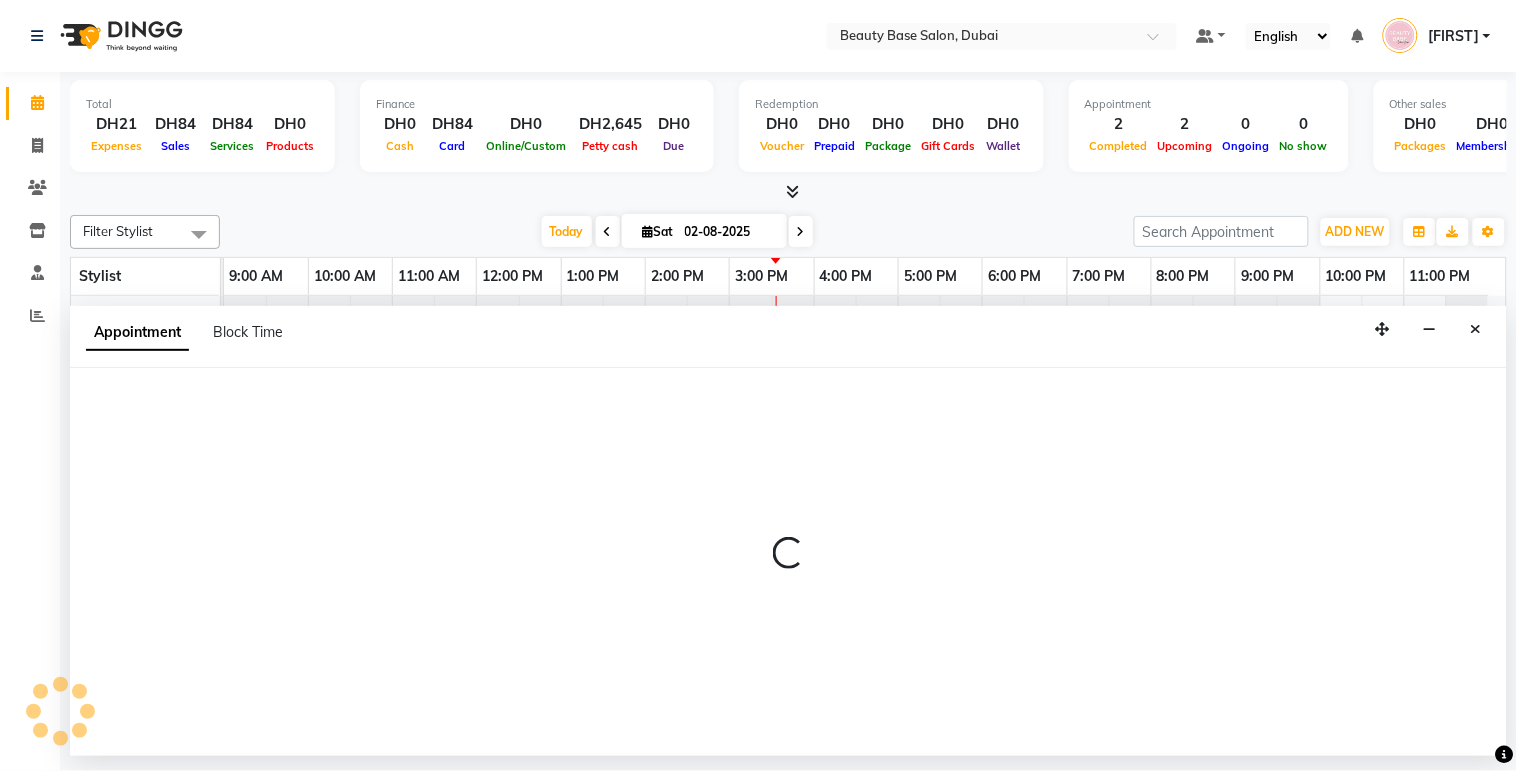 select on "600" 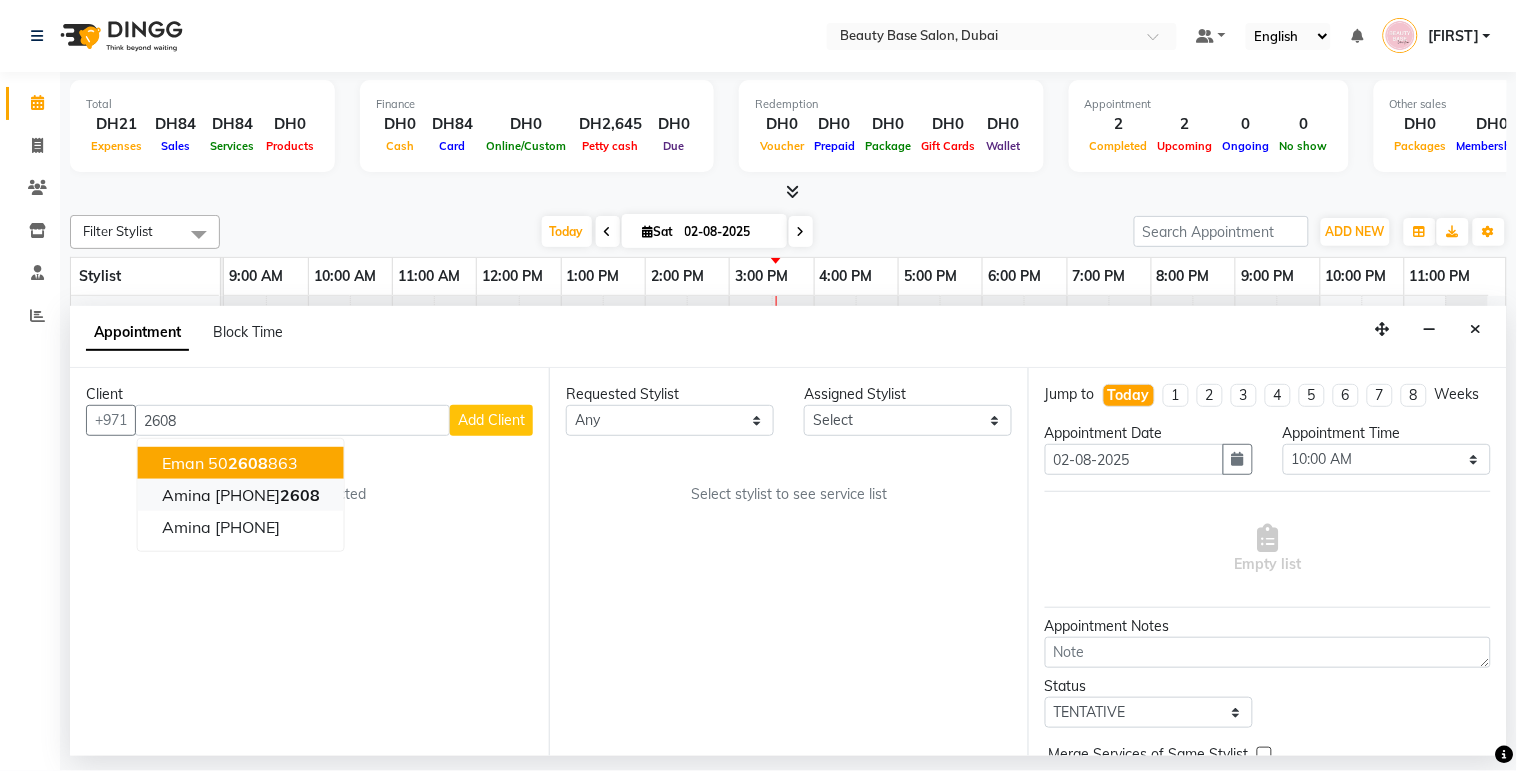click on "2608" at bounding box center [300, 495] 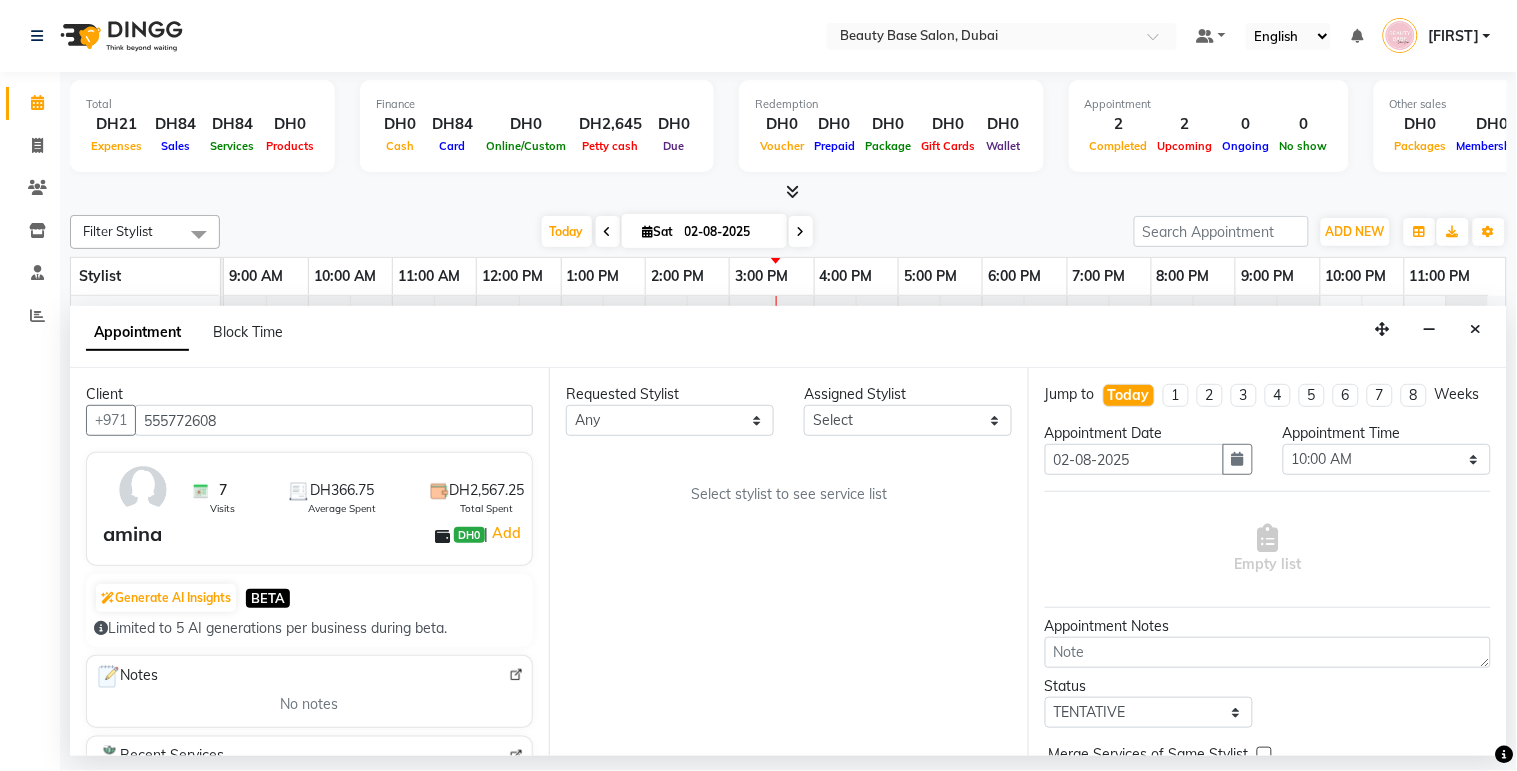 type on "555772608" 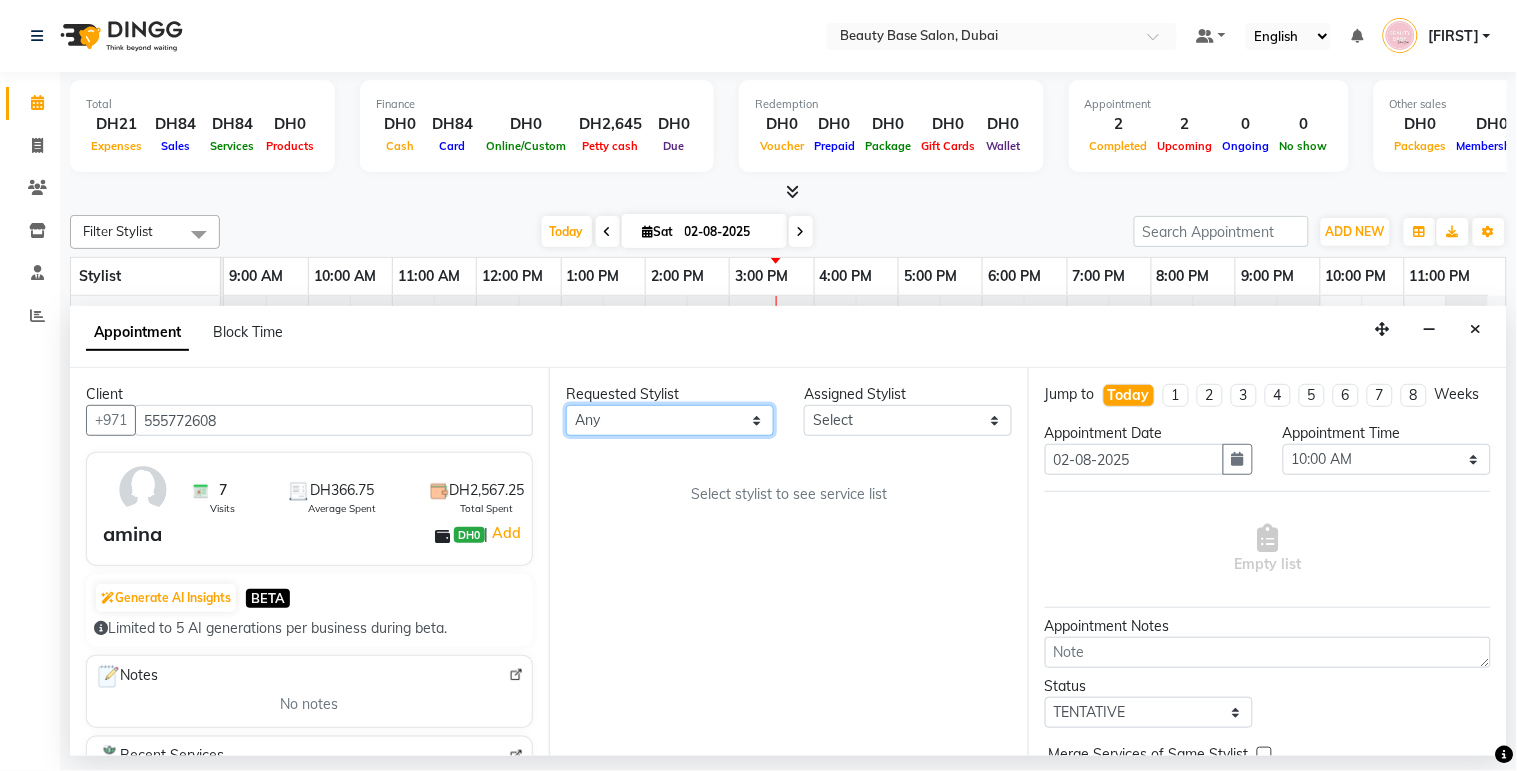 click on "Any Ana Ghizlane Grace jenny Lama Rachel Ramila tina yasmin Zai" at bounding box center (670, 420) 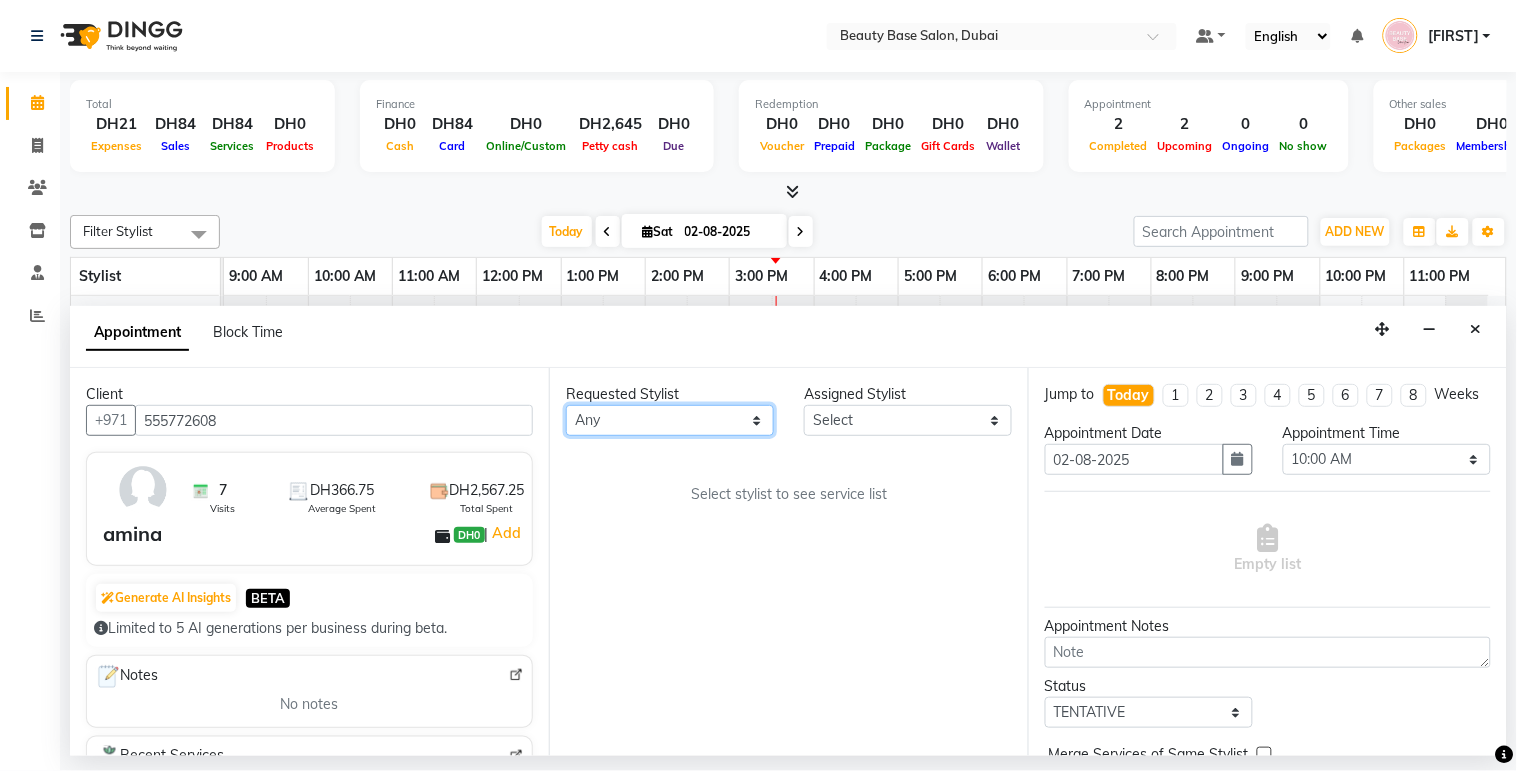 select on "13438" 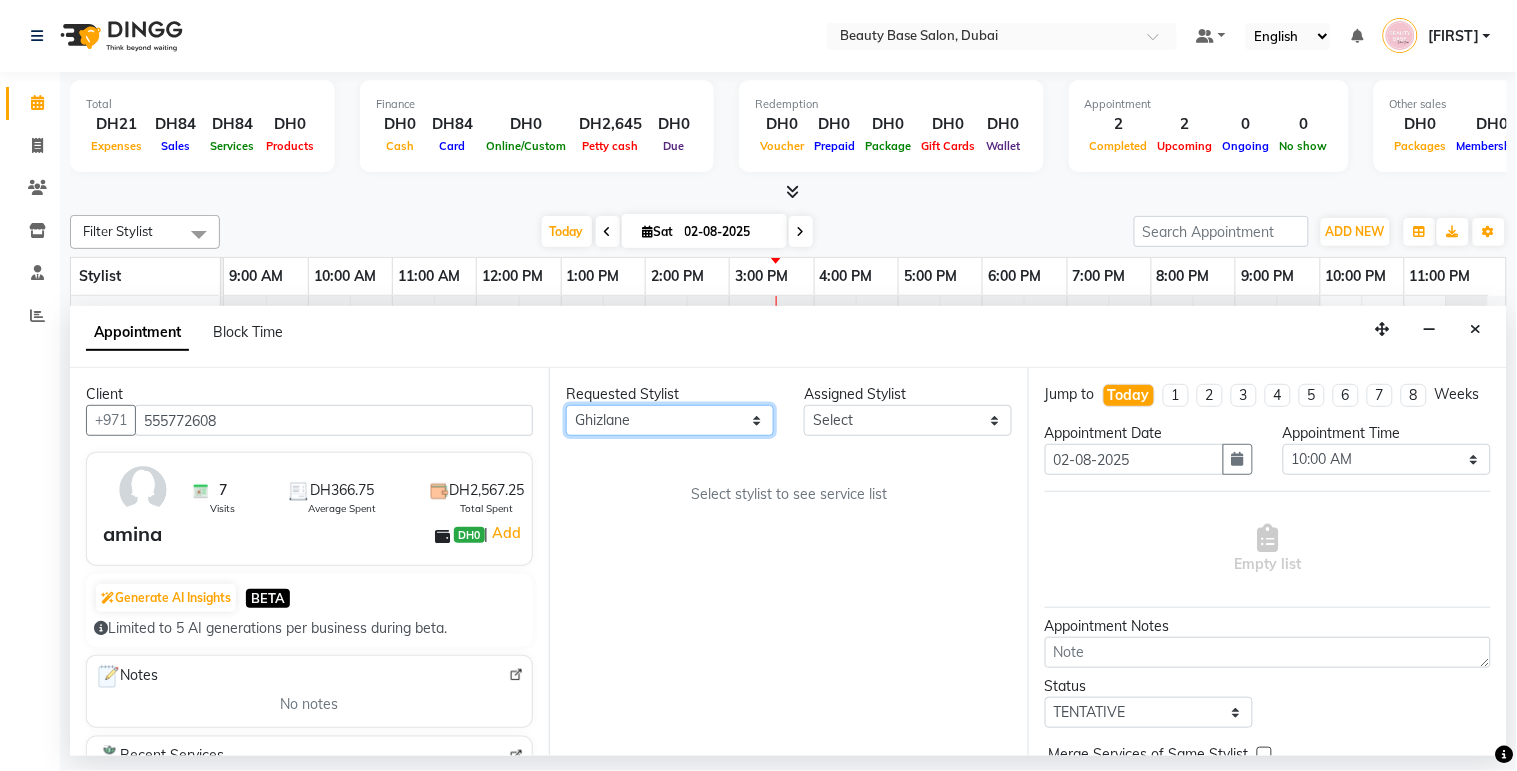 click on "Any Ana Ghizlane Grace jenny Lama Rachel Ramila tina yasmin Zai" at bounding box center (670, 420) 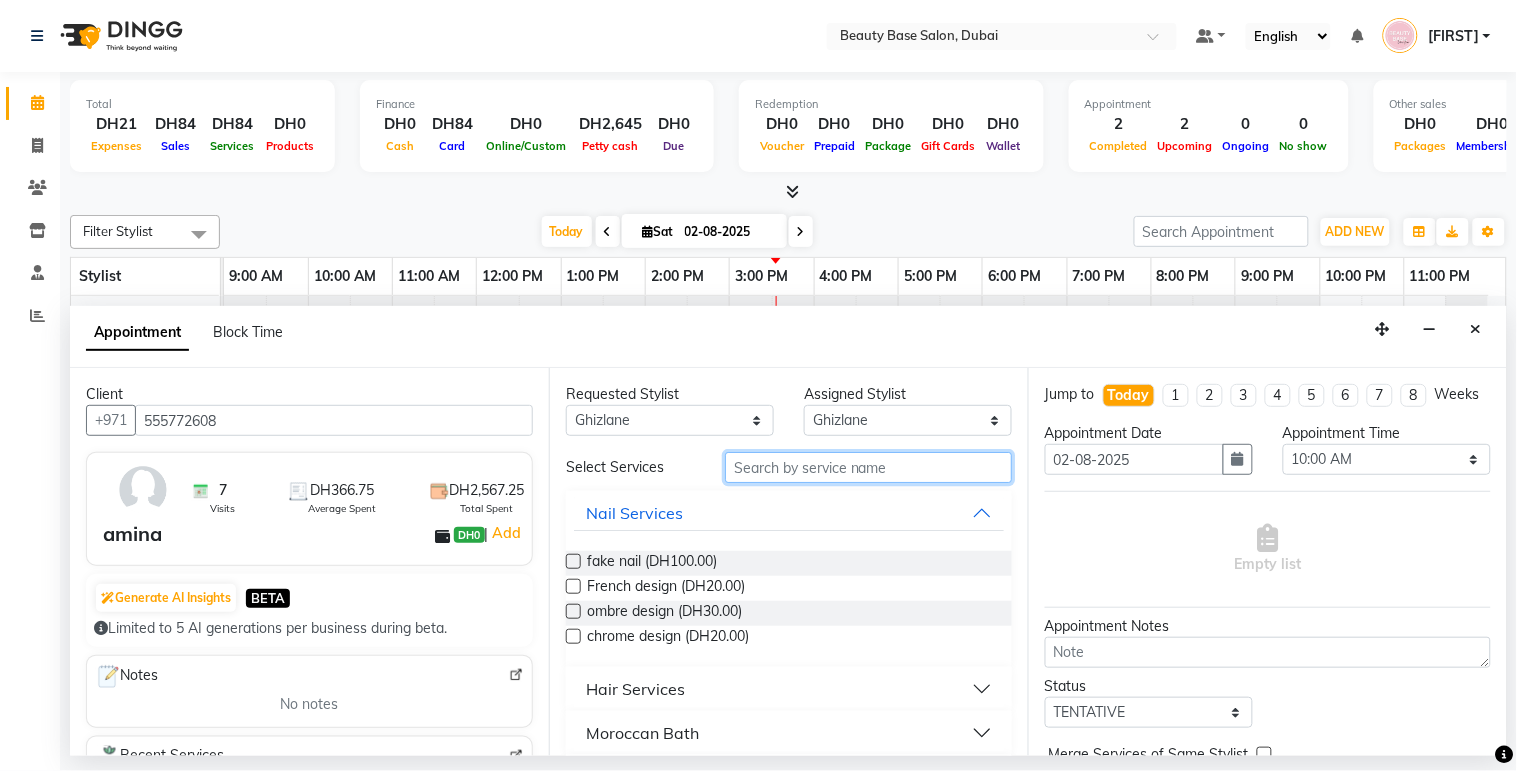 click at bounding box center [868, 467] 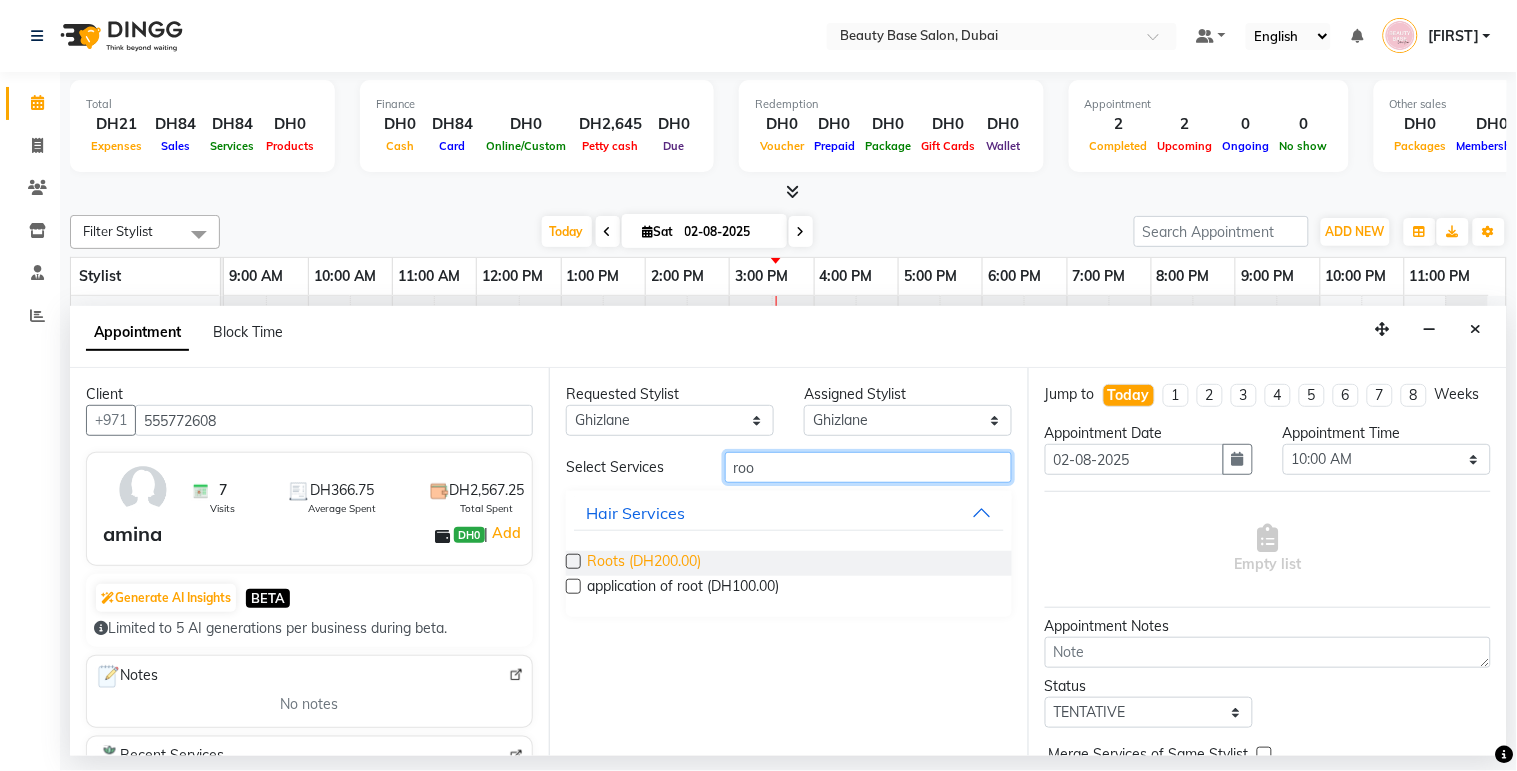 type on "roo" 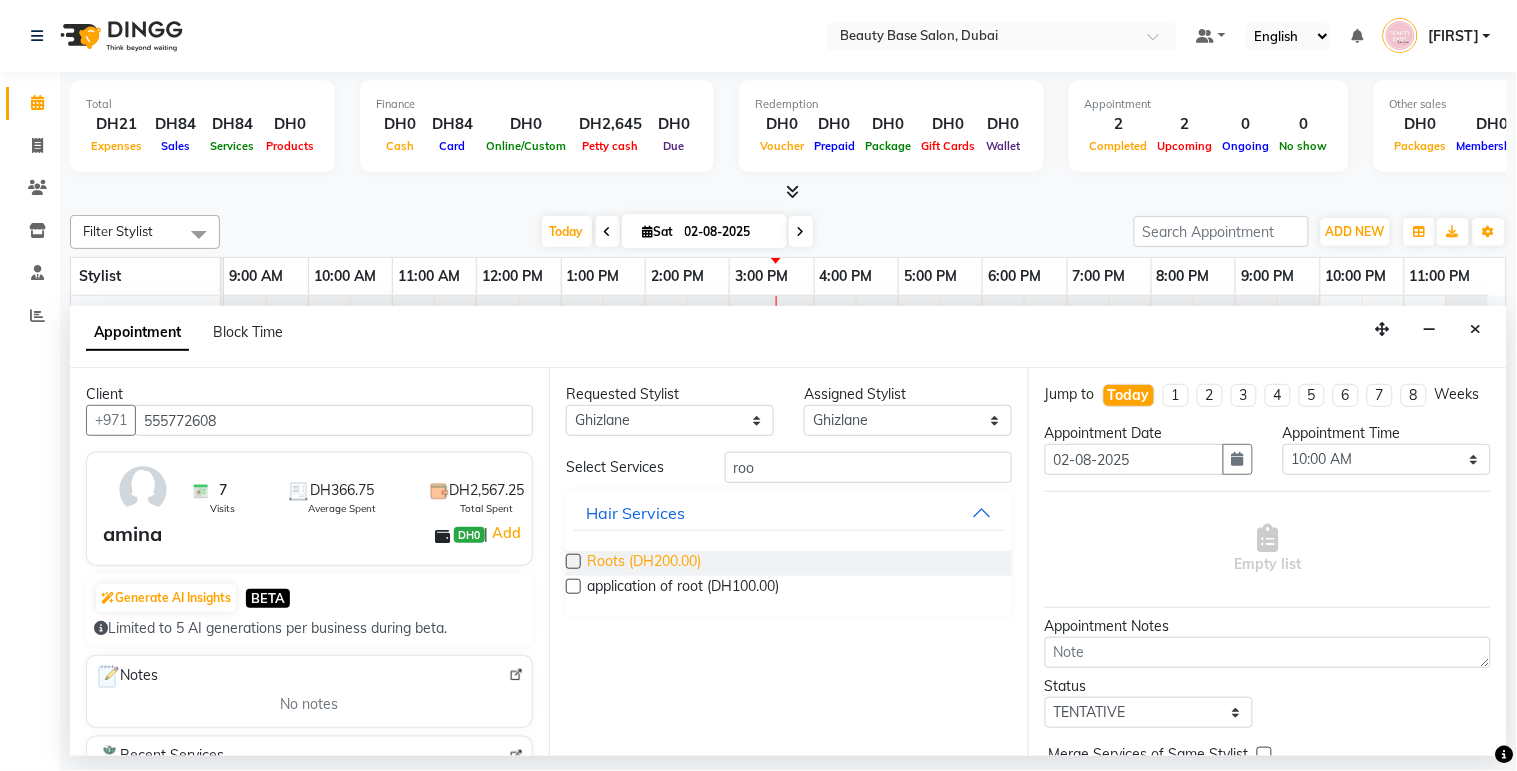 click on "Roots (DH200.00)" at bounding box center (644, 563) 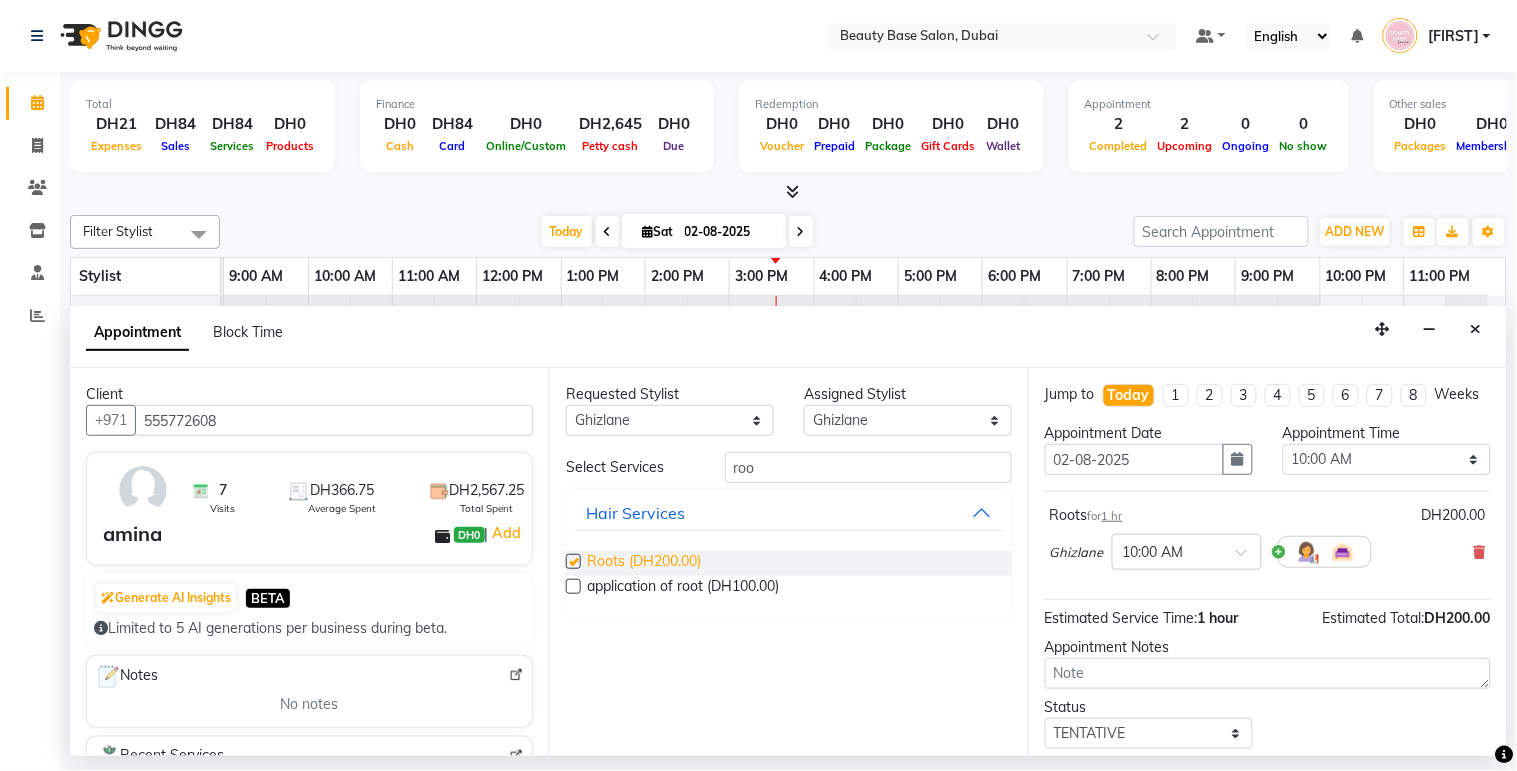 checkbox on "false" 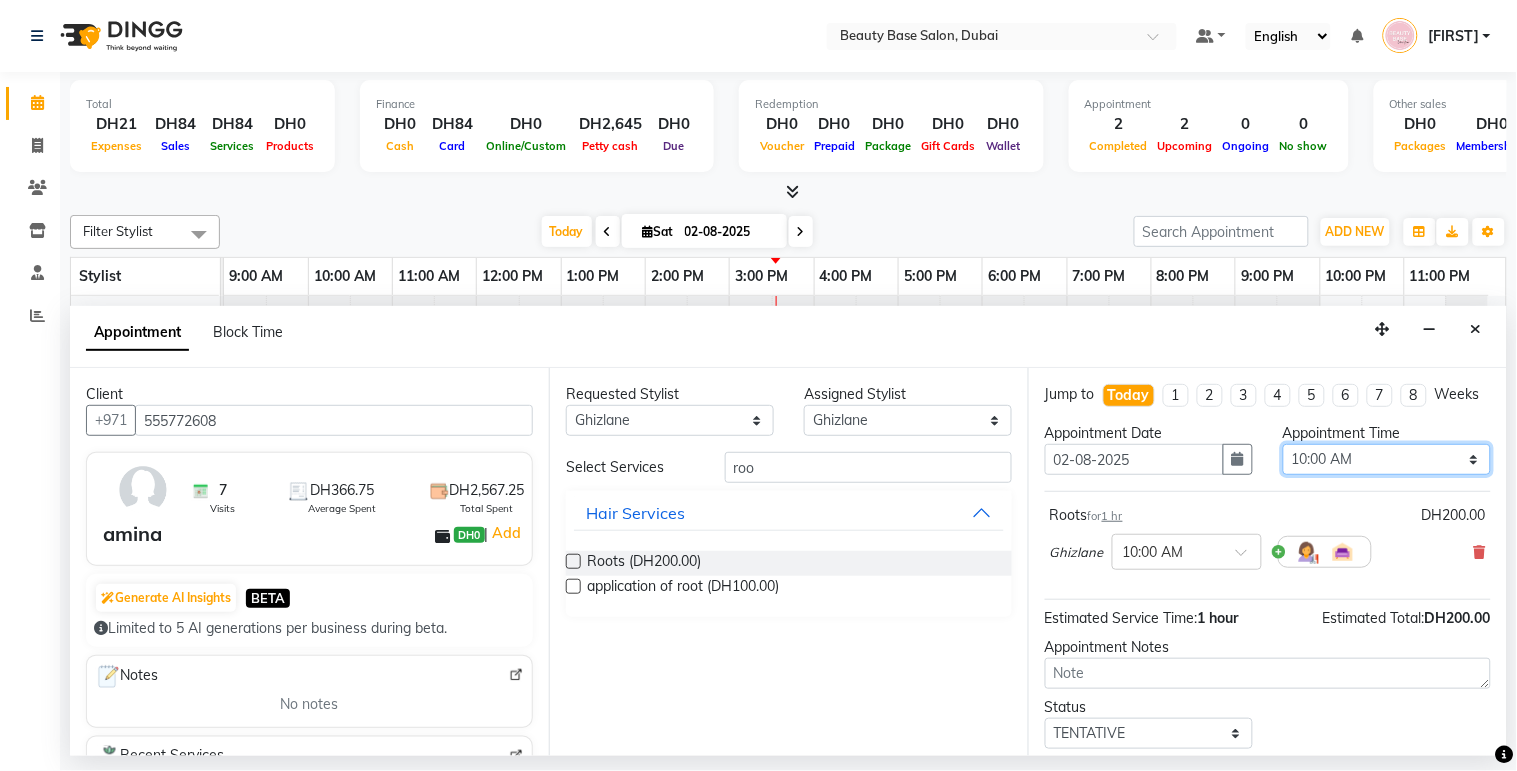 click on "Select 10:00 AM 10:05 AM 10:10 AM 10:15 AM 10:20 AM 10:25 AM 10:30 AM 10:35 AM 10:40 AM 10:45 AM 10:50 AM 10:55 AM 11:00 AM 11:05 AM 11:10 AM 11:15 AM 11:20 AM 11:25 AM 11:30 AM 11:35 AM 11:40 AM 11:45 AM 11:50 AM 11:55 AM 12:00 PM 12:05 PM 12:10 PM 12:15 PM 12:20 PM 12:25 PM 12:30 PM 12:35 PM 12:40 PM 12:45 PM 12:50 PM 12:55 PM 01:00 PM 01:05 PM 01:10 PM 01:15 PM 01:20 PM 01:25 PM 01:30 PM 01:35 PM 01:40 PM 01:45 PM 01:50 PM 01:55 PM 02:00 PM 02:05 PM 02:10 PM 02:15 PM 02:20 PM 02:25 PM 02:30 PM 02:35 PM 02:40 PM 02:45 PM 02:50 PM 02:55 PM 03:00 PM 03:05 PM 03:10 PM 03:15 PM 03:20 PM 03:25 PM 03:30 PM 03:35 PM 03:40 PM 03:45 PM 03:50 PM 03:55 PM 04:00 PM 04:05 PM 04:10 PM 04:15 PM 04:20 PM 04:25 PM 04:30 PM 04:35 PM 04:40 PM 04:45 PM 04:50 PM 04:55 PM 05:00 PM 05:05 PM 05:10 PM 05:15 PM 05:20 PM 05:25 PM 05:30 PM 05:35 PM 05:40 PM 05:45 PM 05:50 PM 05:55 PM 06:00 PM 06:05 PM 06:10 PM 06:15 PM 06:20 PM 06:25 PM 06:30 PM 06:35 PM 06:40 PM 06:45 PM 06:50 PM 06:55 PM 07:00 PM 07:05 PM 07:10 PM 07:15 PM 07:20 PM" at bounding box center [1387, 459] 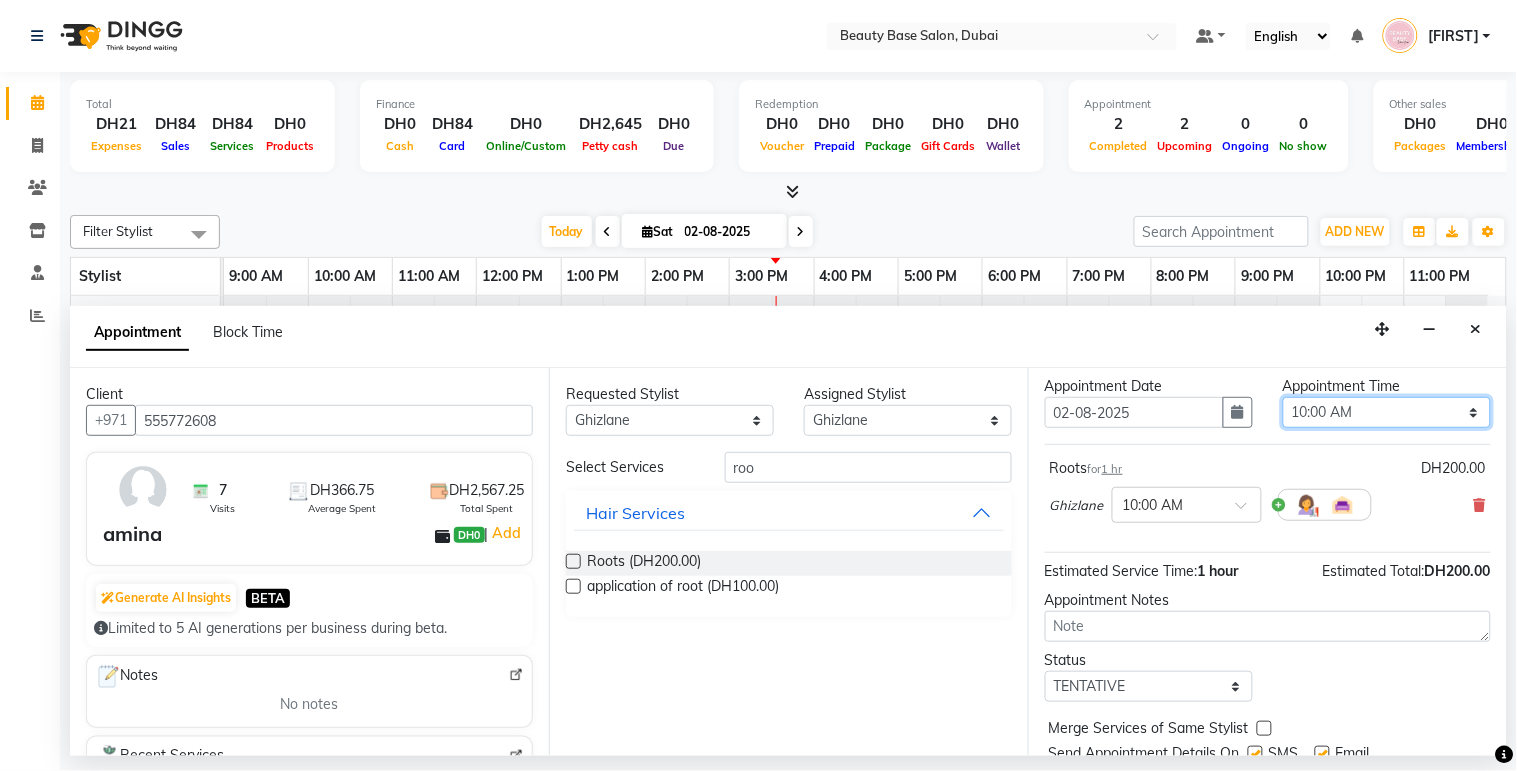 scroll, scrollTop: 0, scrollLeft: 0, axis: both 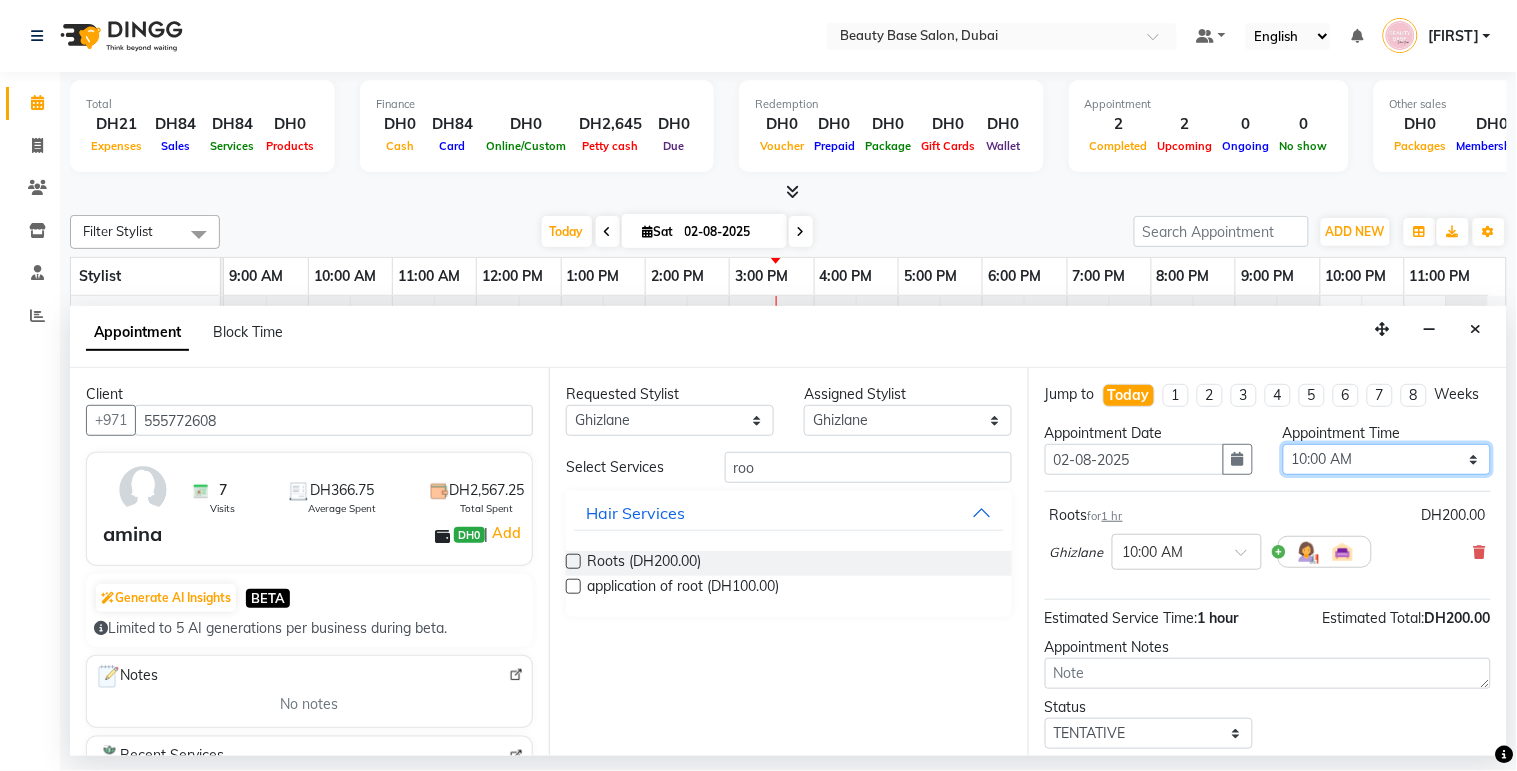 click on "Select 10:00 AM 10:05 AM 10:10 AM 10:15 AM 10:20 AM 10:25 AM 10:30 AM 10:35 AM 10:40 AM 10:45 AM 10:50 AM 10:55 AM 11:00 AM 11:05 AM 11:10 AM 11:15 AM 11:20 AM 11:25 AM 11:30 AM 11:35 AM 11:40 AM 11:45 AM 11:50 AM 11:55 AM 12:00 PM 12:05 PM 12:10 PM 12:15 PM 12:20 PM 12:25 PM 12:30 PM 12:35 PM 12:40 PM 12:45 PM 12:50 PM 12:55 PM 01:00 PM 01:05 PM 01:10 PM 01:15 PM 01:20 PM 01:25 PM 01:30 PM 01:35 PM 01:40 PM 01:45 PM 01:50 PM 01:55 PM 02:00 PM 02:05 PM 02:10 PM 02:15 PM 02:20 PM 02:25 PM 02:30 PM 02:35 PM 02:40 PM 02:45 PM 02:50 PM 02:55 PM 03:00 PM 03:05 PM 03:10 PM 03:15 PM 03:20 PM 03:25 PM 03:30 PM 03:35 PM 03:40 PM 03:45 PM 03:50 PM 03:55 PM 04:00 PM 04:05 PM 04:10 PM 04:15 PM 04:20 PM 04:25 PM 04:30 PM 04:35 PM 04:40 PM 04:45 PM 04:50 PM 04:55 PM 05:00 PM 05:05 PM 05:10 PM 05:15 PM 05:20 PM 05:25 PM 05:30 PM 05:35 PM 05:40 PM 05:45 PM 05:50 PM 05:55 PM 06:00 PM 06:05 PM 06:10 PM 06:15 PM 06:20 PM 06:25 PM 06:30 PM 06:35 PM 06:40 PM 06:45 PM 06:50 PM 06:55 PM 07:00 PM 07:05 PM 07:10 PM 07:15 PM 07:20 PM" at bounding box center (1387, 459) 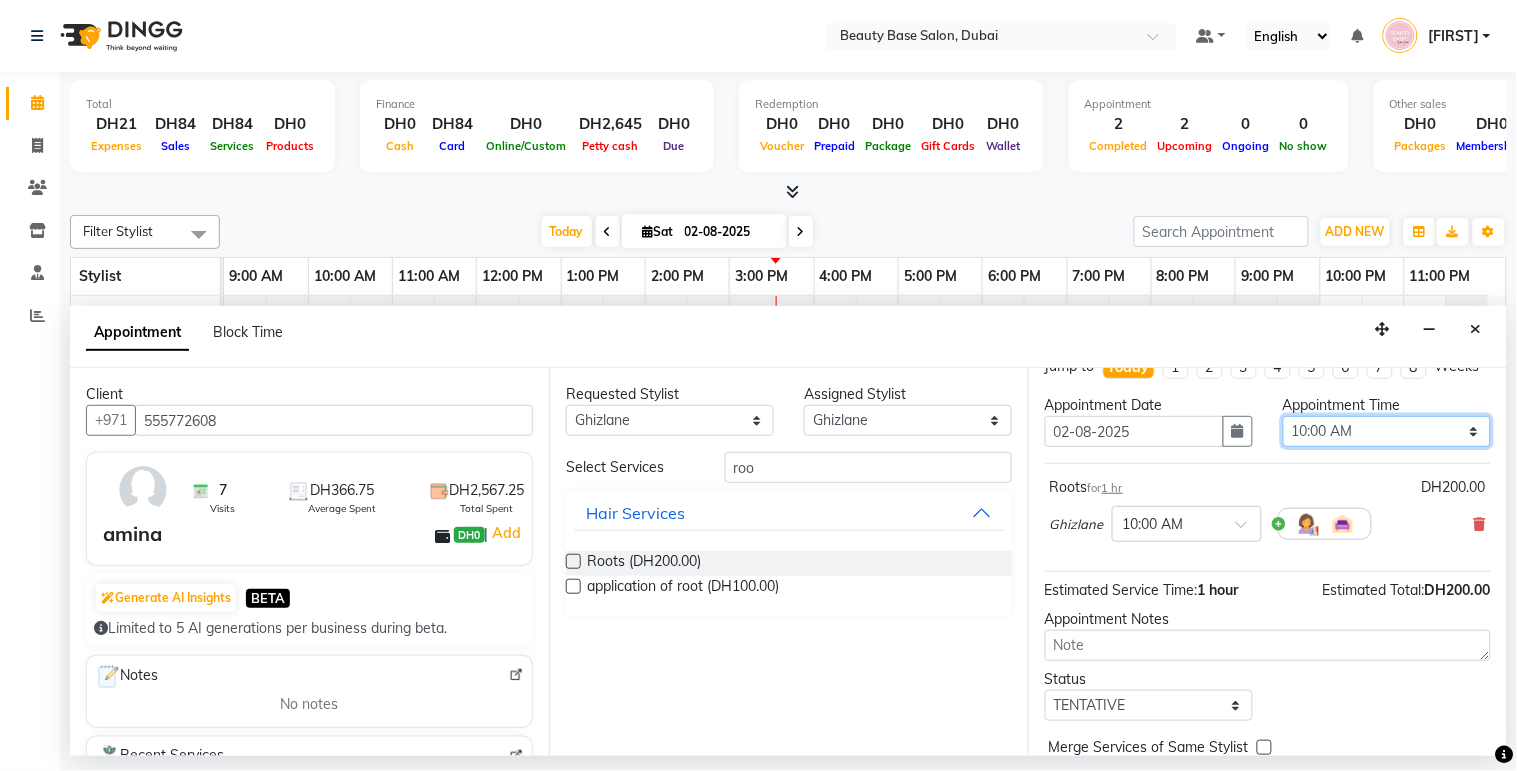 scroll, scrollTop: 0, scrollLeft: 0, axis: both 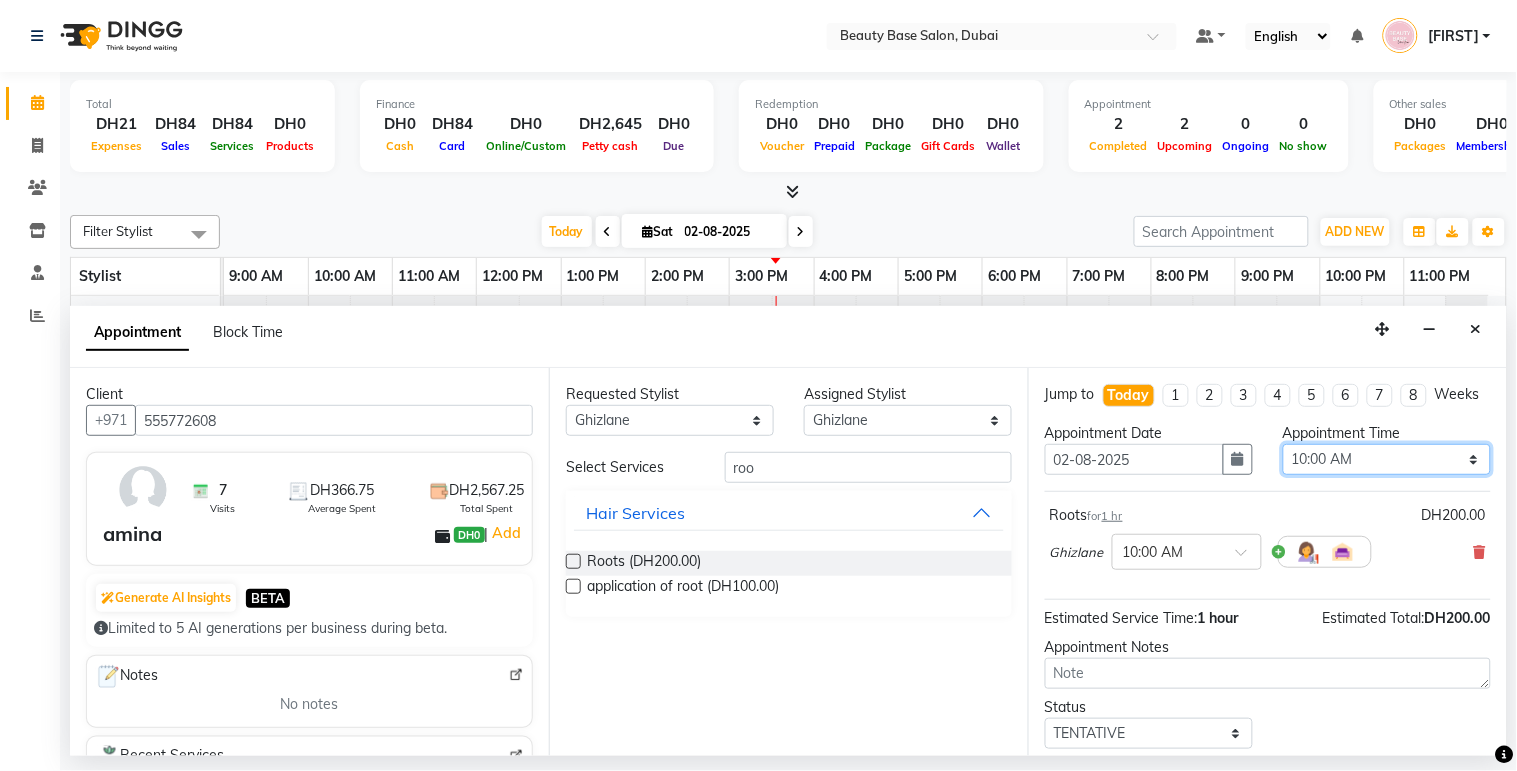 click on "Select 10:00 AM 10:05 AM 10:10 AM 10:15 AM 10:20 AM 10:25 AM 10:30 AM 10:35 AM 10:40 AM 10:45 AM 10:50 AM 10:55 AM 11:00 AM 11:05 AM 11:10 AM 11:15 AM 11:20 AM 11:25 AM 11:30 AM 11:35 AM 11:40 AM 11:45 AM 11:50 AM 11:55 AM 12:00 PM 12:05 PM 12:10 PM 12:15 PM 12:20 PM 12:25 PM 12:30 PM 12:35 PM 12:40 PM 12:45 PM 12:50 PM 12:55 PM 01:00 PM 01:05 PM 01:10 PM 01:15 PM 01:20 PM 01:25 PM 01:30 PM 01:35 PM 01:40 PM 01:45 PM 01:50 PM 01:55 PM 02:00 PM 02:05 PM 02:10 PM 02:15 PM 02:20 PM 02:25 PM 02:30 PM 02:35 PM 02:40 PM 02:45 PM 02:50 PM 02:55 PM 03:00 PM 03:05 PM 03:10 PM 03:15 PM 03:20 PM 03:25 PM 03:30 PM 03:35 PM 03:40 PM 03:45 PM 03:50 PM 03:55 PM 04:00 PM 04:05 PM 04:10 PM 04:15 PM 04:20 PM 04:25 PM 04:30 PM 04:35 PM 04:40 PM 04:45 PM 04:50 PM 04:55 PM 05:00 PM 05:05 PM 05:10 PM 05:15 PM 05:20 PM 05:25 PM 05:30 PM 05:35 PM 05:40 PM 05:45 PM 05:50 PM 05:55 PM 06:00 PM 06:05 PM 06:10 PM 06:15 PM 06:20 PM 06:25 PM 06:30 PM 06:35 PM 06:40 PM 06:45 PM 06:50 PM 06:55 PM 07:00 PM 07:05 PM 07:10 PM 07:15 PM 07:20 PM" at bounding box center [1387, 459] 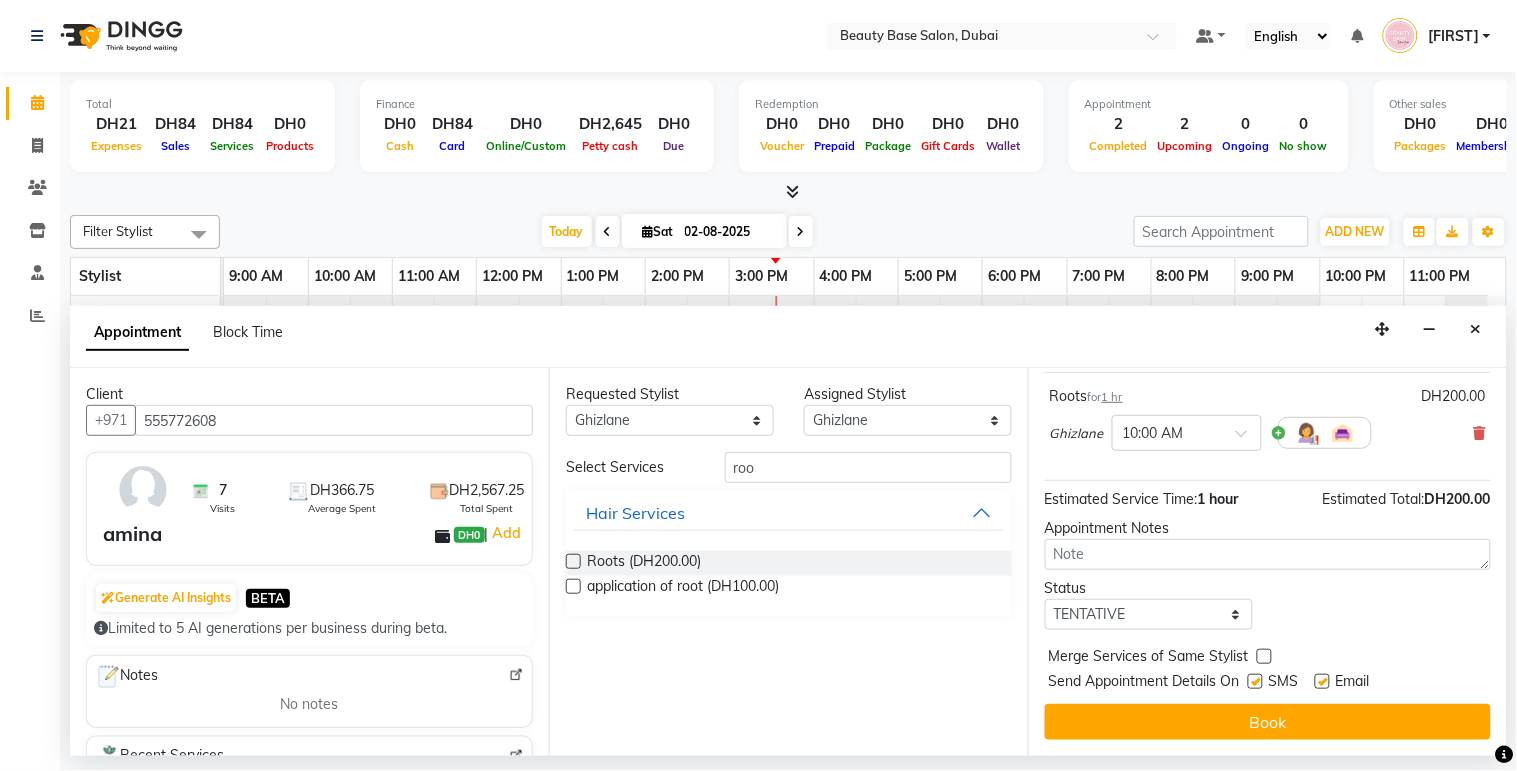 scroll, scrollTop: 0, scrollLeft: 0, axis: both 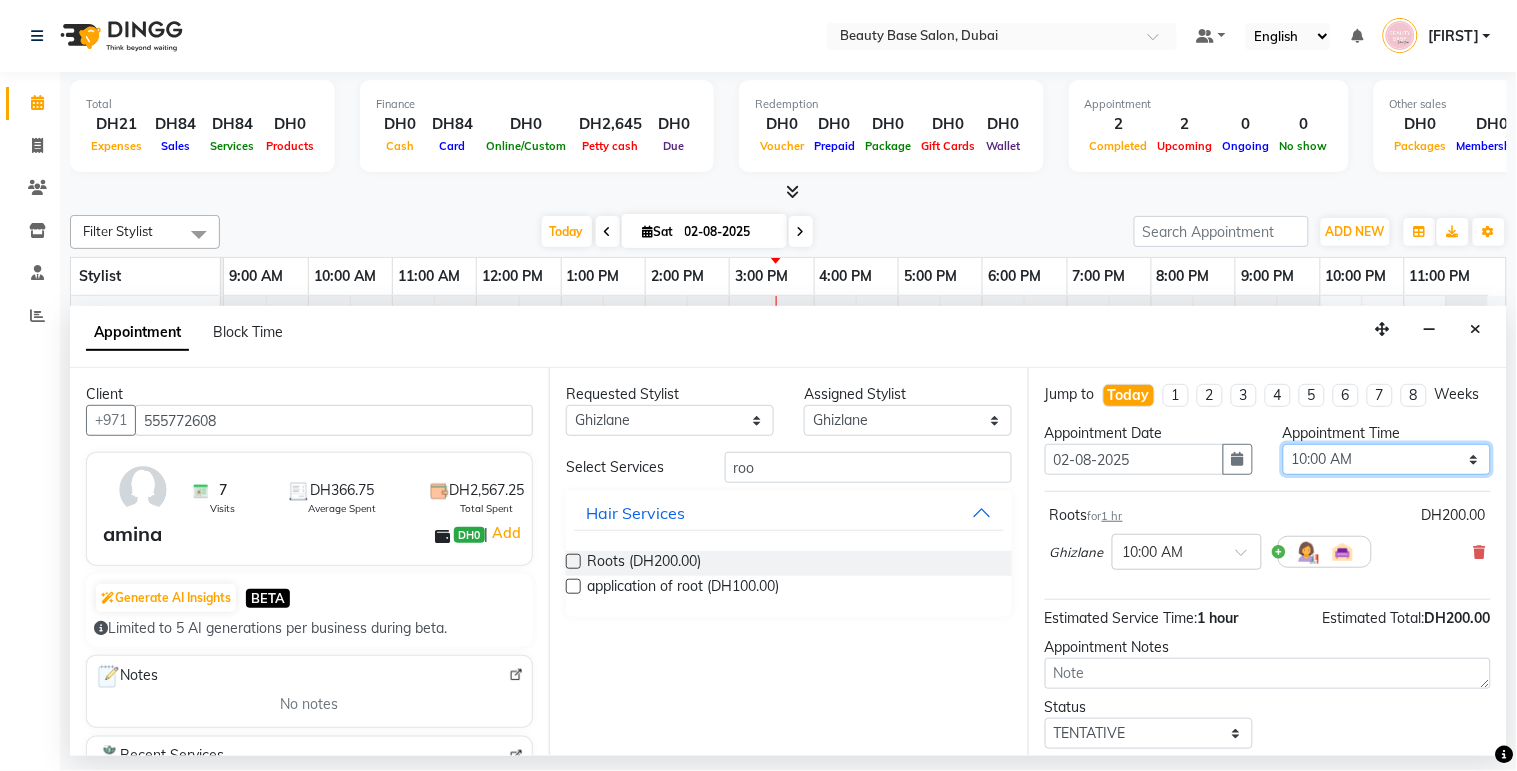 click on "Select 10:00 AM 10:05 AM 10:10 AM 10:15 AM 10:20 AM 10:25 AM 10:30 AM 10:35 AM 10:40 AM 10:45 AM 10:50 AM 10:55 AM 11:00 AM 11:05 AM 11:10 AM 11:15 AM 11:20 AM 11:25 AM 11:30 AM 11:35 AM 11:40 AM 11:45 AM 11:50 AM 11:55 AM 12:00 PM 12:05 PM 12:10 PM 12:15 PM 12:20 PM 12:25 PM 12:30 PM 12:35 PM 12:40 PM 12:45 PM 12:50 PM 12:55 PM 01:00 PM 01:05 PM 01:10 PM 01:15 PM 01:20 PM 01:25 PM 01:30 PM 01:35 PM 01:40 PM 01:45 PM 01:50 PM 01:55 PM 02:00 PM 02:05 PM 02:10 PM 02:15 PM 02:20 PM 02:25 PM 02:30 PM 02:35 PM 02:40 PM 02:45 PM 02:50 PM 02:55 PM 03:00 PM 03:05 PM 03:10 PM 03:15 PM 03:20 PM 03:25 PM 03:30 PM 03:35 PM 03:40 PM 03:45 PM 03:50 PM 03:55 PM 04:00 PM 04:05 PM 04:10 PM 04:15 PM 04:20 PM 04:25 PM 04:30 PM 04:35 PM 04:40 PM 04:45 PM 04:50 PM 04:55 PM 05:00 PM 05:05 PM 05:10 PM 05:15 PM 05:20 PM 05:25 PM 05:30 PM 05:35 PM 05:40 PM 05:45 PM 05:50 PM 05:55 PM 06:00 PM 06:05 PM 06:10 PM 06:15 PM 06:20 PM 06:25 PM 06:30 PM 06:35 PM 06:40 PM 06:45 PM 06:50 PM 06:55 PM 07:00 PM 07:05 PM 07:10 PM 07:15 PM 07:20 PM" at bounding box center (1387, 459) 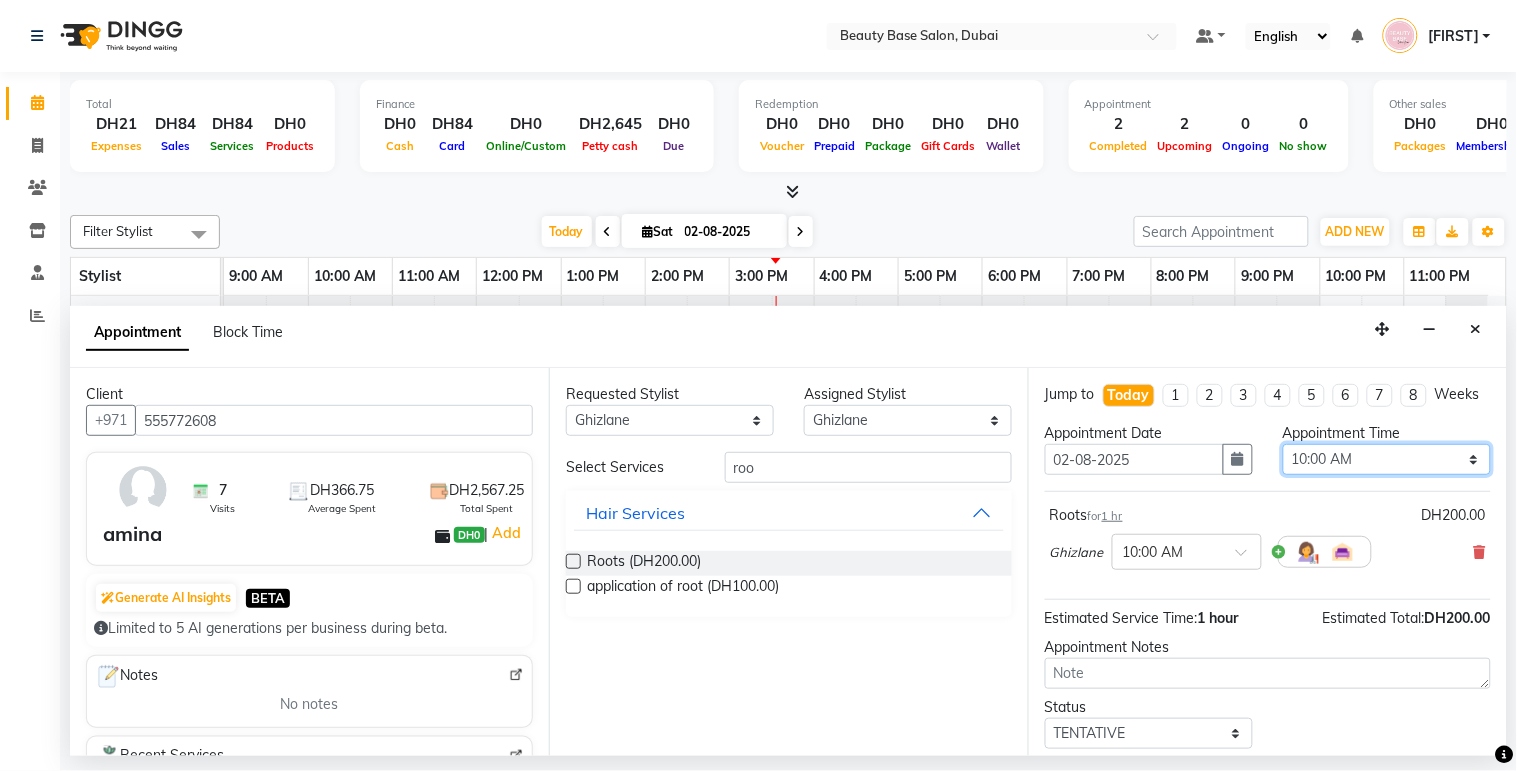 select on "1050" 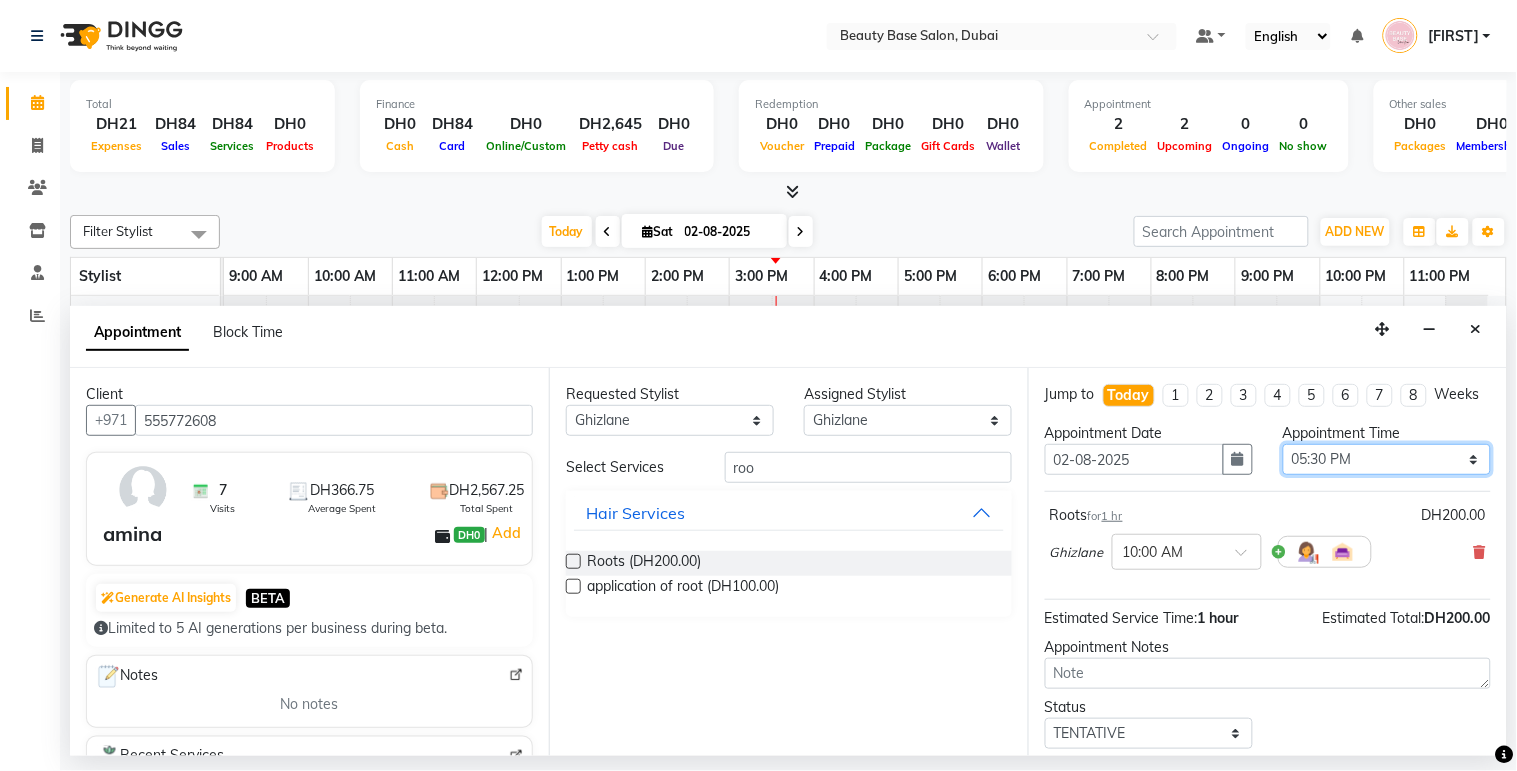 click on "Select 10:00 AM 10:05 AM 10:10 AM 10:15 AM 10:20 AM 10:25 AM 10:30 AM 10:35 AM 10:40 AM 10:45 AM 10:50 AM 10:55 AM 11:00 AM 11:05 AM 11:10 AM 11:15 AM 11:20 AM 11:25 AM 11:30 AM 11:35 AM 11:40 AM 11:45 AM 11:50 AM 11:55 AM 12:00 PM 12:05 PM 12:10 PM 12:15 PM 12:20 PM 12:25 PM 12:30 PM 12:35 PM 12:40 PM 12:45 PM 12:50 PM 12:55 PM 01:00 PM 01:05 PM 01:10 PM 01:15 PM 01:20 PM 01:25 PM 01:30 PM 01:35 PM 01:40 PM 01:45 PM 01:50 PM 01:55 PM 02:00 PM 02:05 PM 02:10 PM 02:15 PM 02:20 PM 02:25 PM 02:30 PM 02:35 PM 02:40 PM 02:45 PM 02:50 PM 02:55 PM 03:00 PM 03:05 PM 03:10 PM 03:15 PM 03:20 PM 03:25 PM 03:30 PM 03:35 PM 03:40 PM 03:45 PM 03:50 PM 03:55 PM 04:00 PM 04:05 PM 04:10 PM 04:15 PM 04:20 PM 04:25 PM 04:30 PM 04:35 PM 04:40 PM 04:45 PM 04:50 PM 04:55 PM 05:00 PM 05:05 PM 05:10 PM 05:15 PM 05:20 PM 05:25 PM 05:30 PM 05:35 PM 05:40 PM 05:45 PM 05:50 PM 05:55 PM 06:00 PM 06:05 PM 06:10 PM 06:15 PM 06:20 PM 06:25 PM 06:30 PM 06:35 PM 06:40 PM 06:45 PM 06:50 PM 06:55 PM 07:00 PM 07:05 PM 07:10 PM 07:15 PM 07:20 PM" at bounding box center [1387, 459] 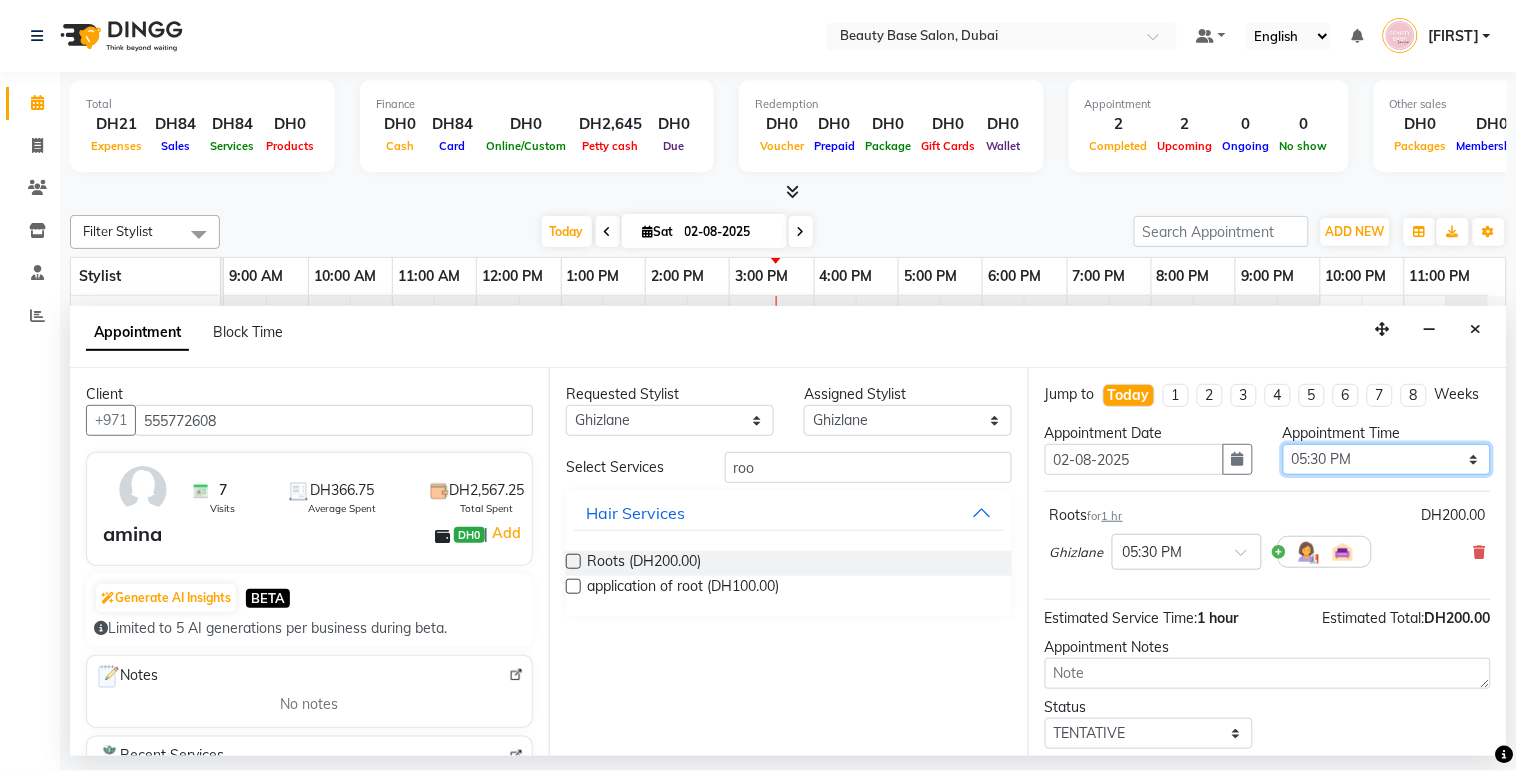 scroll, scrollTop: 138, scrollLeft: 0, axis: vertical 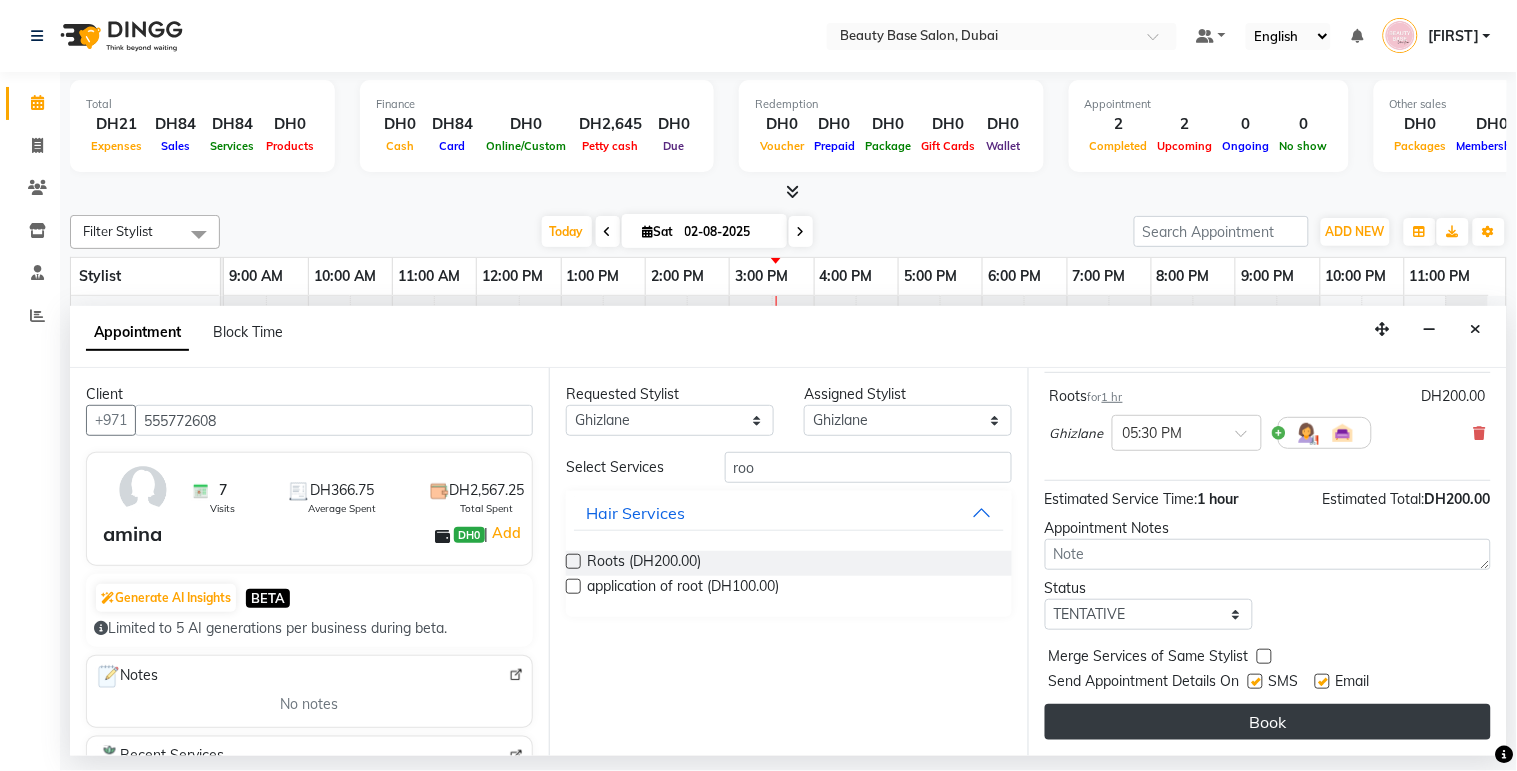 click on "Book" at bounding box center [1268, 722] 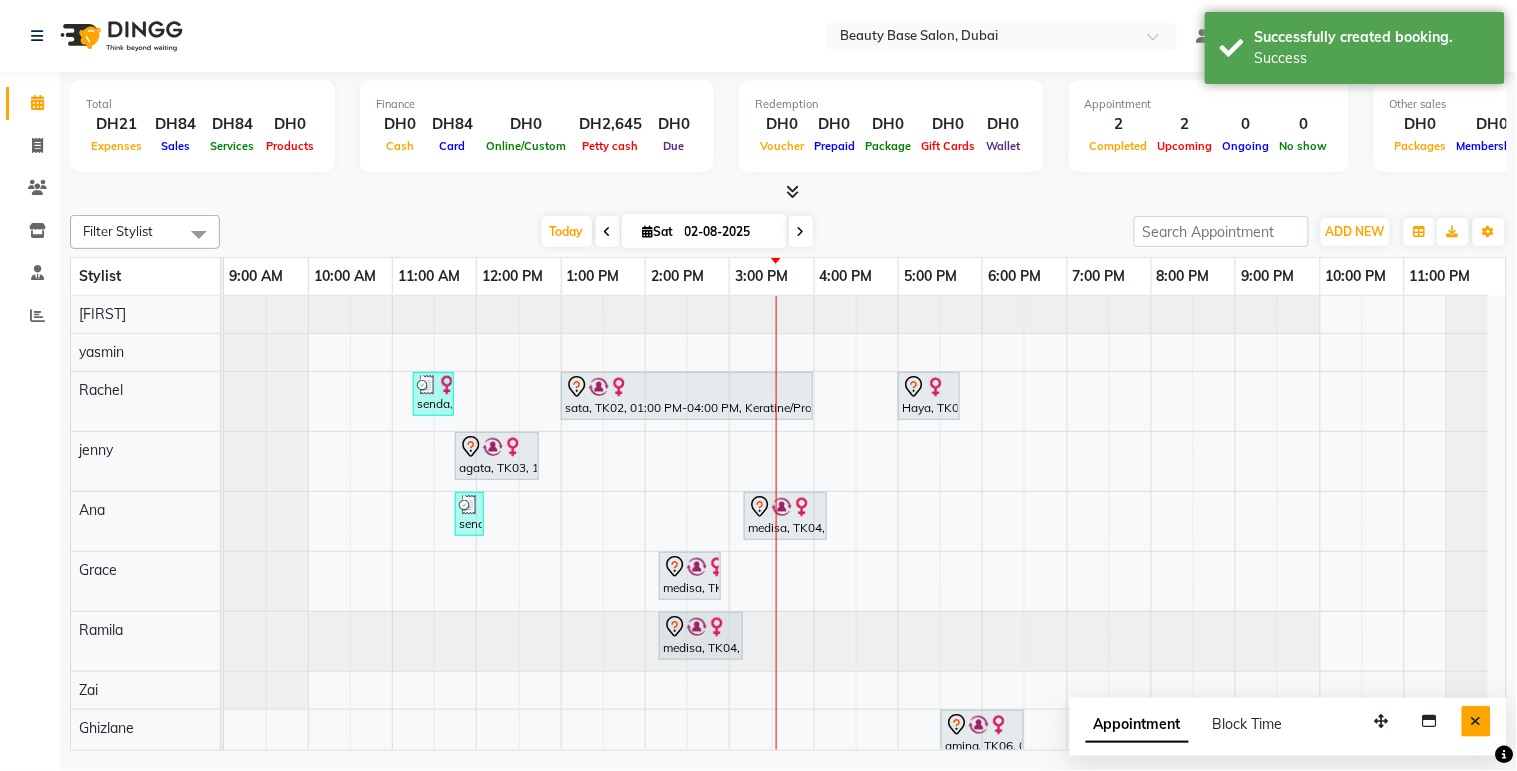 click at bounding box center (1476, 721) 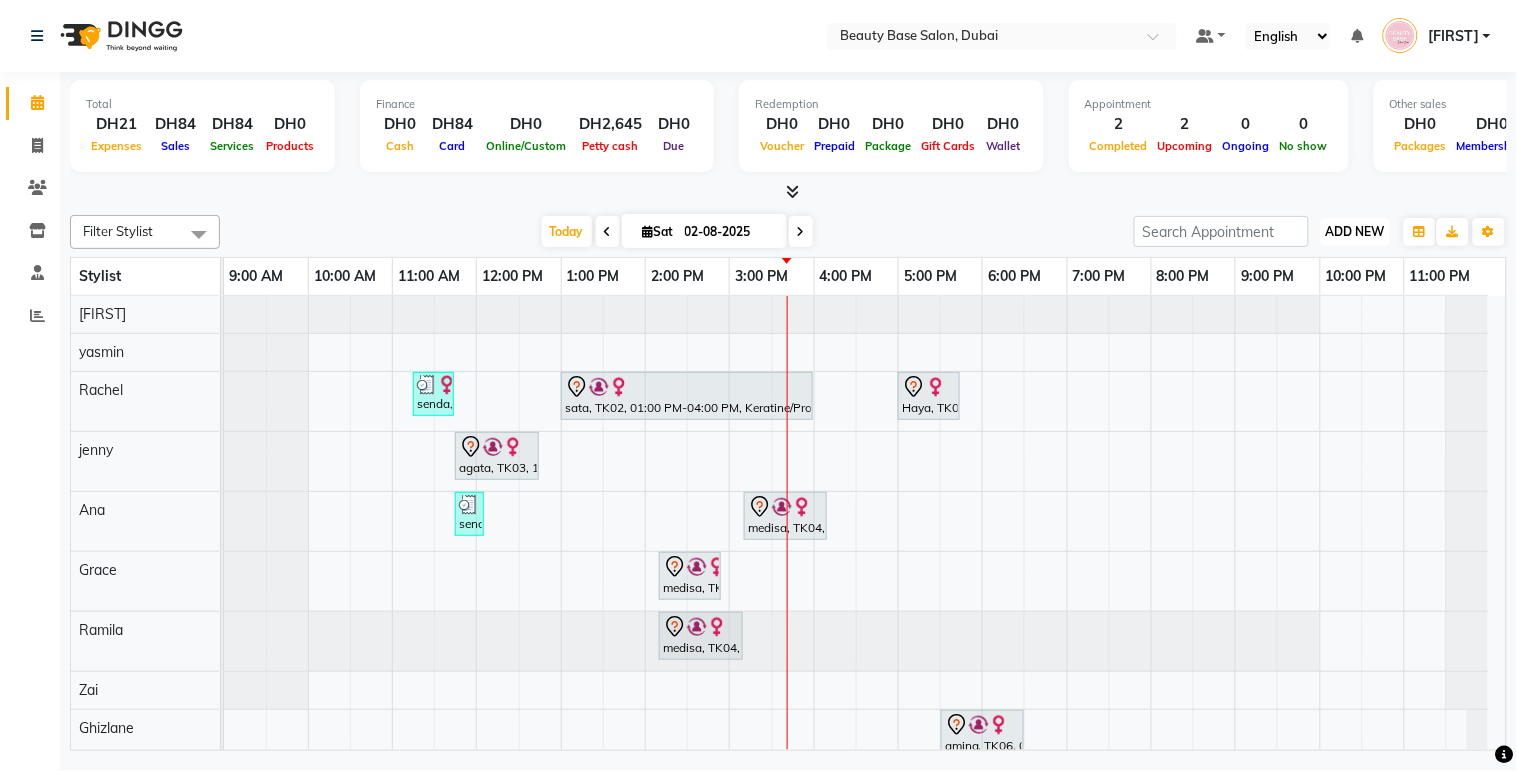 click on "ADD NEW" at bounding box center [1355, 231] 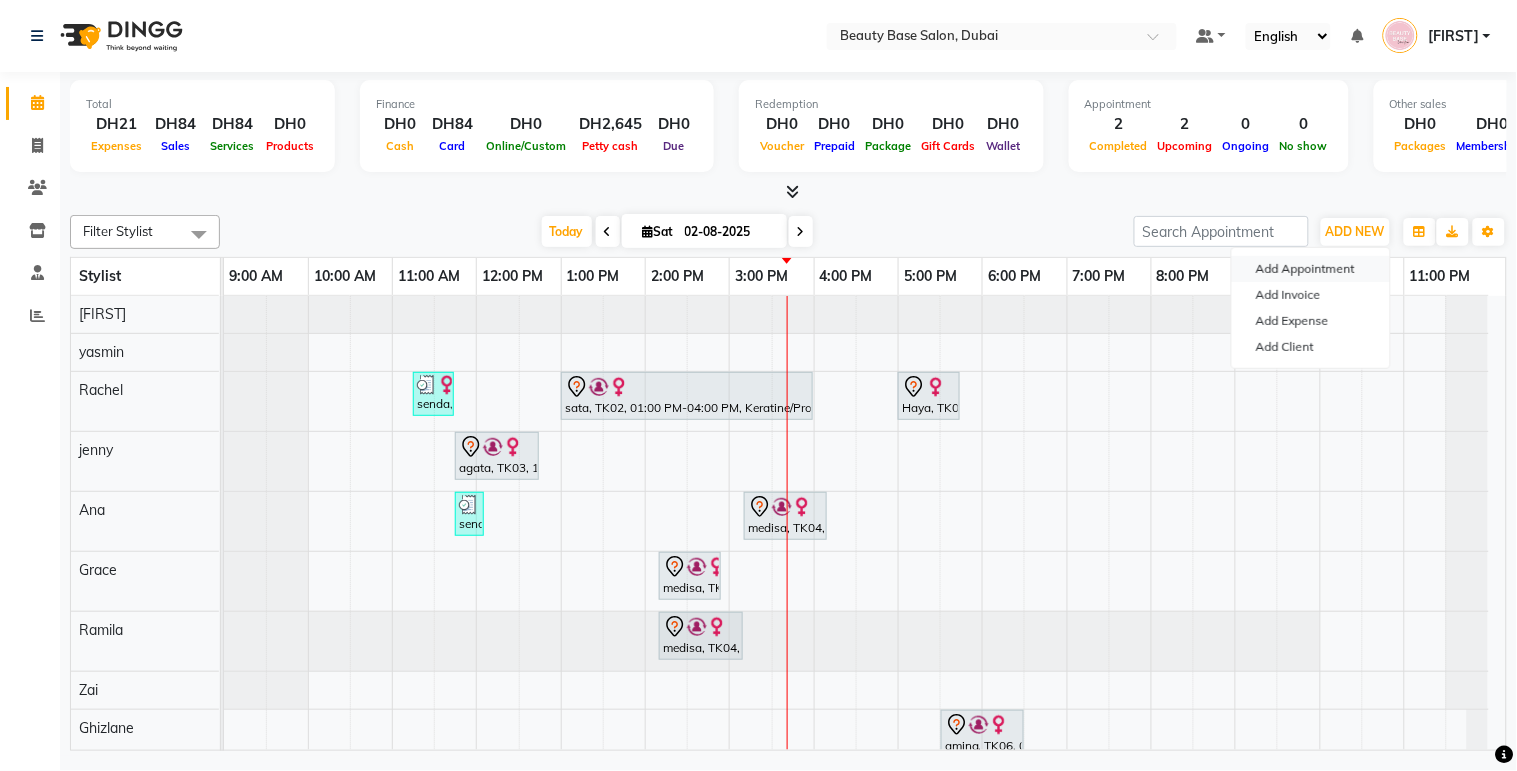 click on "Add Appointment" at bounding box center [1311, 269] 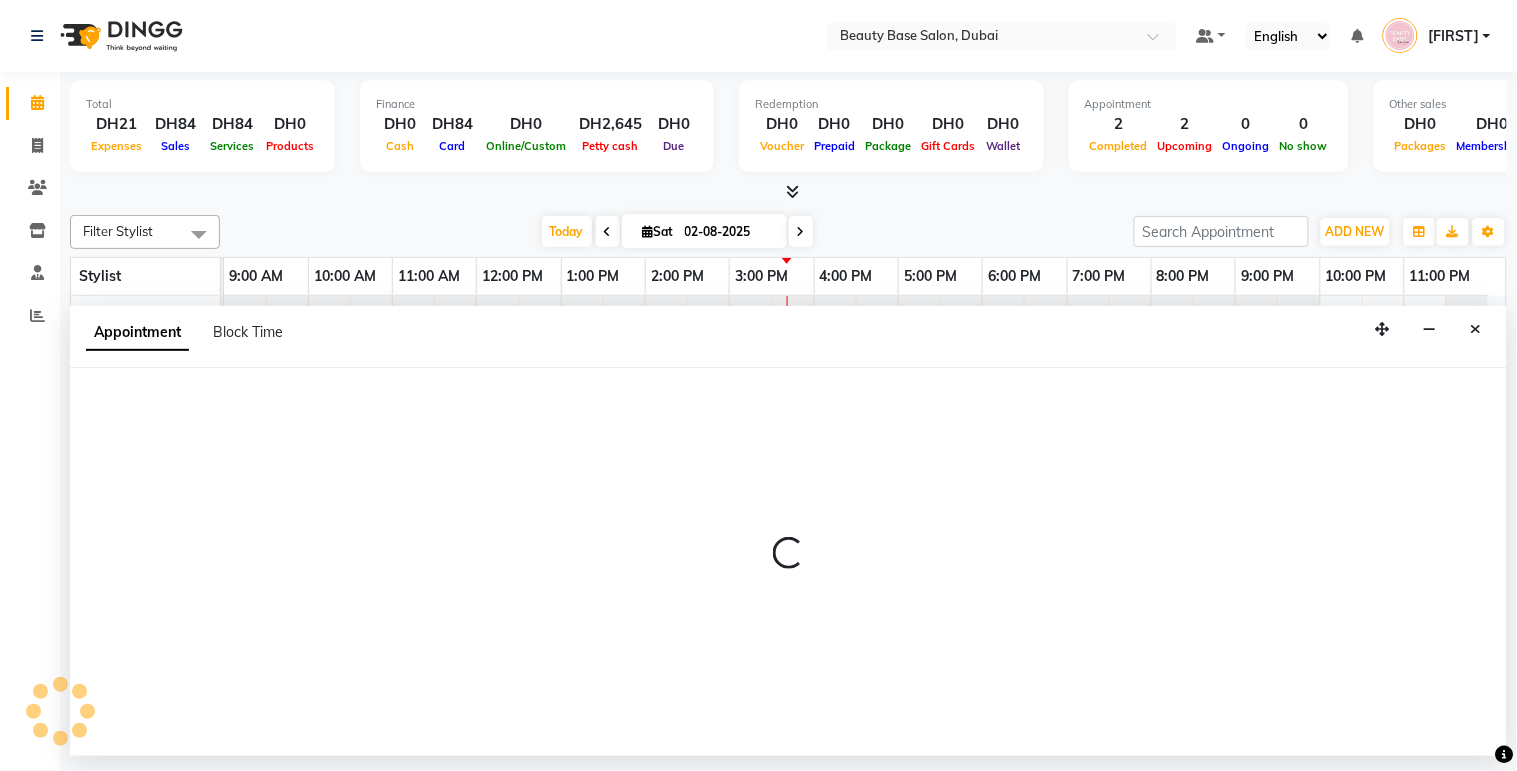 select on "tentative" 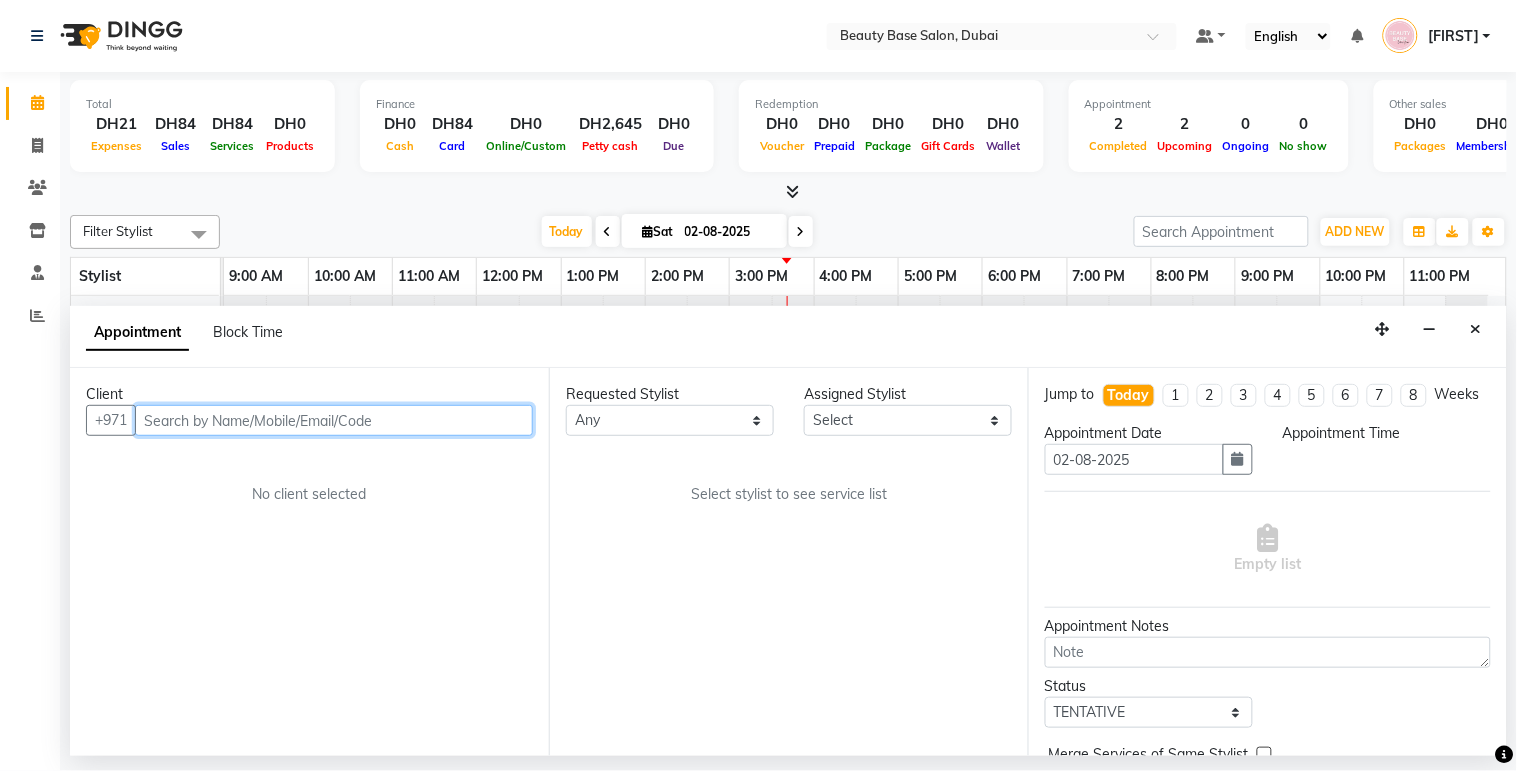 select on "600" 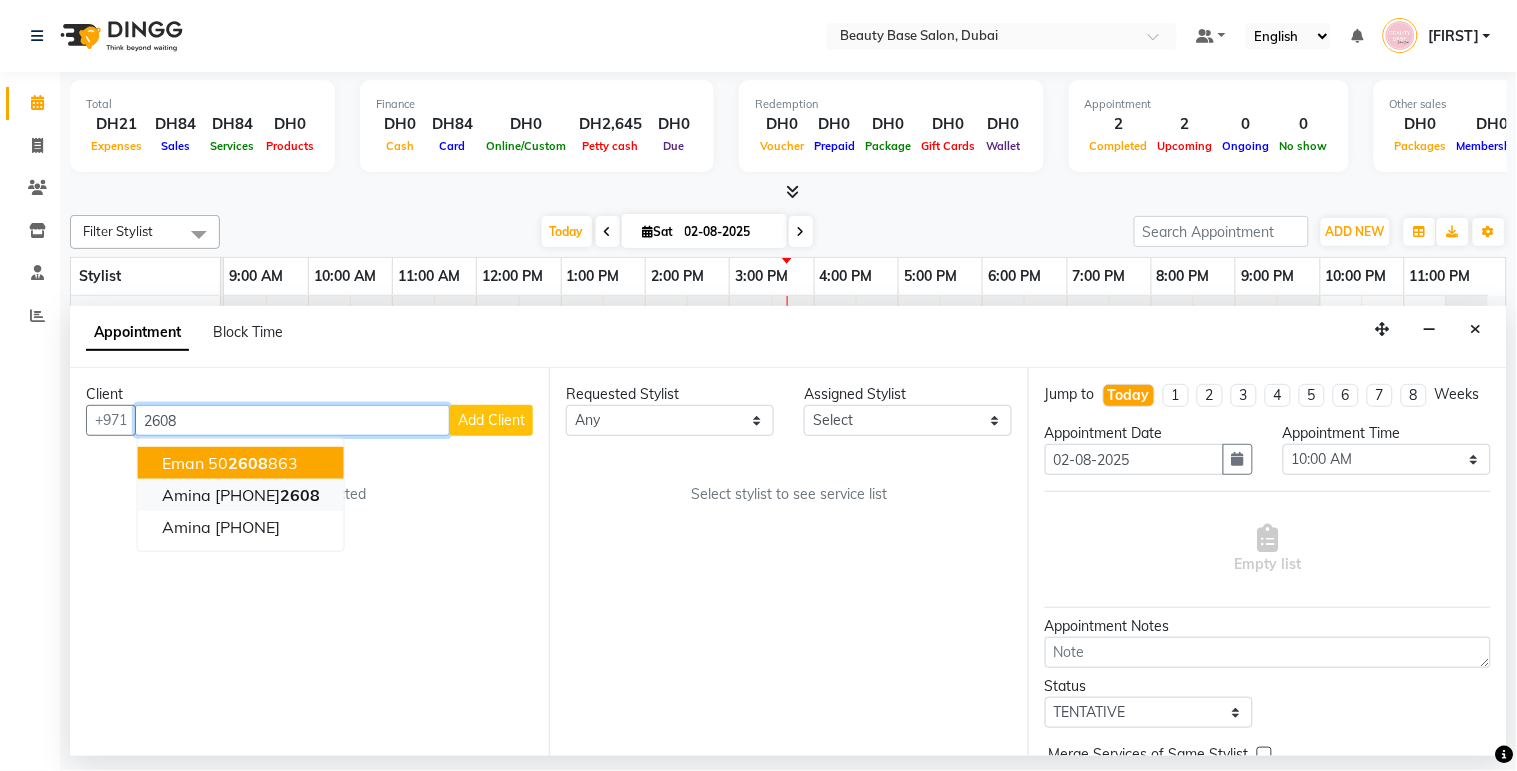 click on "amina  55577 2608" at bounding box center [241, 495] 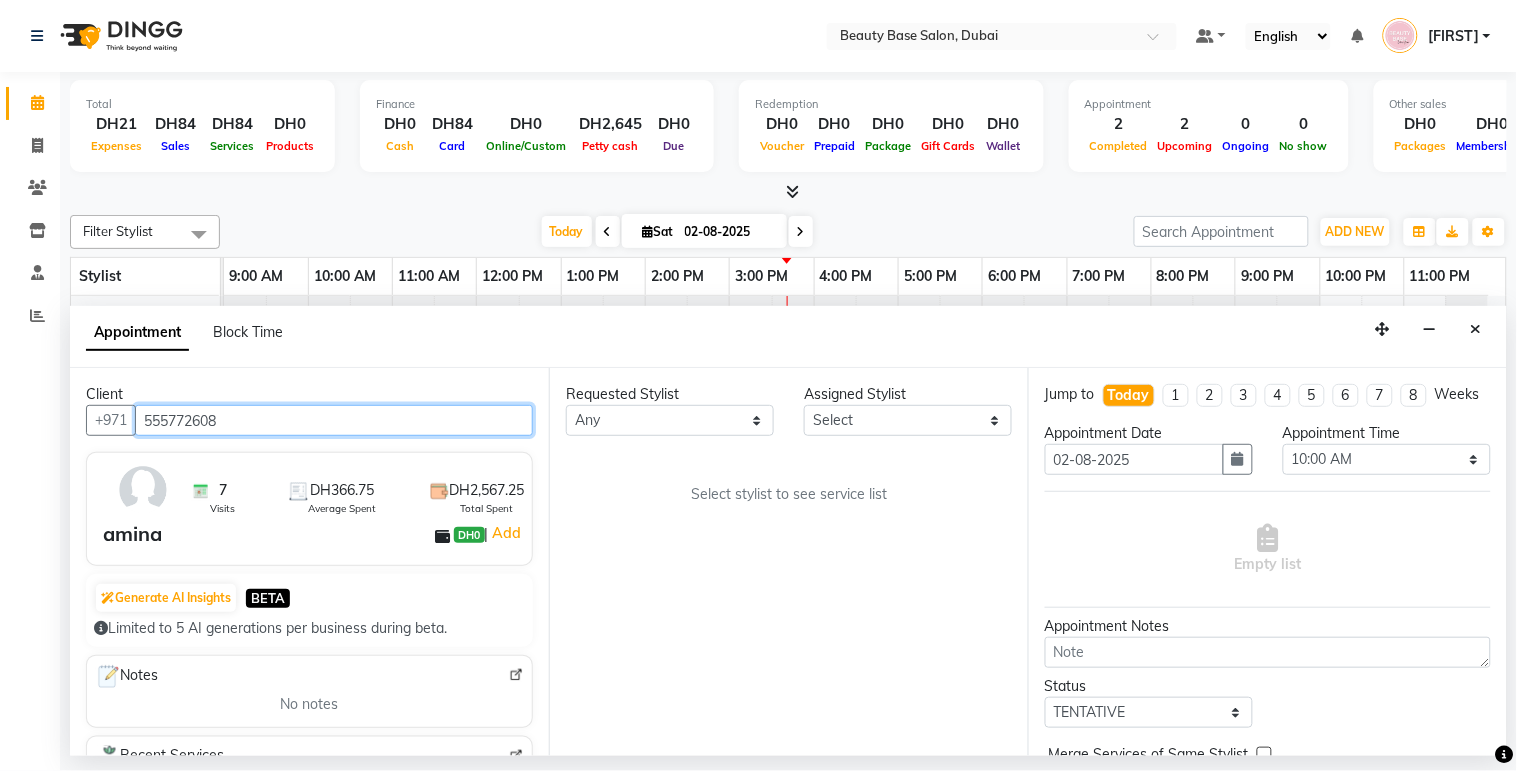 type on "555772608" 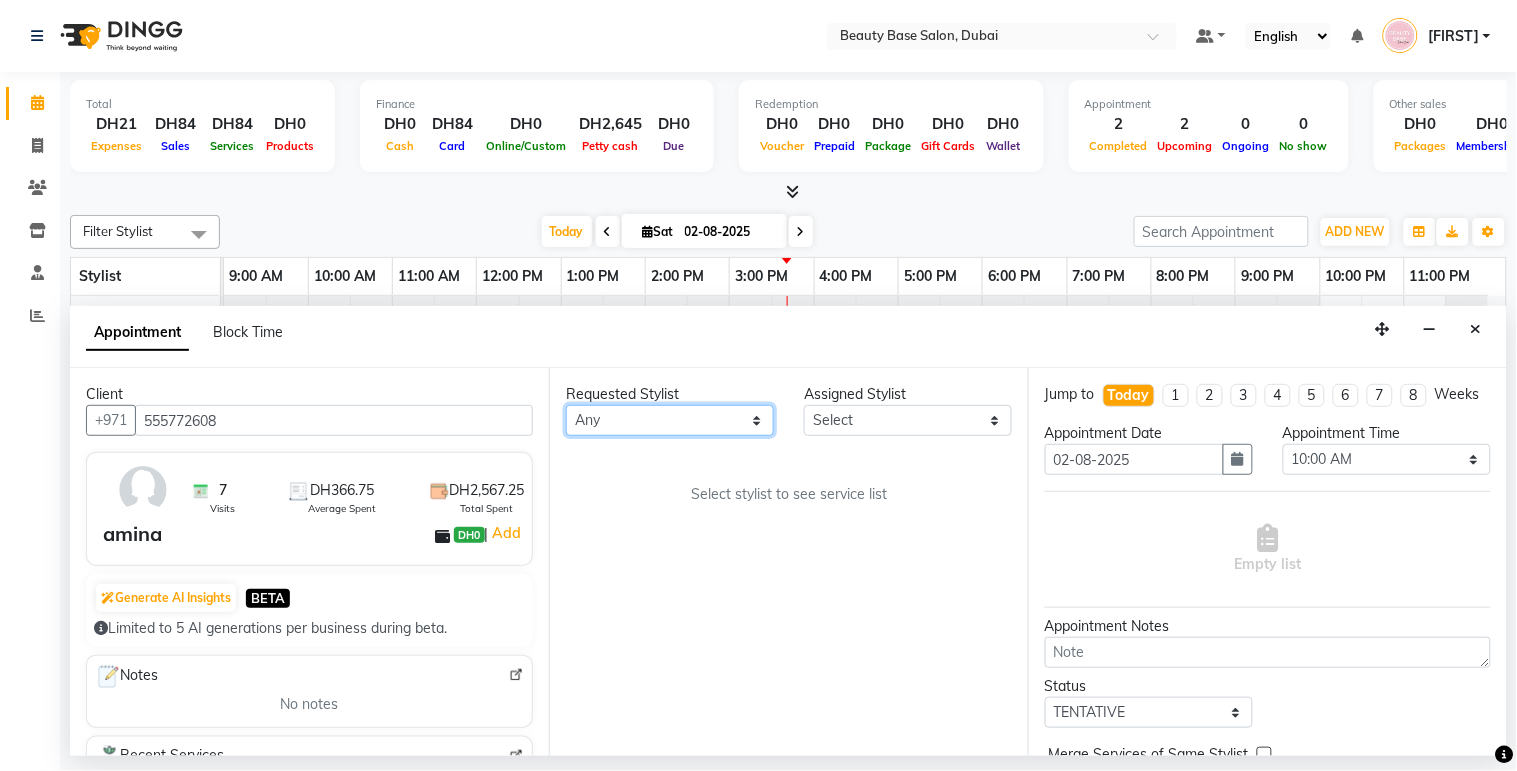 click on "Any Ana Ghizlane Grace jenny Lama Rachel Ramila tina yasmin Zai" at bounding box center (670, 420) 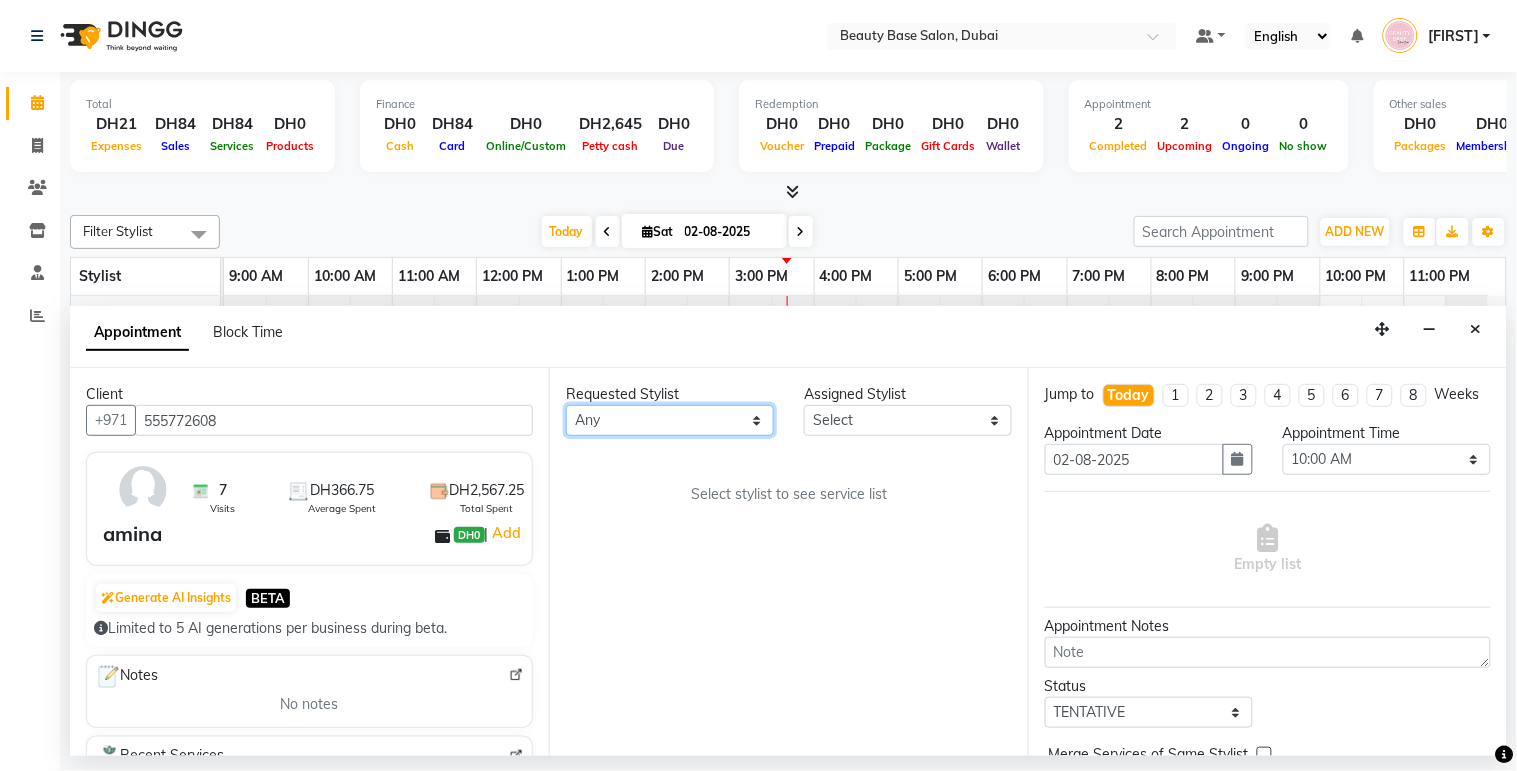 click on "Any Ana Ghizlane Grace jenny Lama Rachel Ramila tina yasmin Zai" at bounding box center [670, 420] 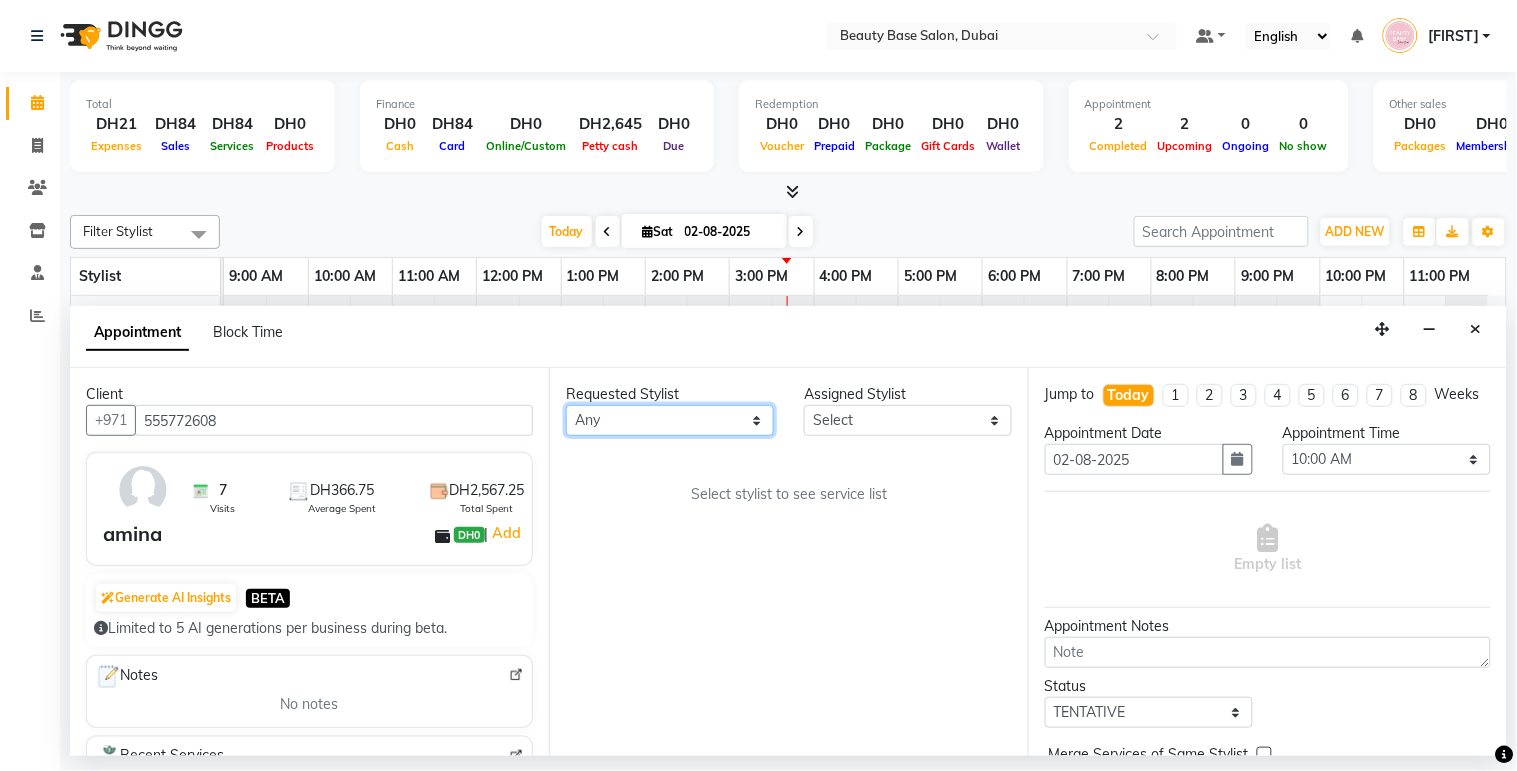 select on "54541" 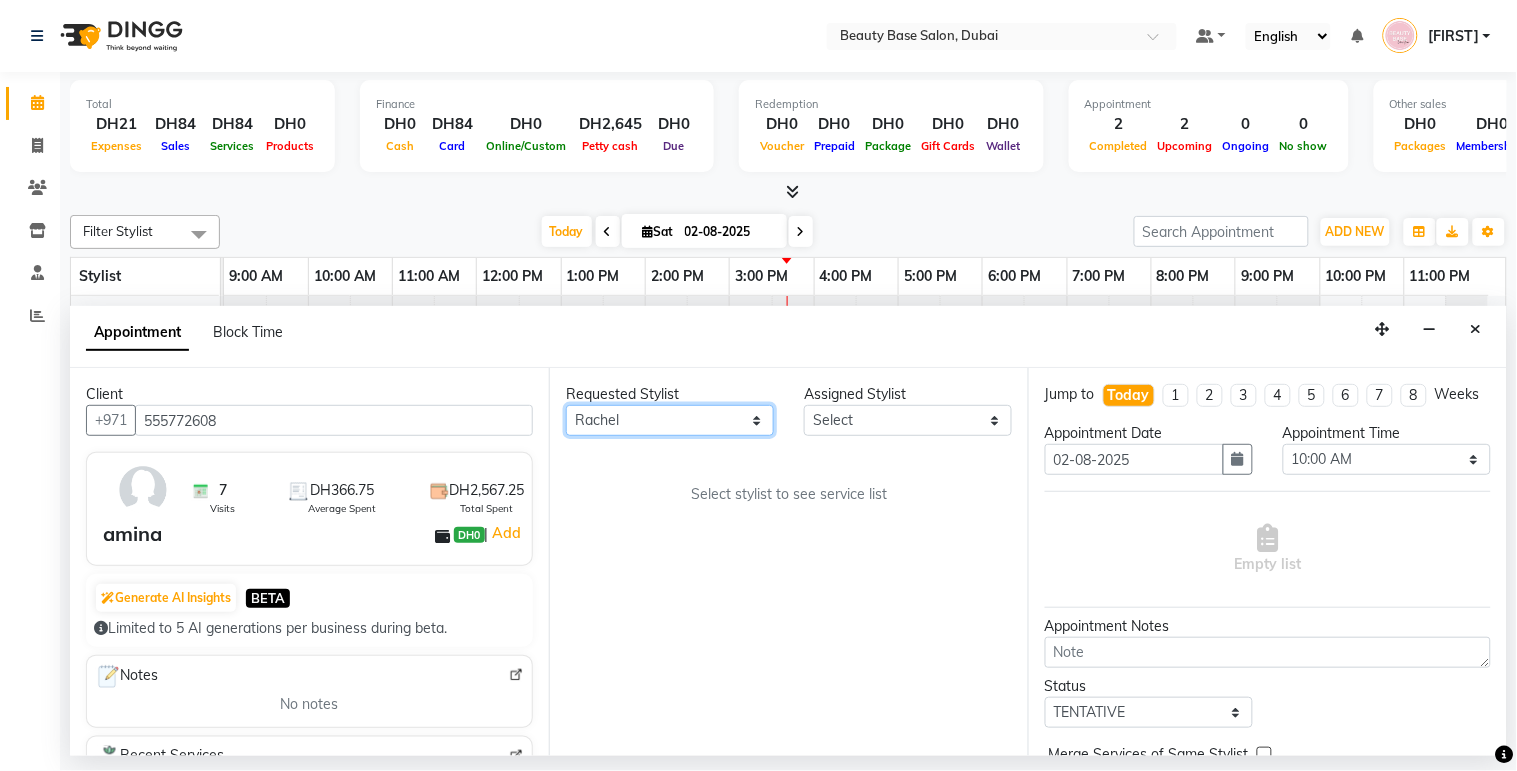 click on "Any Ana Ghizlane Grace jenny Lama Rachel Ramila tina yasmin Zai" at bounding box center (670, 420) 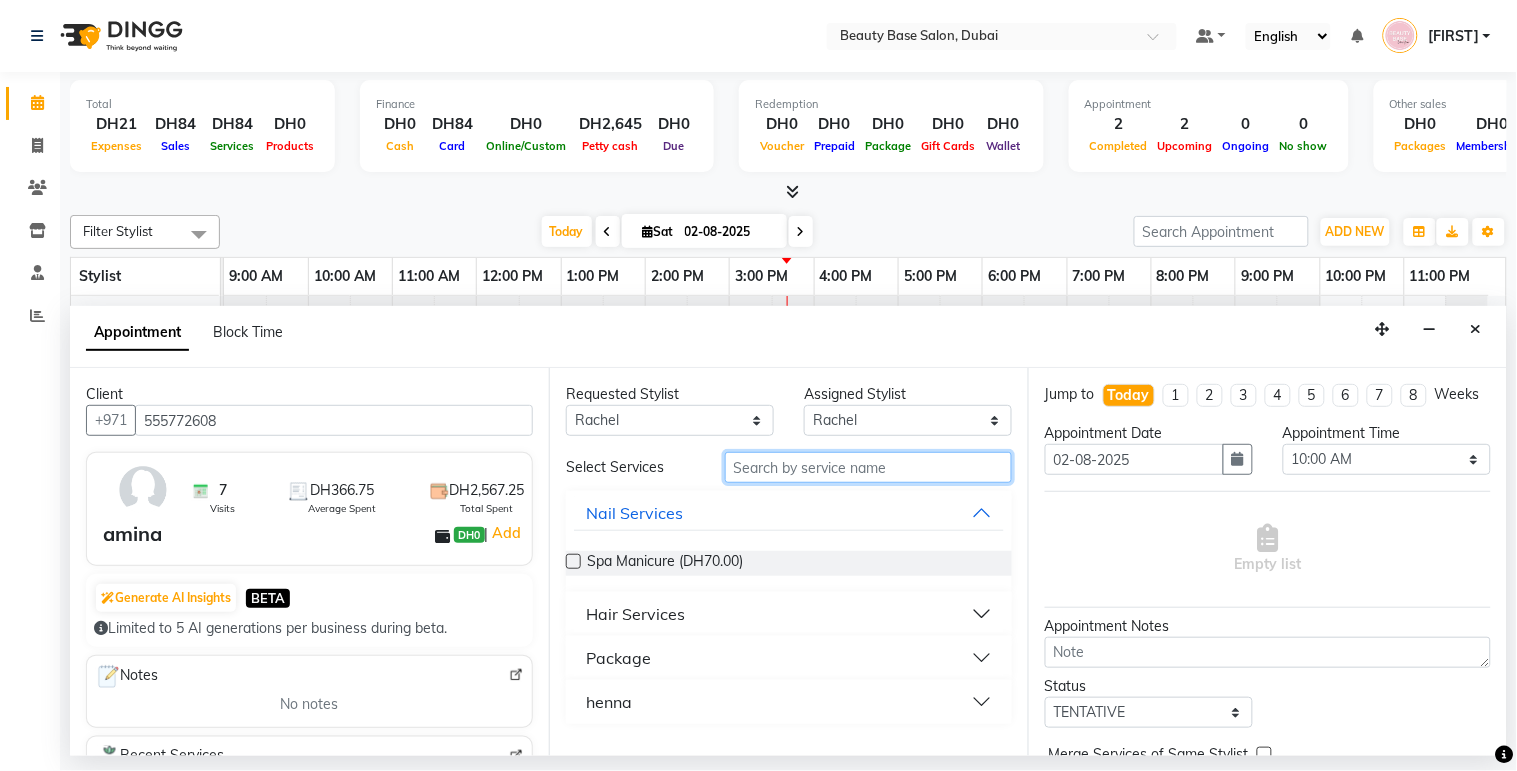 click at bounding box center (868, 467) 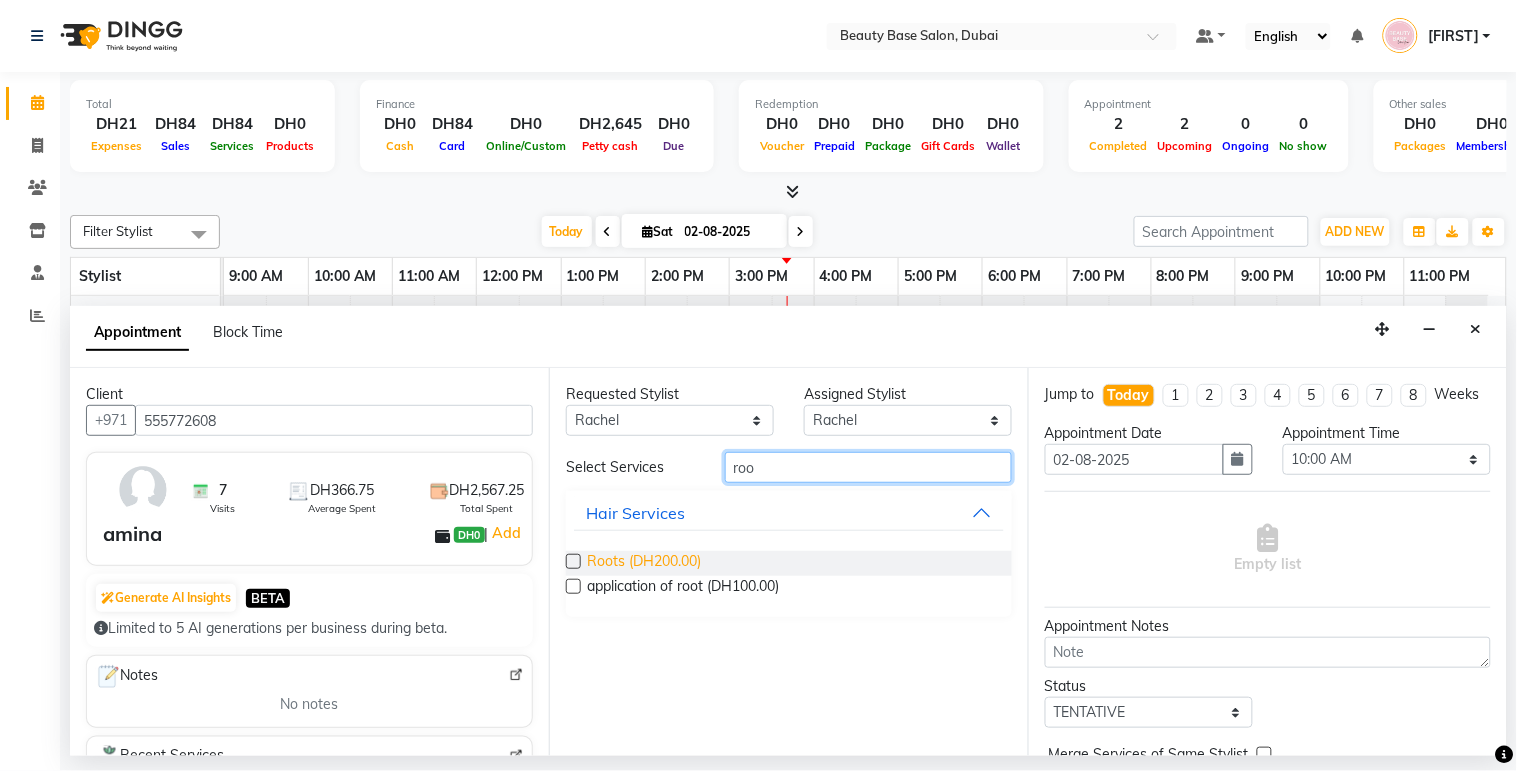 type on "roo" 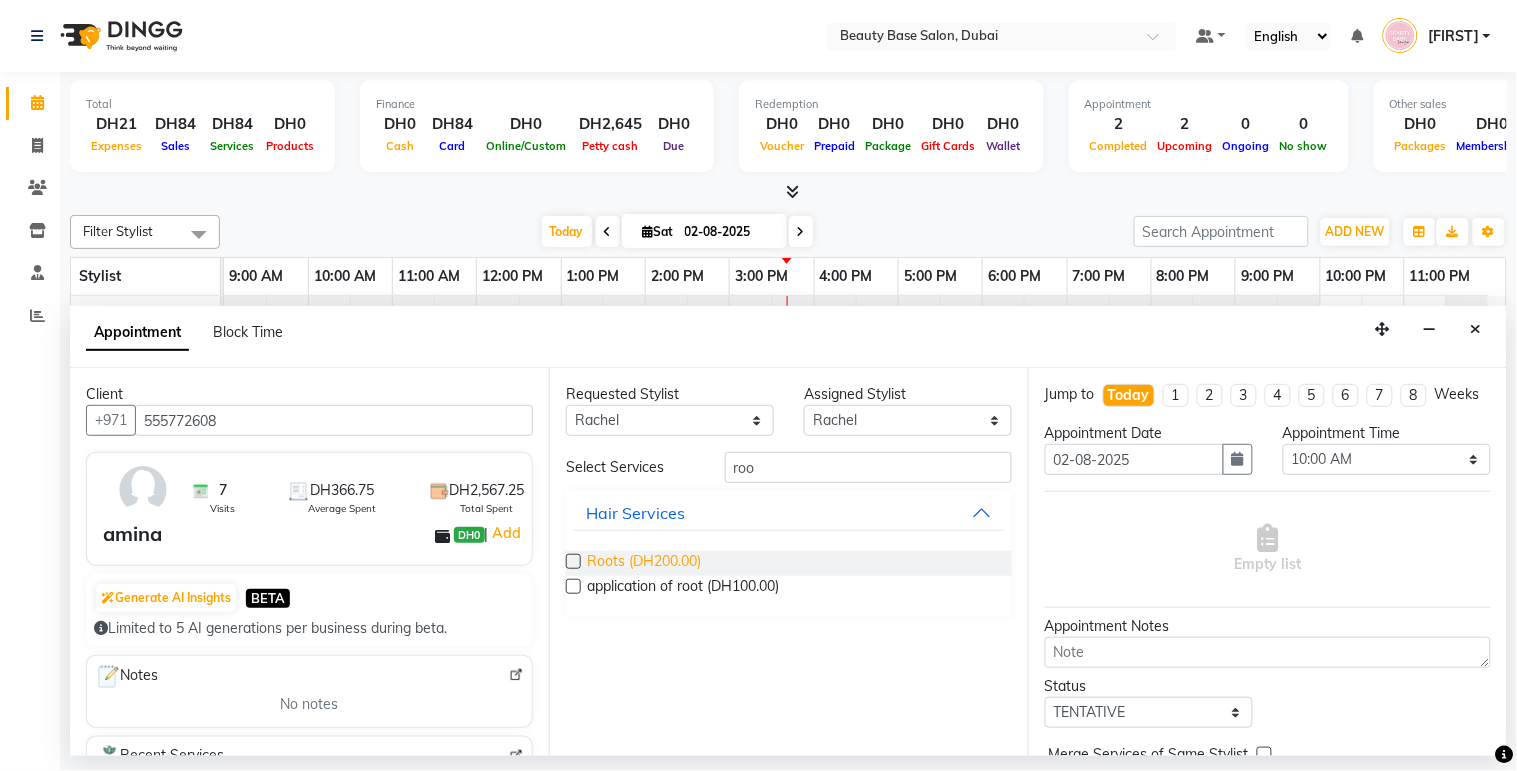 click on "Roots (DH200.00)" at bounding box center [644, 563] 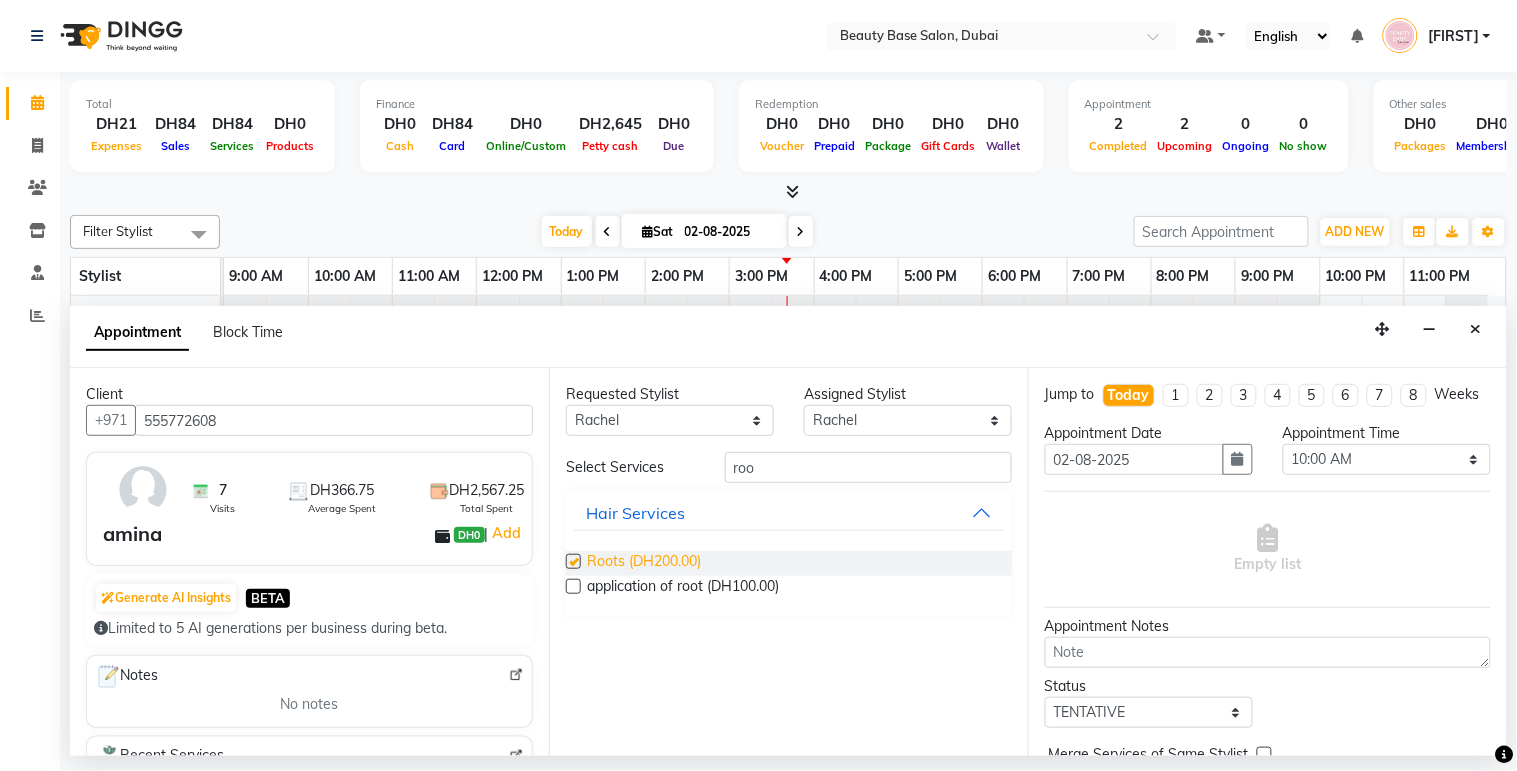 checkbox on "false" 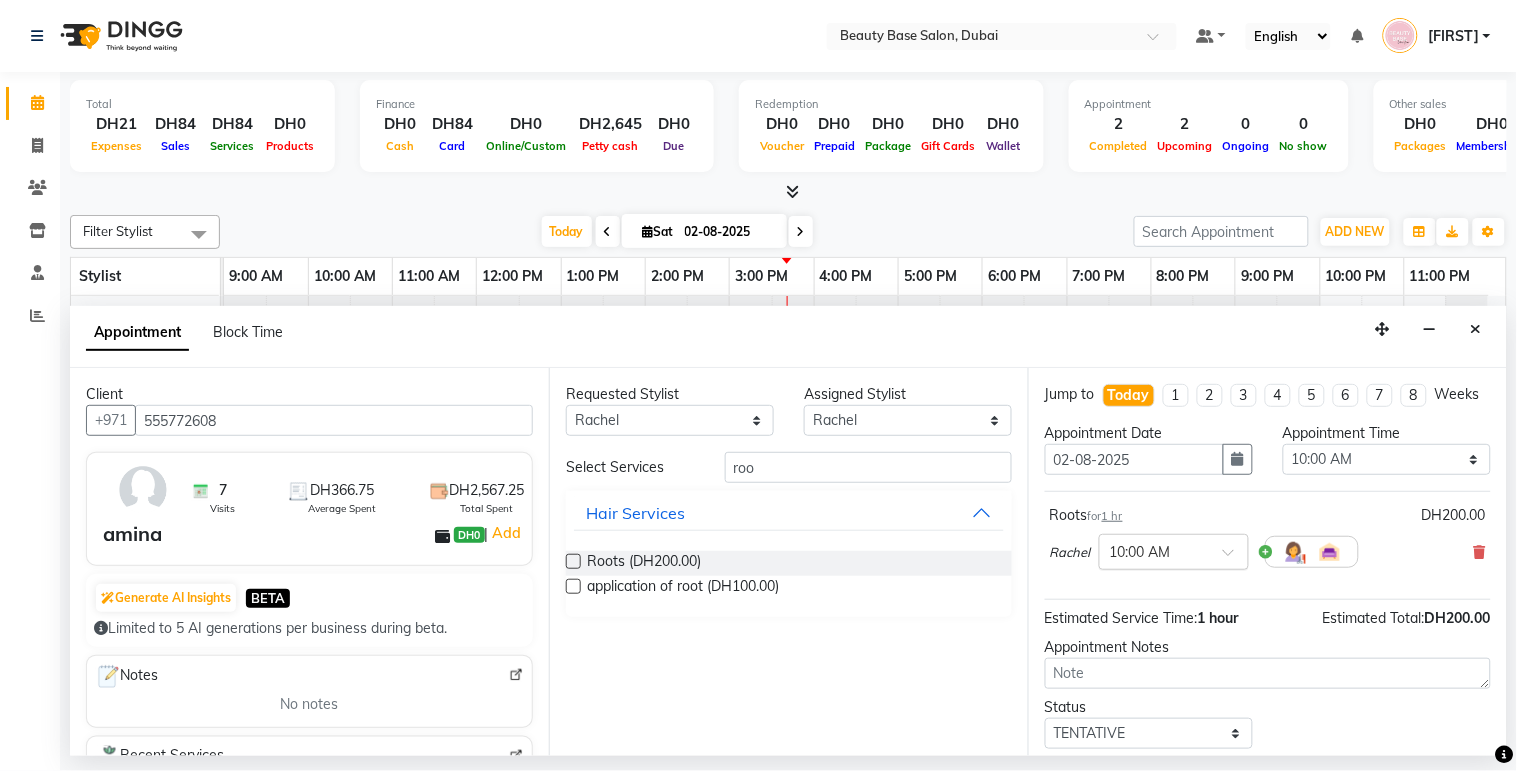 click at bounding box center [1154, 550] 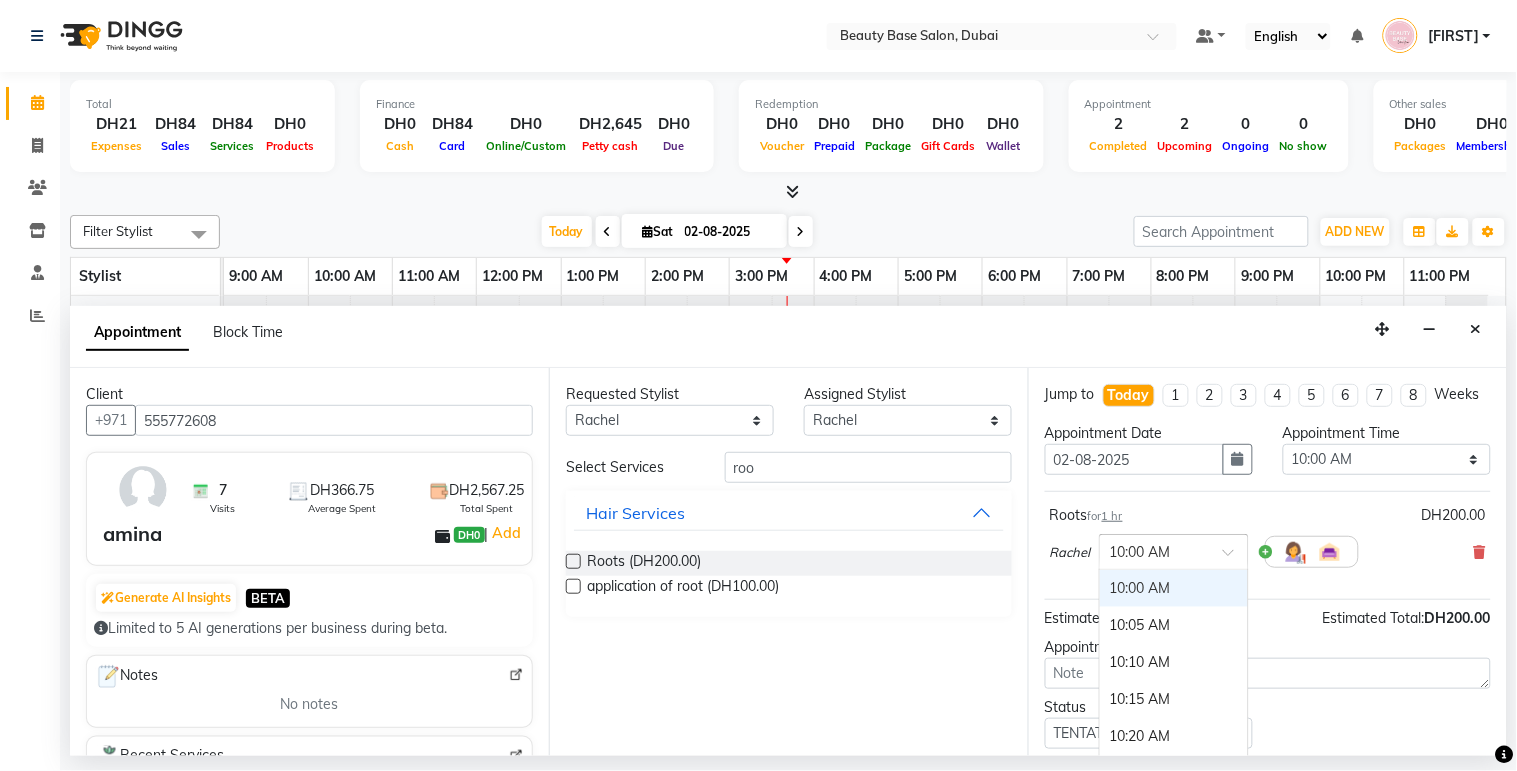 type on "6" 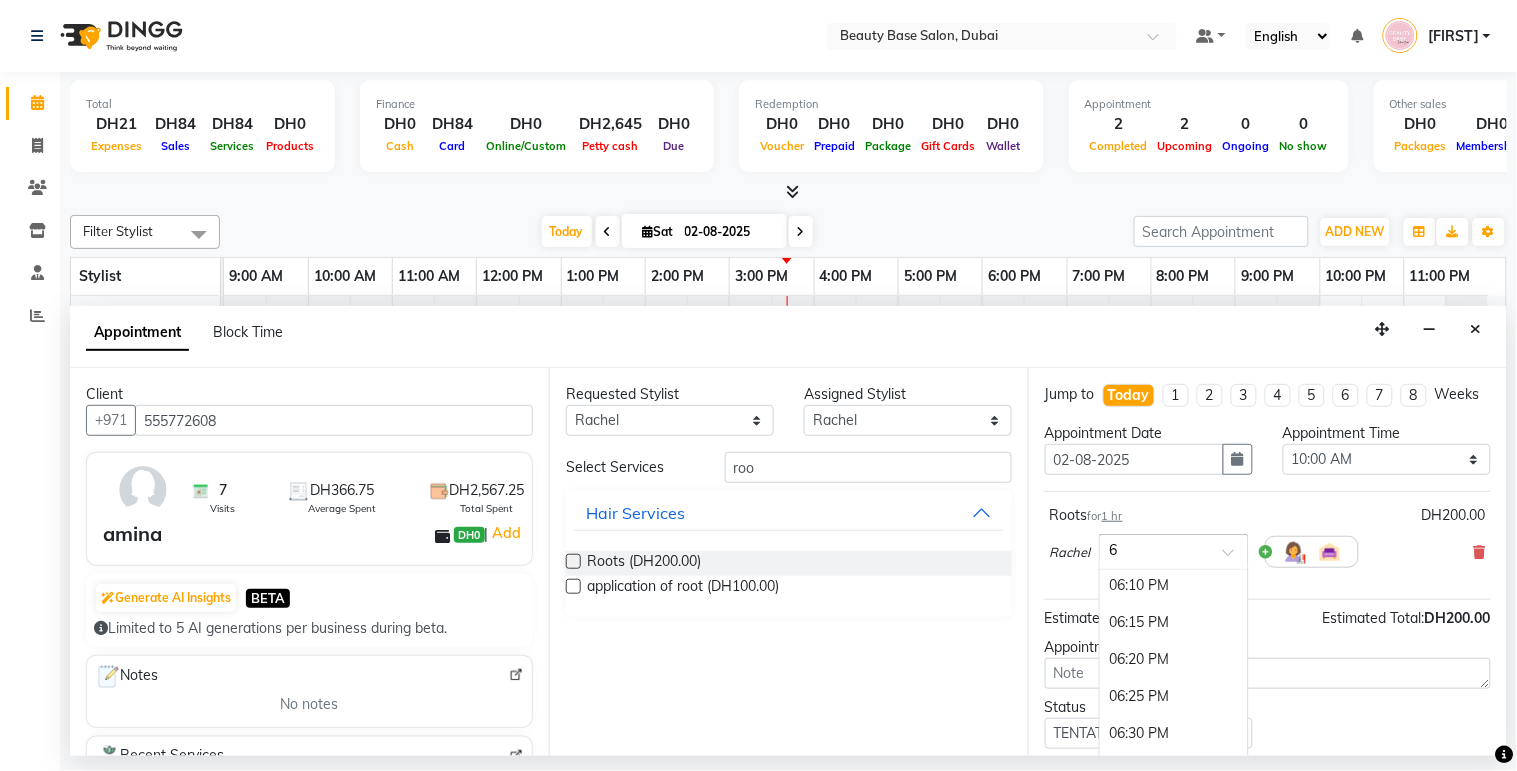 scroll, scrollTop: 118, scrollLeft: 0, axis: vertical 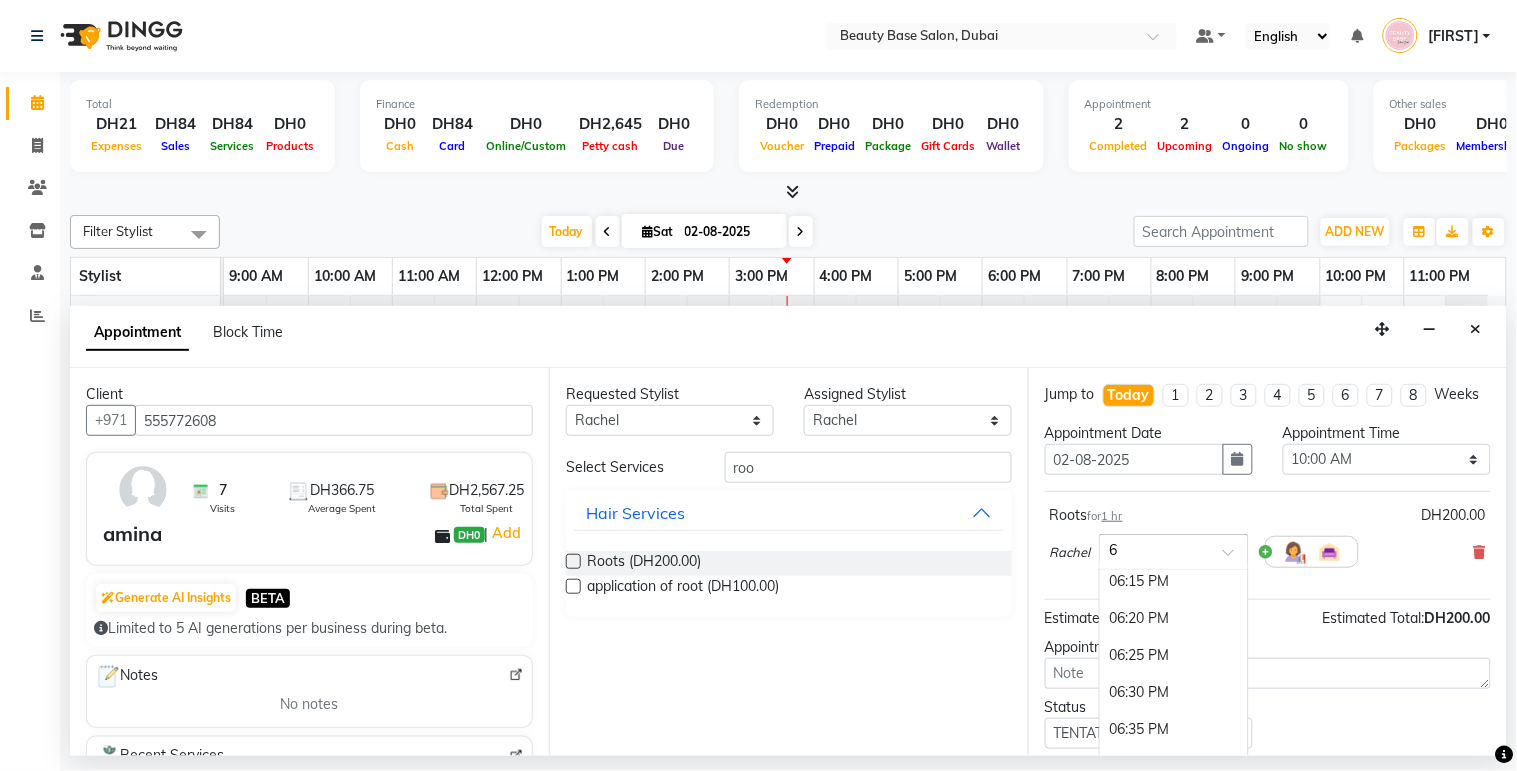 click on "06:30 PM" at bounding box center (1174, 692) 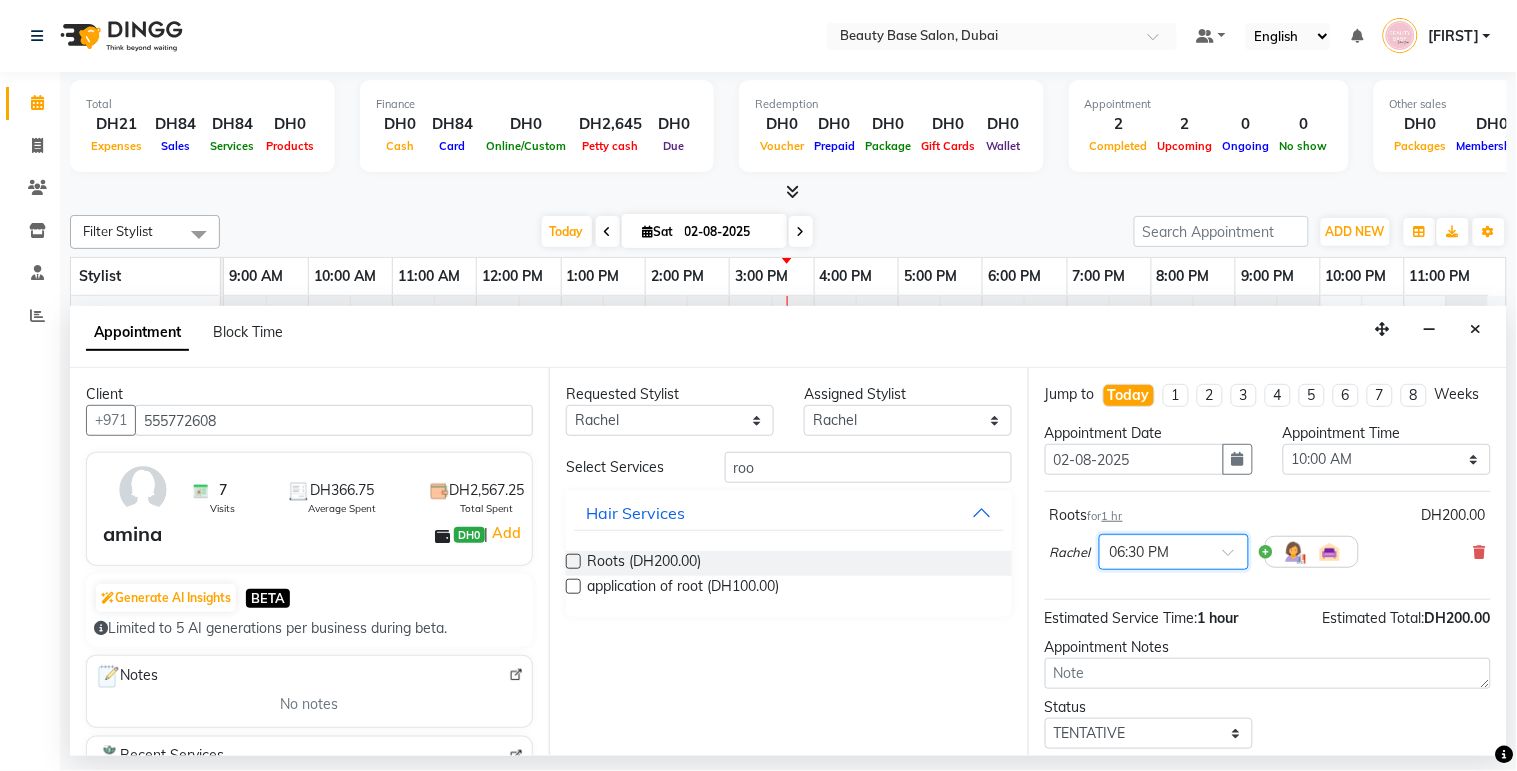 scroll, scrollTop: 138, scrollLeft: 0, axis: vertical 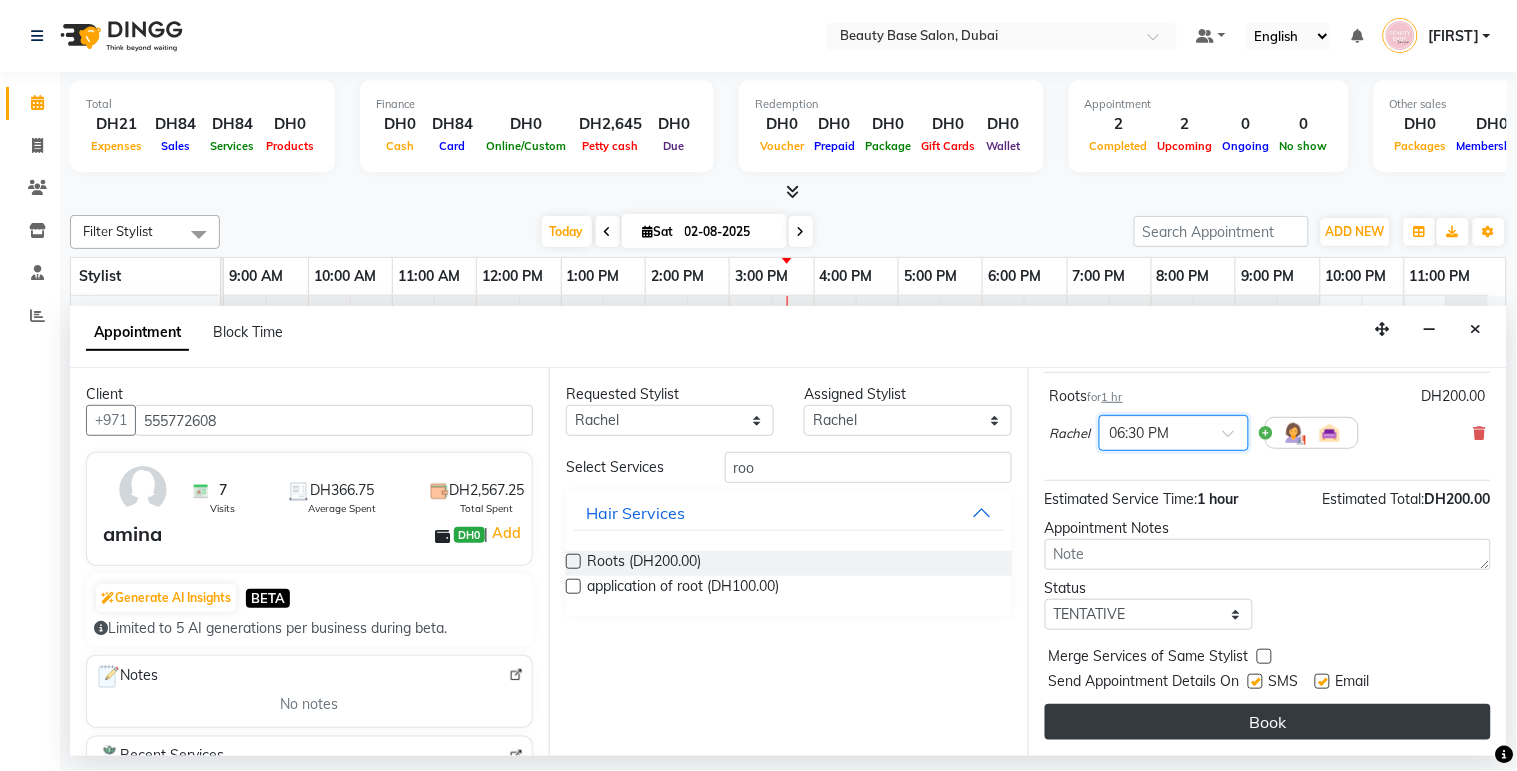 click on "Book" at bounding box center (1268, 722) 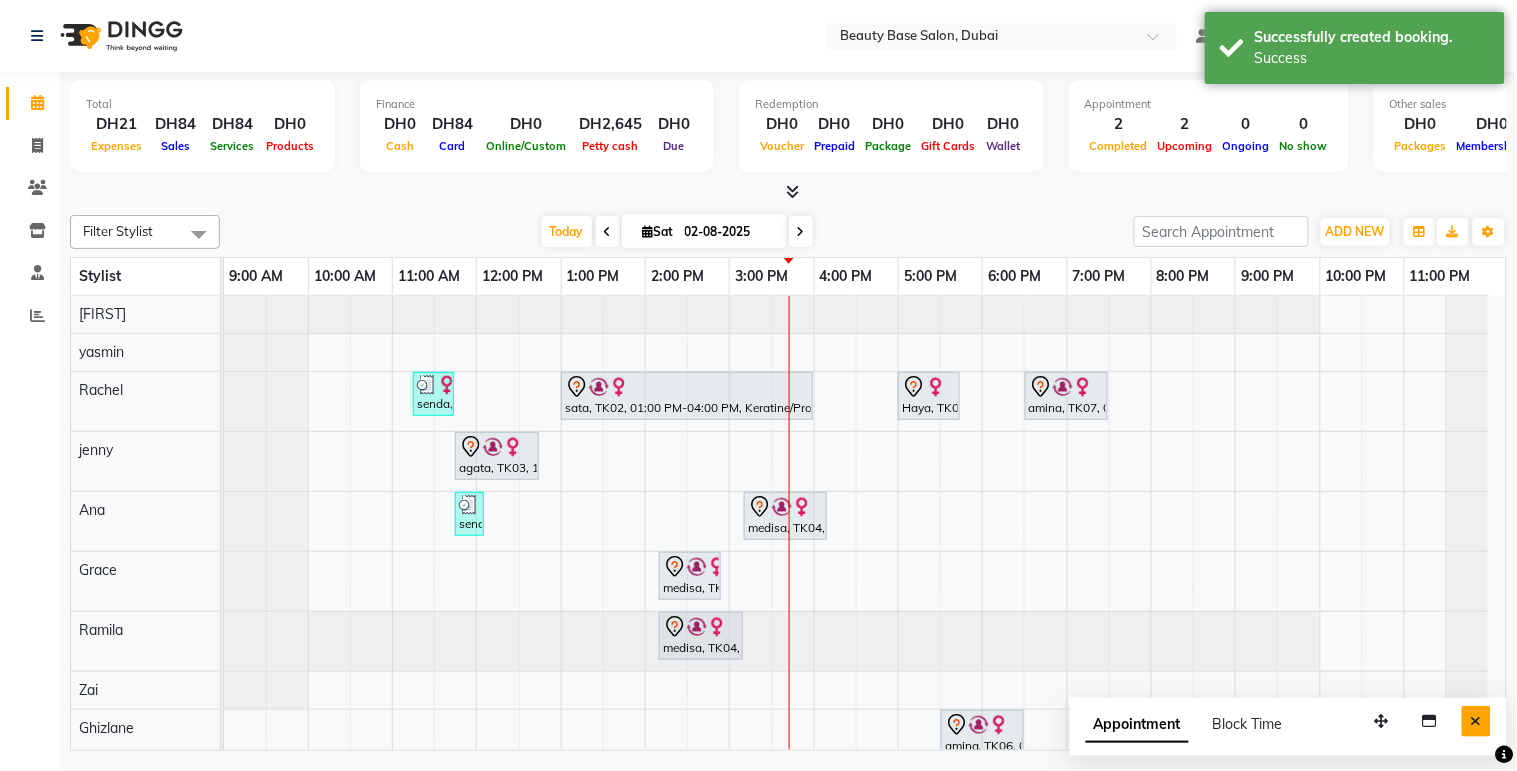 click at bounding box center (1476, 721) 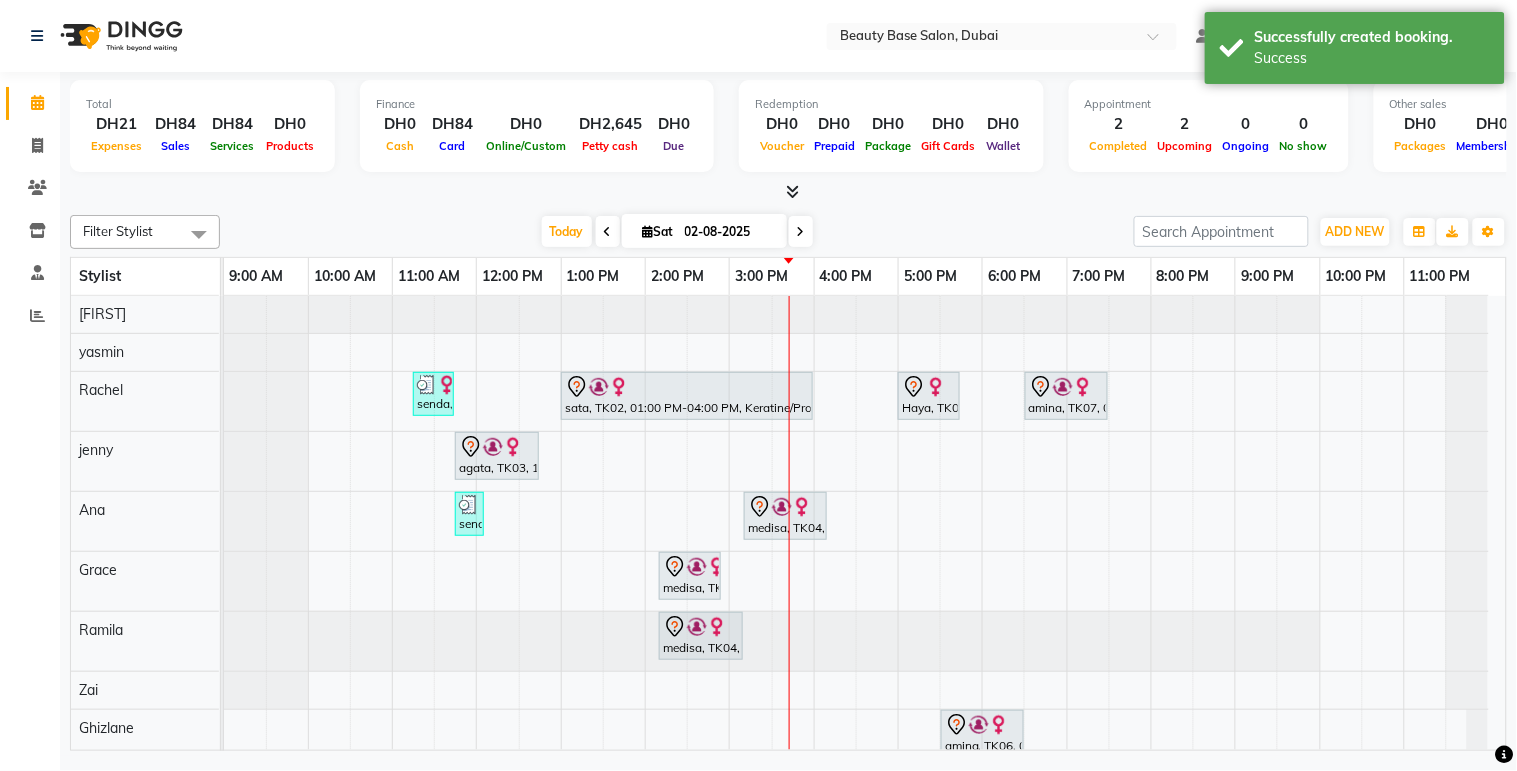 scroll, scrollTop: 16, scrollLeft: 0, axis: vertical 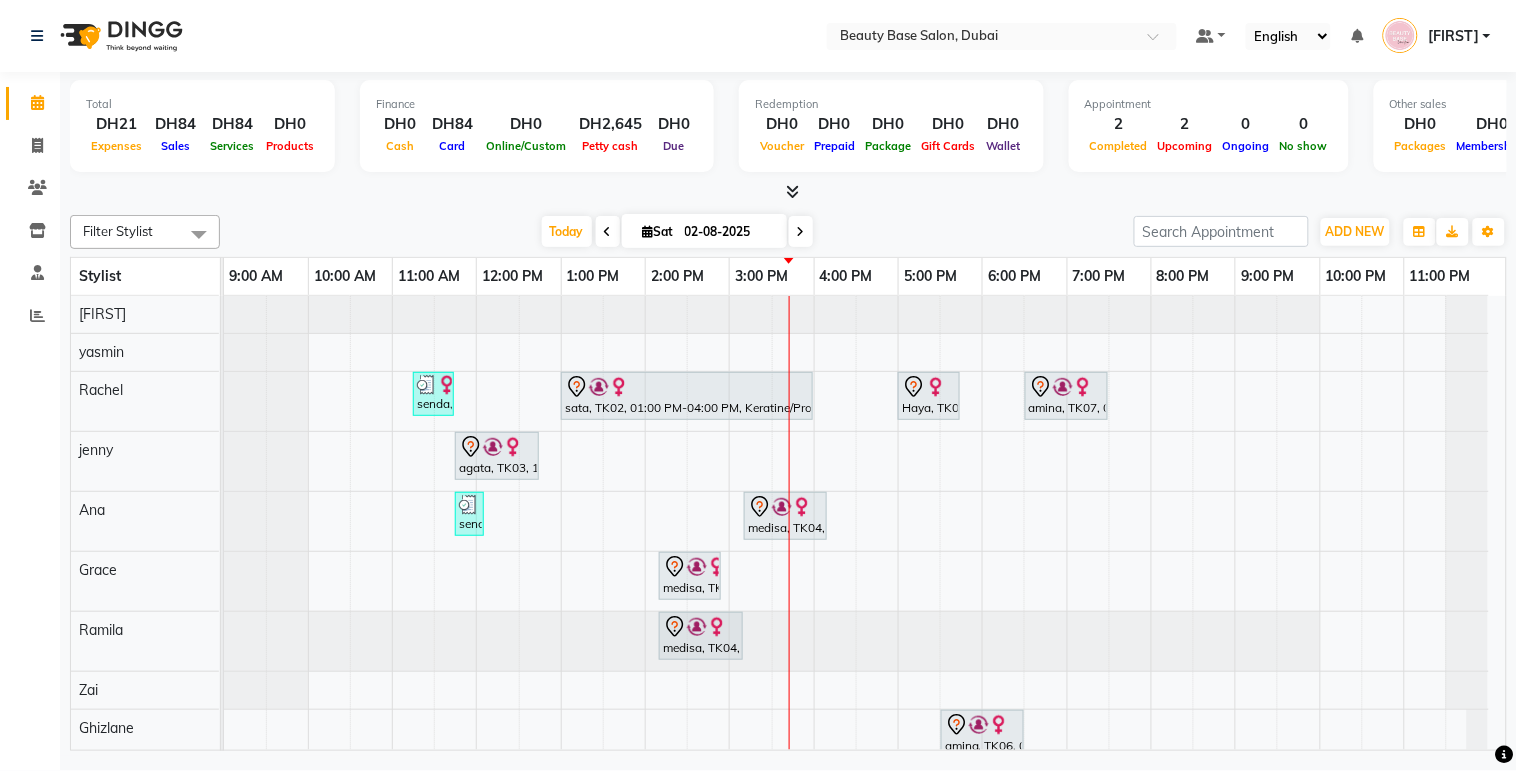 click on "senda, TK01, 11:15 AM-11:45 AM, hair wash             sata, TK02, 01:00 PM-04:00 PM, Keratine/Protein/Botox Medium Hair             Haya, TK05, 05:00 PM-05:45 PM, Blowdry classic             amina, TK07, 06:30 PM-07:30 PM, Roots             agata, TK03, 11:45 AM-12:45 PM, Gelish Manicure     senda, TK01, 11:45 AM-12:05 PM, eyebrow             medisa, TK04, 03:10 PM-04:10 PM, Spa Pedicure             medisa, TK04, 02:10 PM-02:55 PM, Bikini Wax             medisa, TK04, 02:10 PM-03:10 PM, Gelish Pedicure             amina, TK06, 05:30 PM-06:30 PM, Roots" at bounding box center (865, 524) 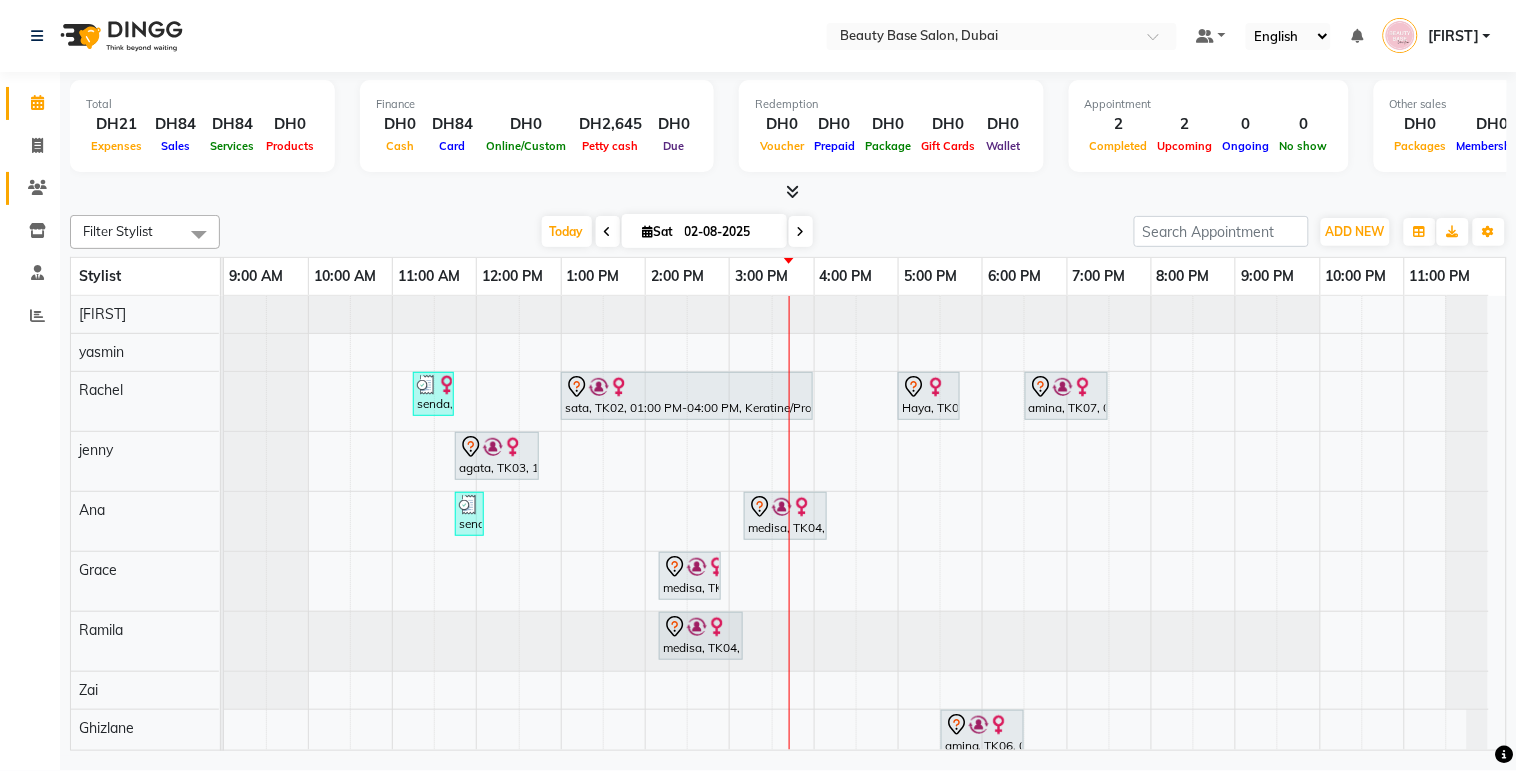 click on "Clients" 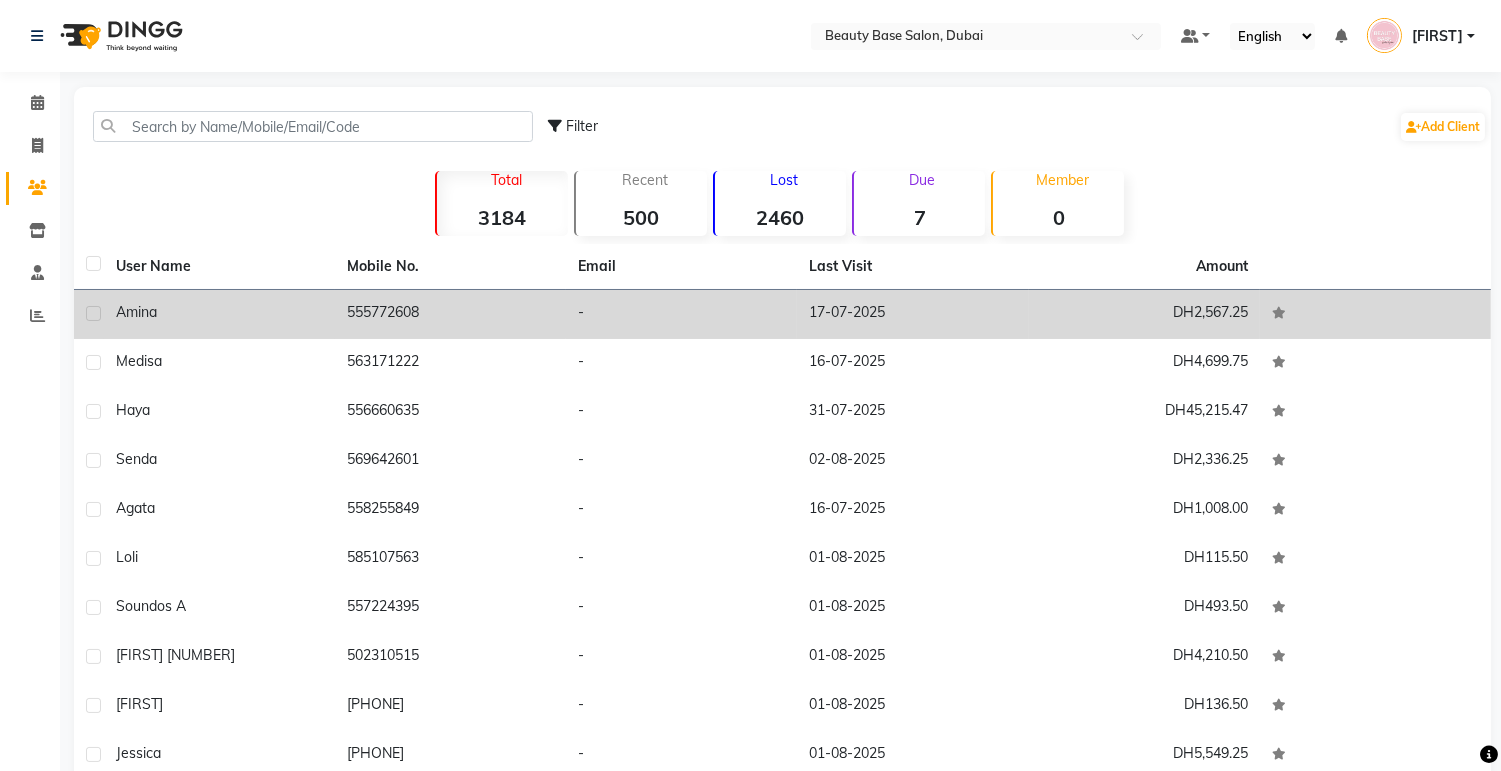 click on "amina" 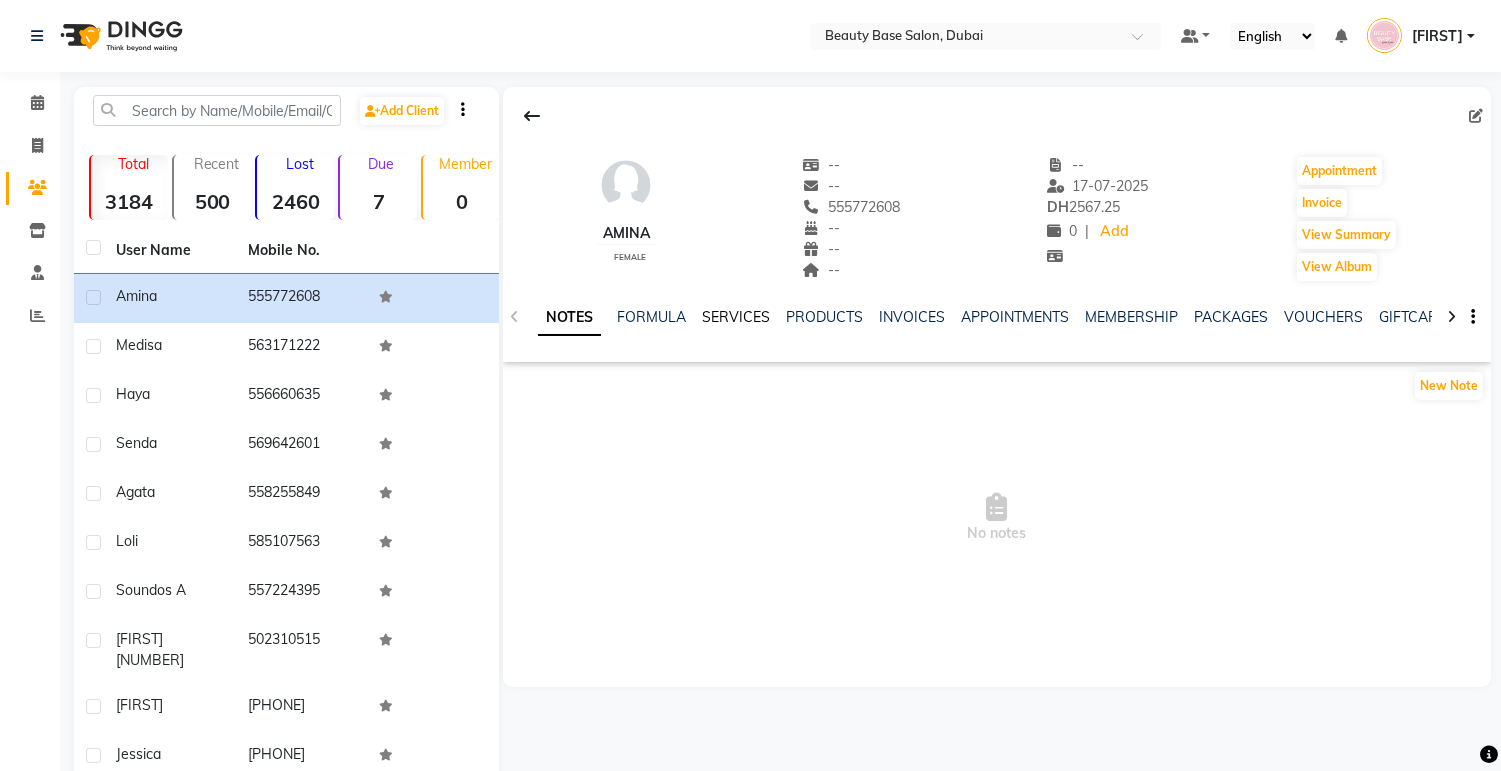 click on "SERVICES" 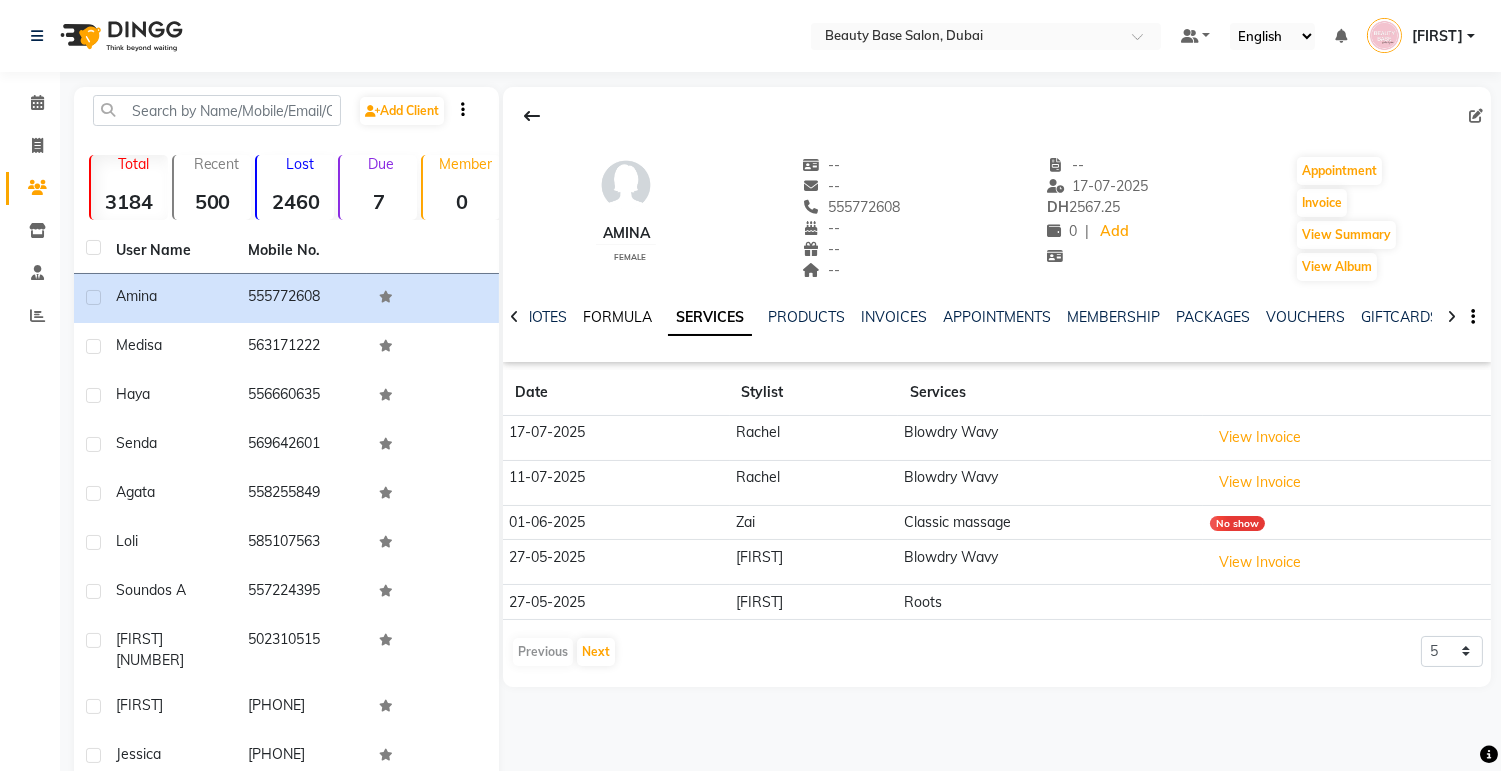 click on "FORMULA" 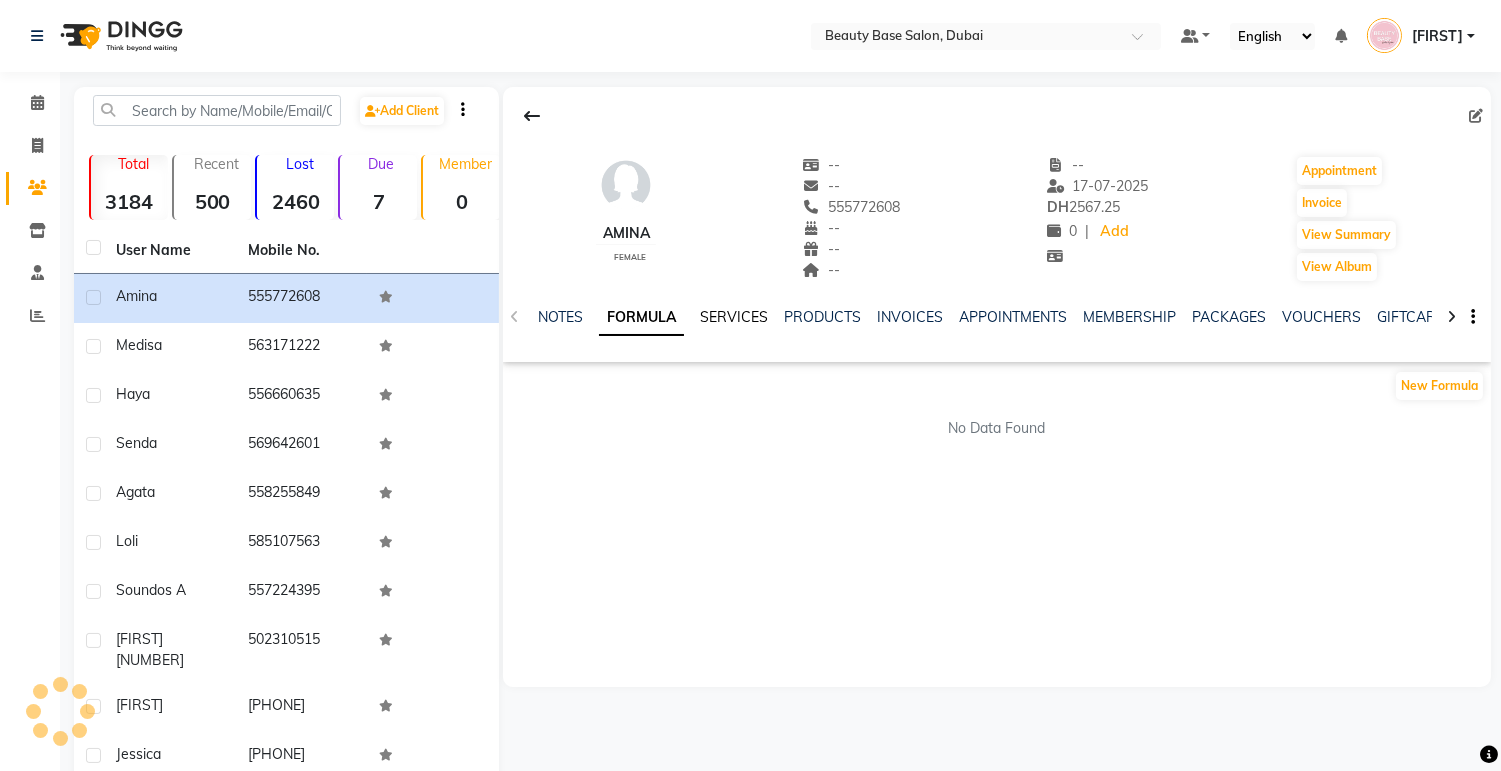 click on "SERVICES" 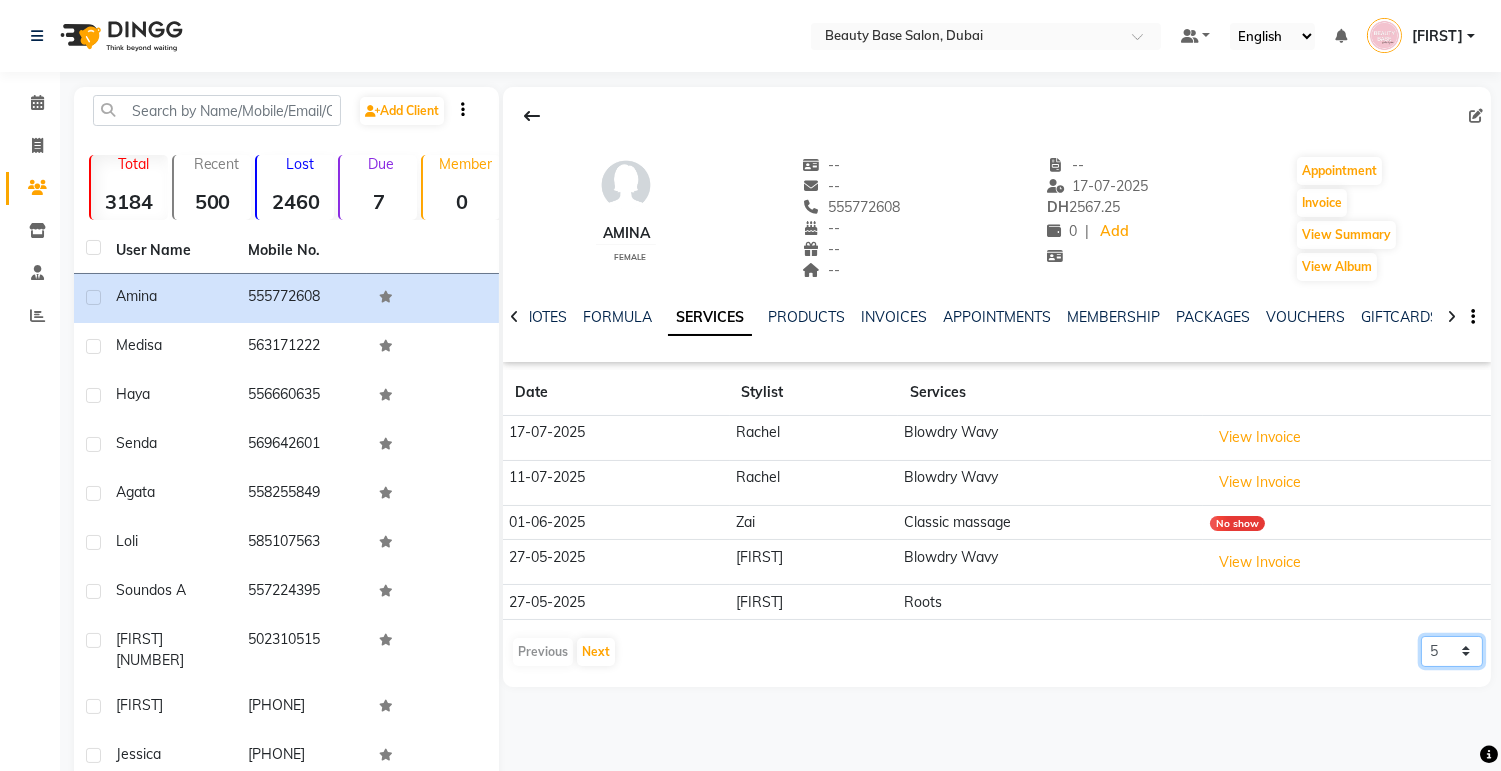 click on "5 10 50 100 500" 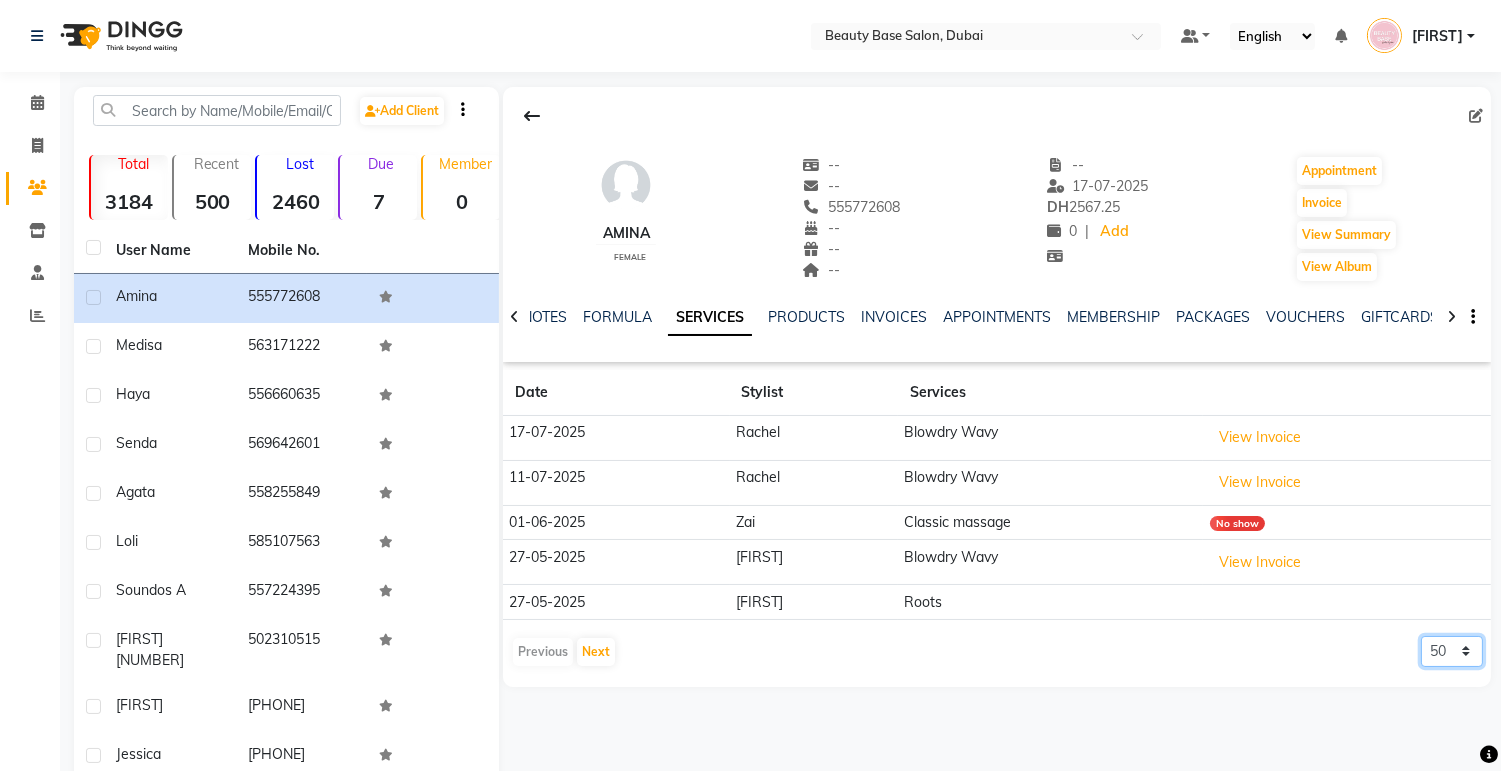 click on "5 10 50 100 500" 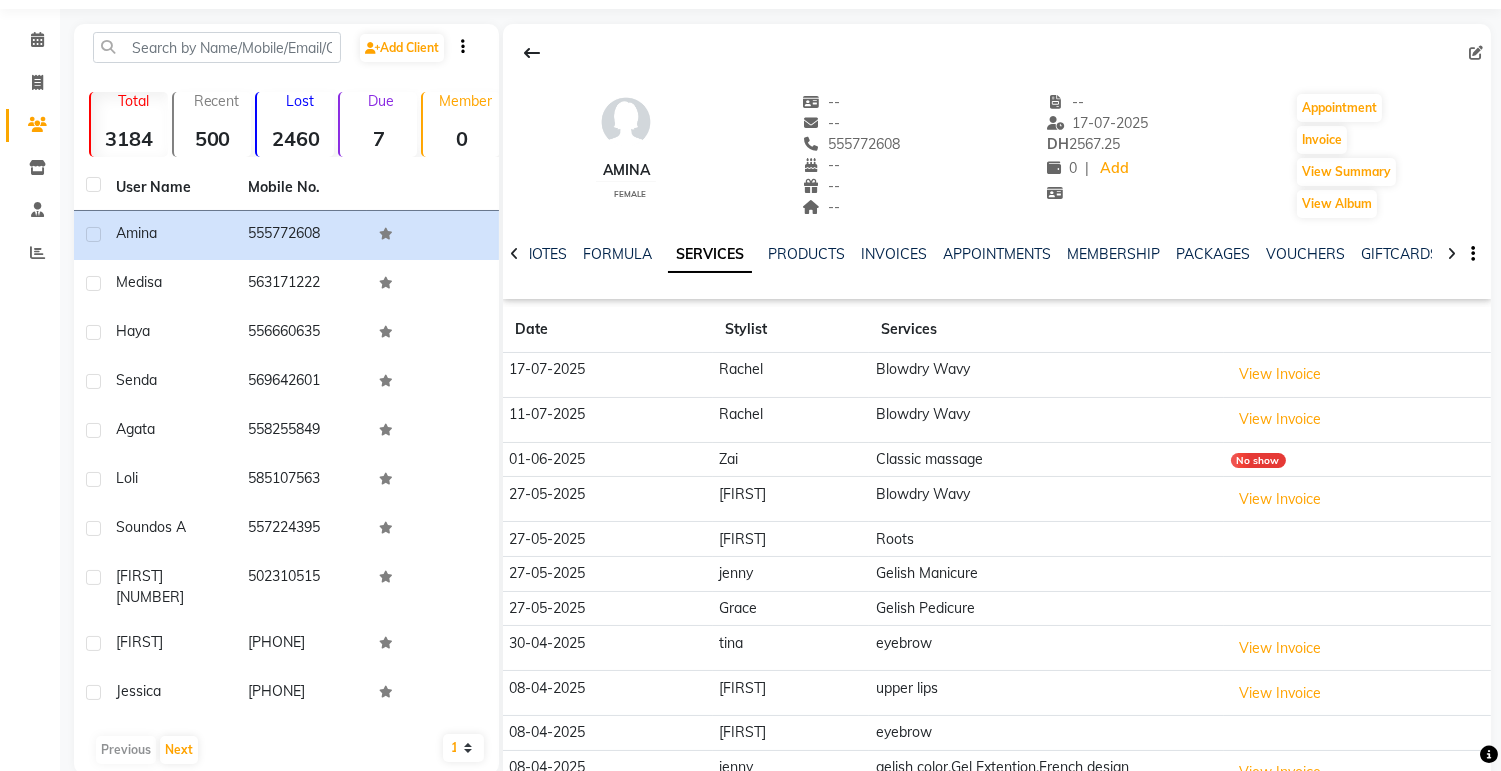 scroll, scrollTop: 65, scrollLeft: 0, axis: vertical 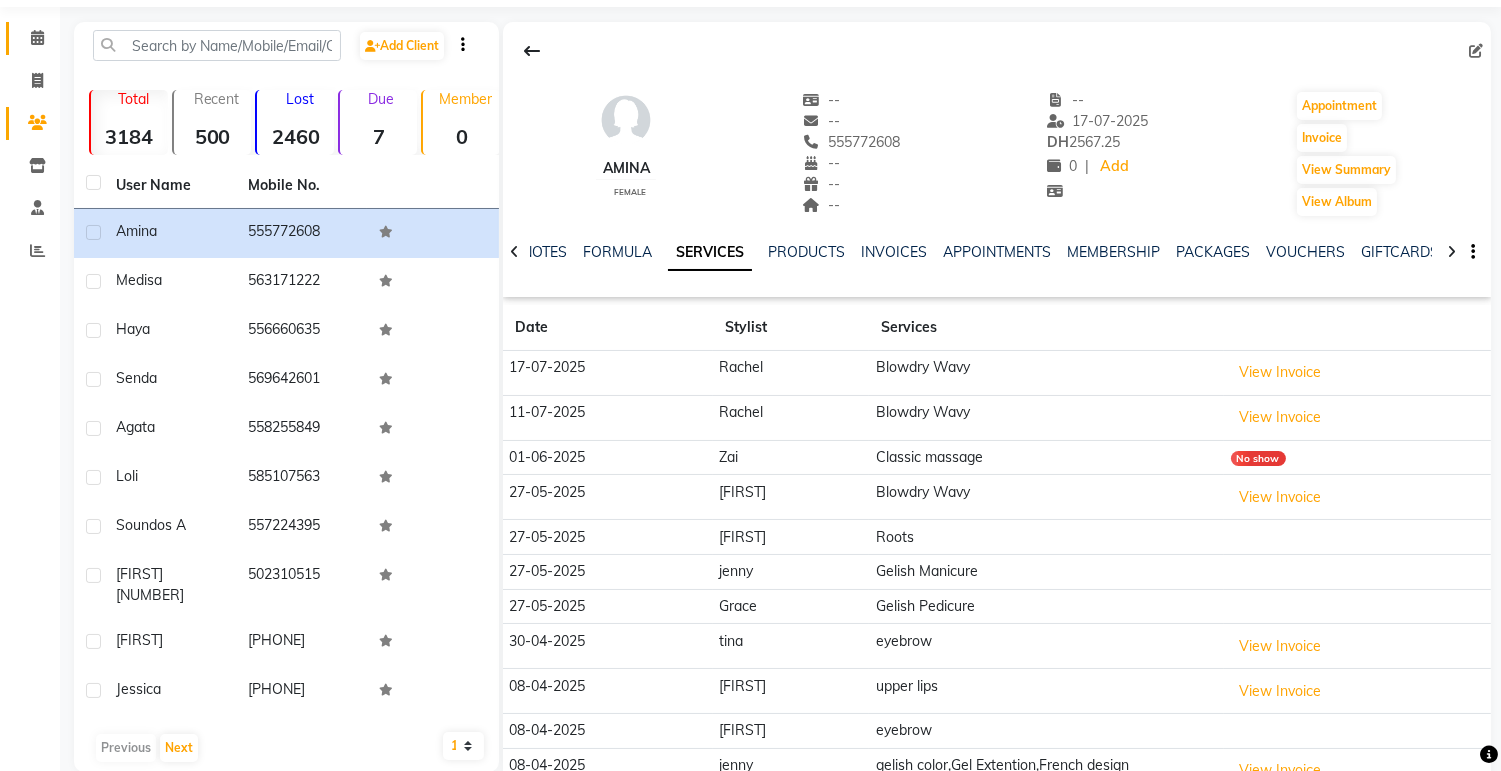 click 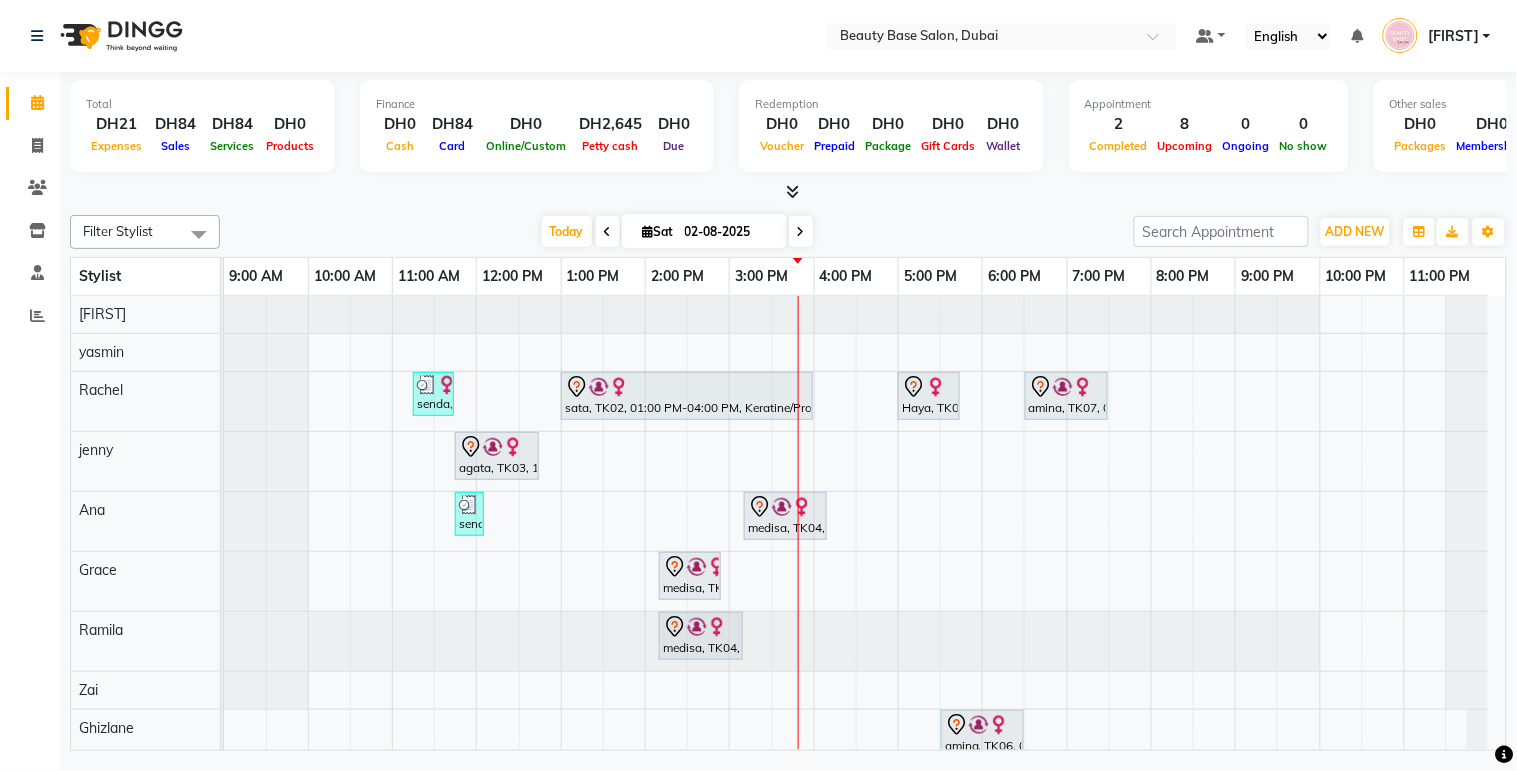 click on "sata, TK02, 01:00 PM-04:00 PM, Keratine/Protein/Botox Medium Hair" at bounding box center [687, 396] 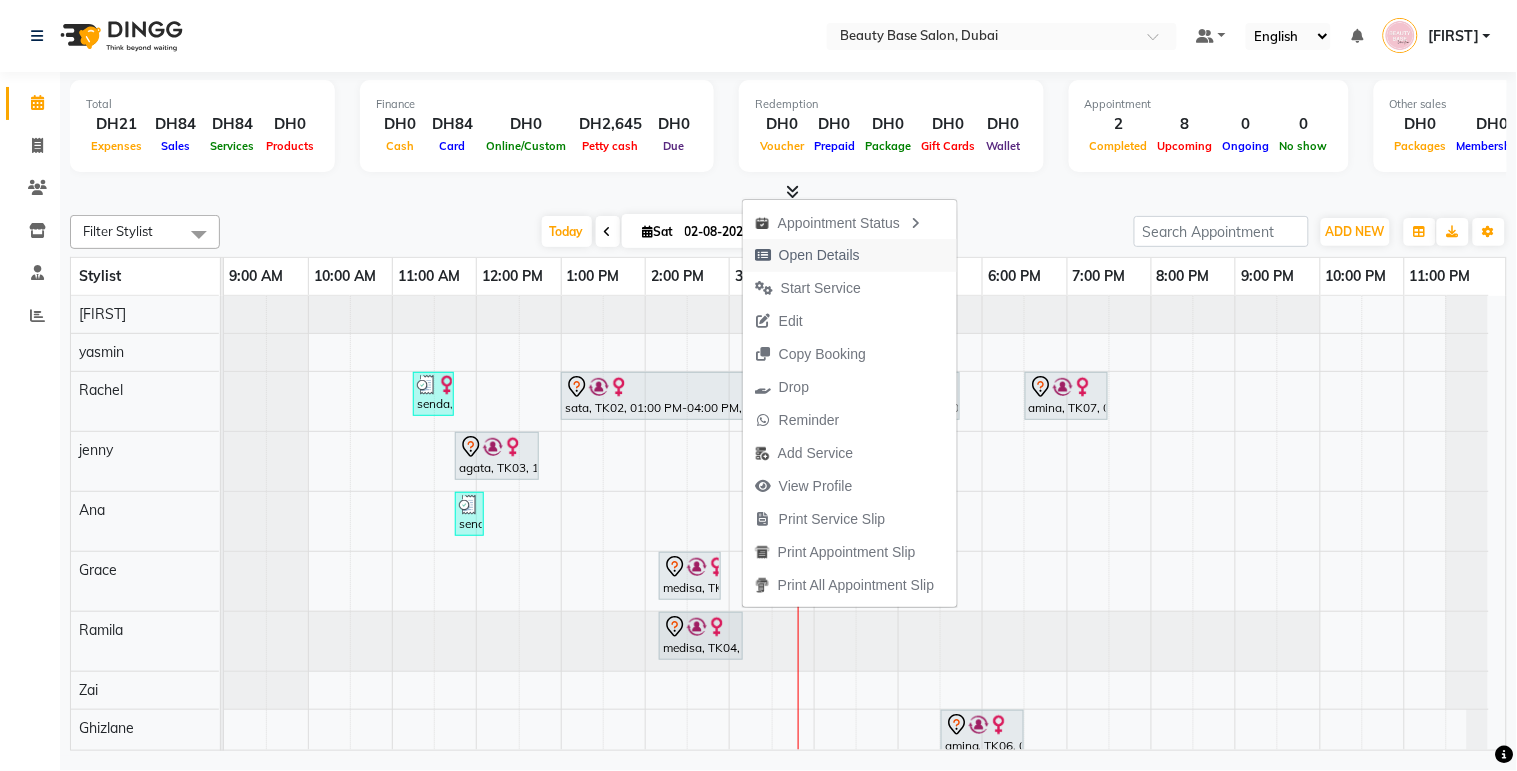 click on "Open Details" at bounding box center [819, 255] 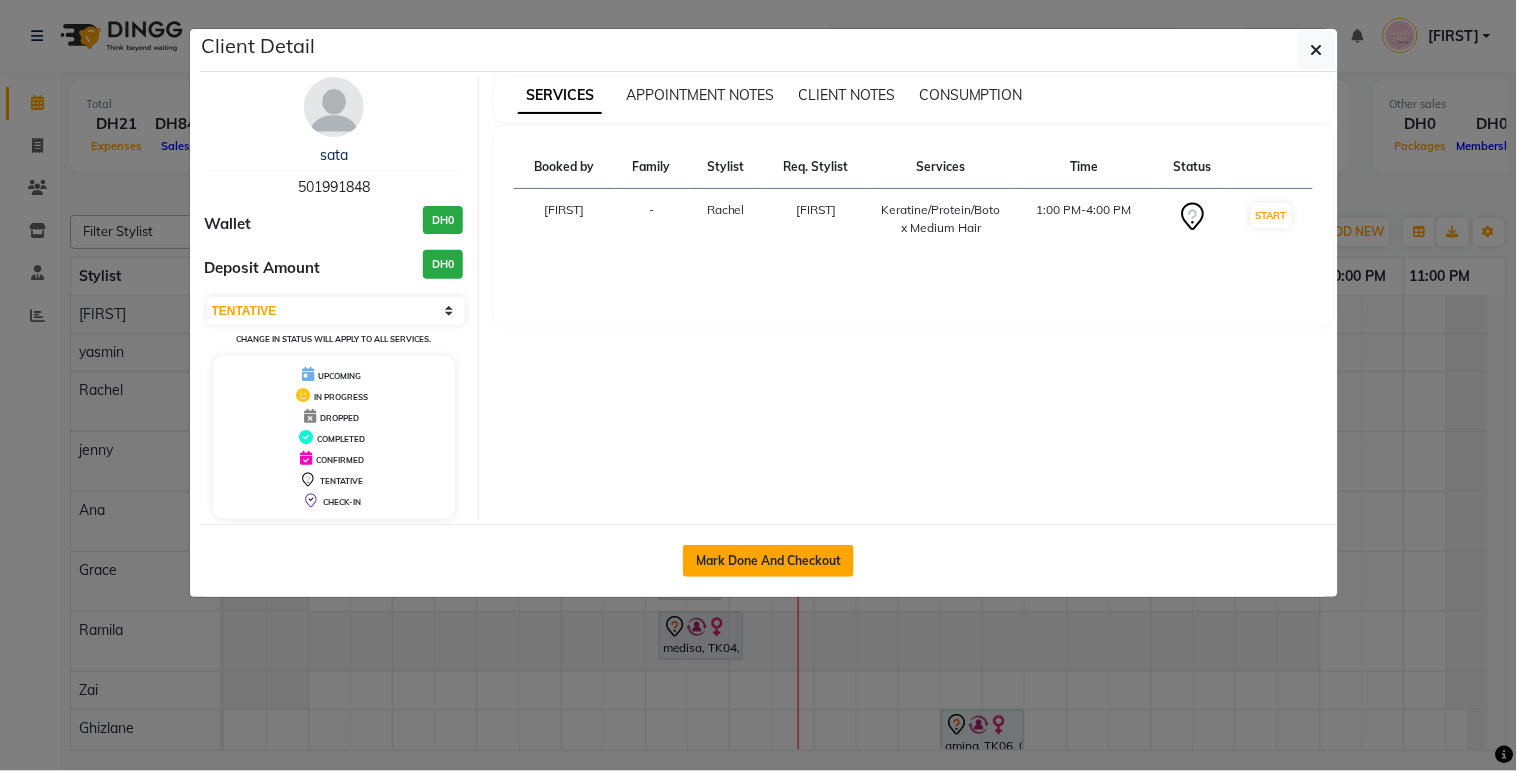 click on "Mark Done And Checkout" 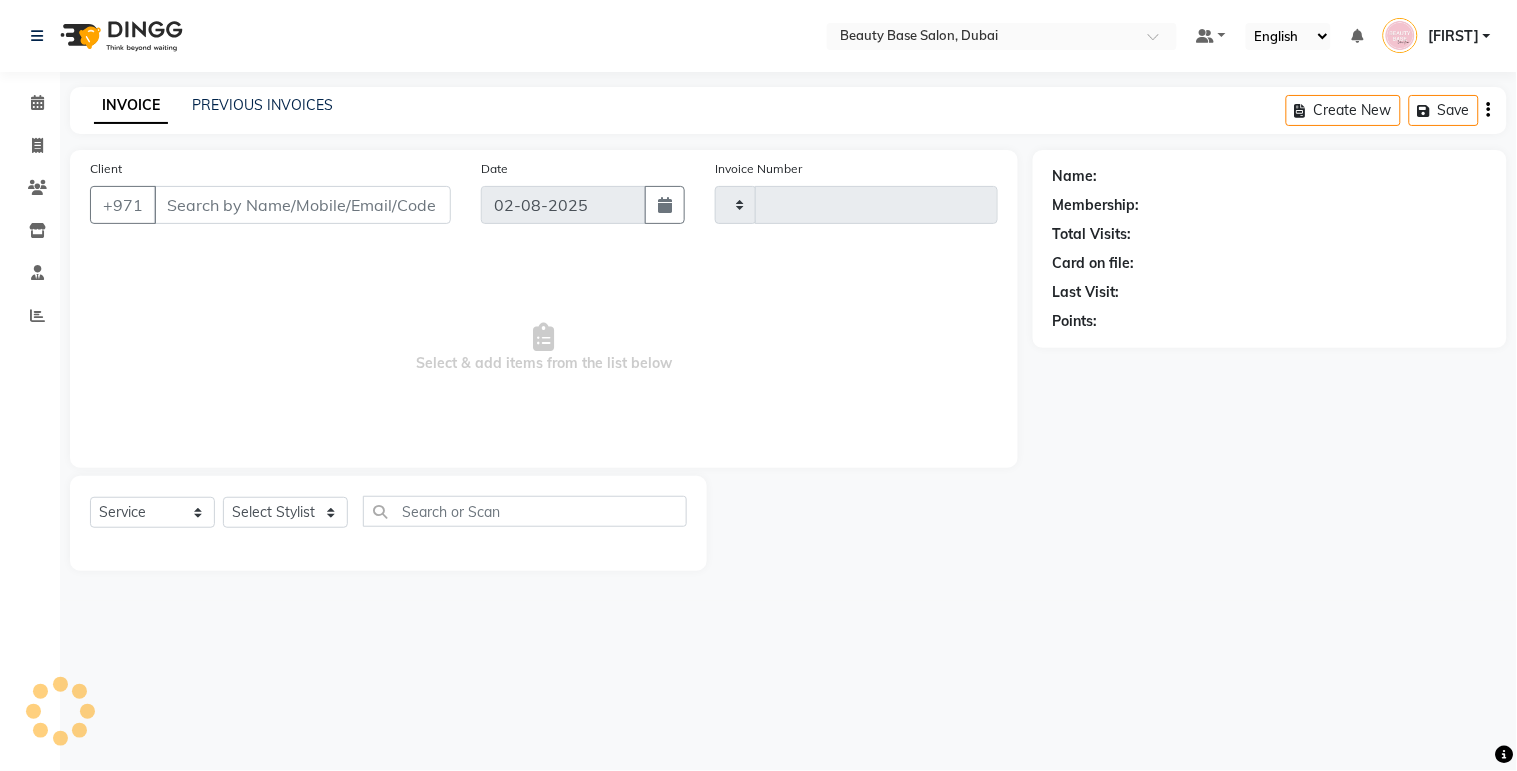 type on "1699" 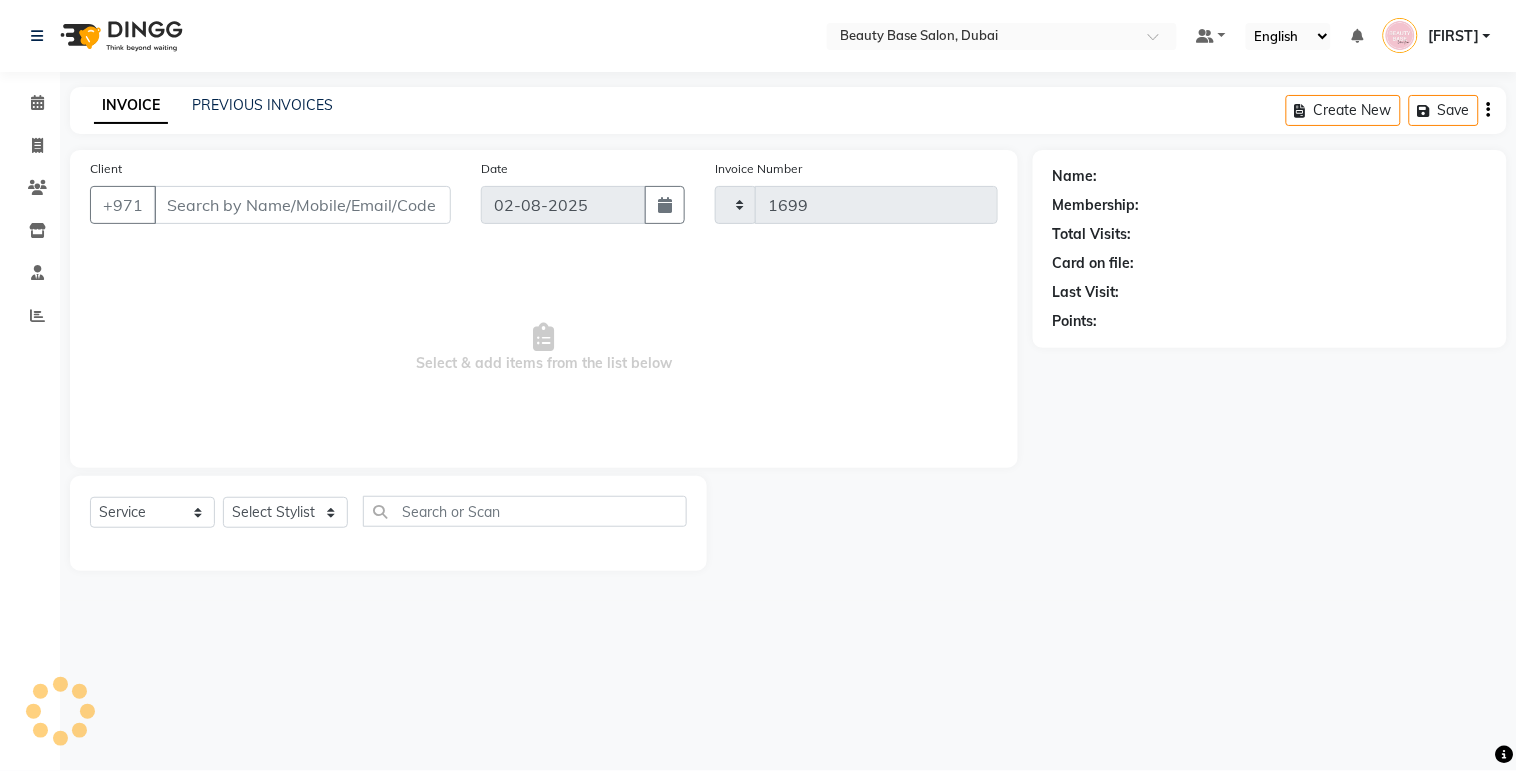 select on "813" 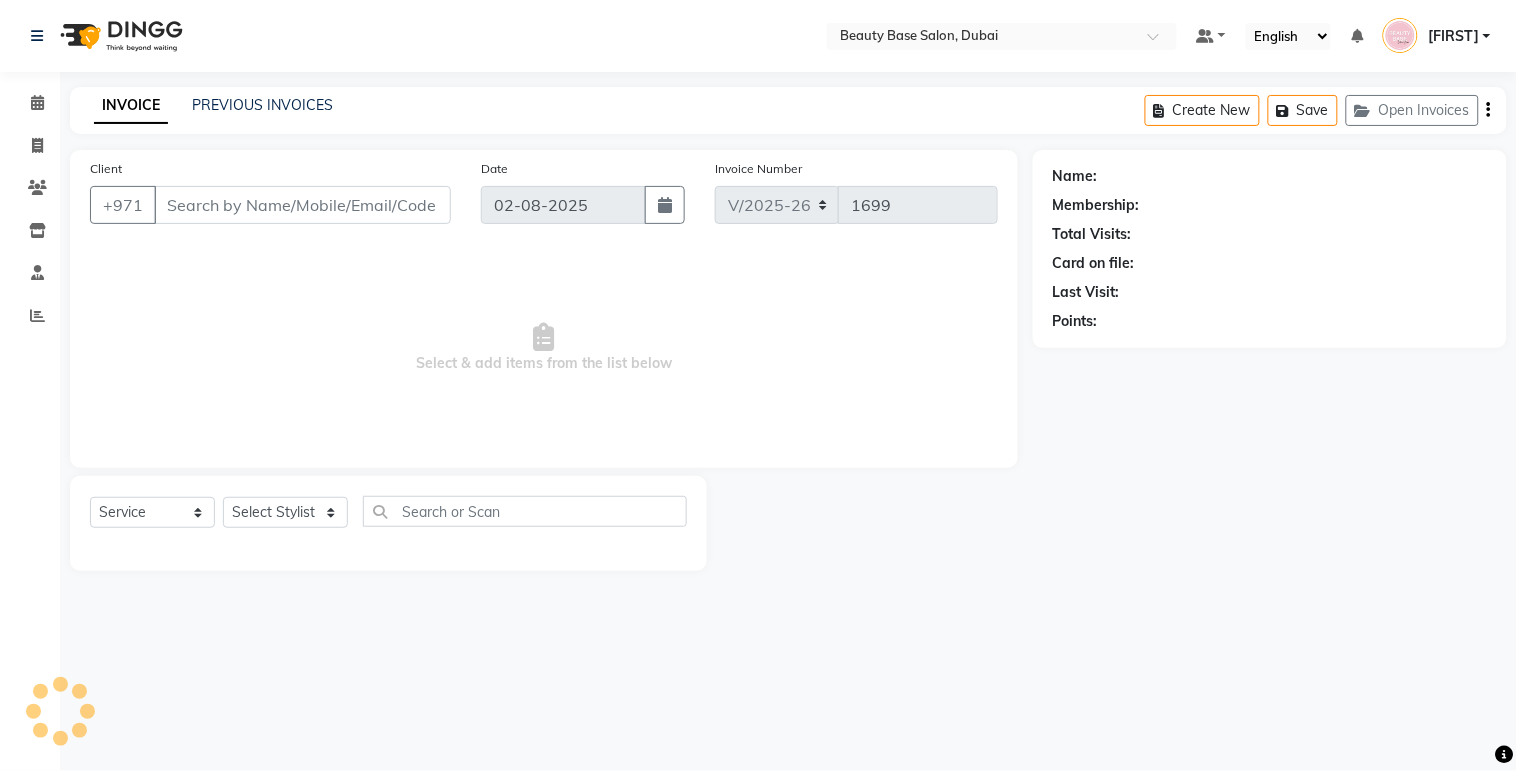 type on "501991848" 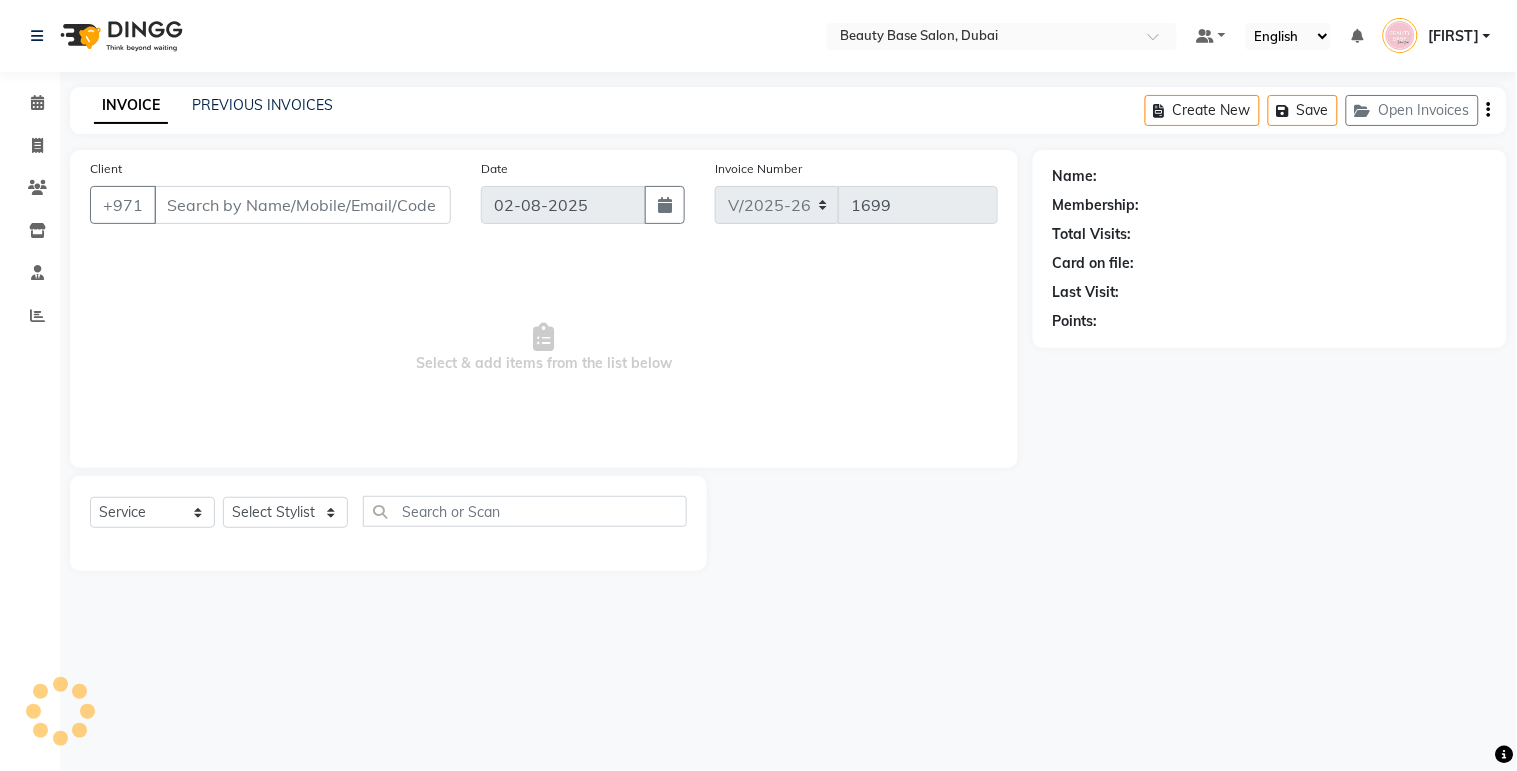 select on "54541" 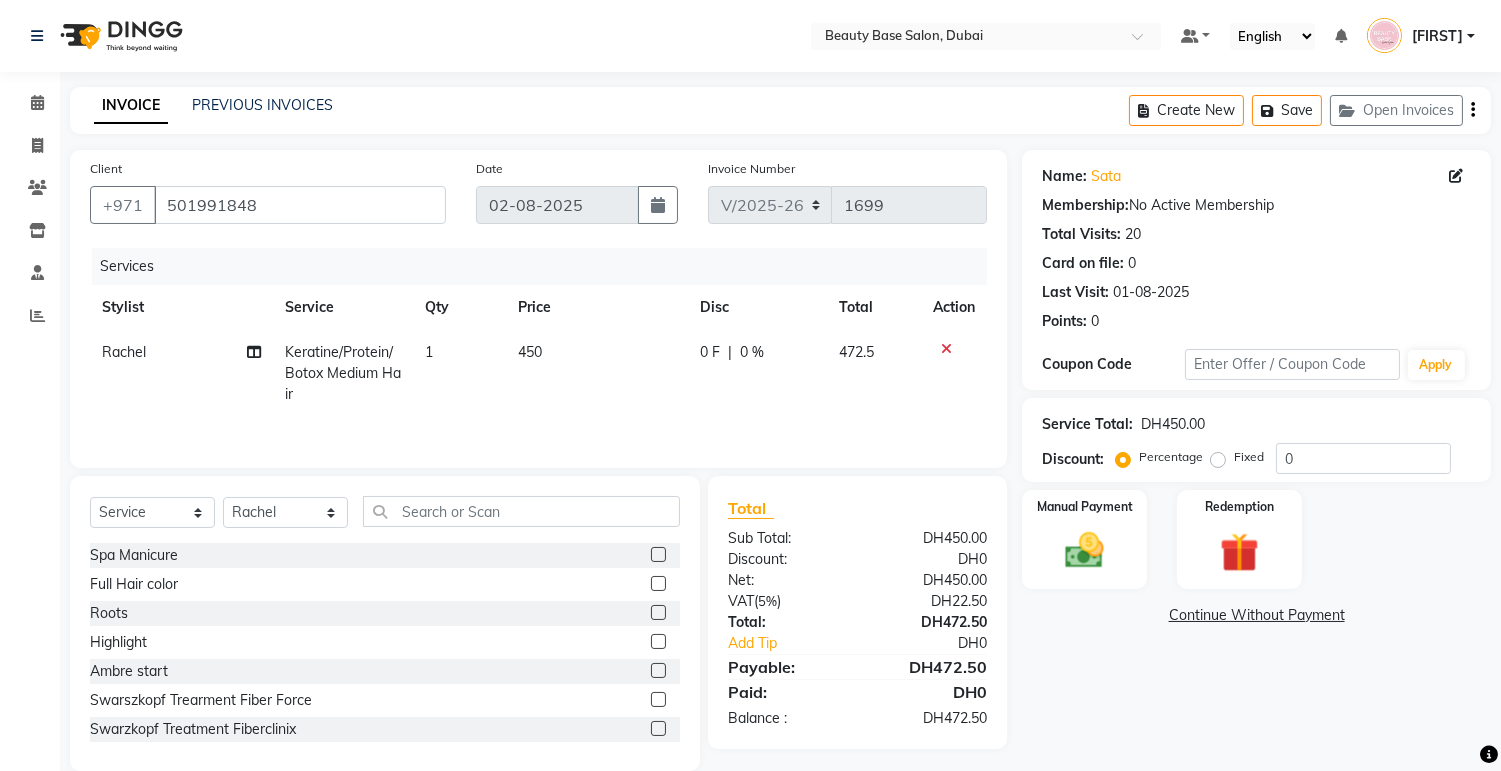 click on "450" 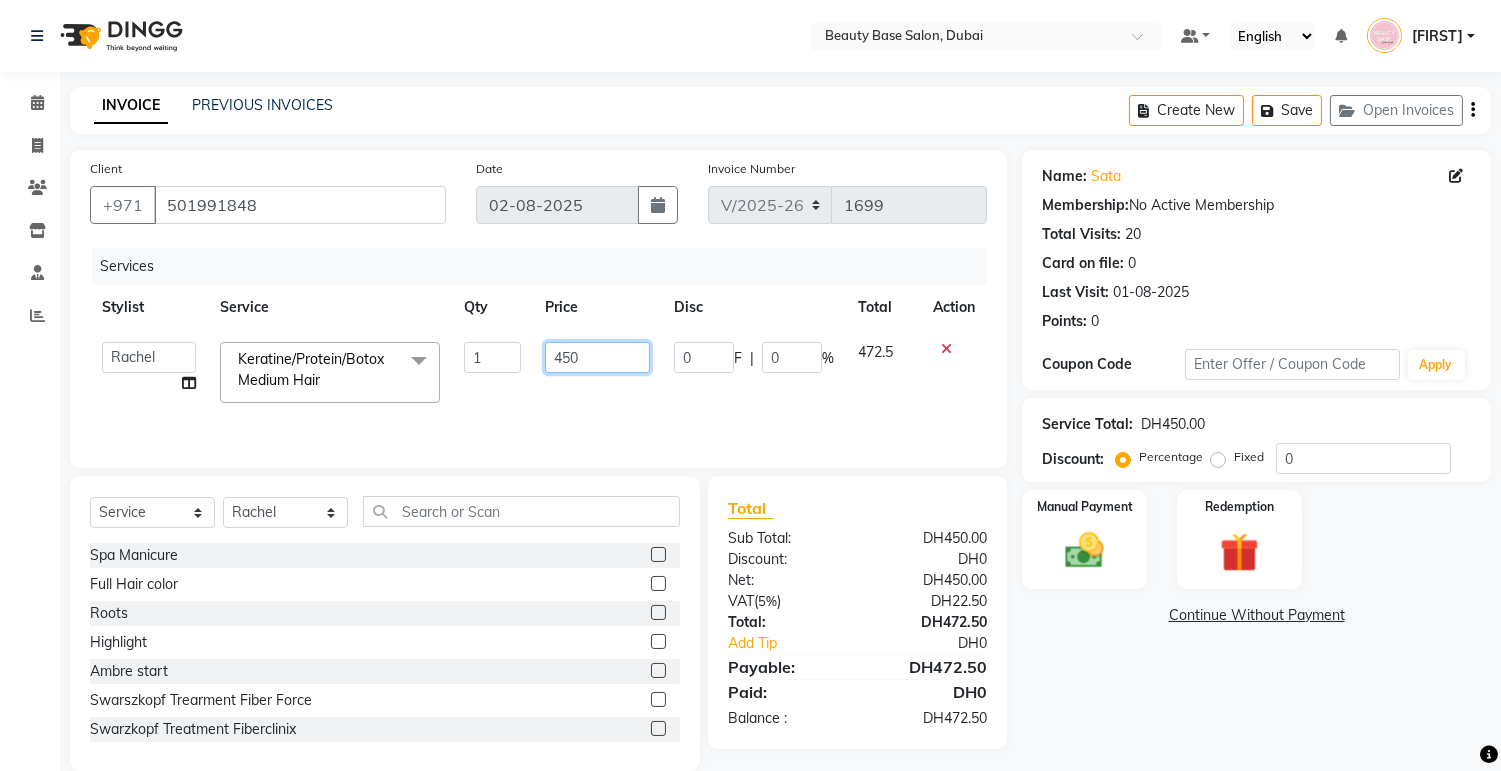 click on "450" 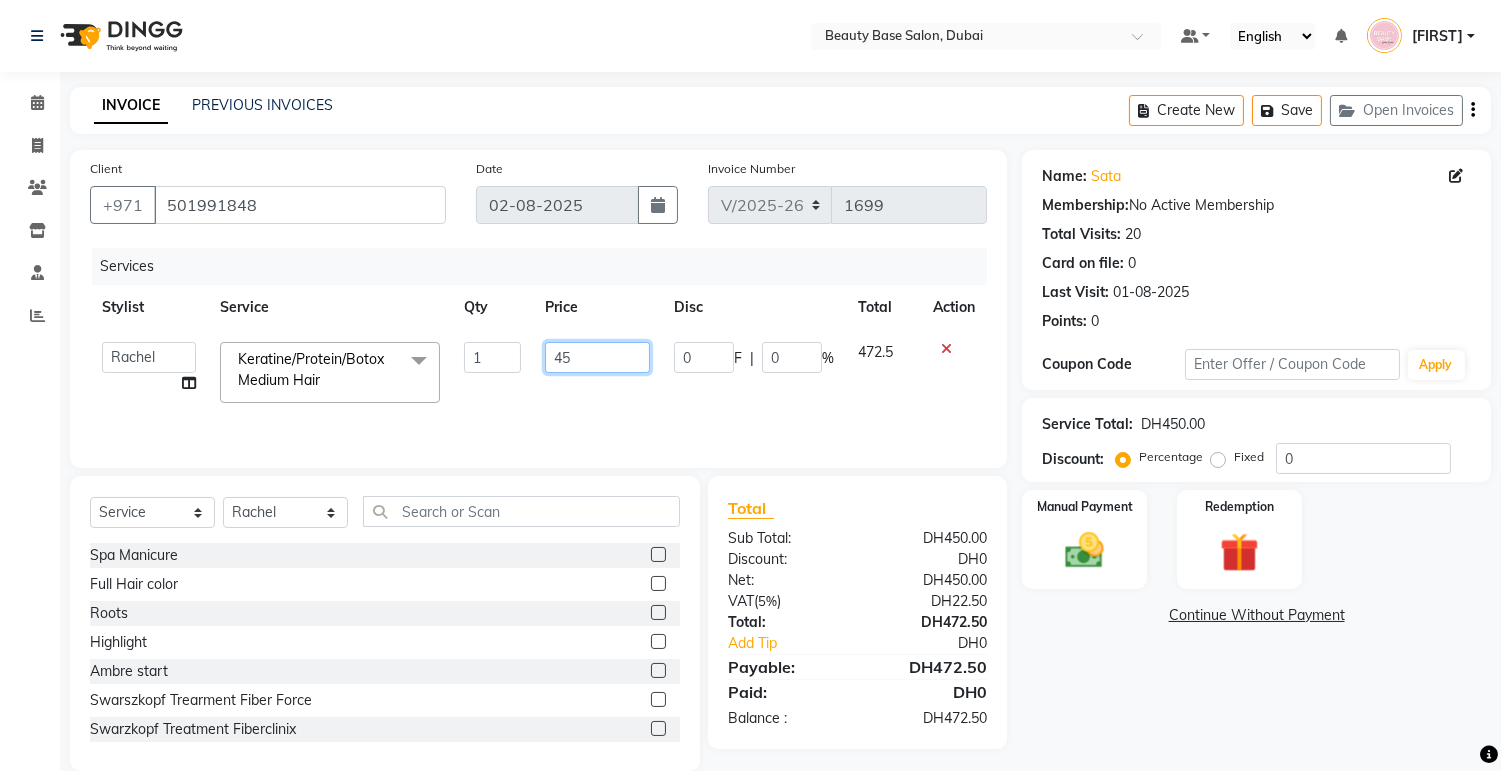 type on "4" 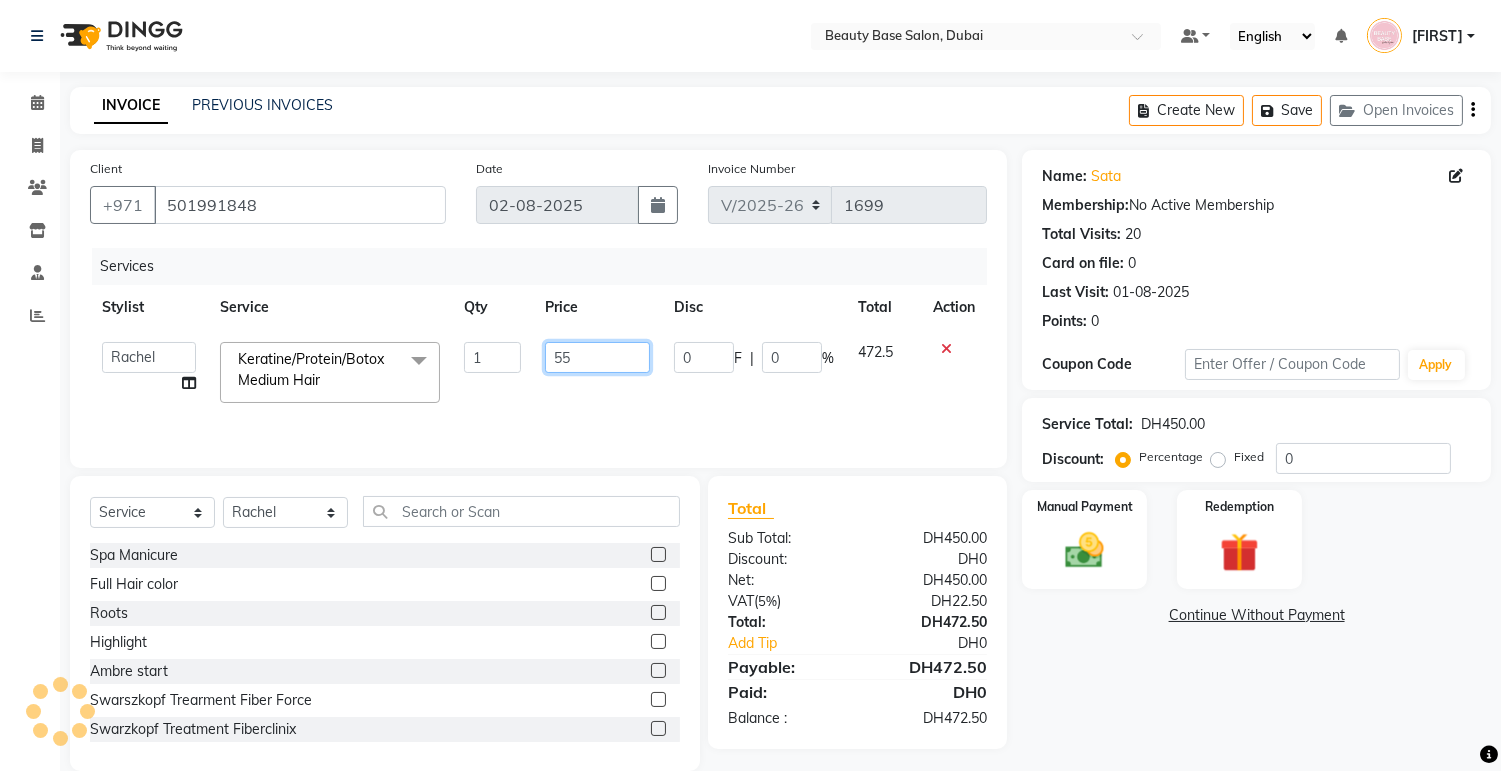 type on "550" 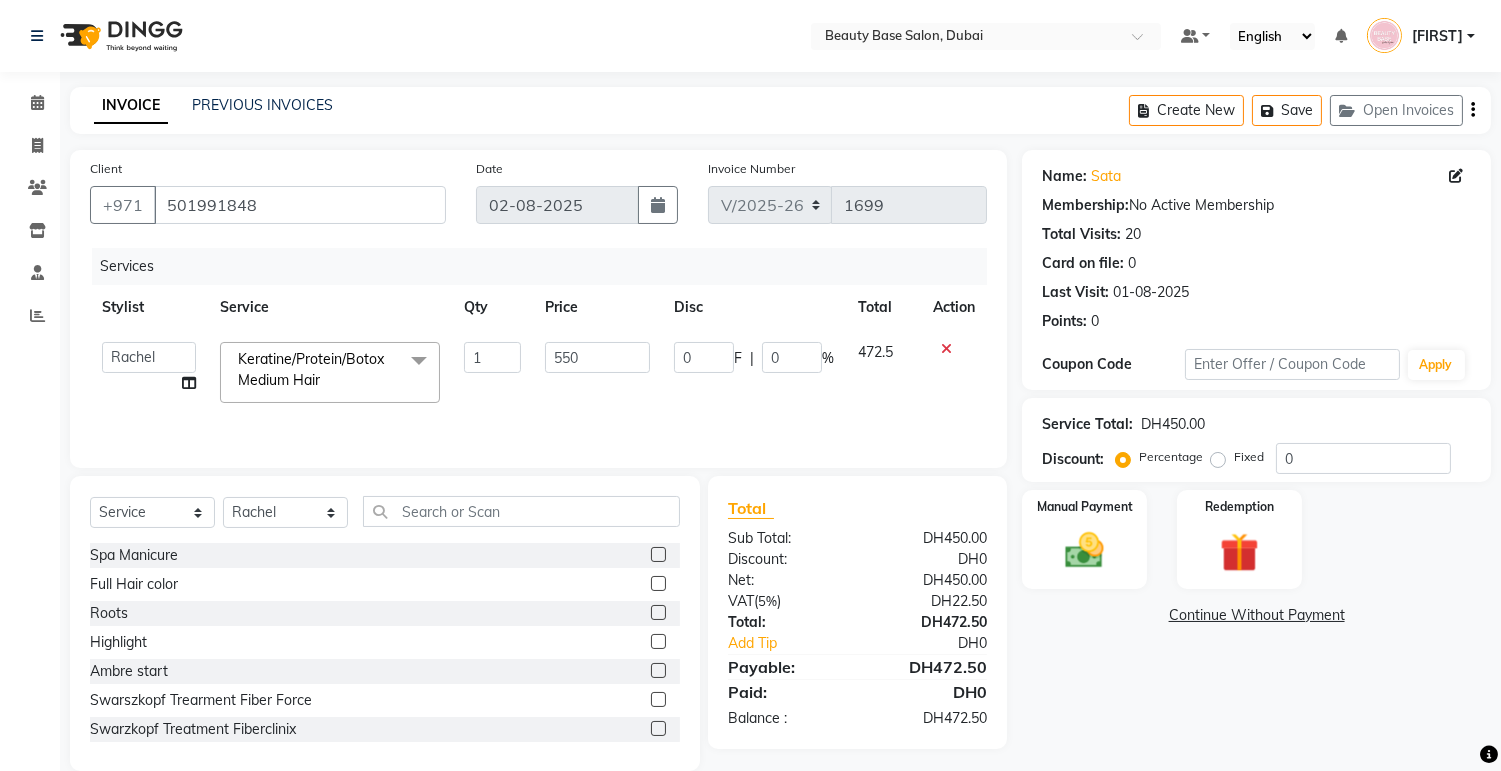 click on "Fixed" 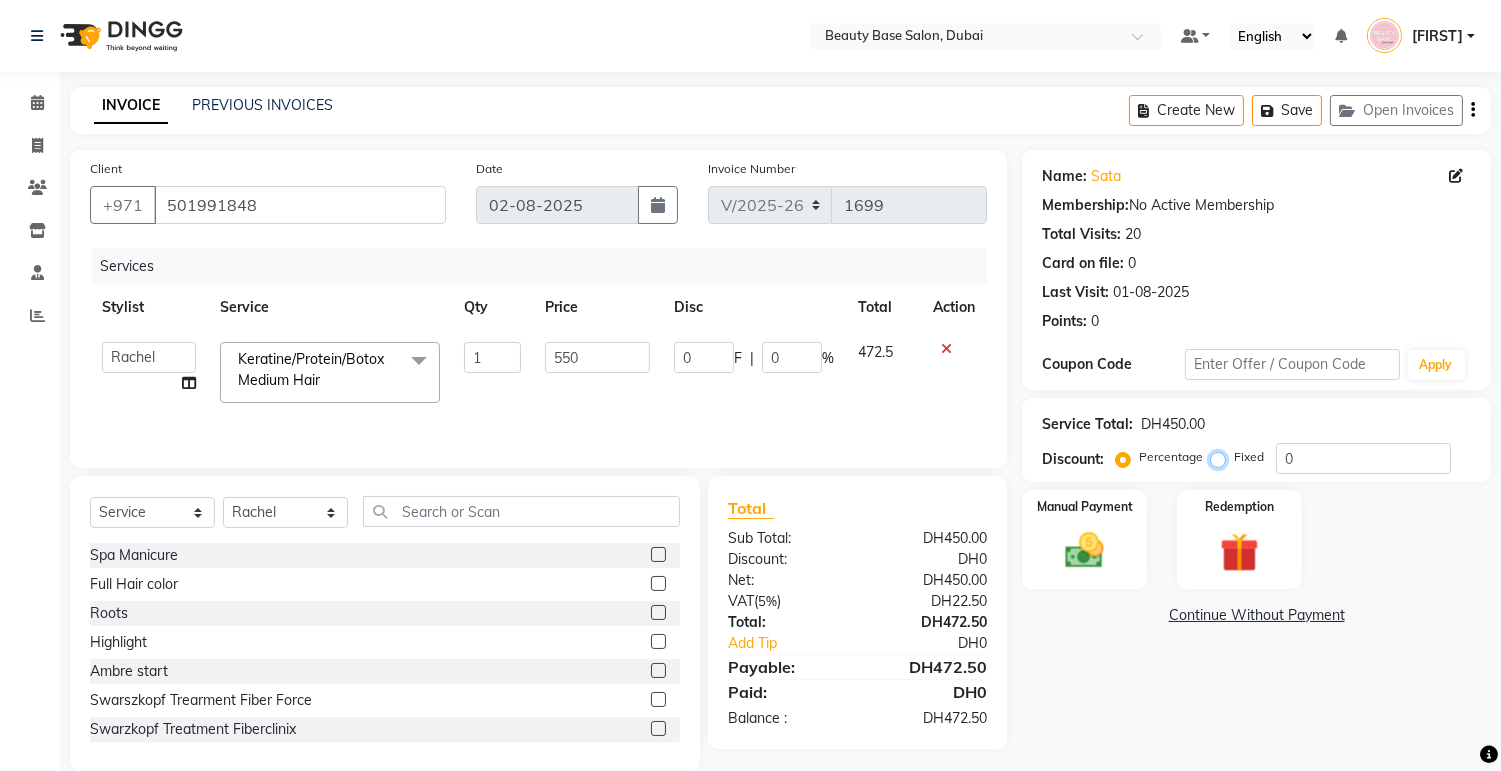 click on "Fixed" at bounding box center (1222, 457) 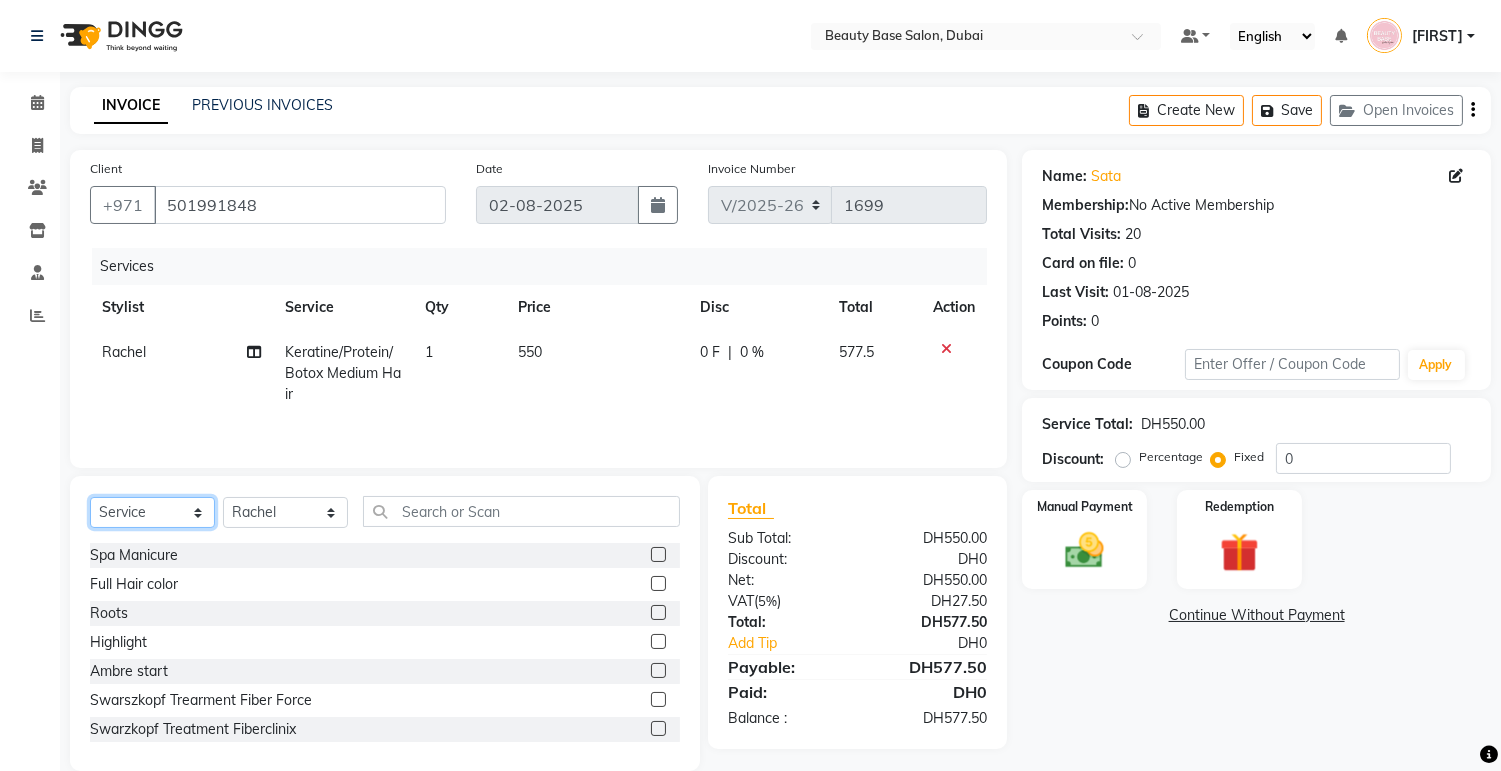 click on "Select  Service  Product  Membership  Package Voucher Prepaid Gift Card" 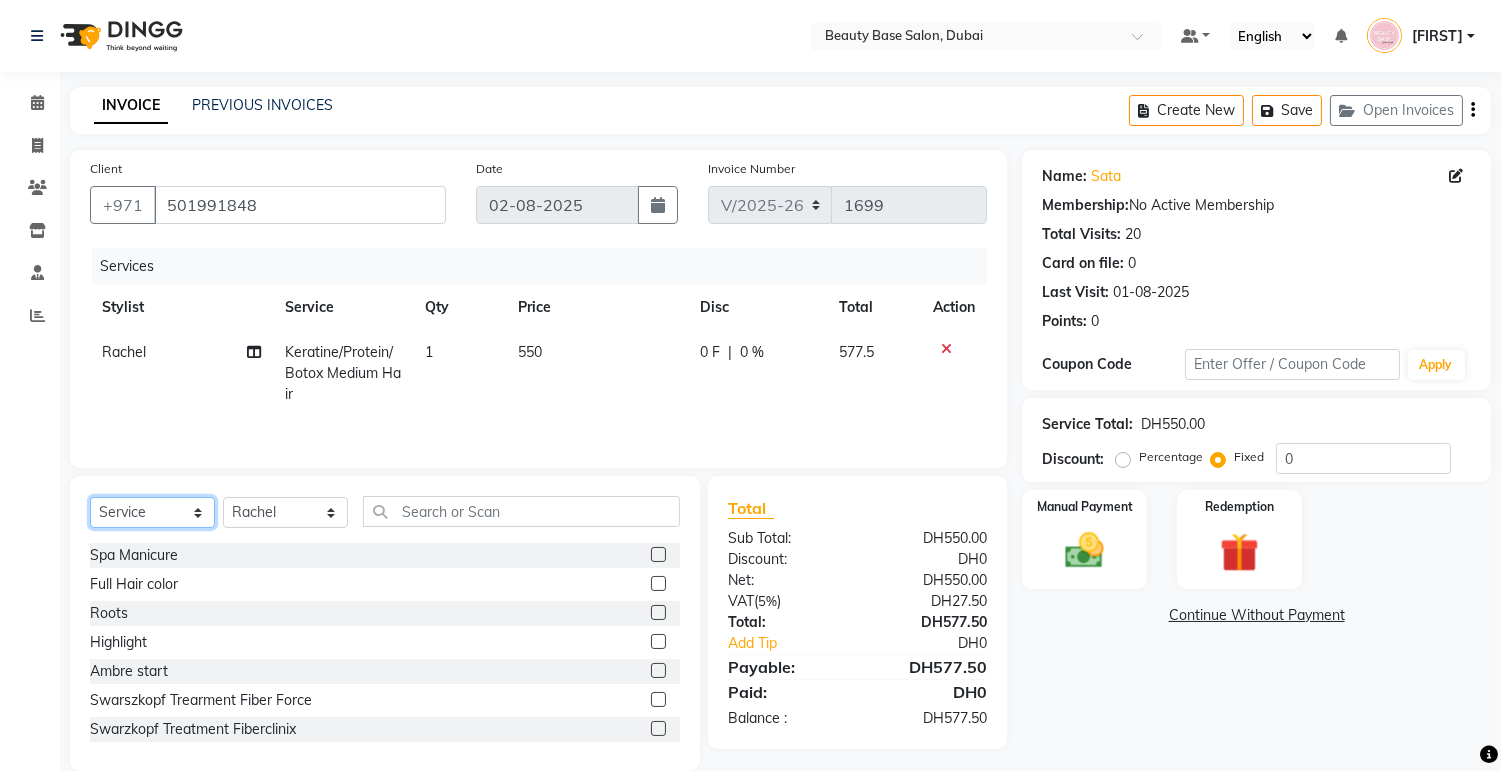 select on "product" 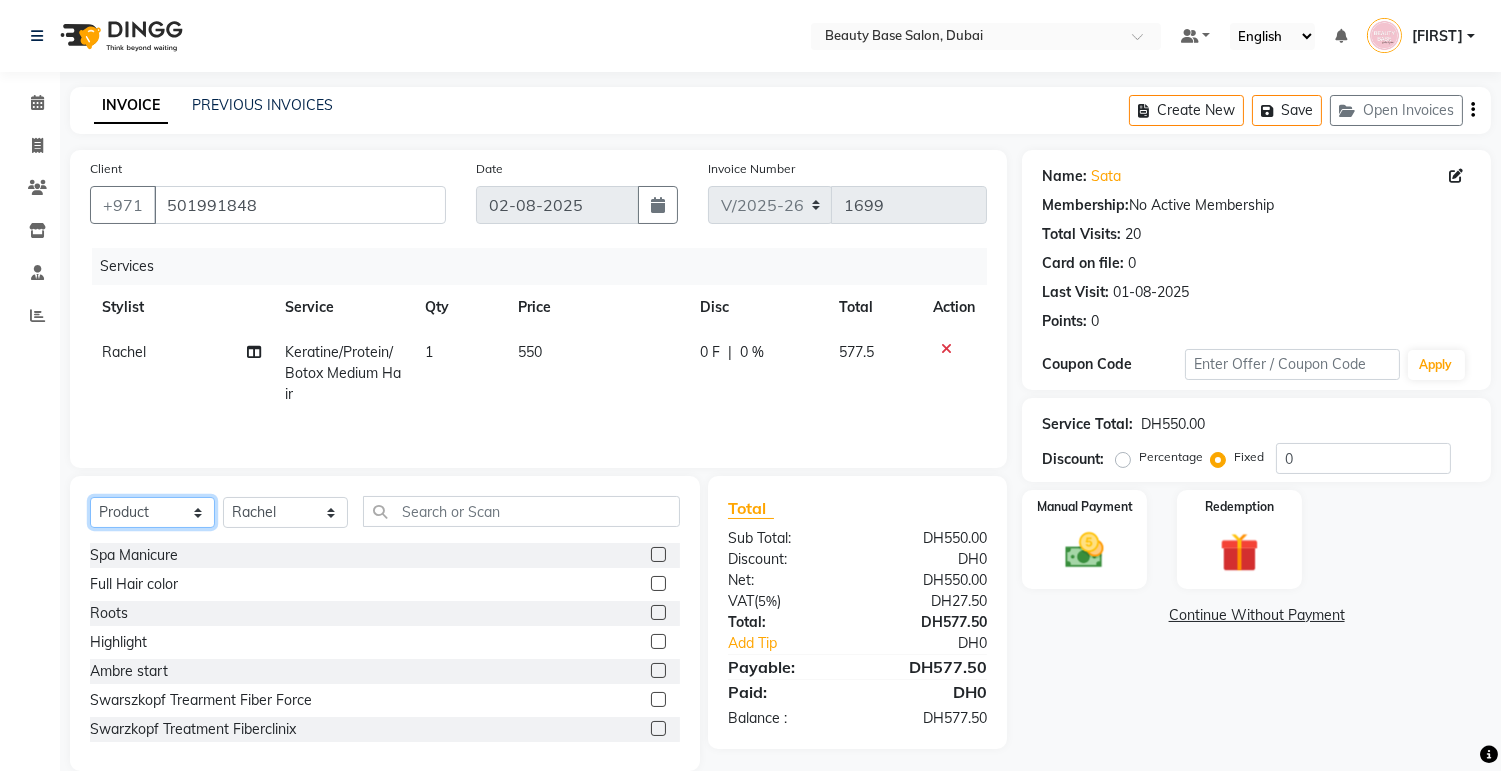 click on "Select  Service  Product  Membership  Package Voucher Prepaid Gift Card" 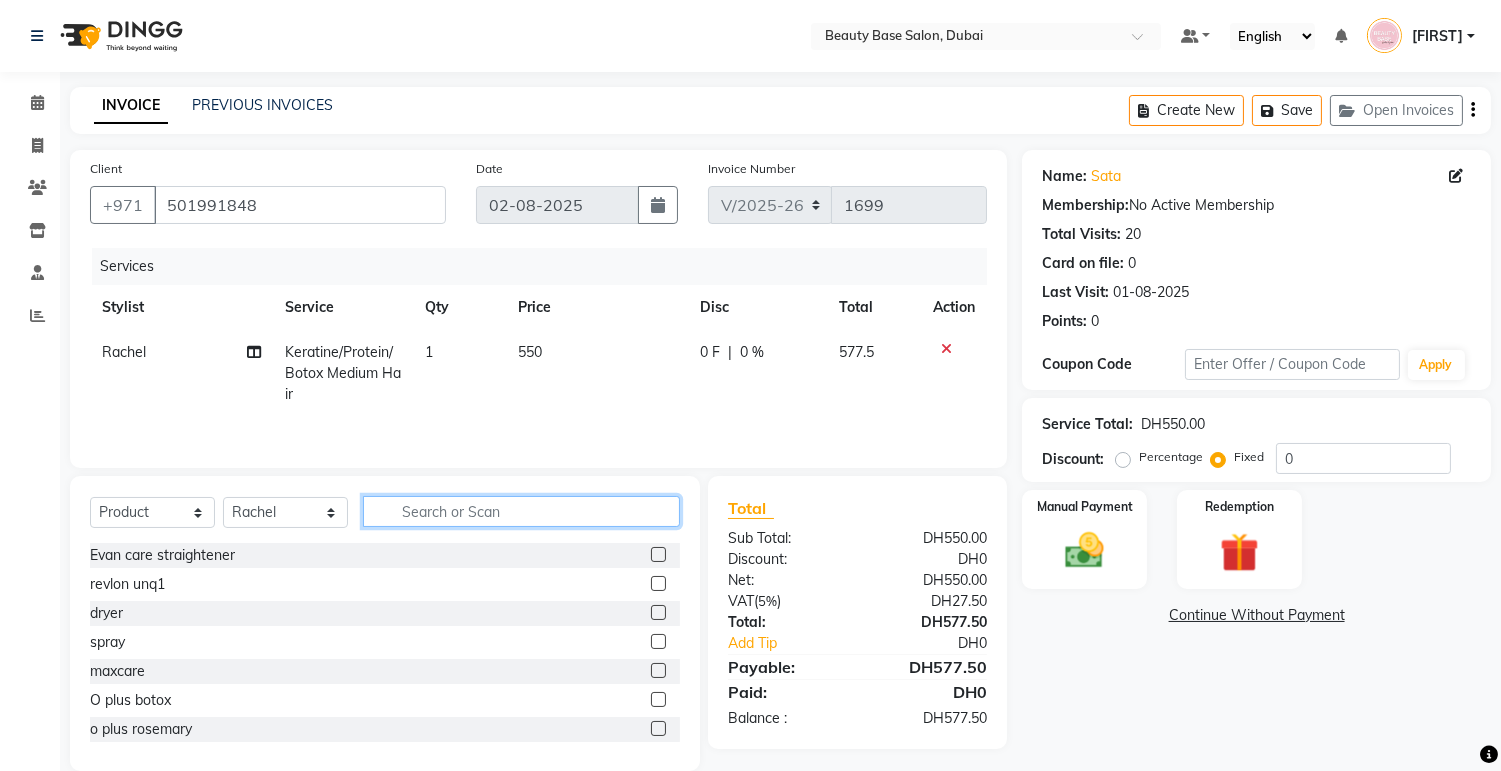 click 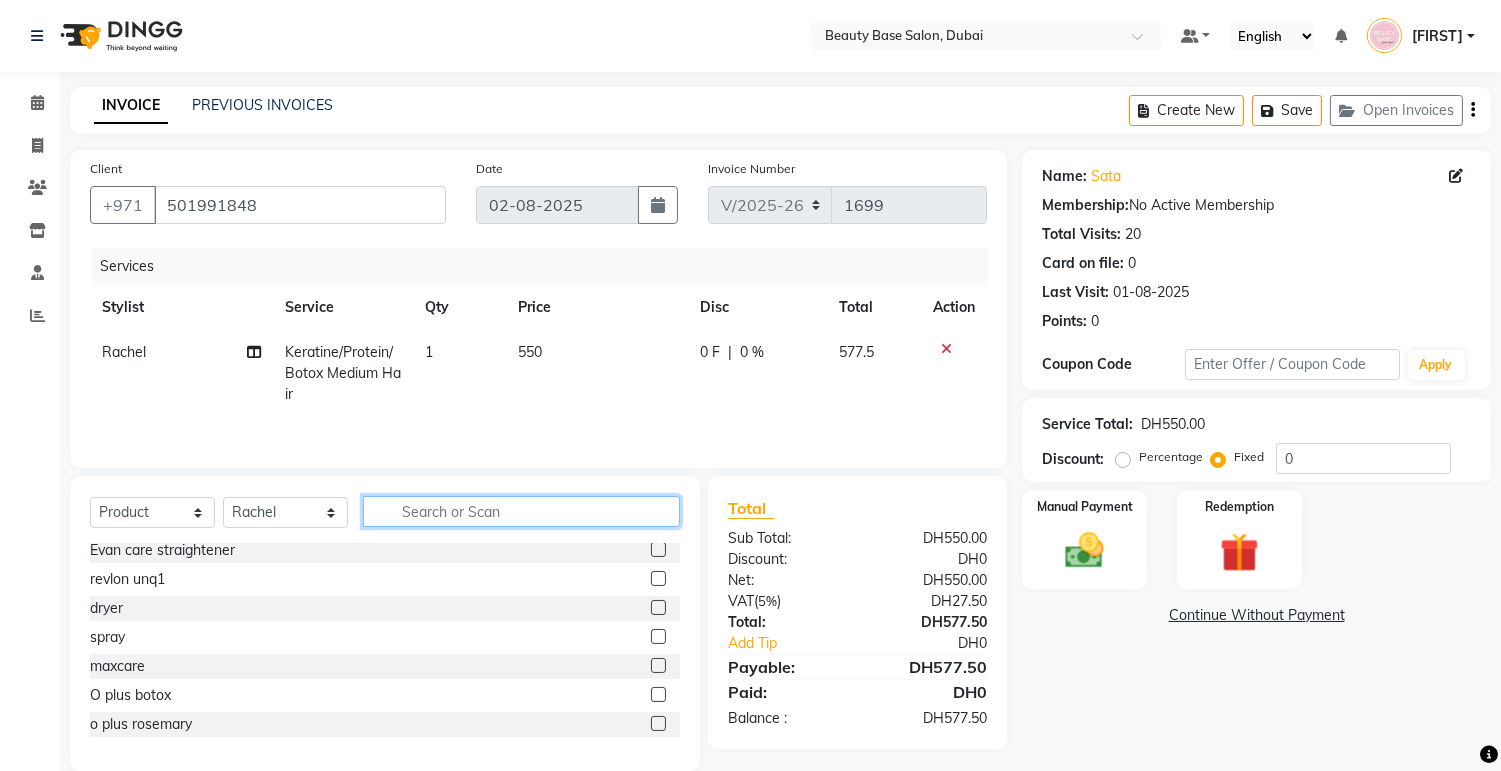 scroll, scrollTop: 3, scrollLeft: 0, axis: vertical 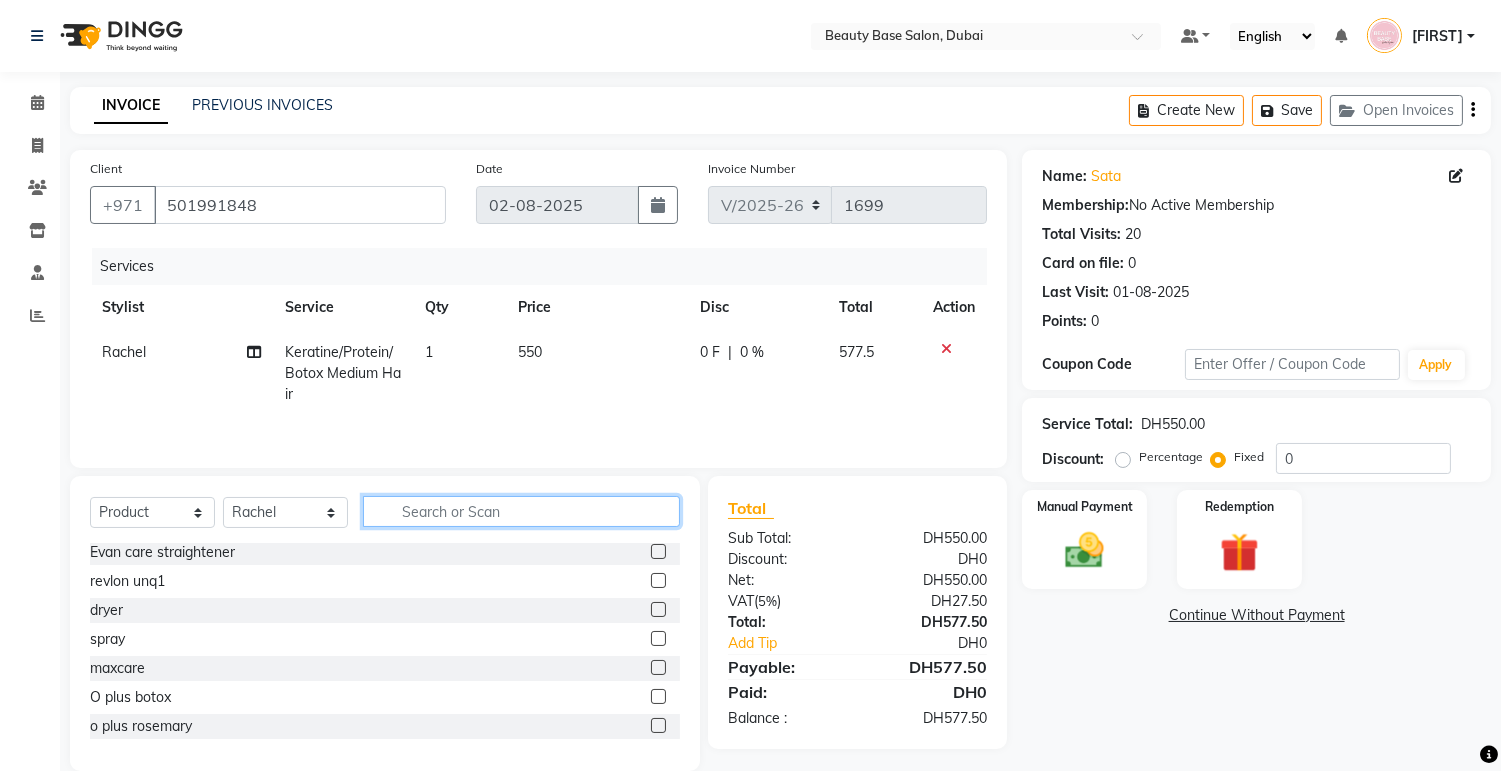 click 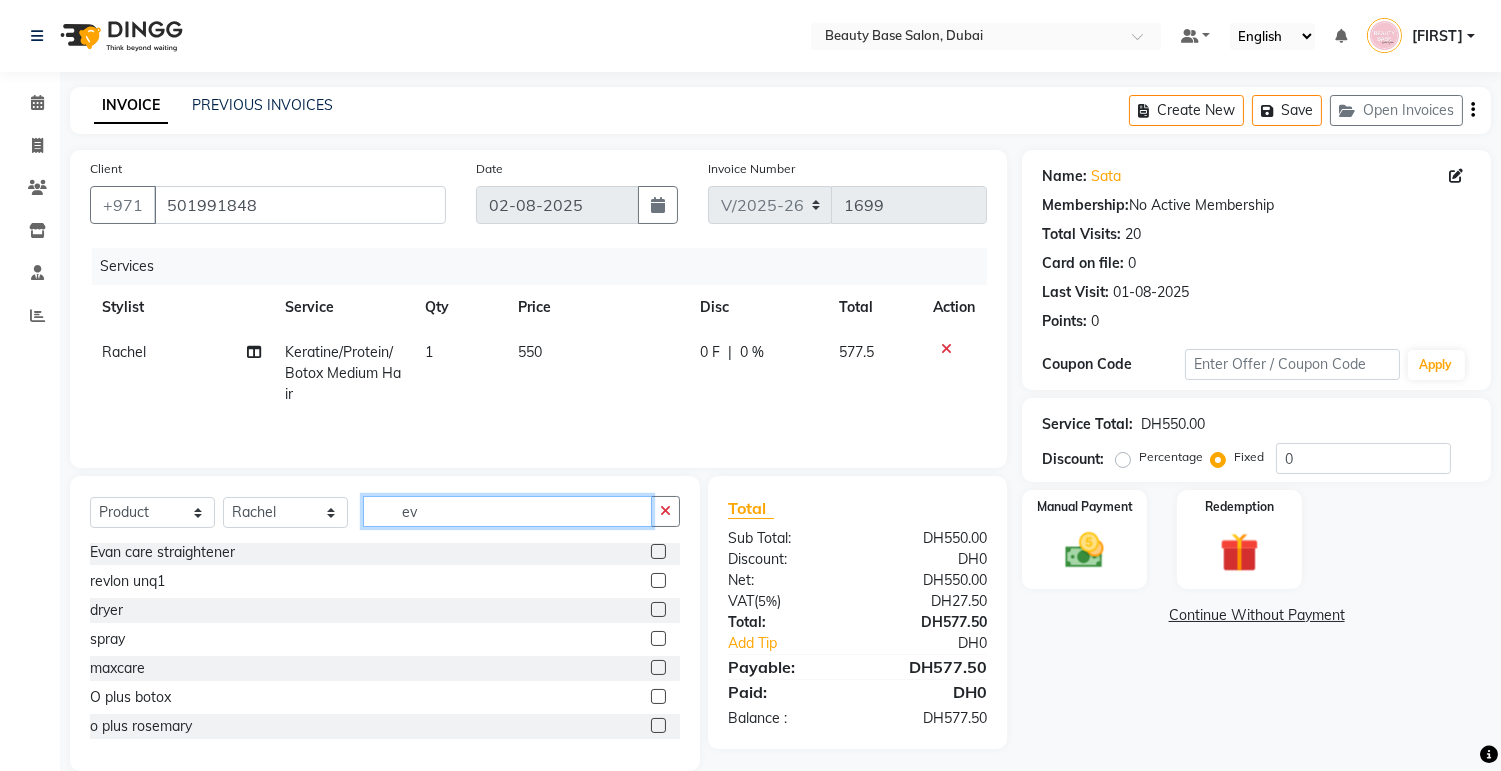scroll, scrollTop: 0, scrollLeft: 0, axis: both 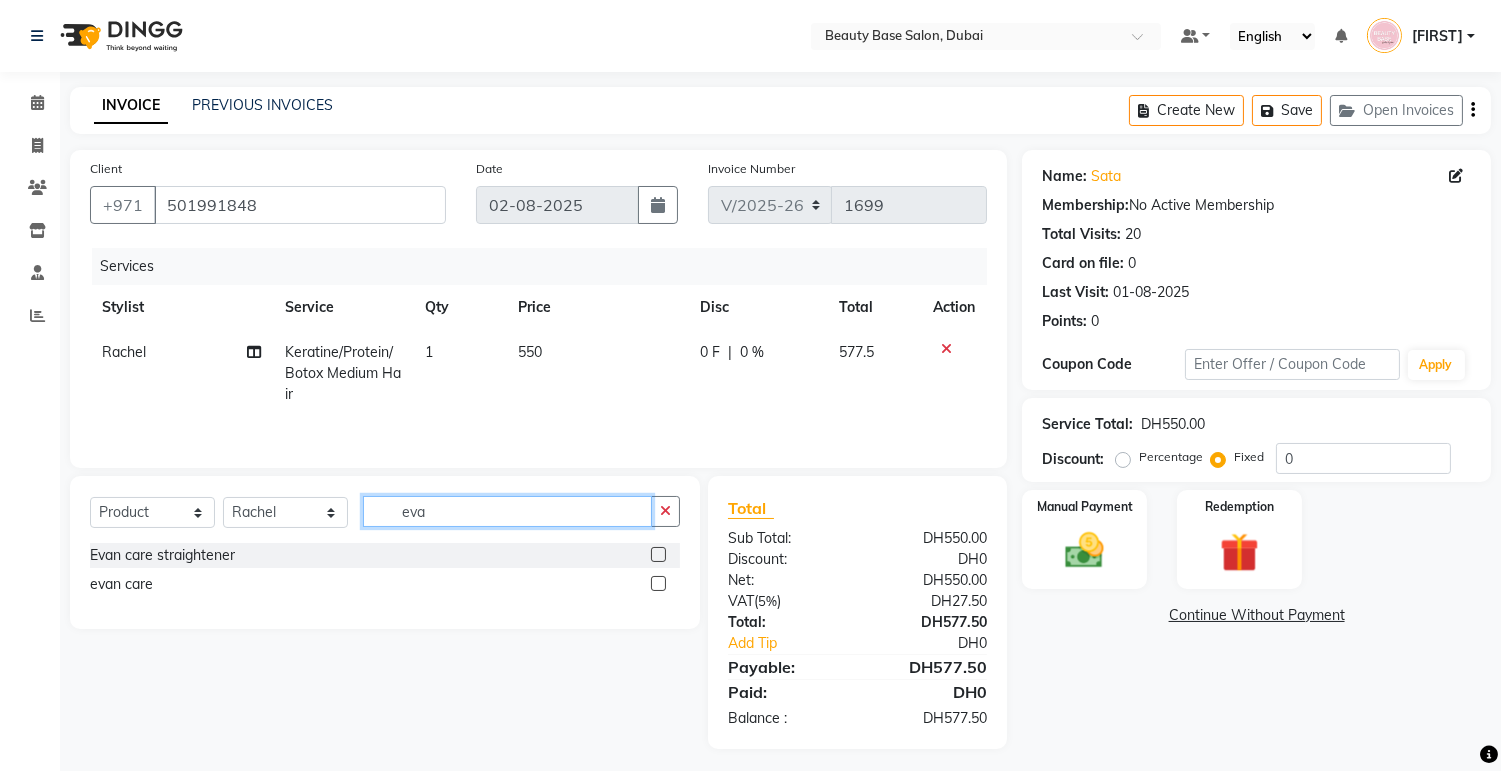 type on "eva" 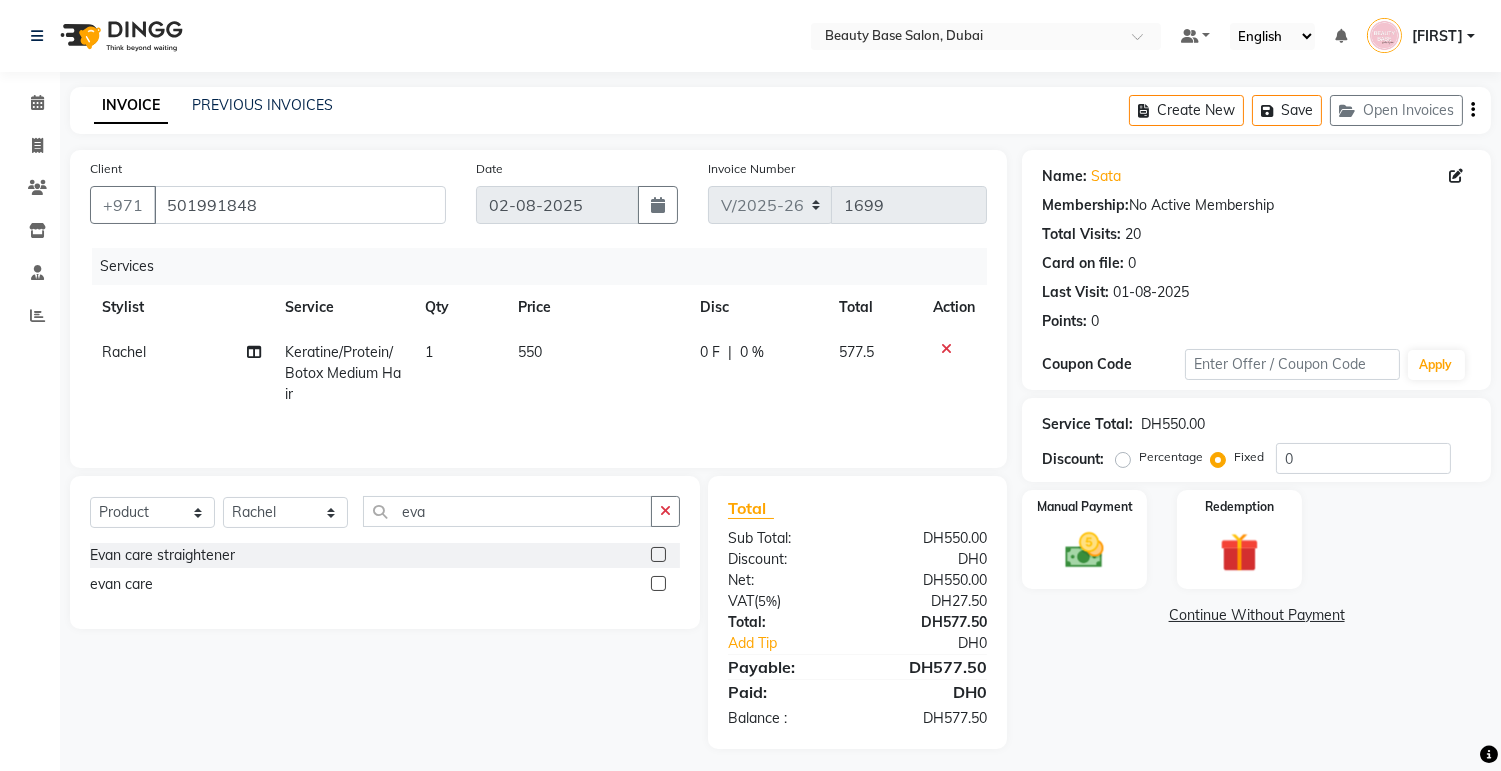 click 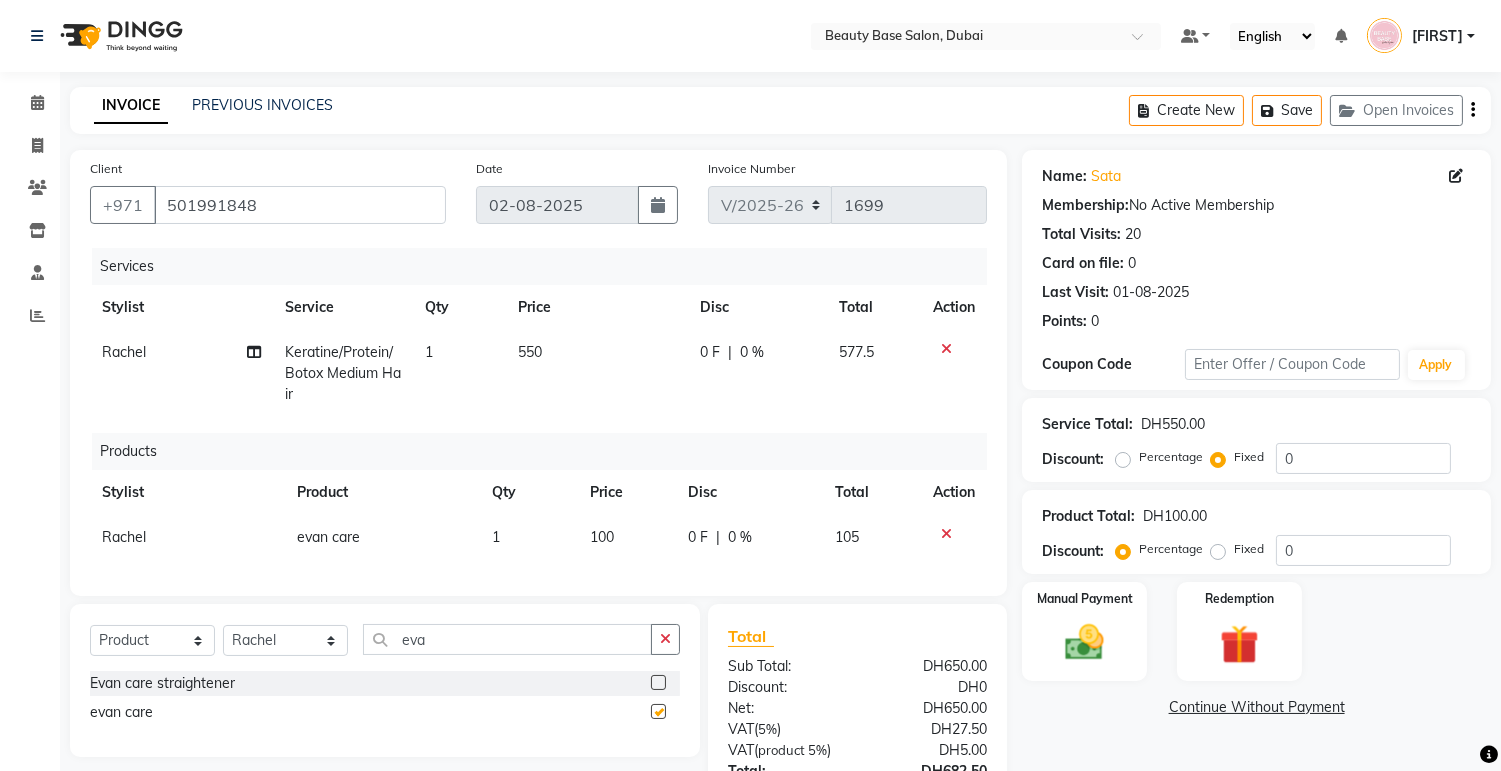 checkbox on "false" 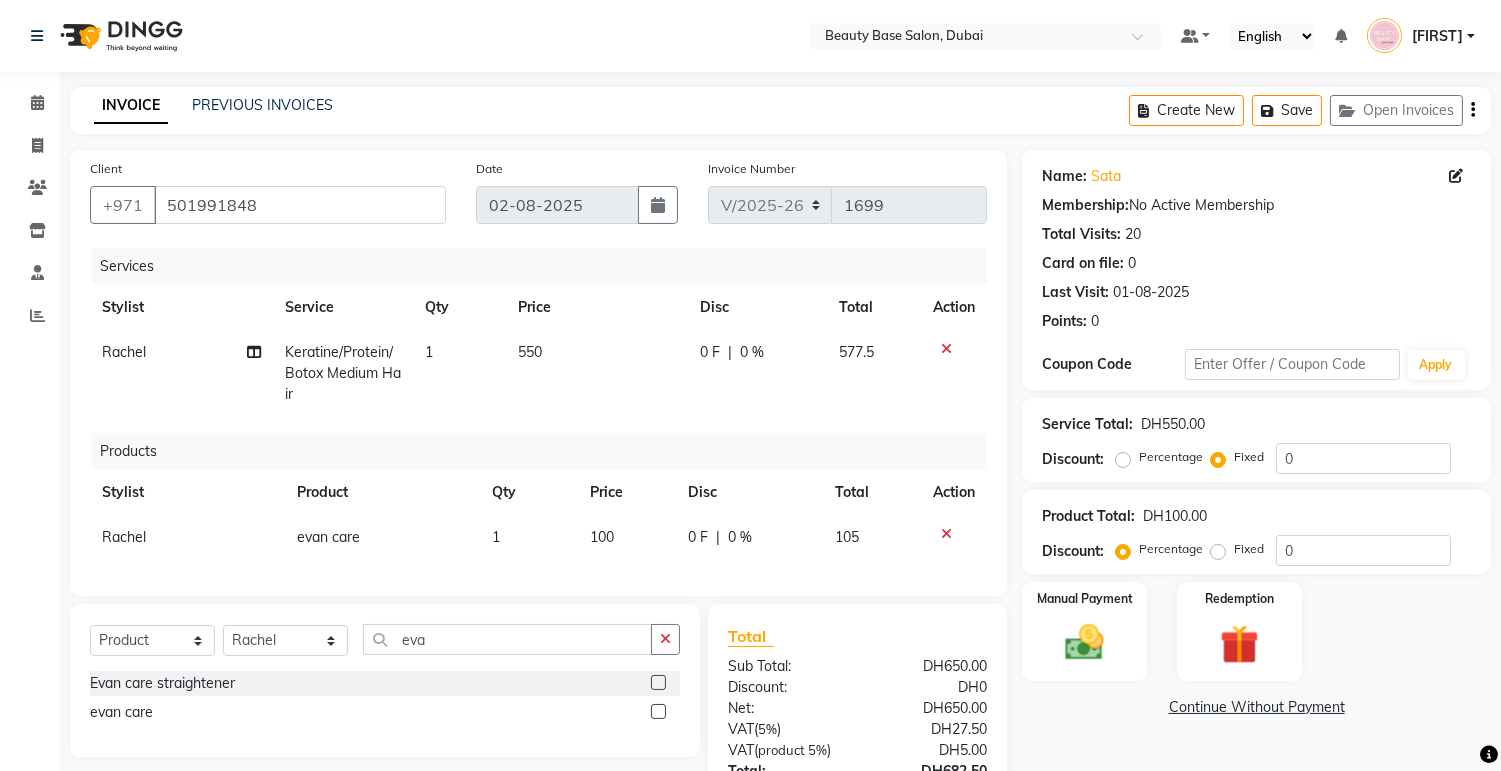 click 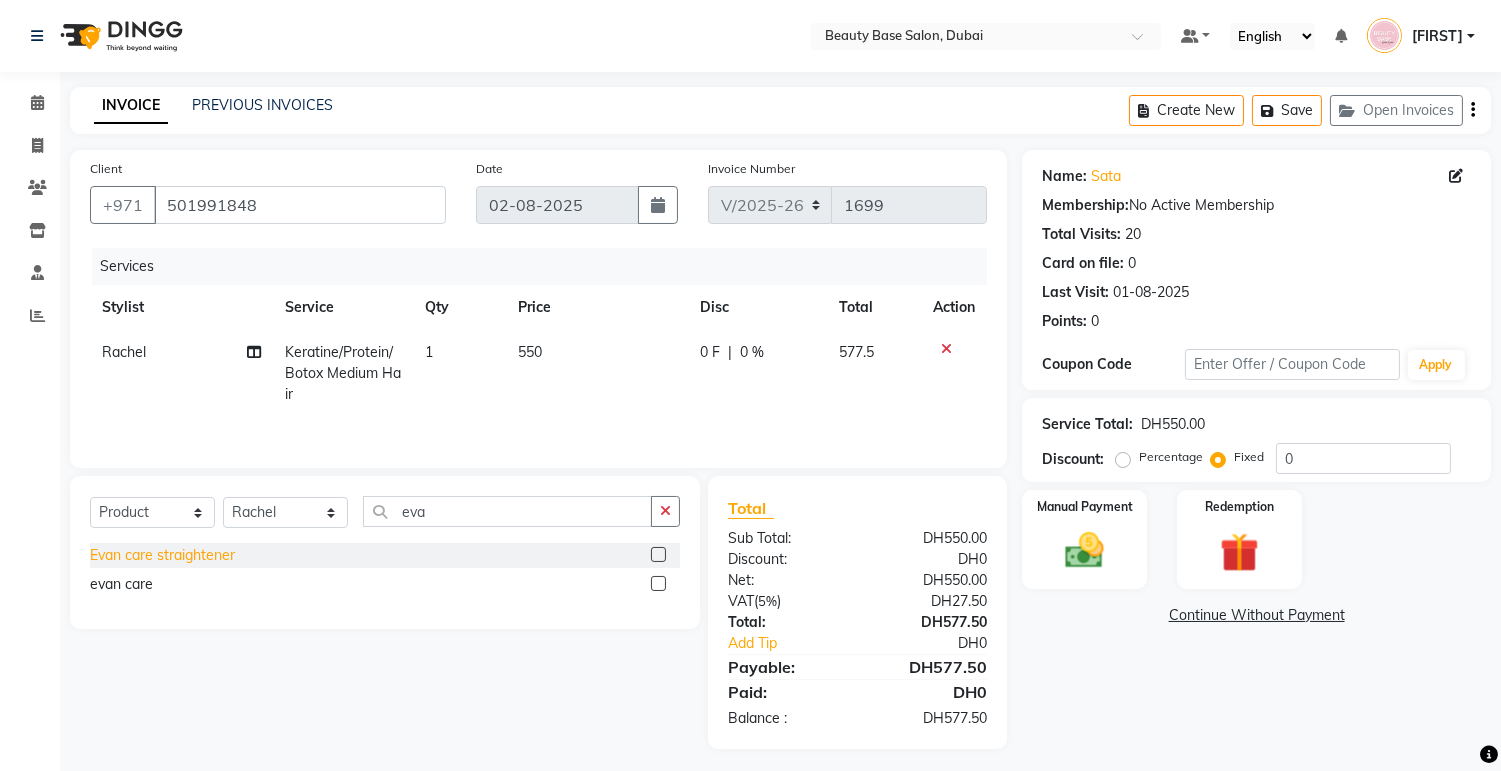 click on "Evan care straightener" 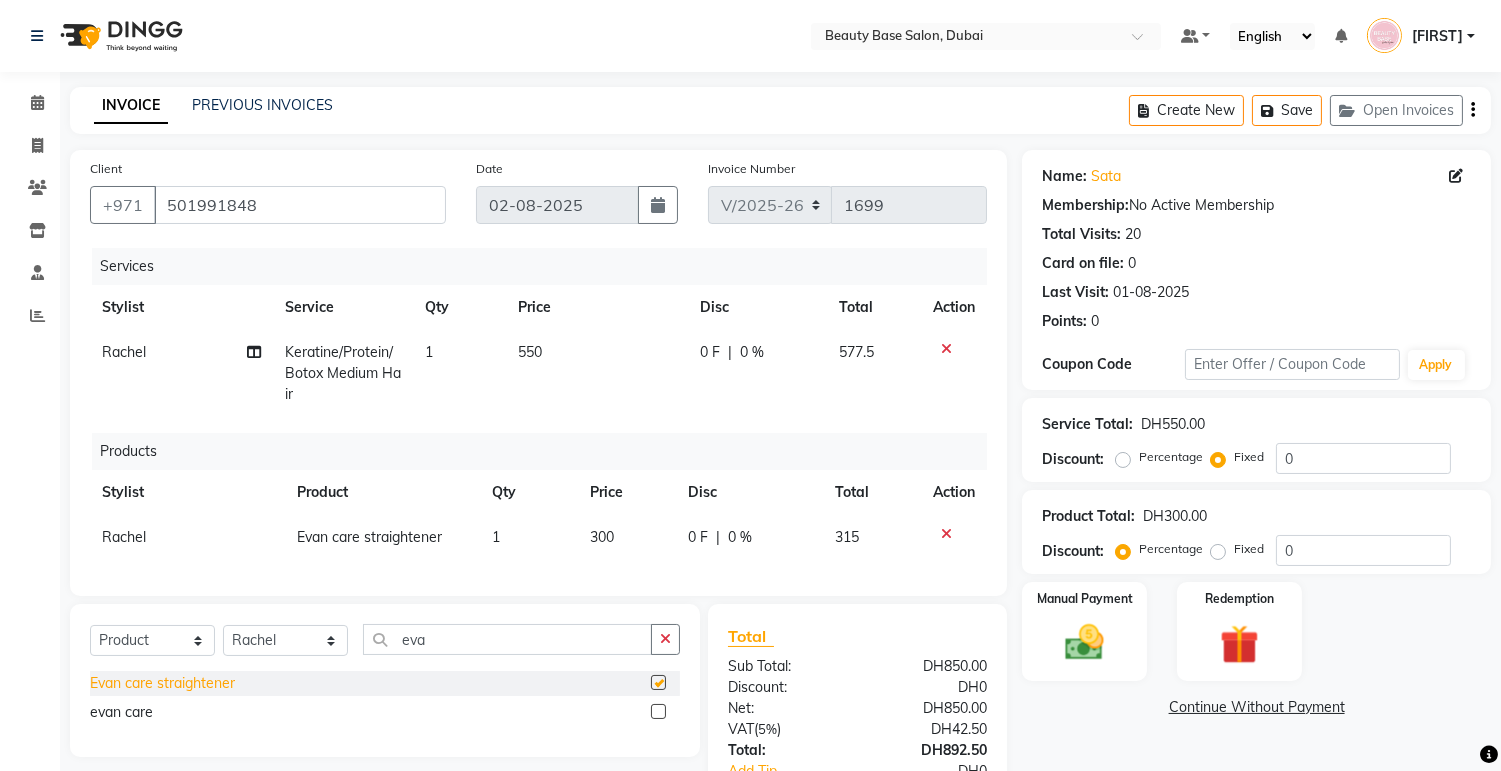 checkbox on "false" 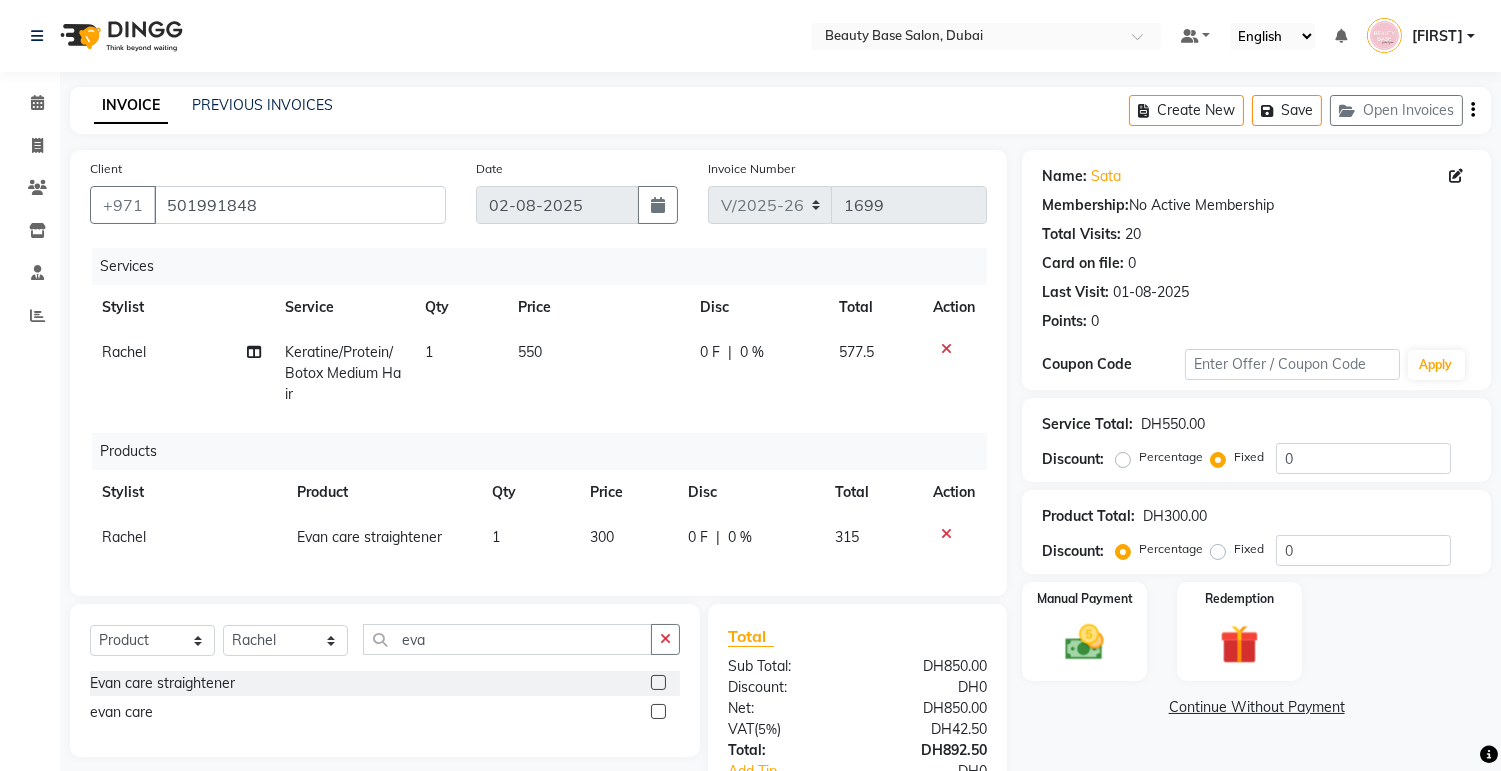 click 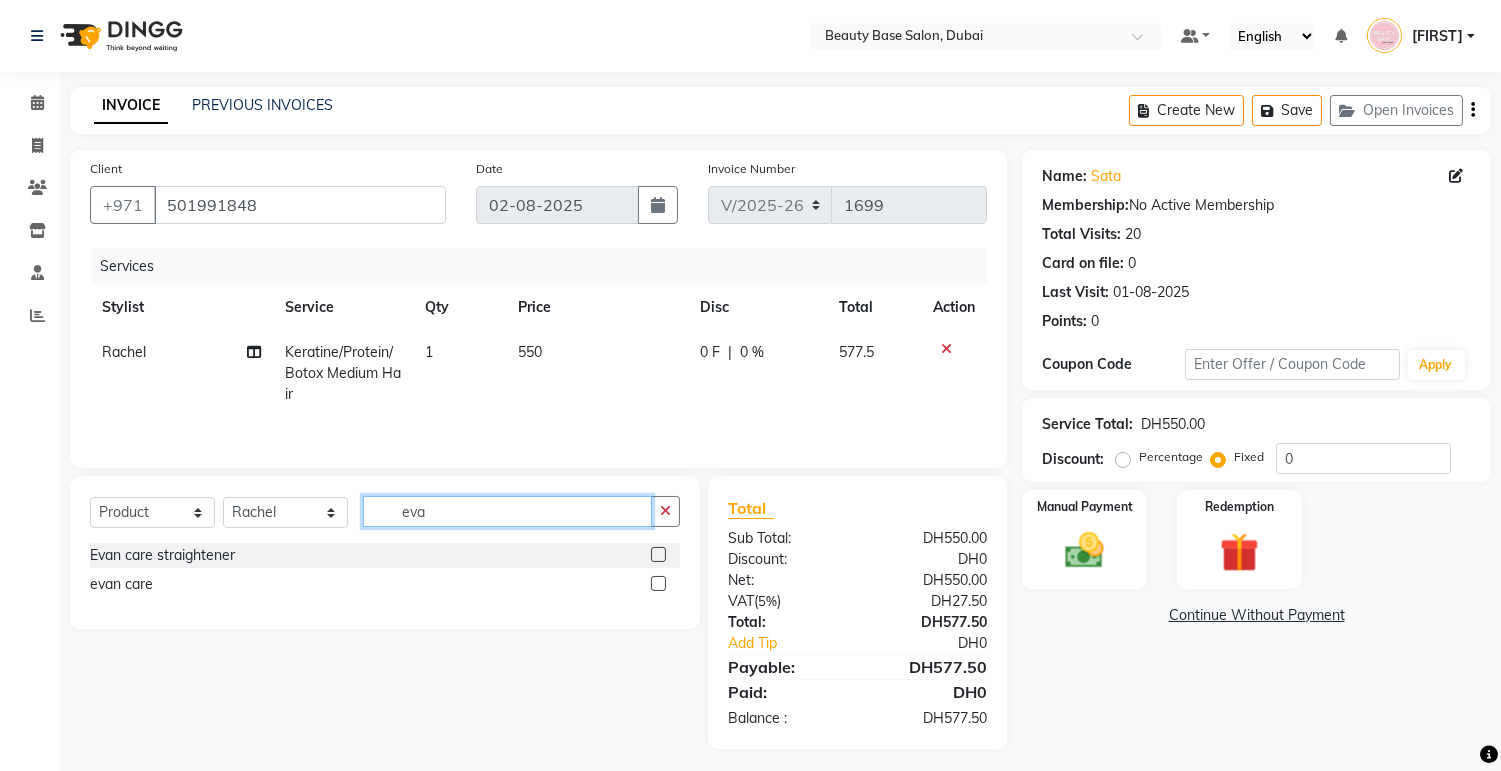 click on "eva" 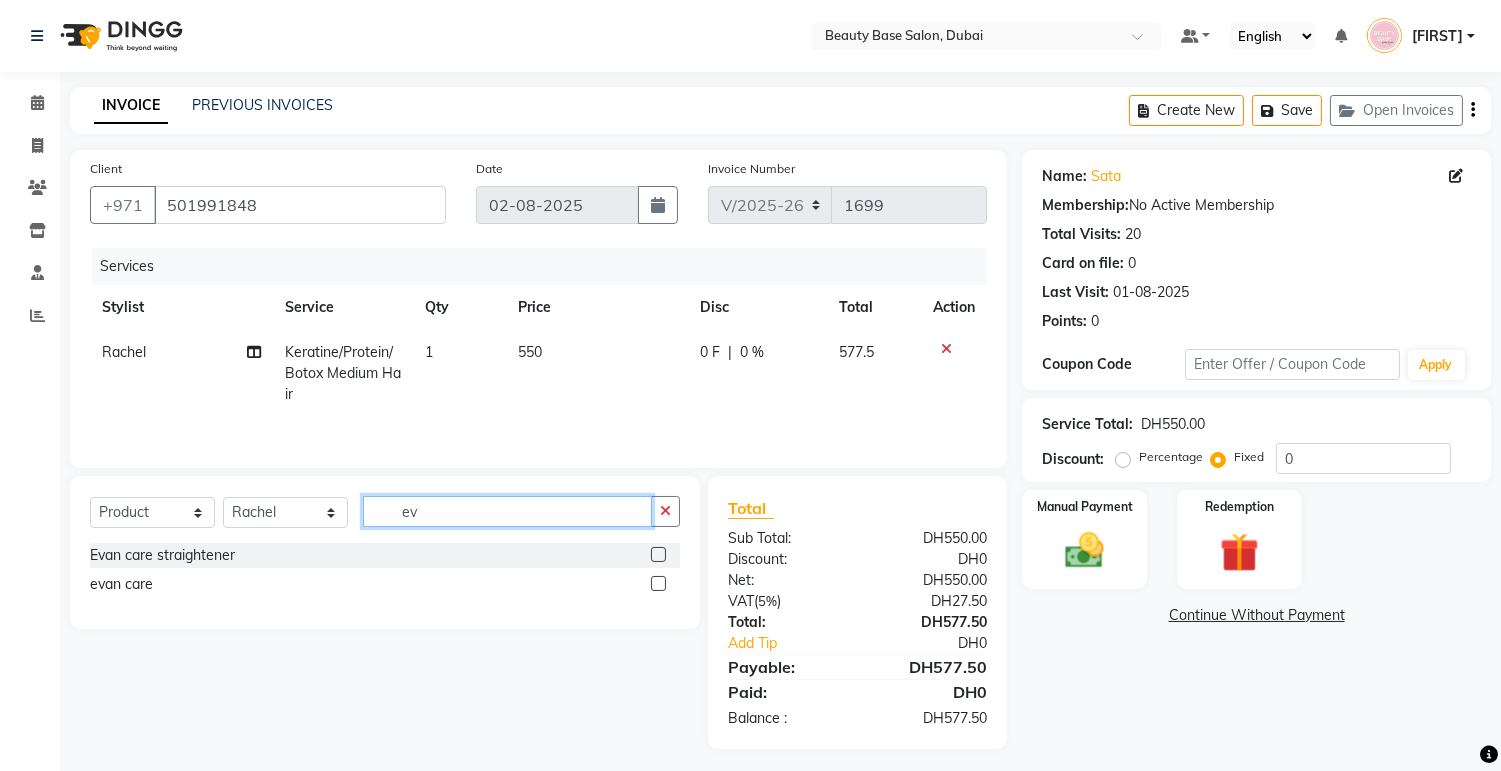 type on "e" 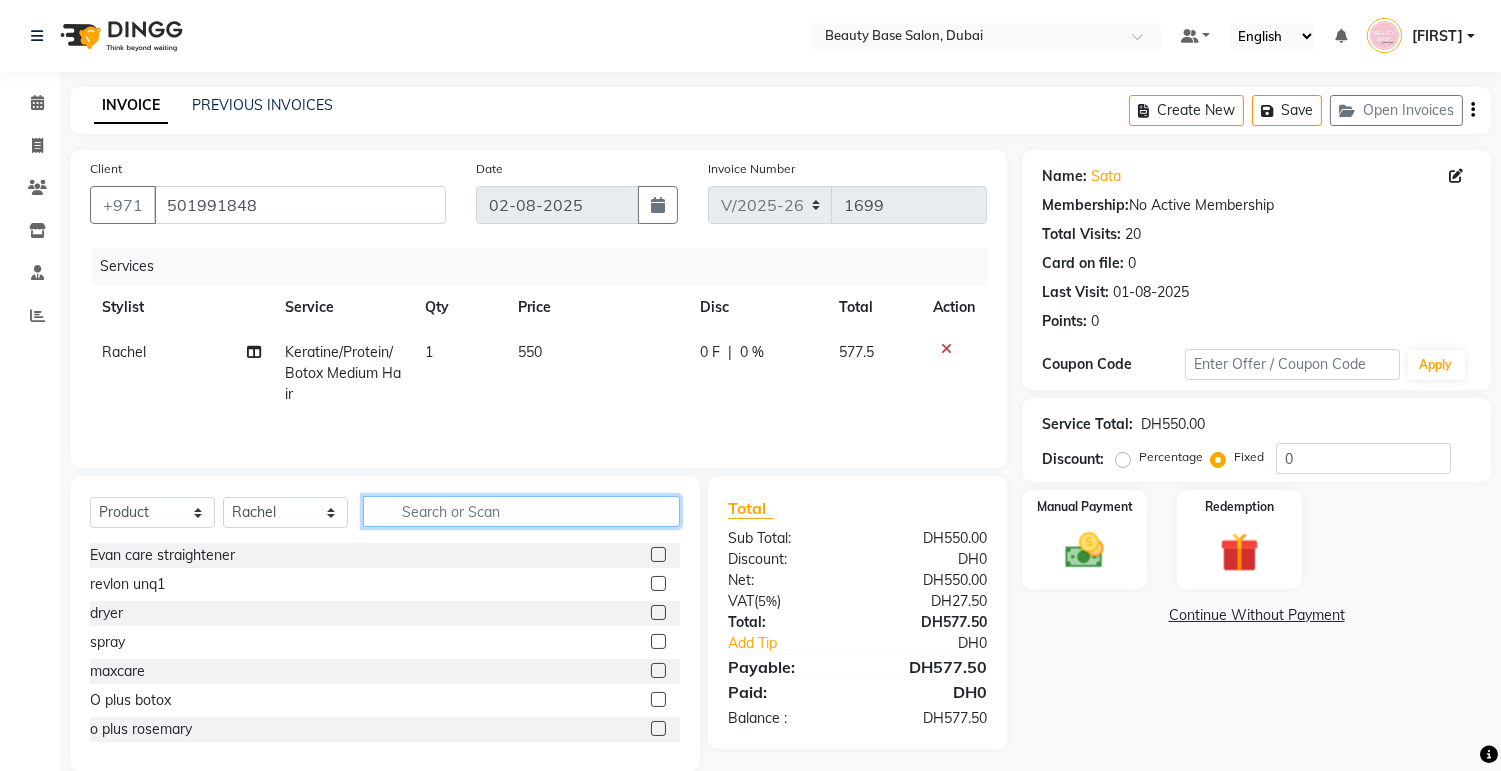 type 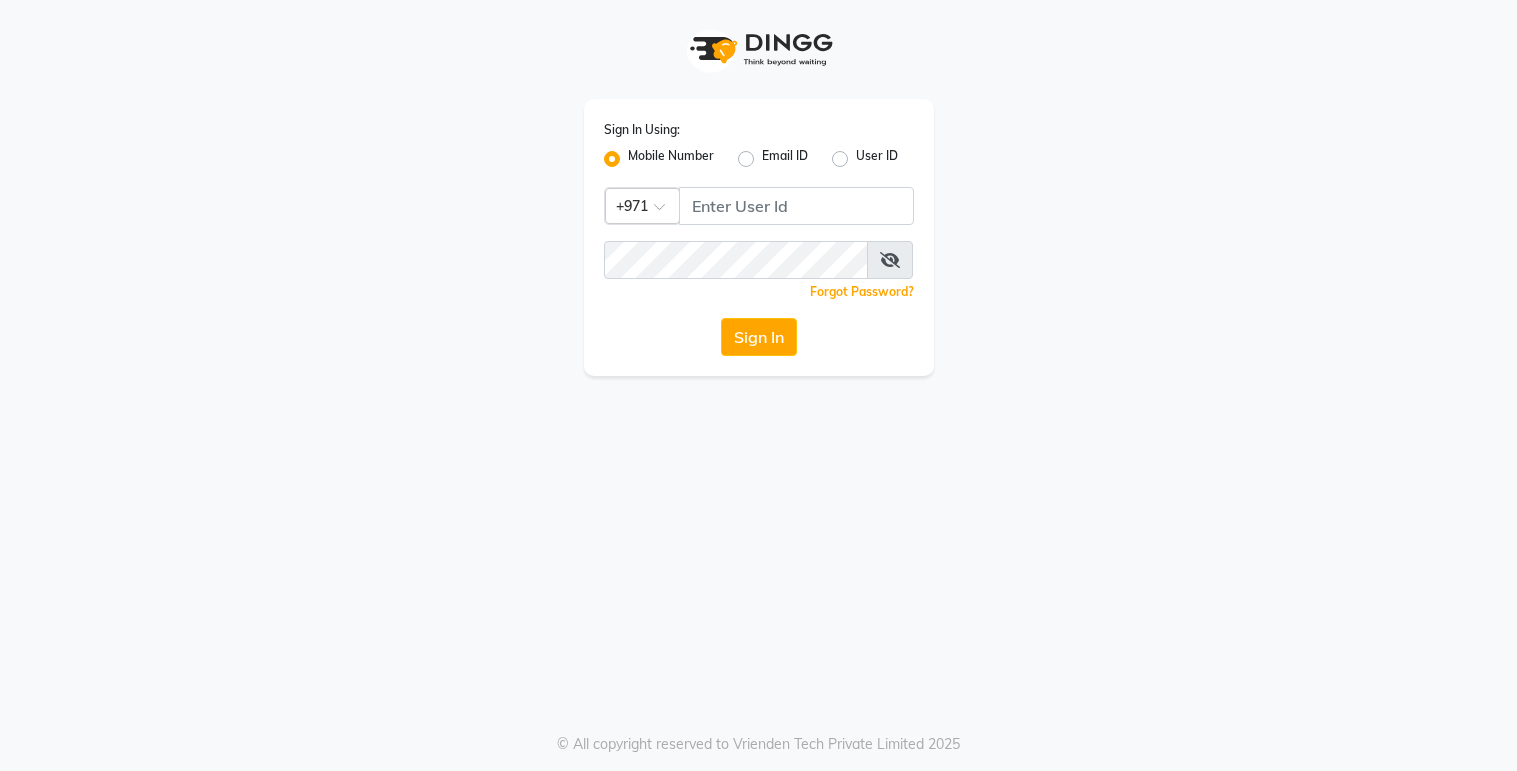 scroll, scrollTop: 0, scrollLeft: 0, axis: both 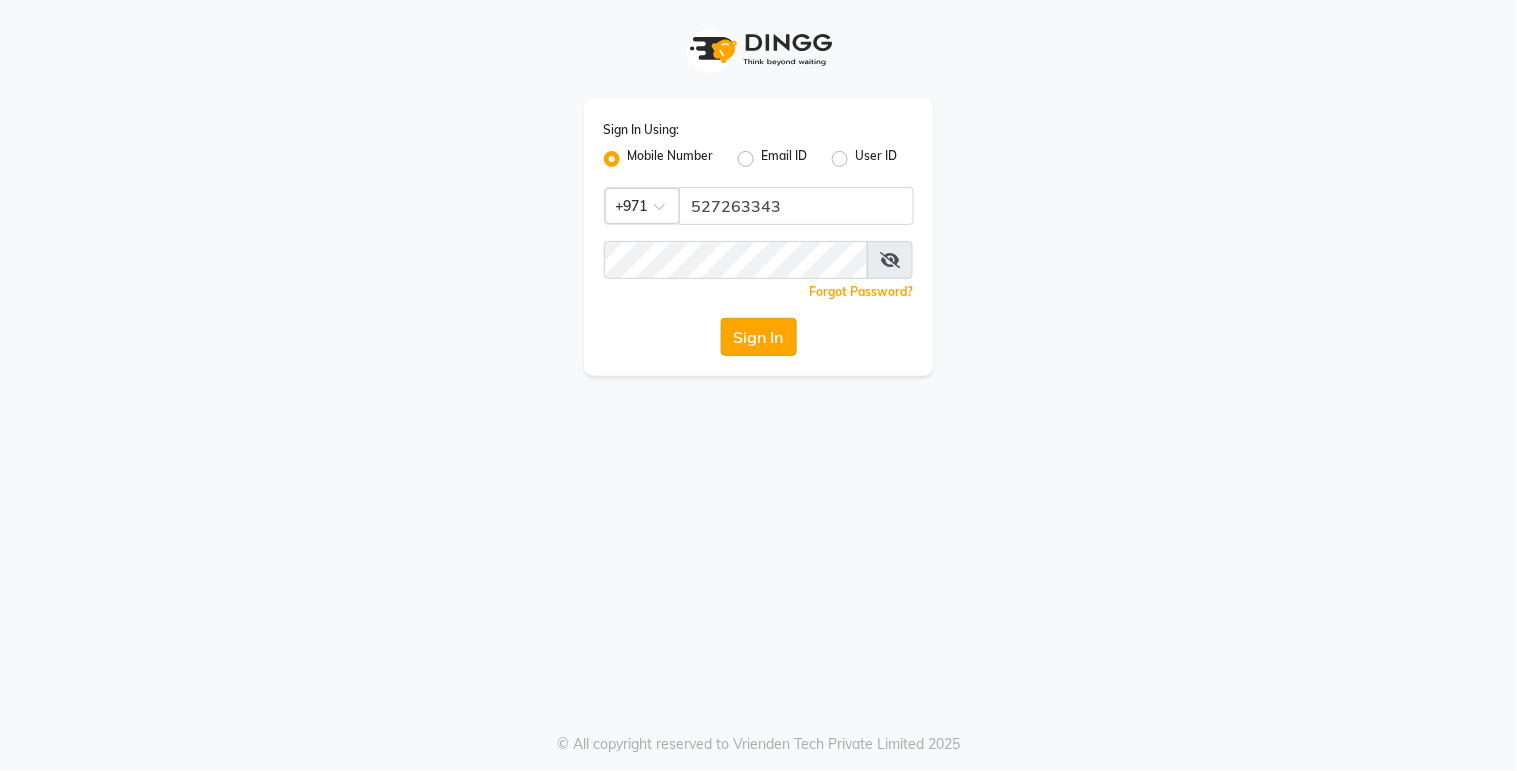 click on "Sign In" 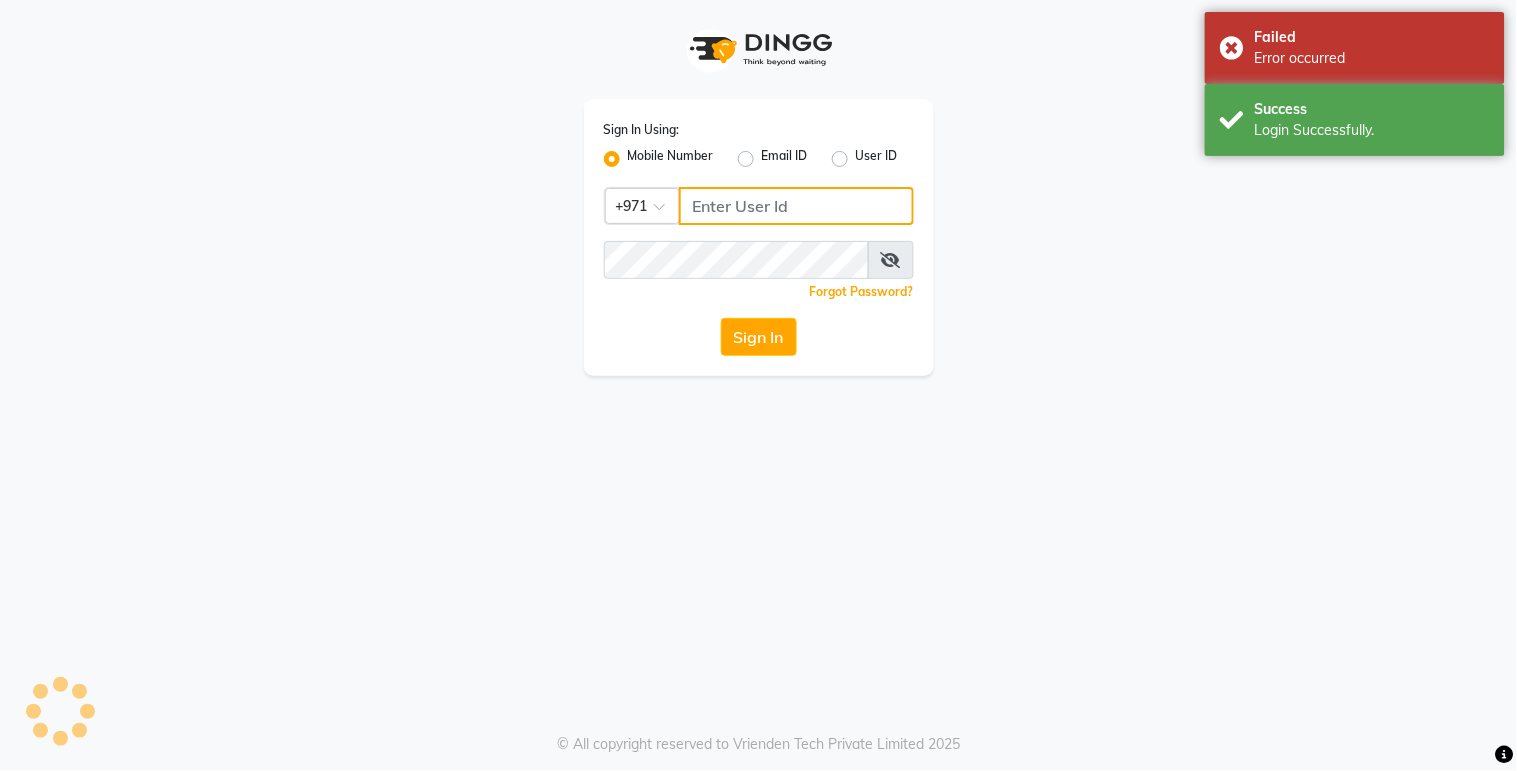 type on "527263343" 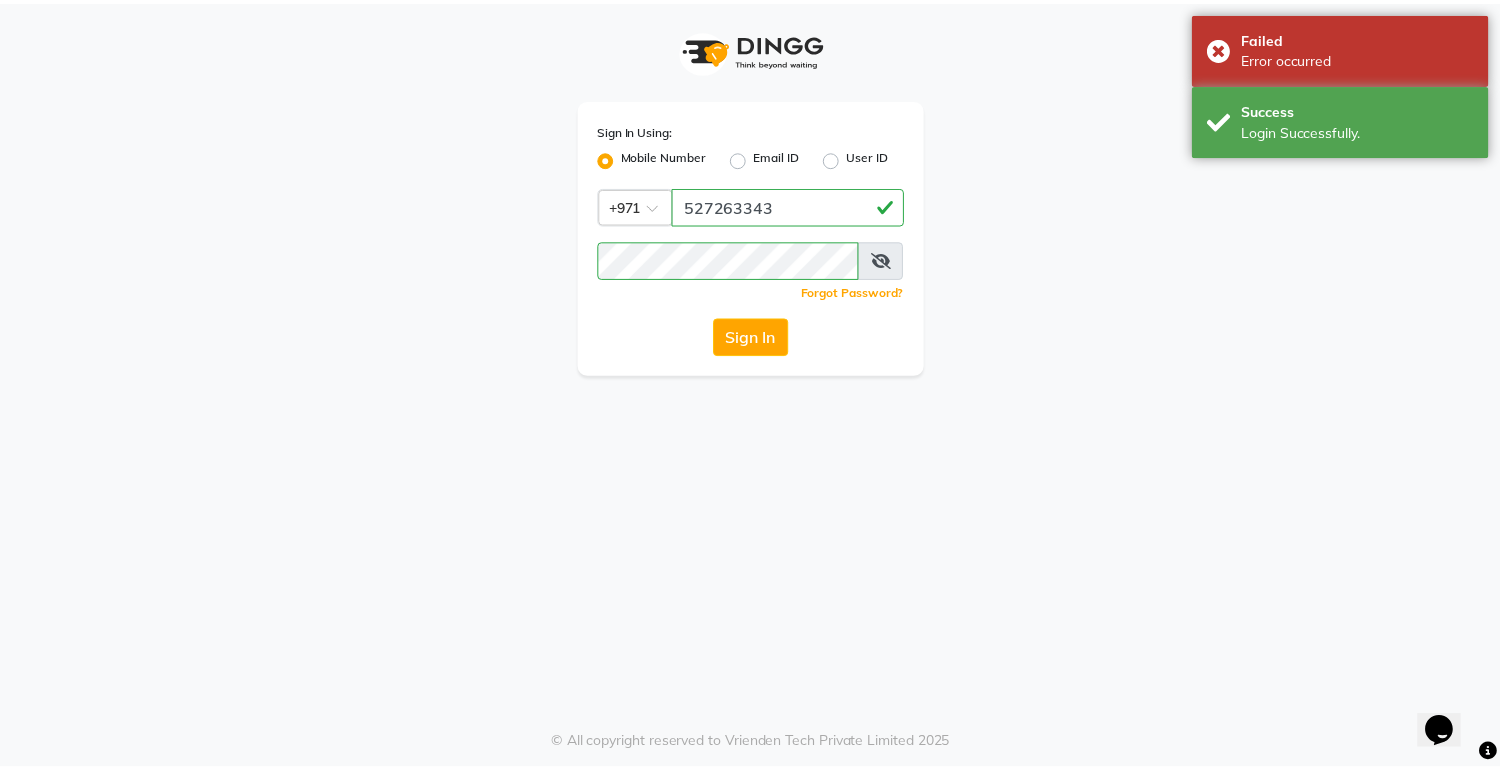 scroll, scrollTop: 0, scrollLeft: 0, axis: both 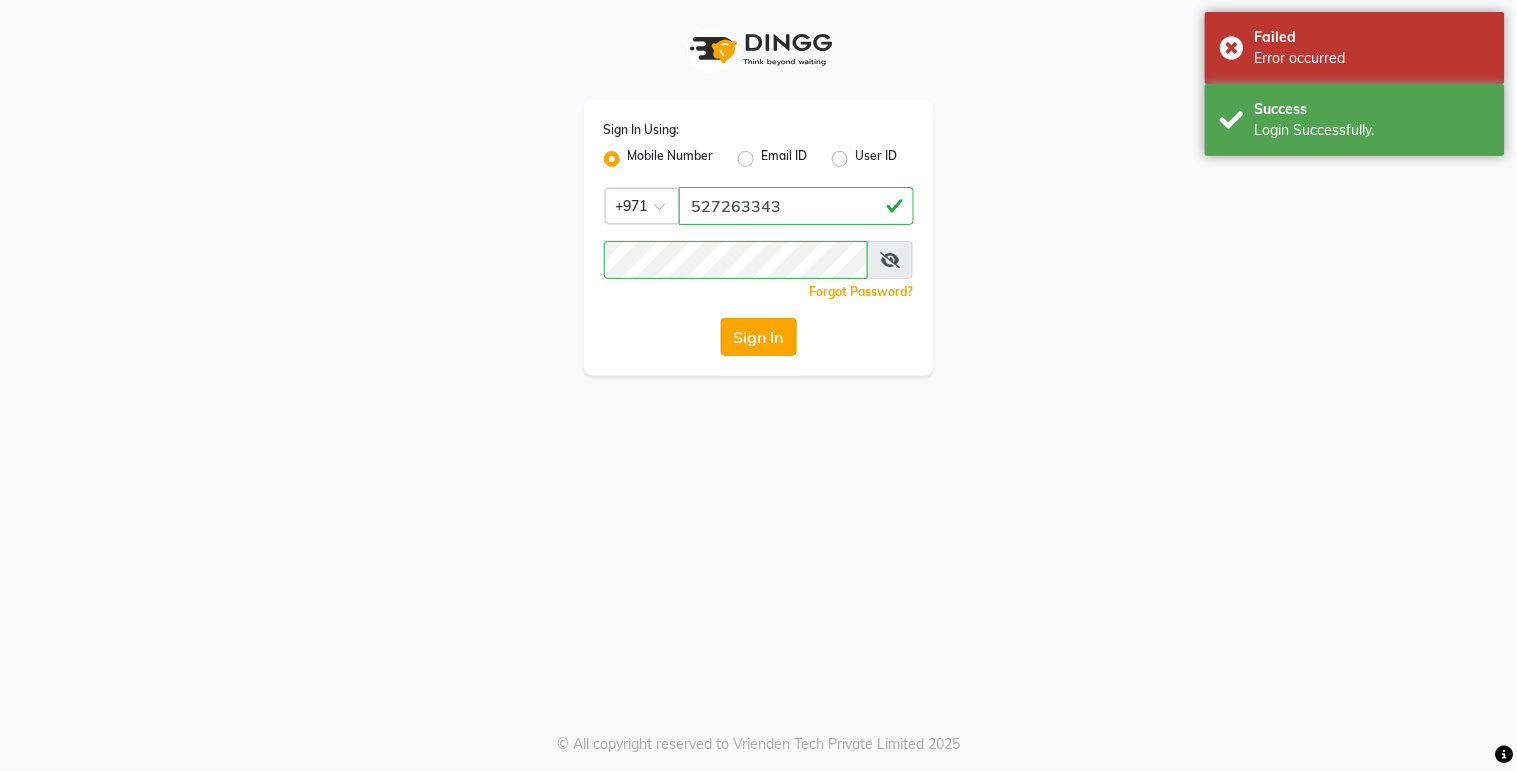 click on "Sign In" 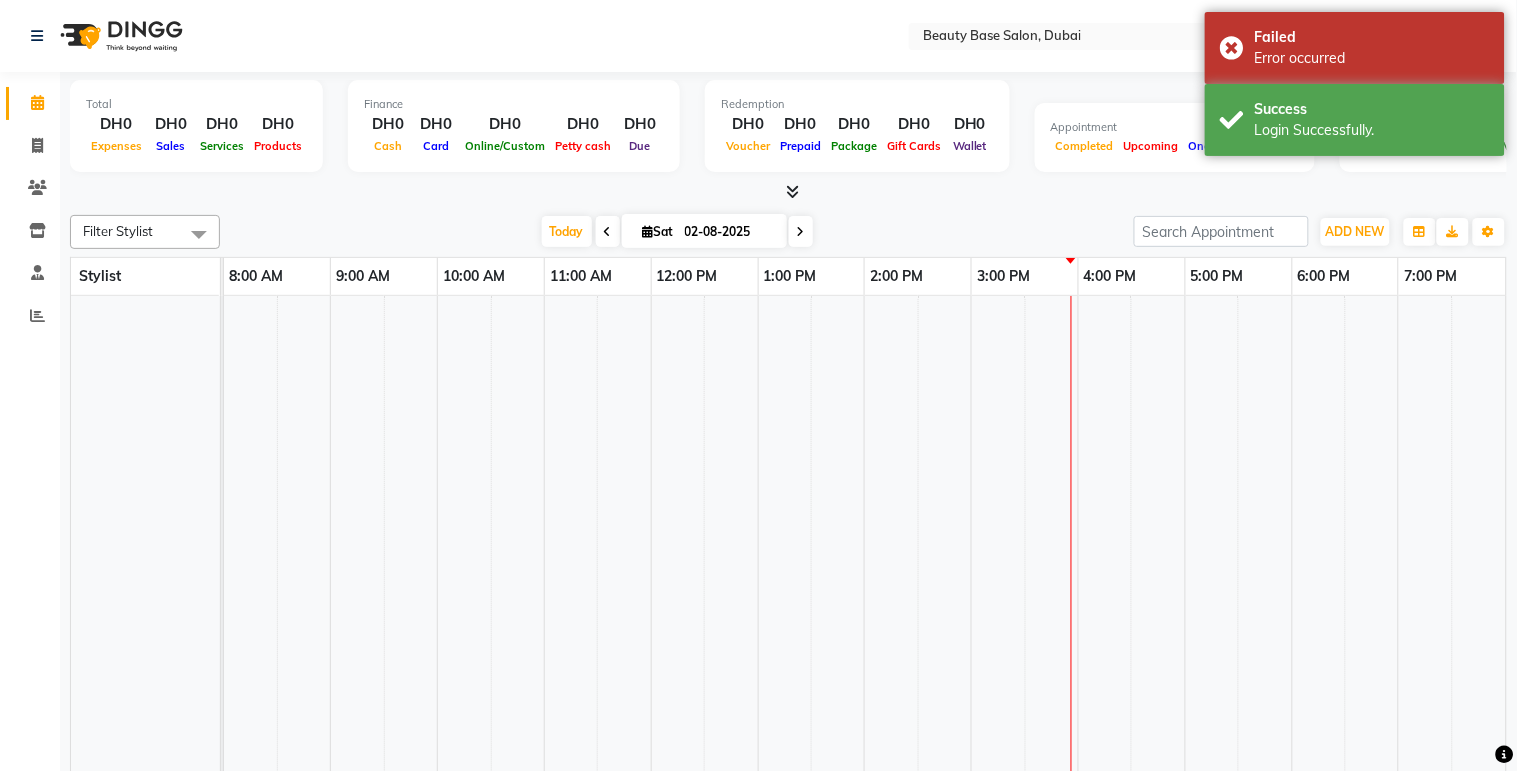select on "en" 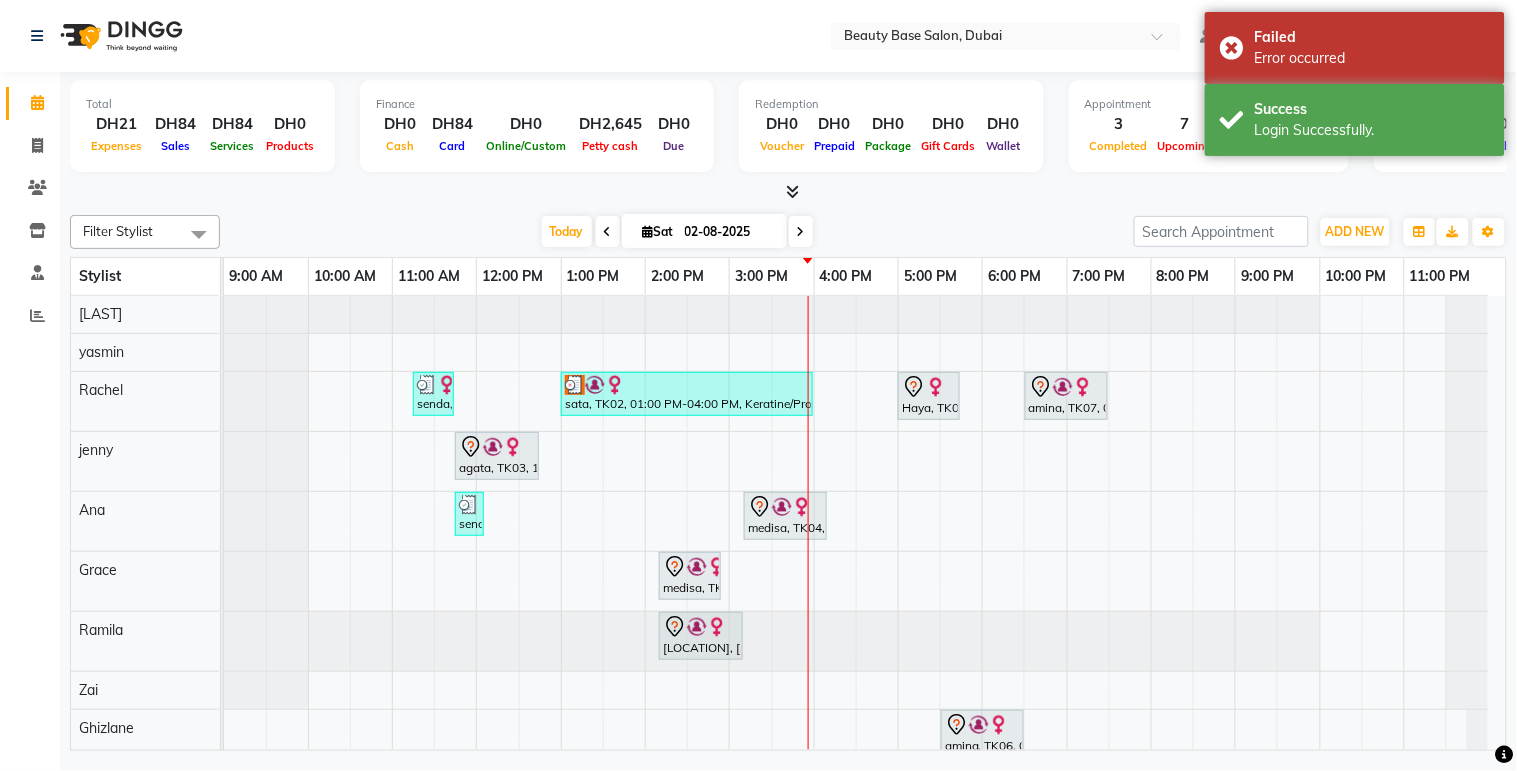 click at bounding box center [690, 567] 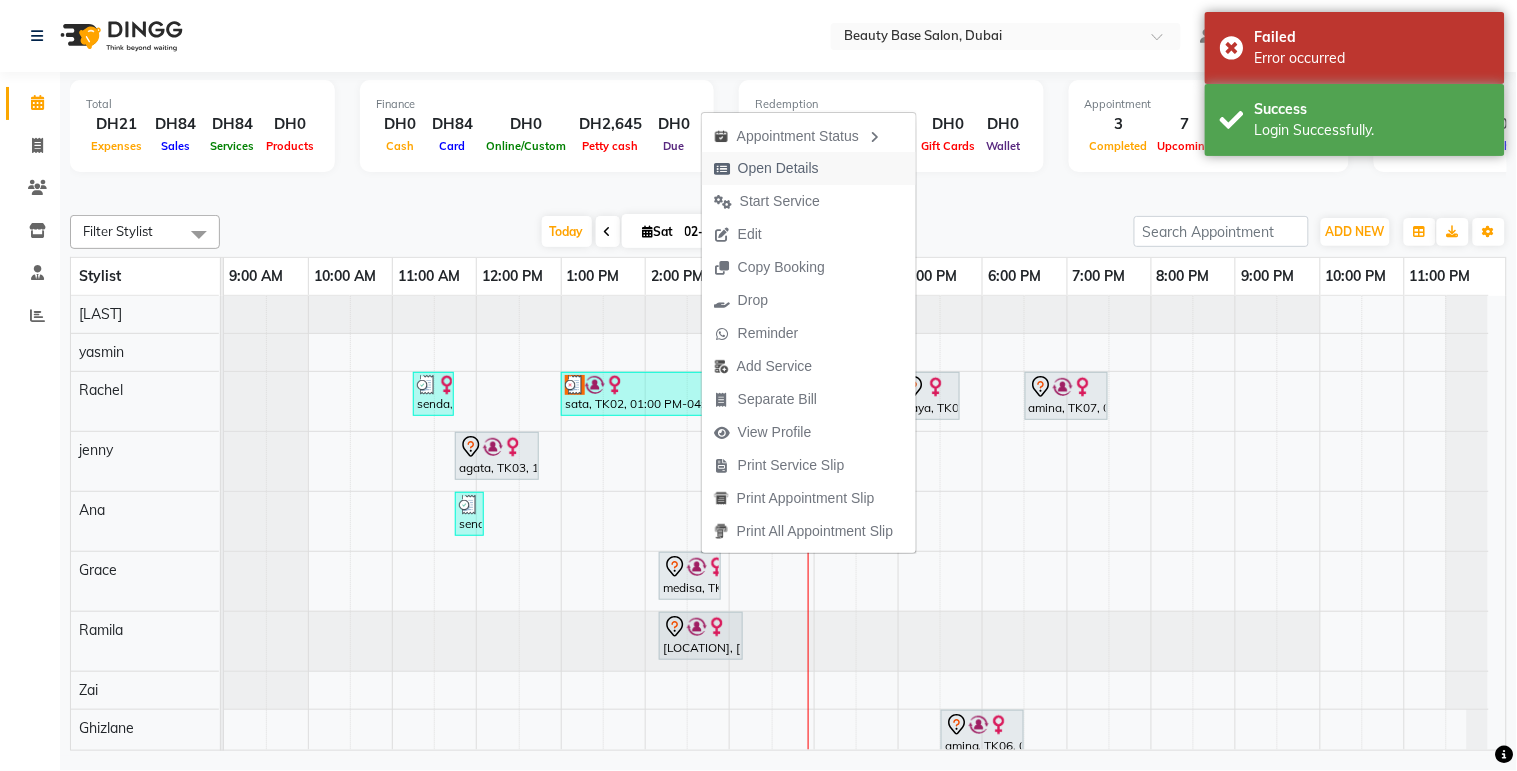 click on "Open Details" at bounding box center [809, 168] 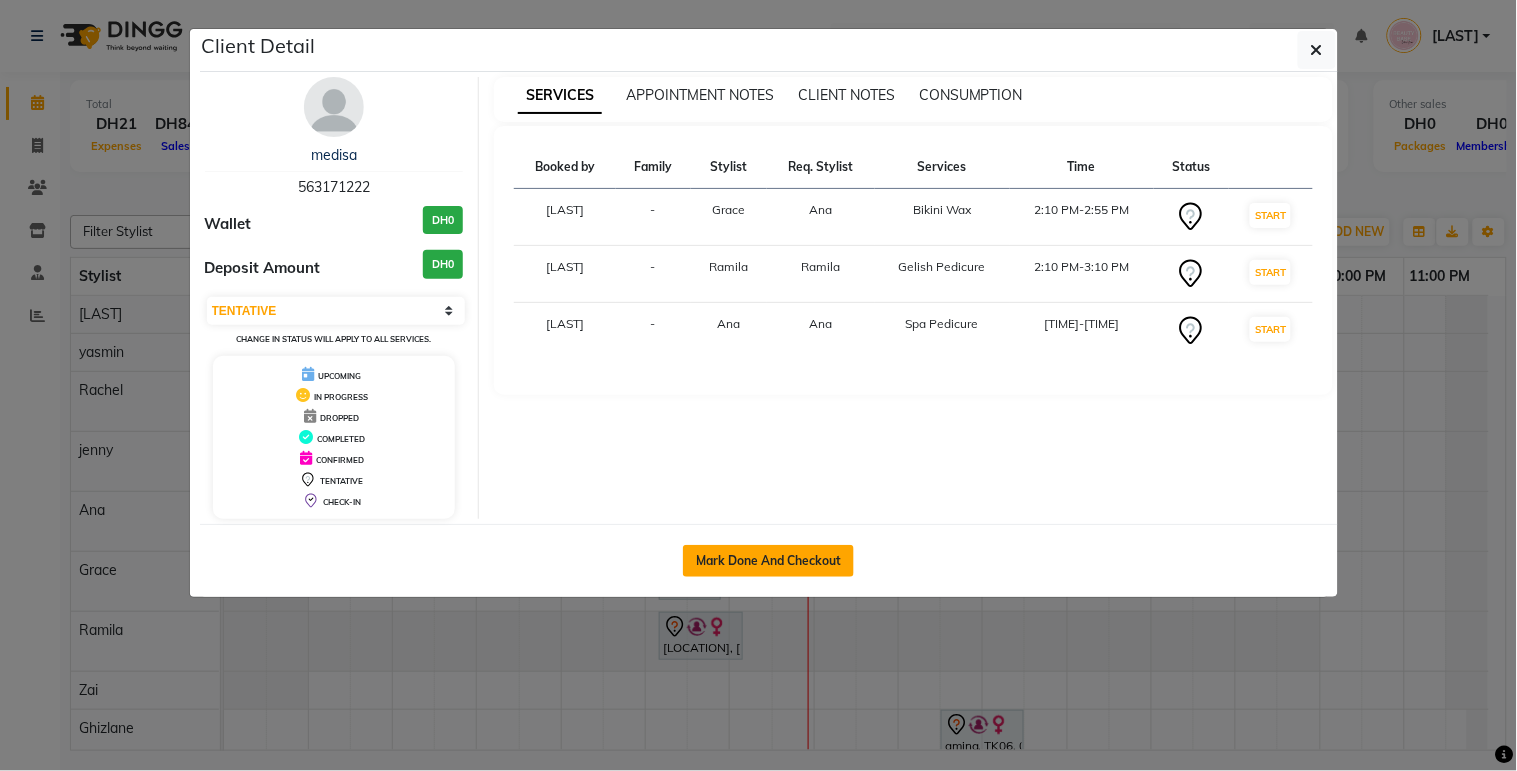 click on "Mark Done And Checkout" 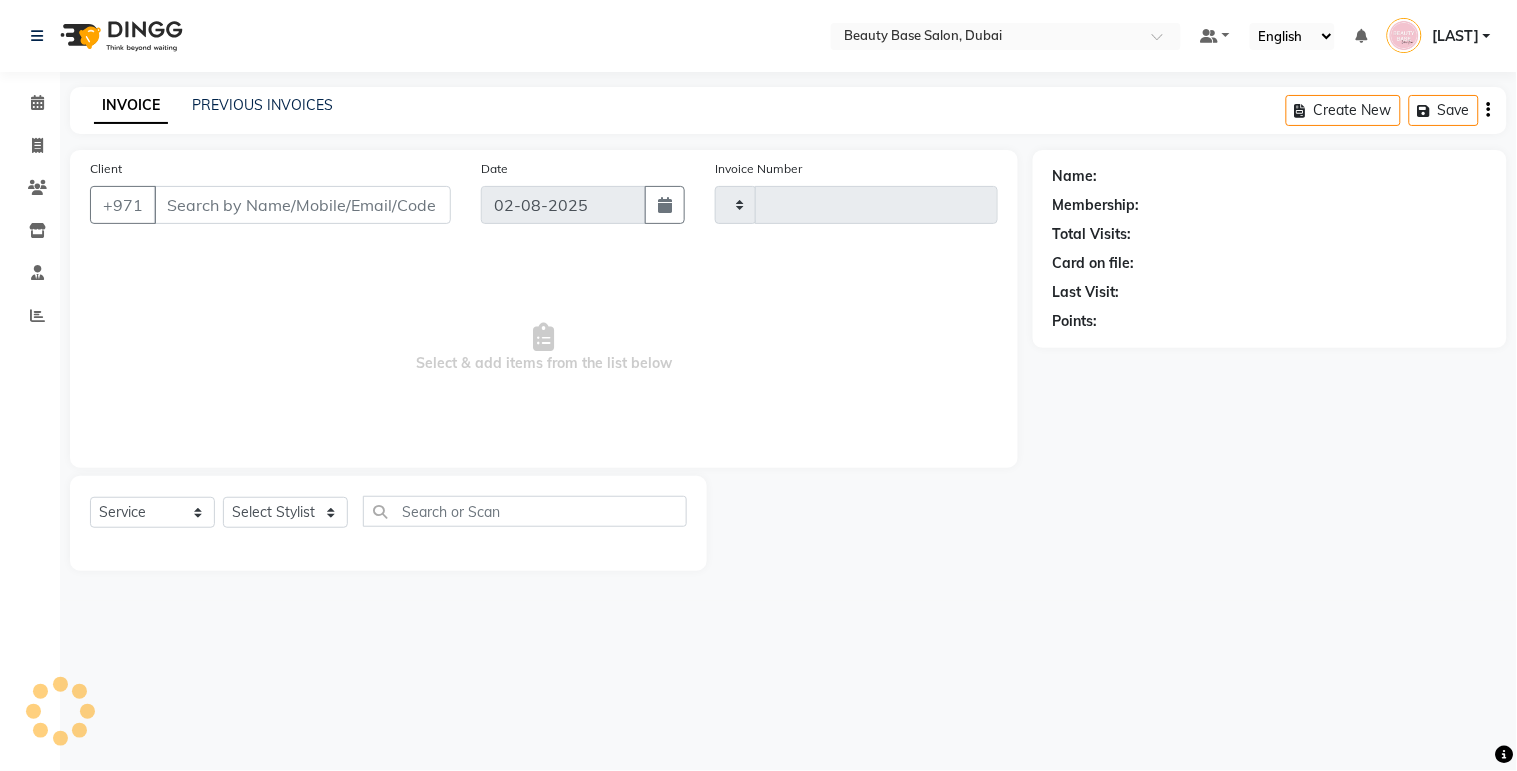 type on "1699" 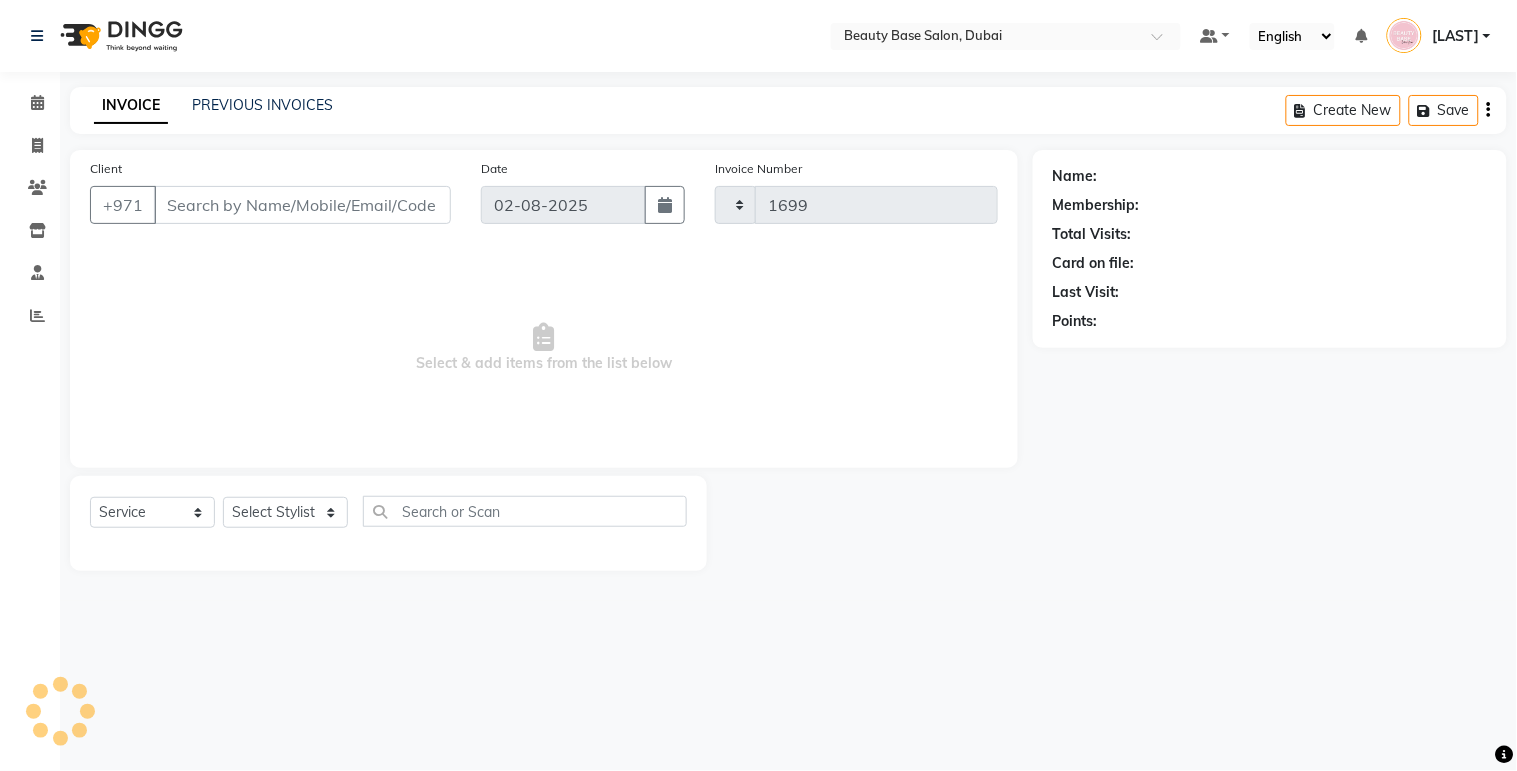 select on "813" 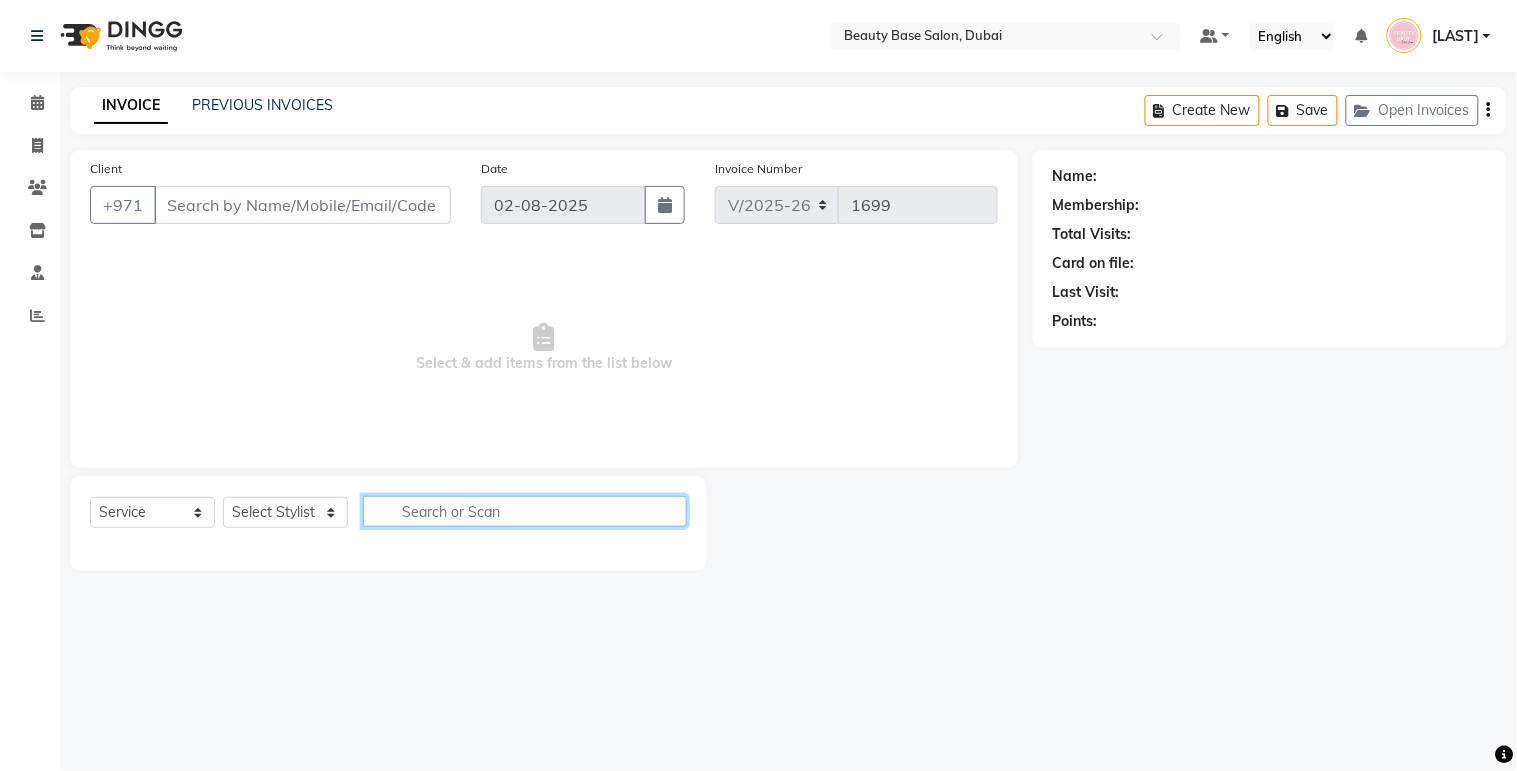 click 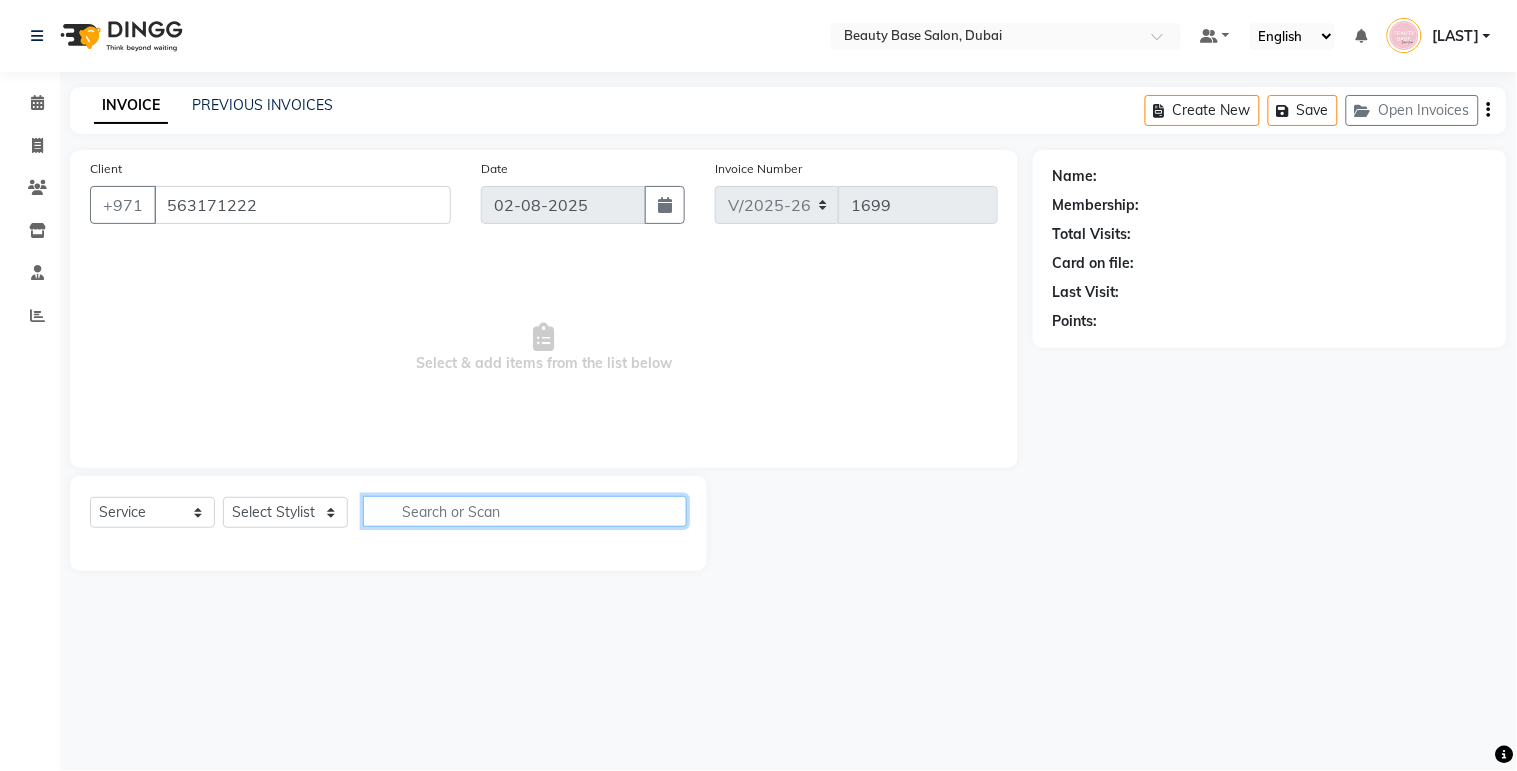 select on "61471" 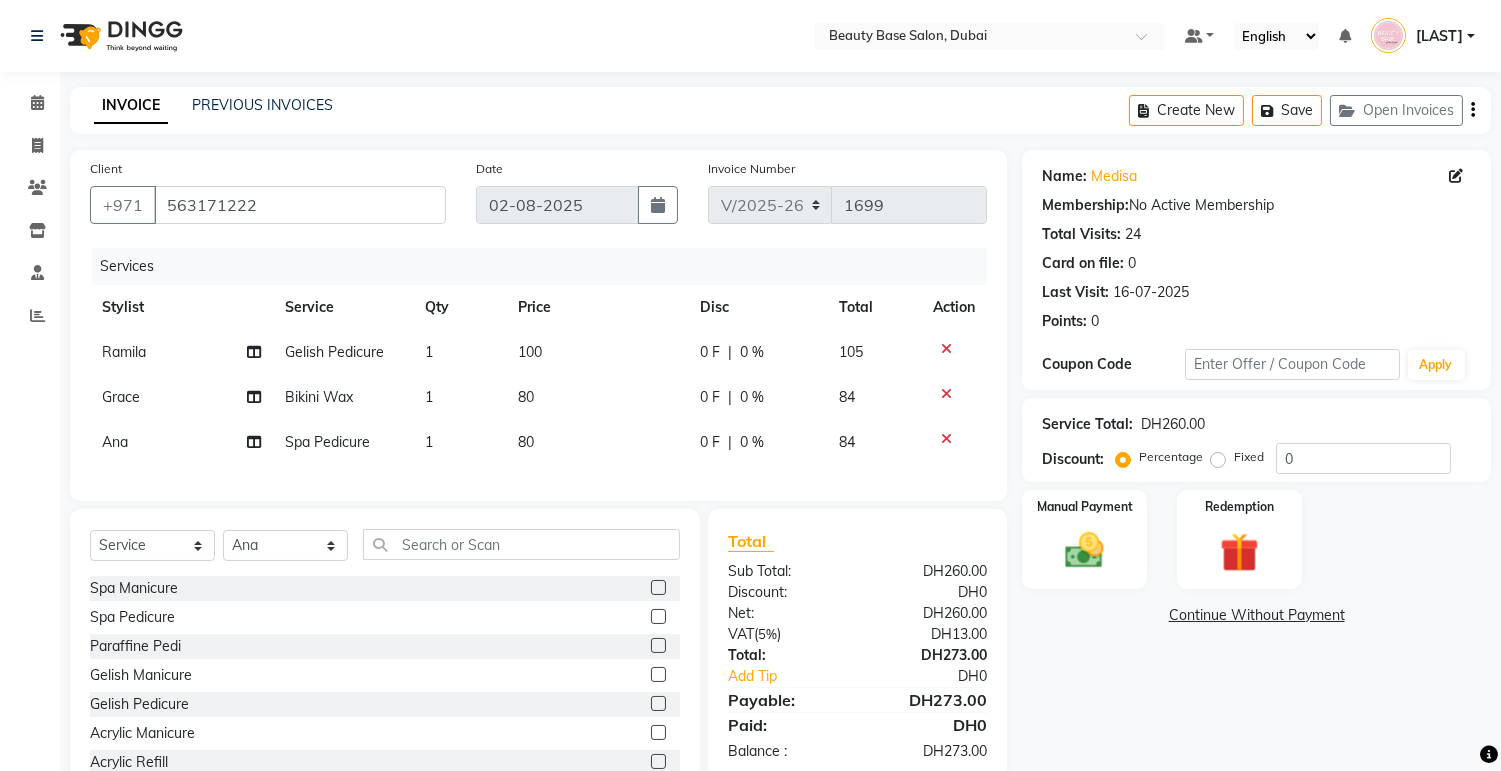 click 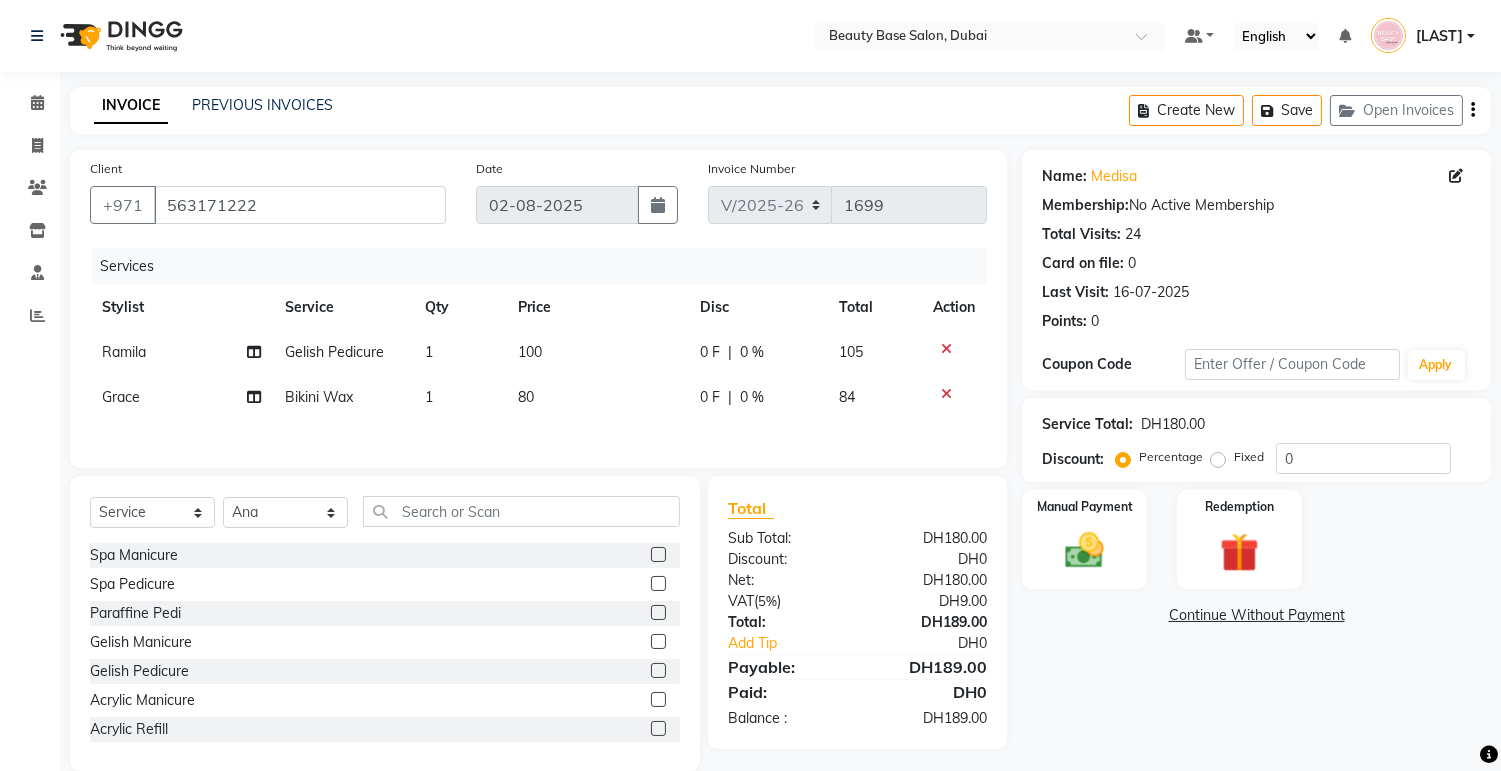 click 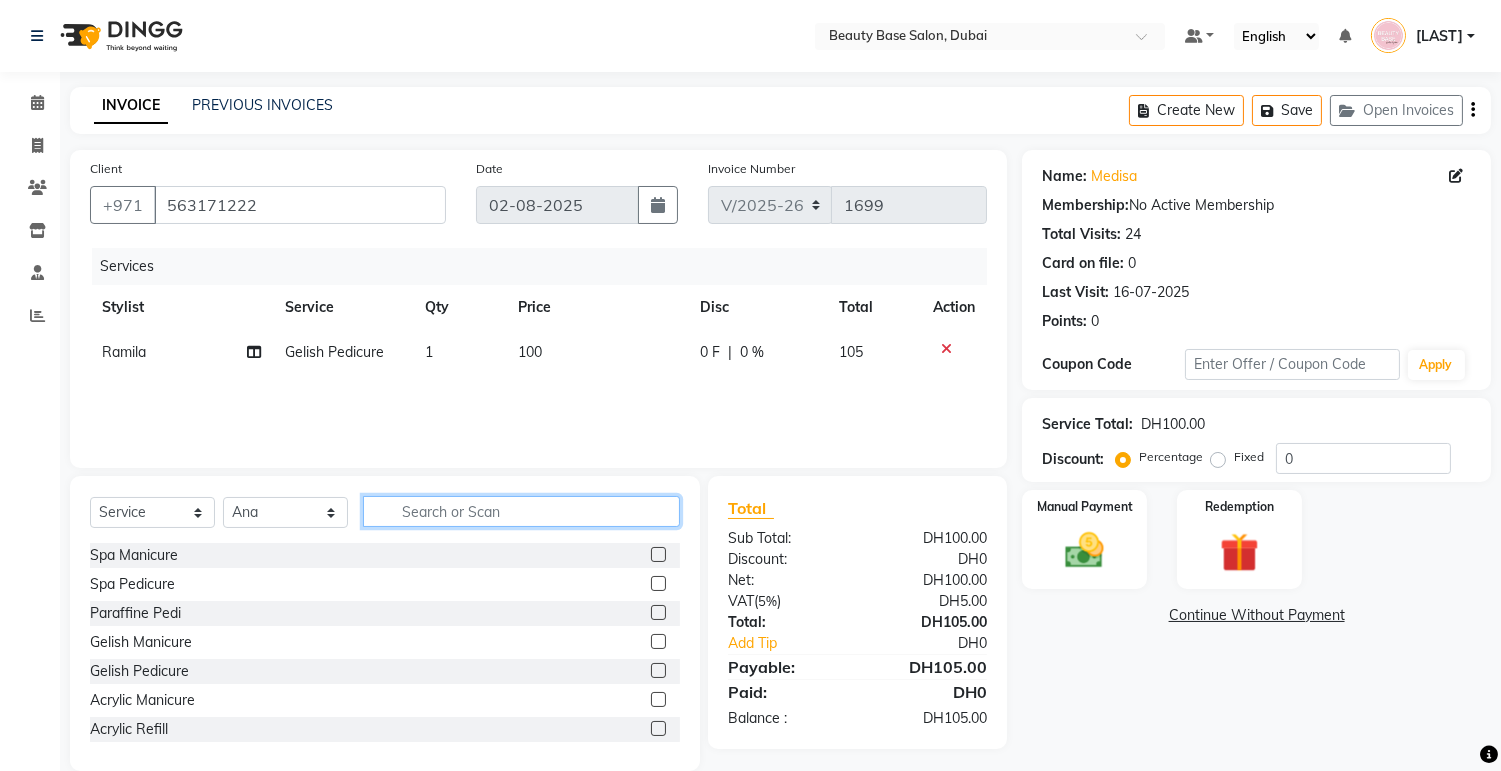 click 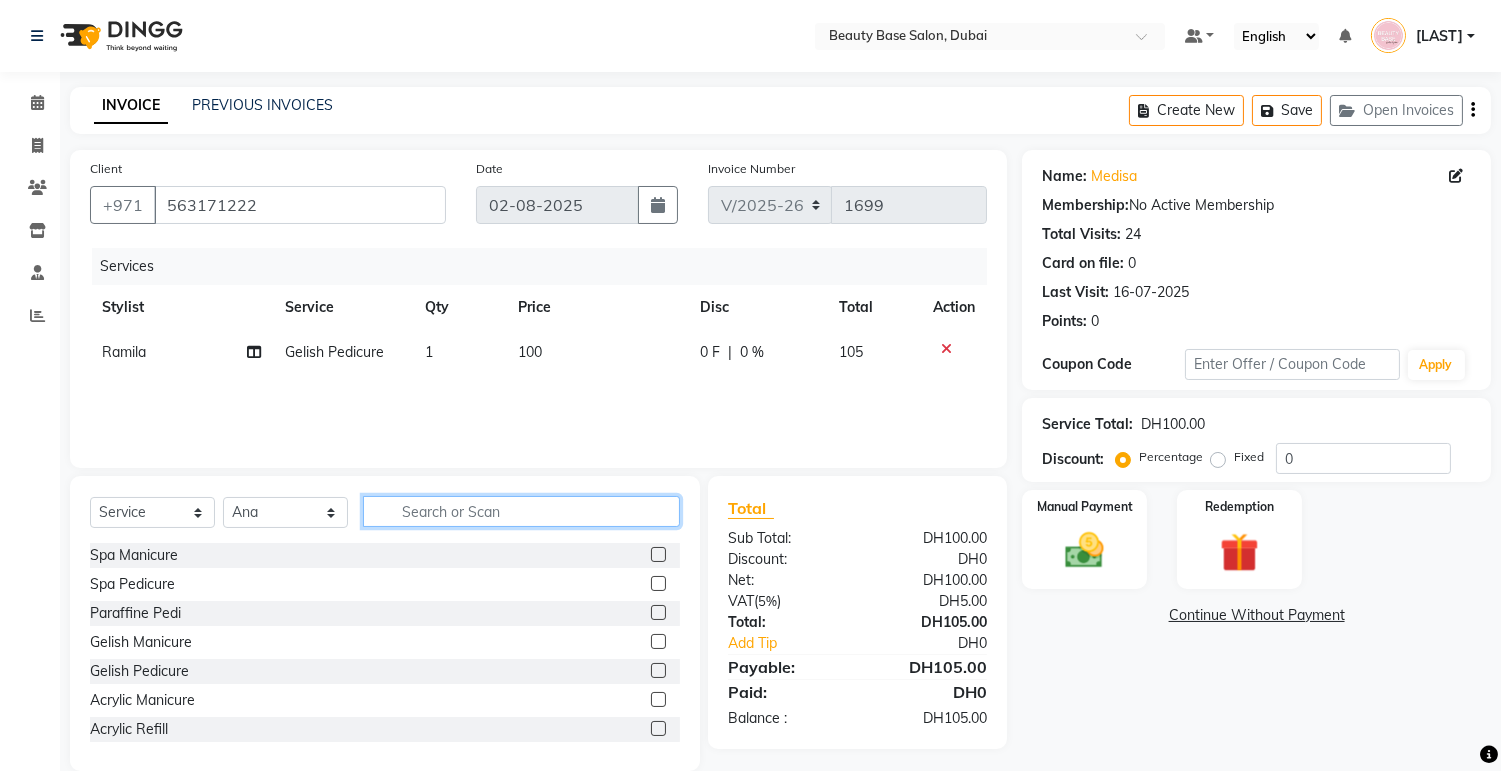 click 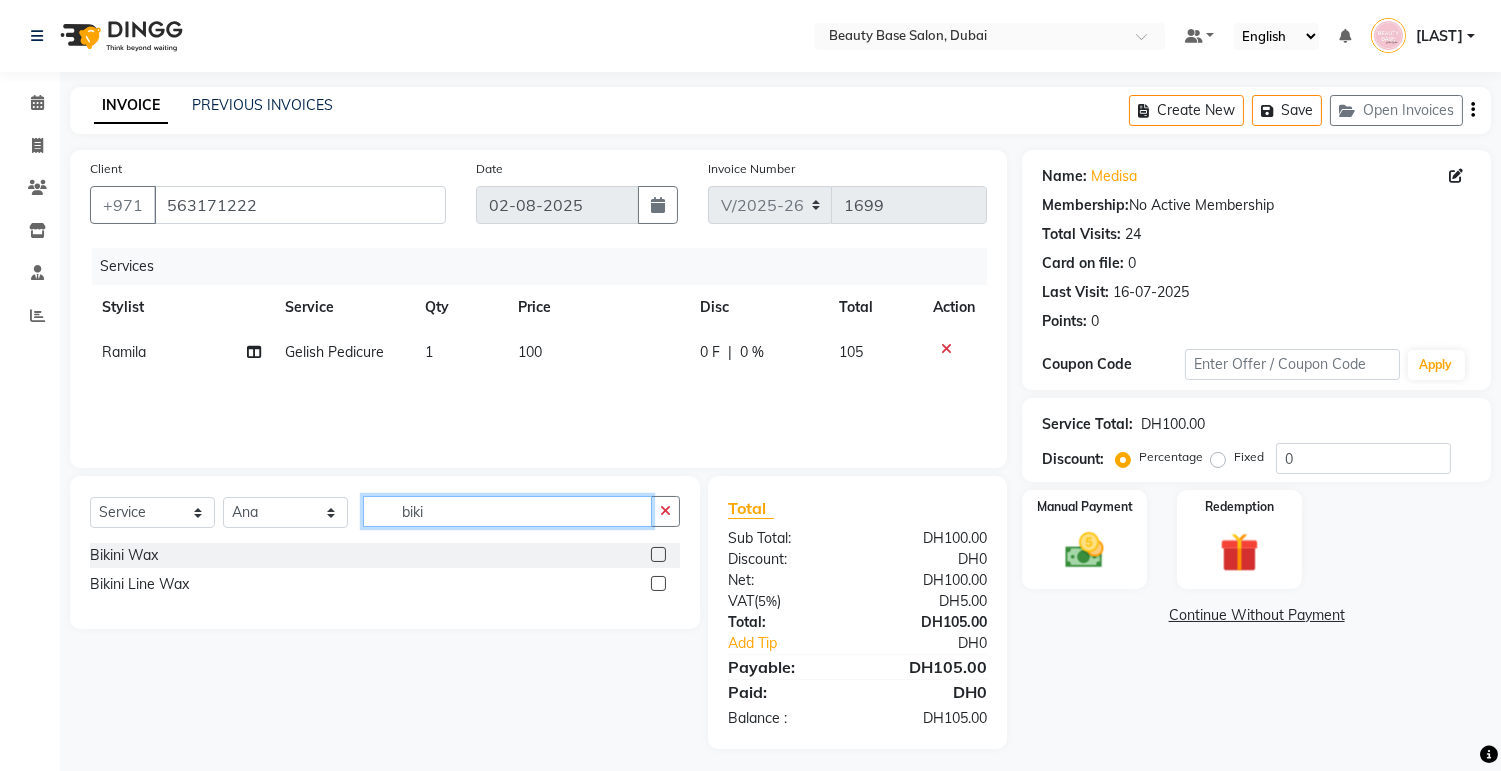 type on "biki" 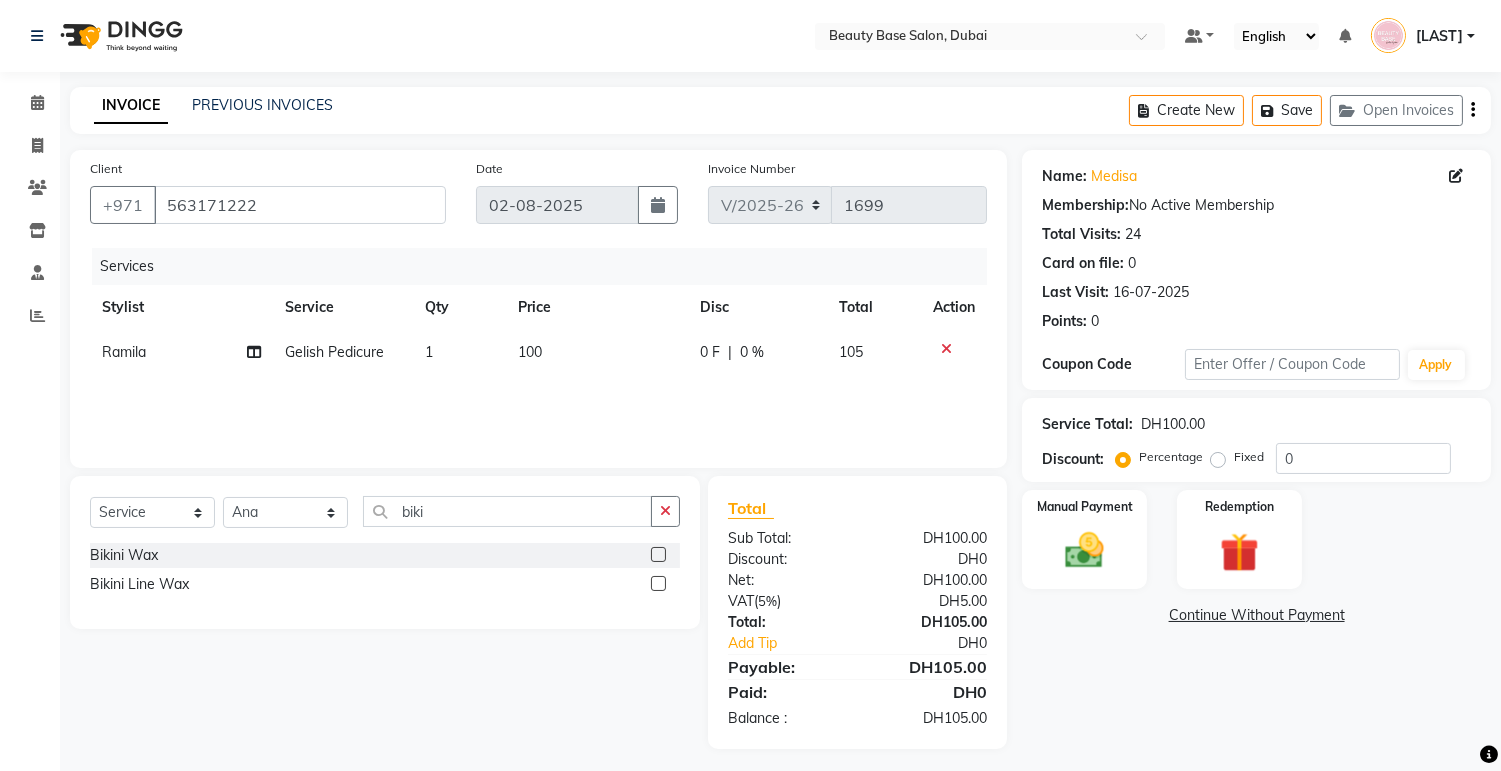 click 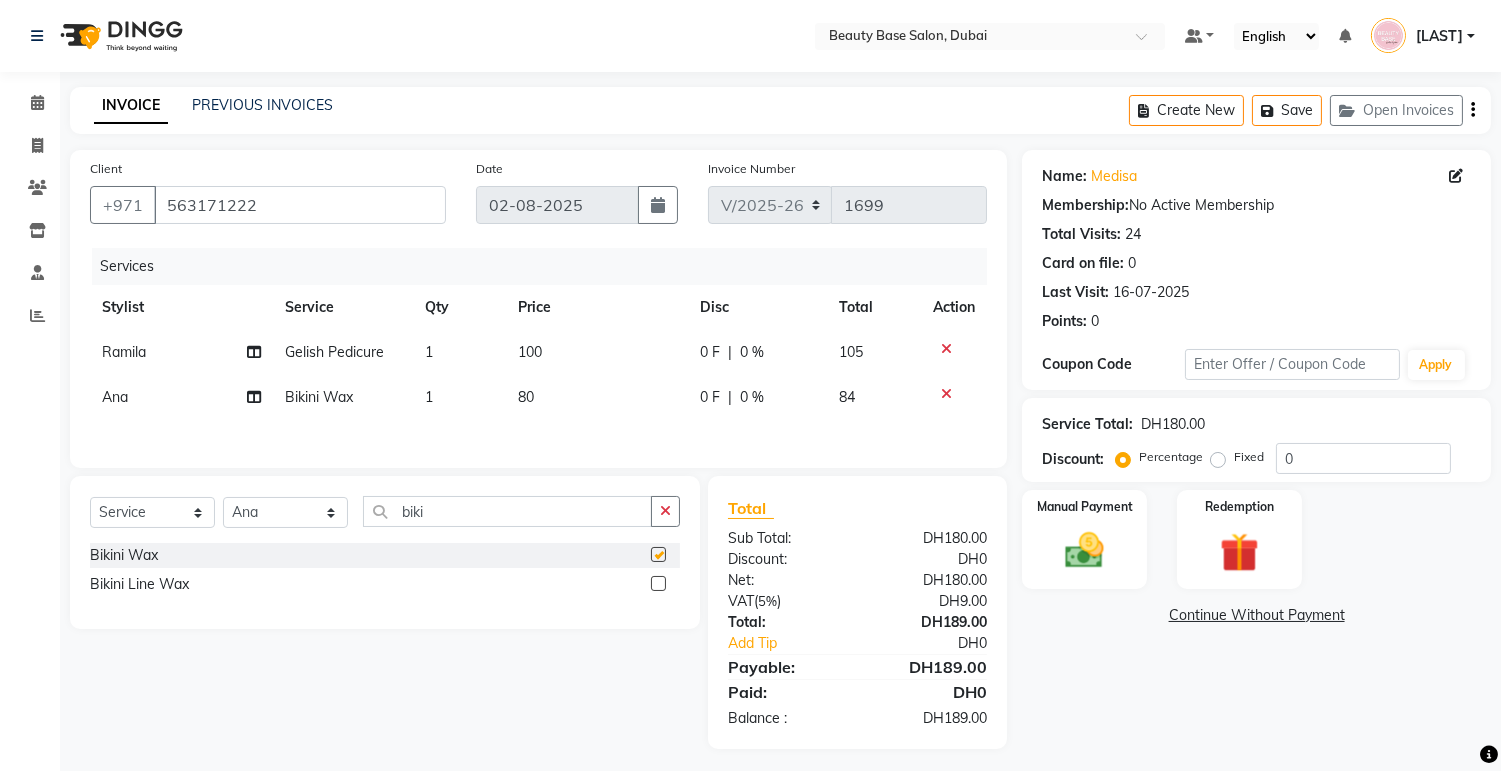checkbox on "false" 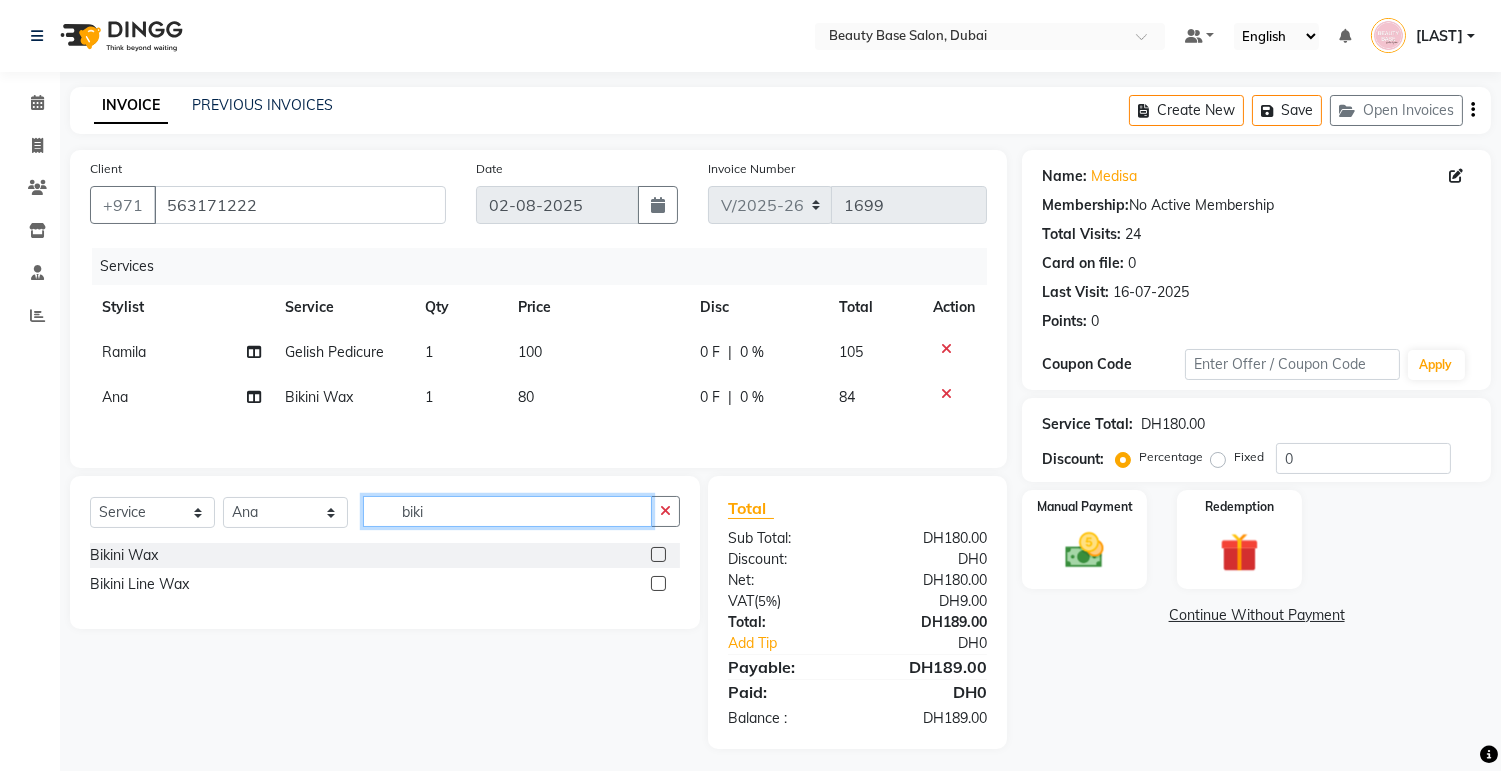 click on "biki" 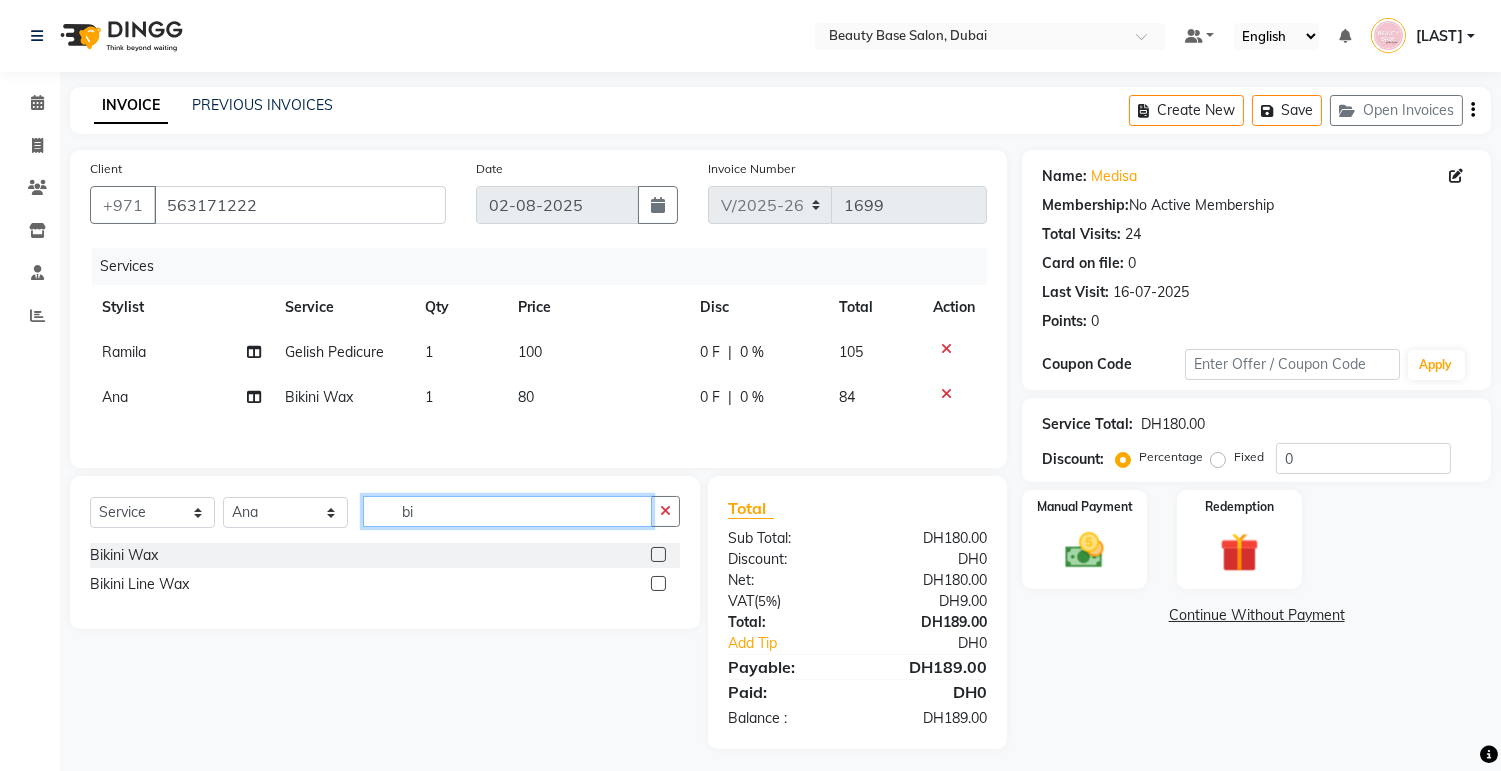 type on "b" 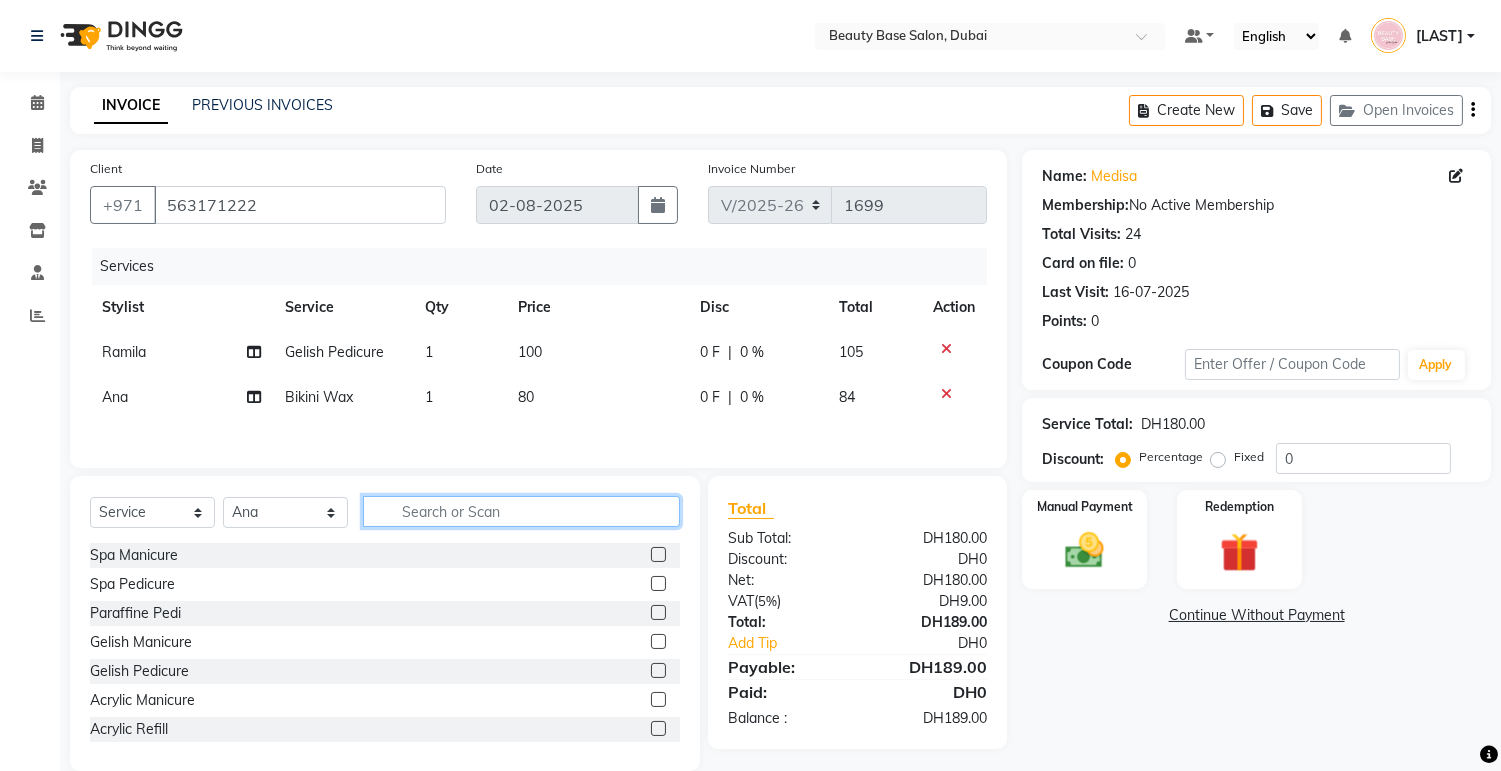 type 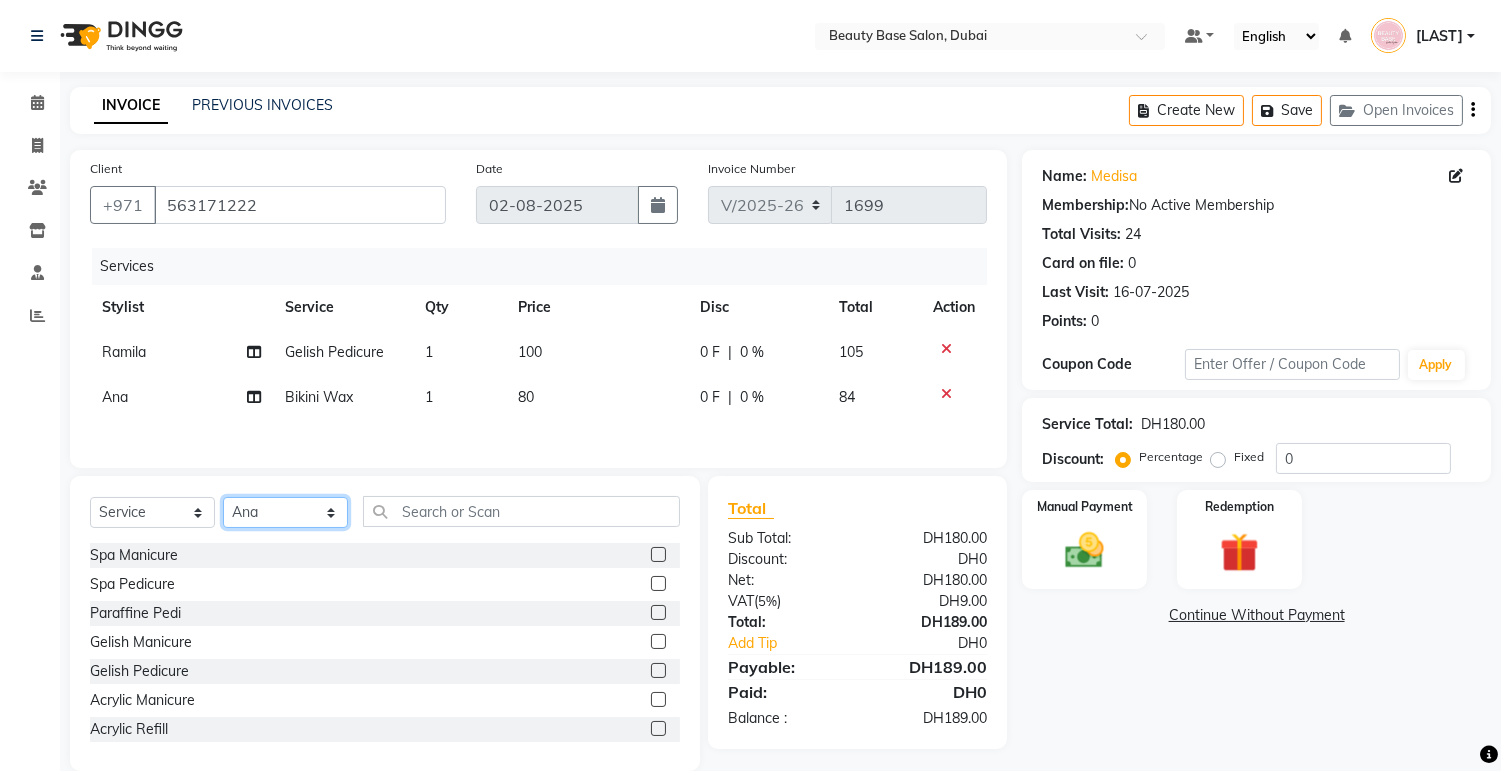 click on "Select Stylist Accounts Afraa Algerim alissa Ana annie Burula Ghizlane Glenny Grace Hang  Ilham lahmoudi  imane jenny John Dyer Julia Smith Julia Smith June kath Lama Marvi Minh phuong Nancy Gill Nassim nouma Rachel Ramila Rana Receptionist tapita tina tutti Vee yasmin Zai zainab" 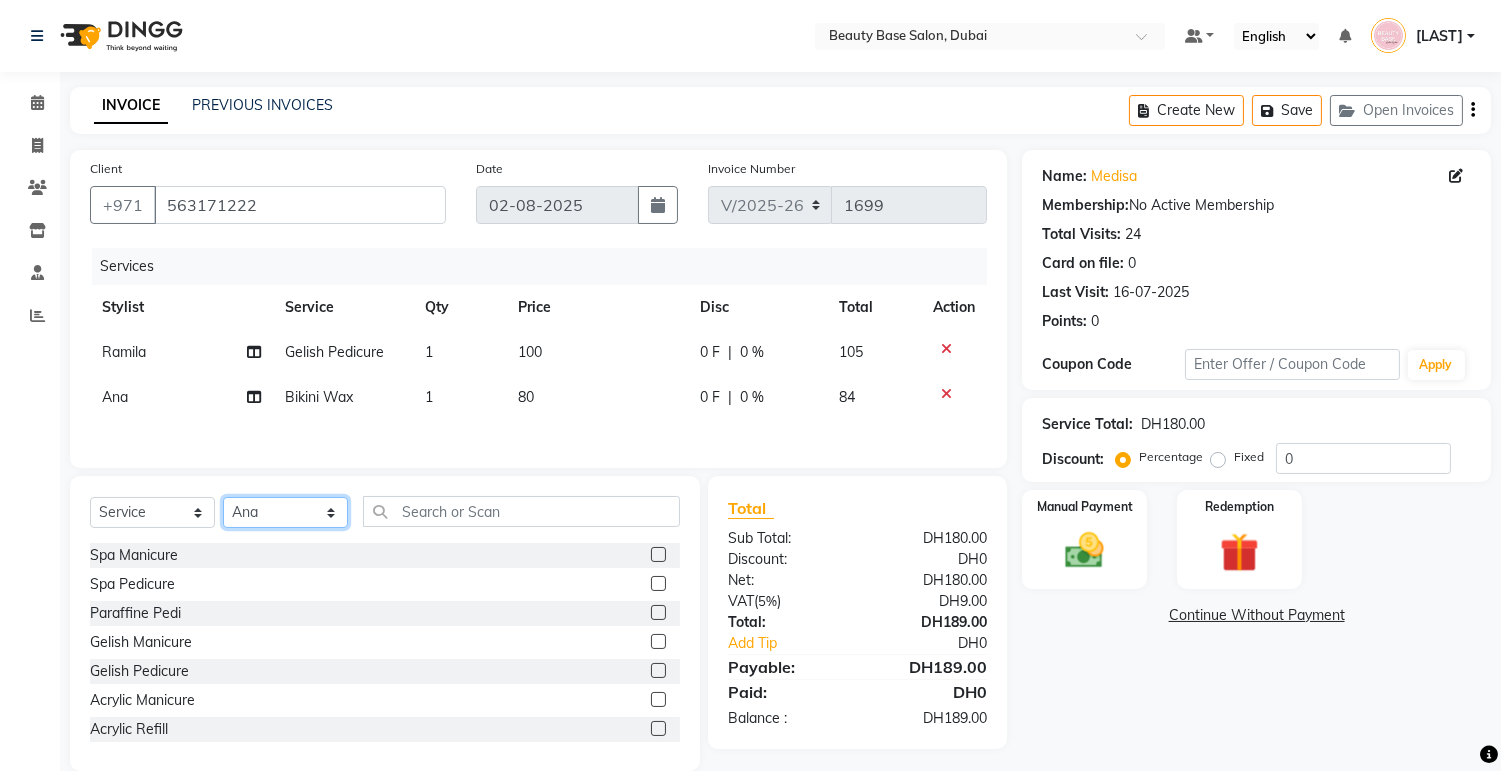 select on "54542" 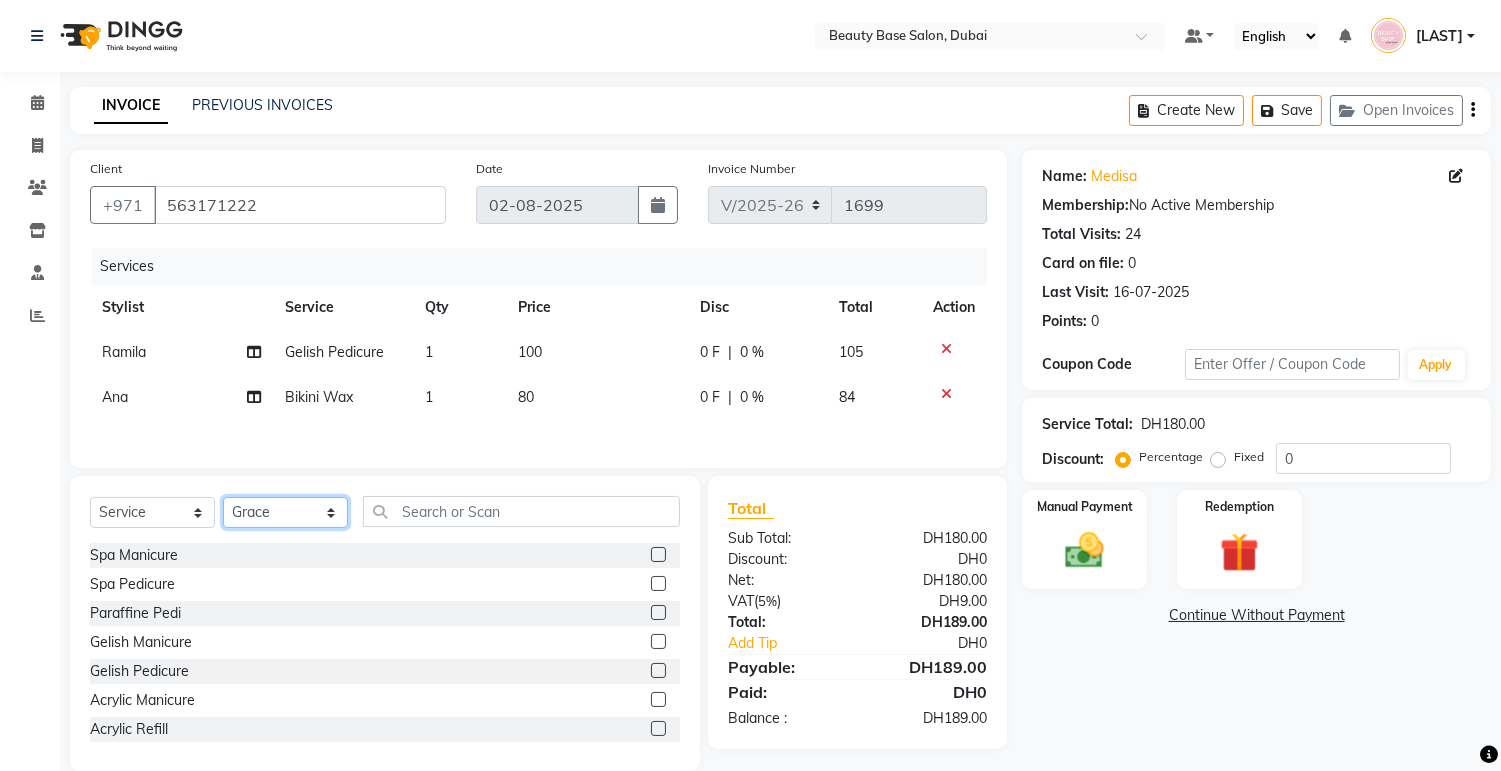 click on "Select Stylist Accounts Afraa Algerim alissa Ana annie Burula Ghizlane Glenny Grace Hang  Ilham lahmoudi  imane jenny John Dyer Julia Smith Julia Smith June kath Lama Marvi Minh phuong Nancy Gill Nassim nouma Rachel Ramila Rana Receptionist tapita tina tutti Vee yasmin Zai zainab" 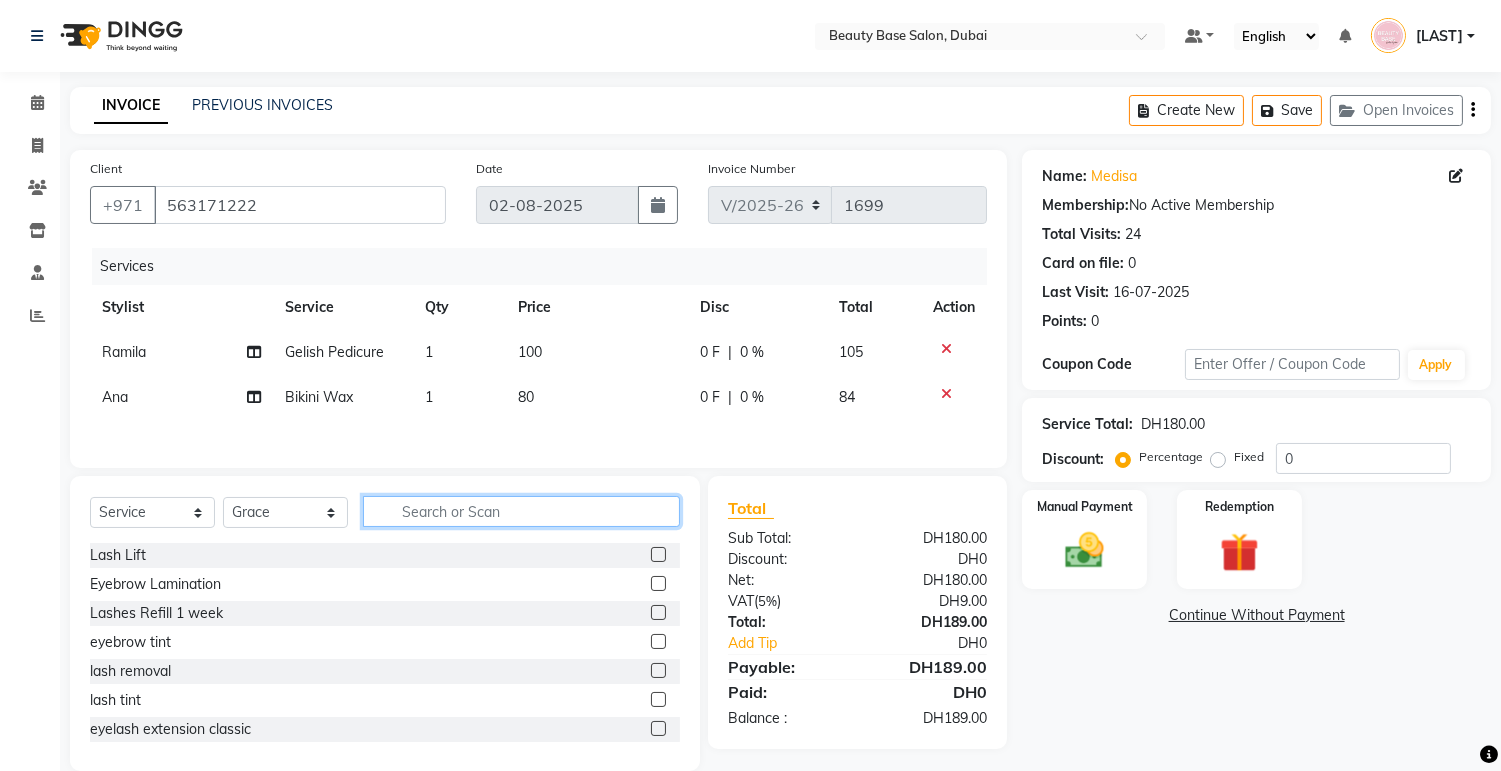 click 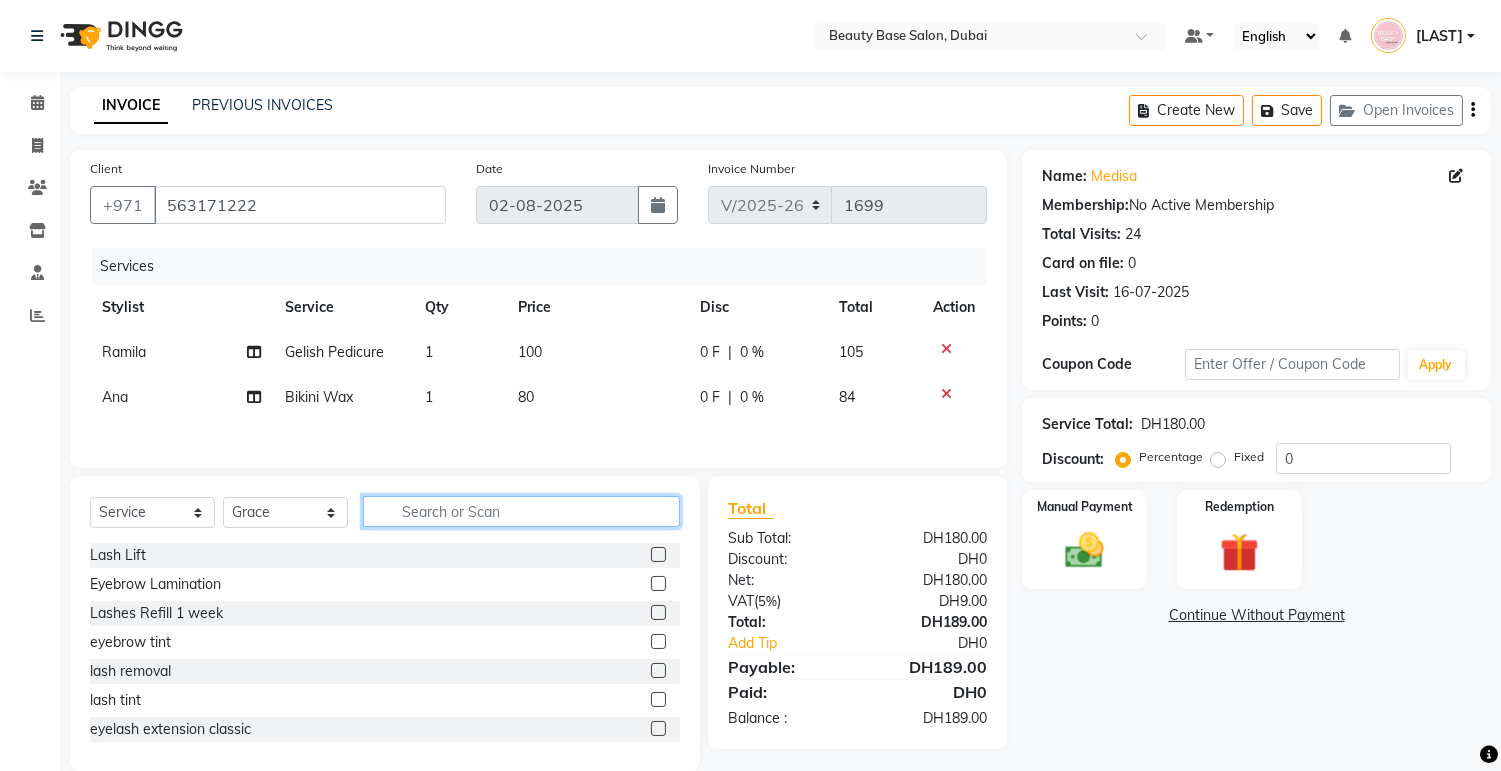 click 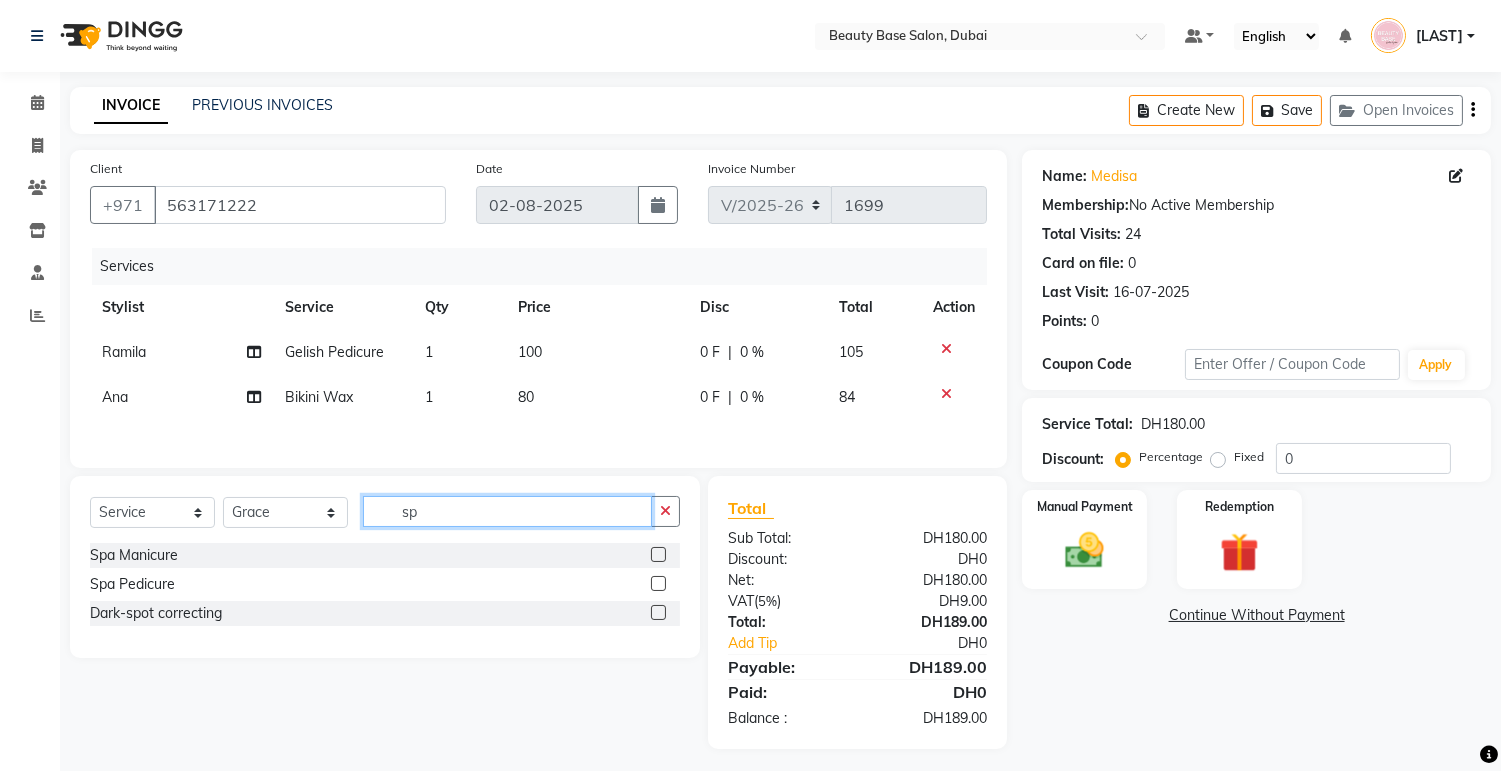type on "sp" 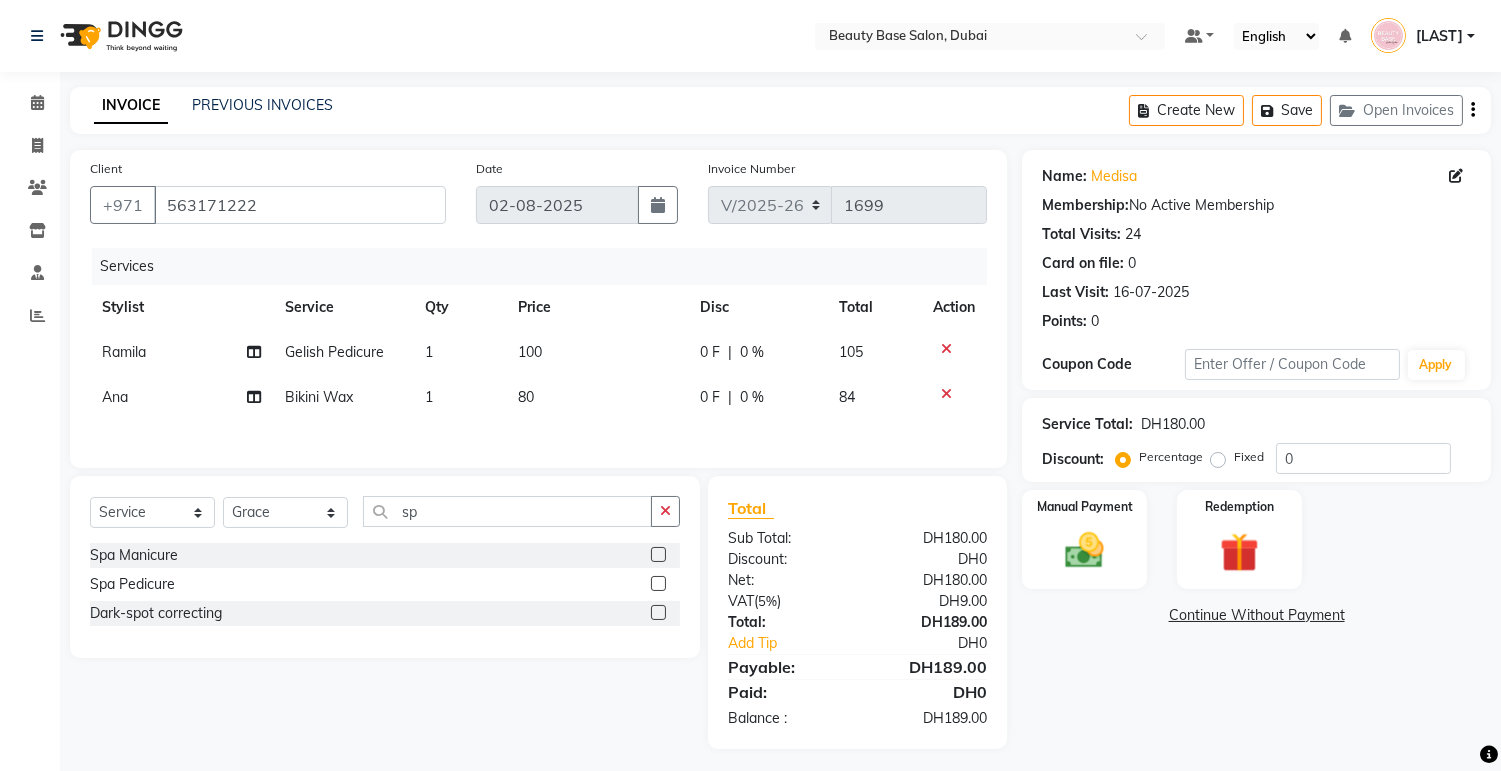click 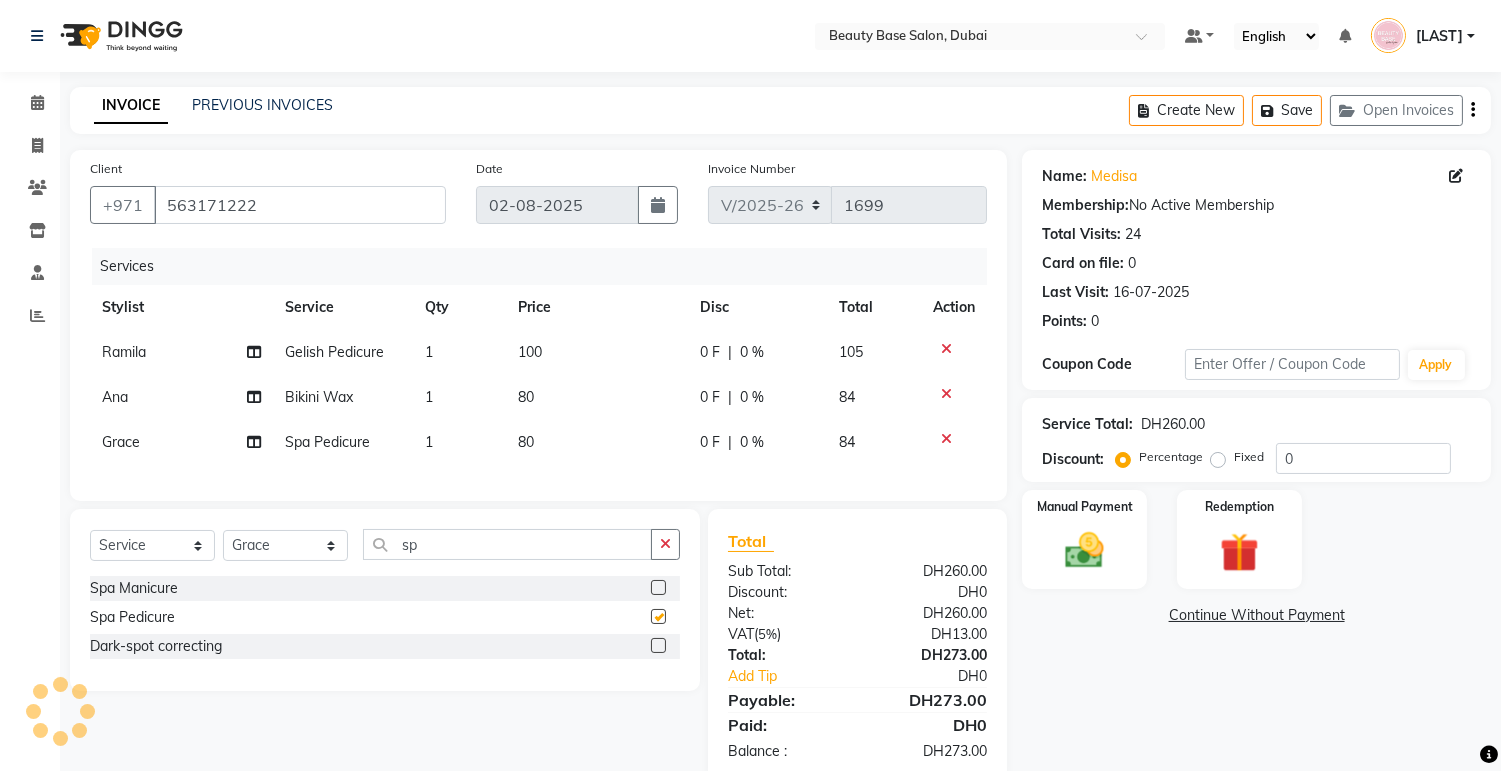 checkbox on "false" 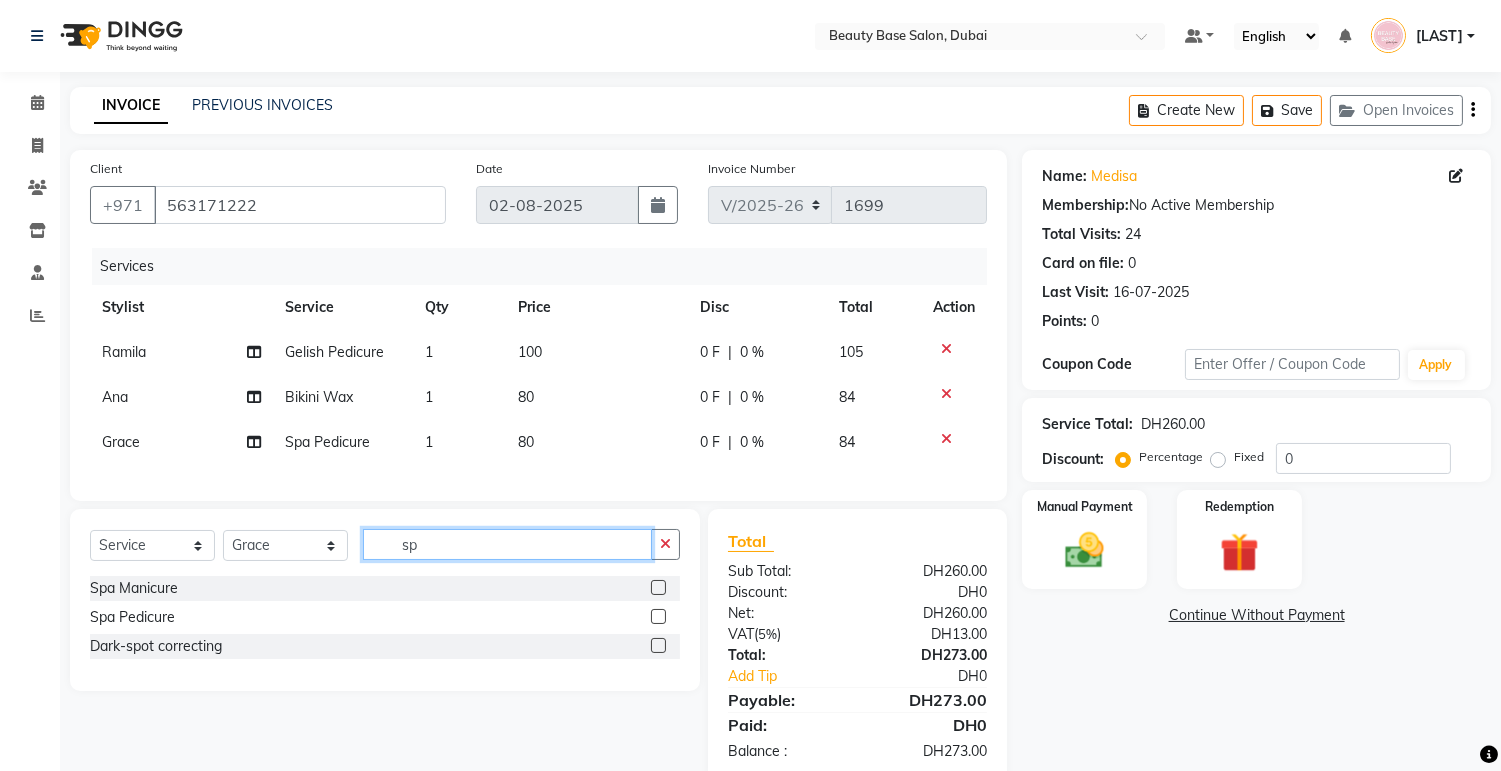 click on "sp" 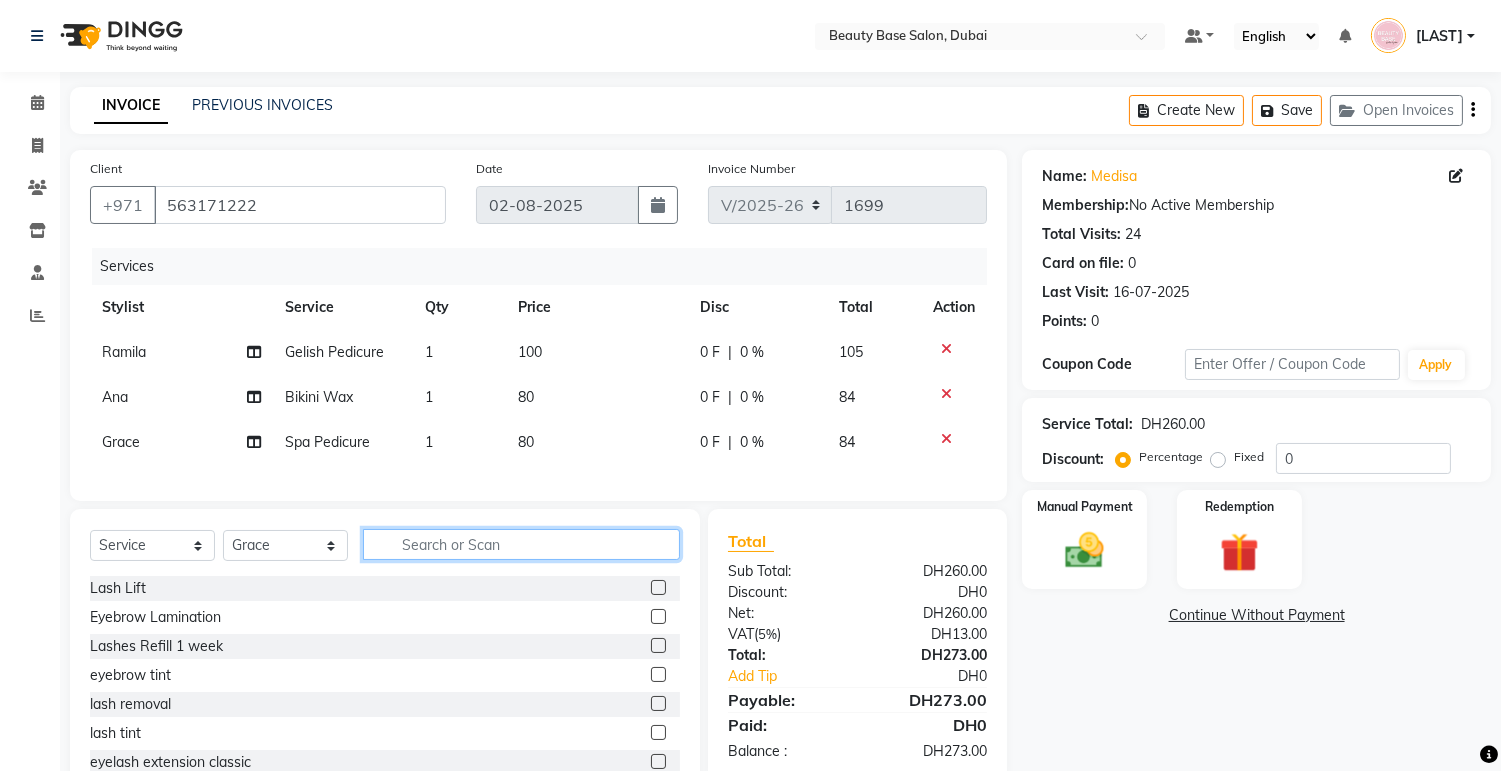 type 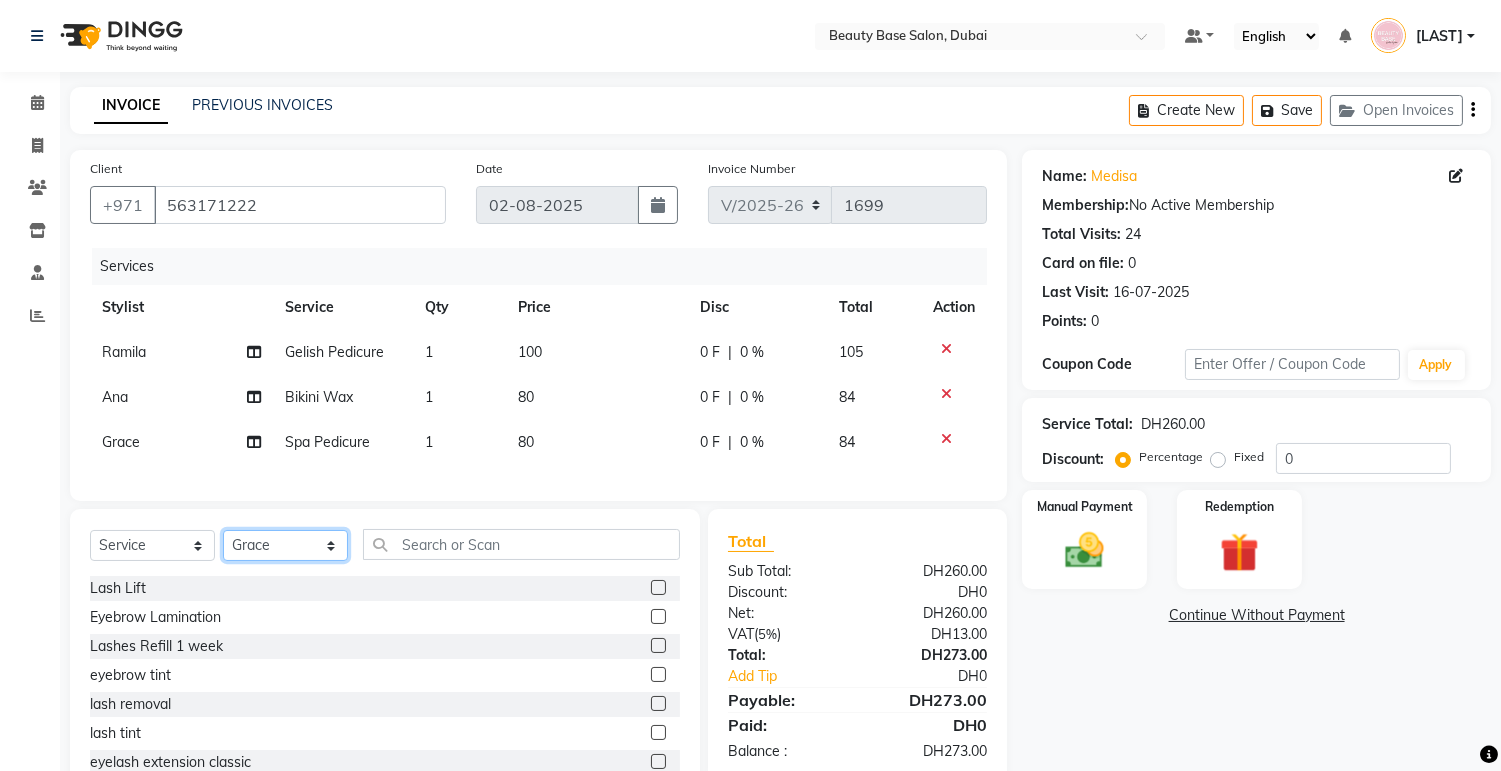 click on "Select Stylist Accounts Afraa Algerim alissa Ana annie Burula Ghizlane Glenny Grace Hang  Ilham lahmoudi  imane jenny John Dyer Julia Smith Julia Smith June kath Lama Marvi Minh phuong Nancy Gill Nassim nouma Rachel Ramila Rana Receptionist tapita tina tutti Vee yasmin Zai zainab" 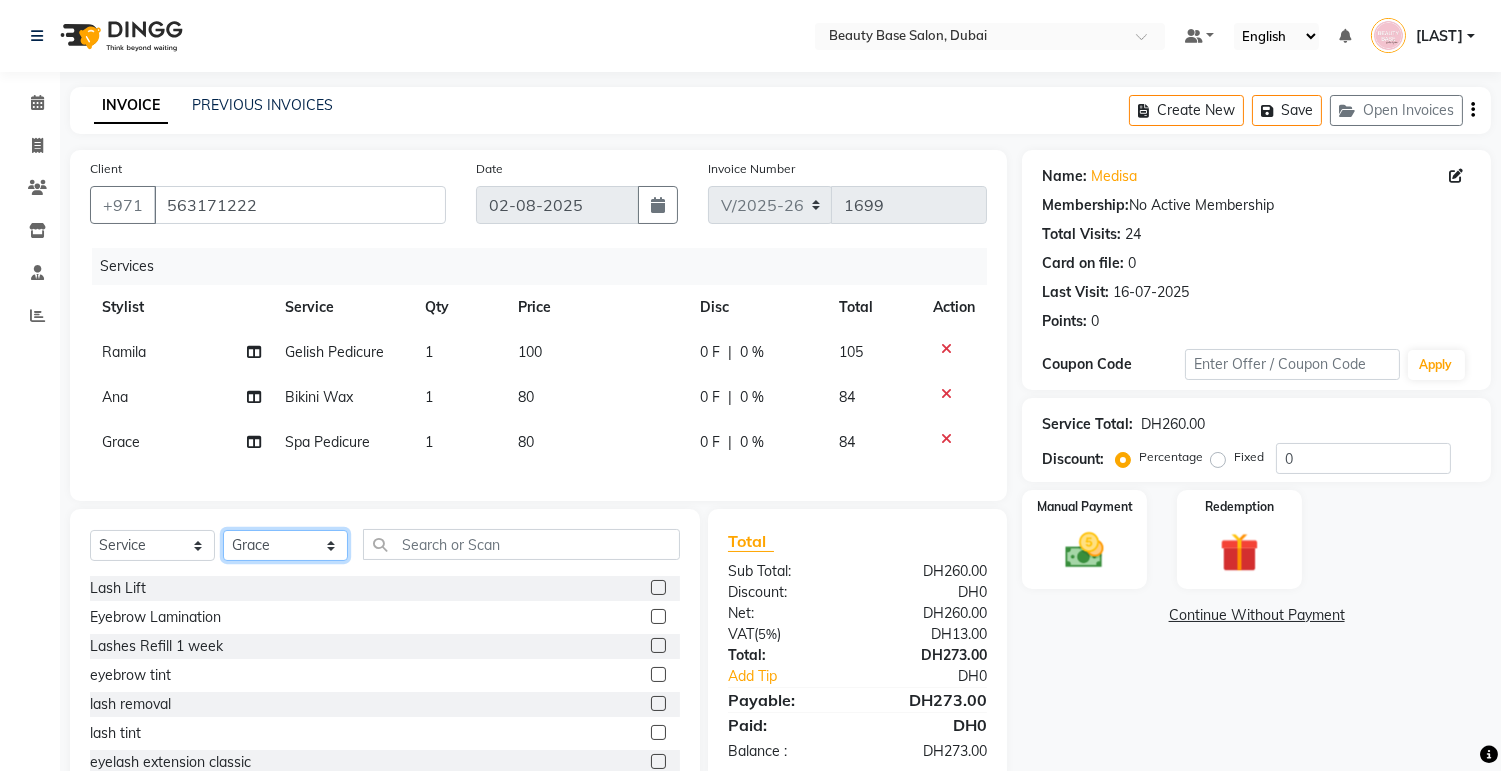 select on "61471" 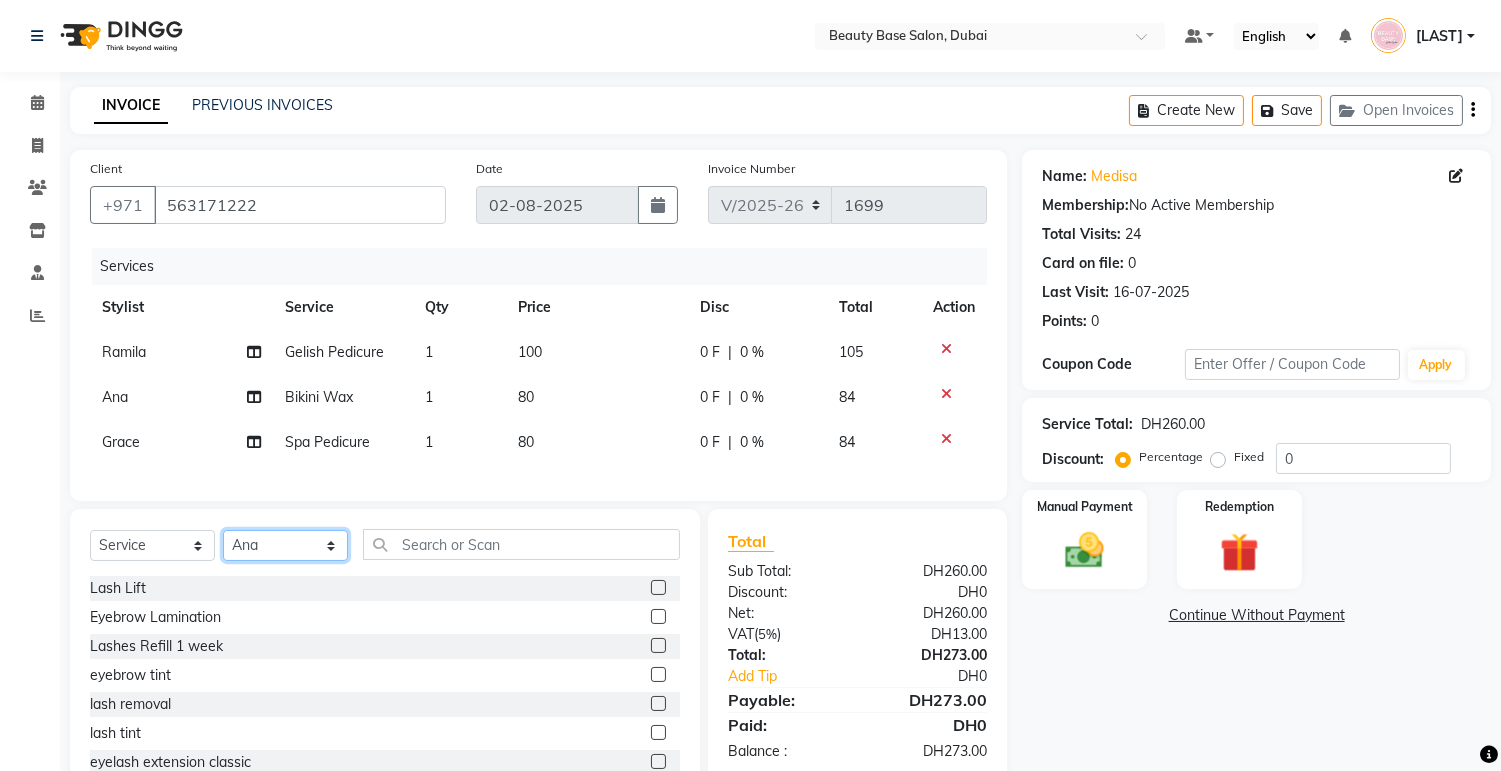 click on "Select Stylist Accounts Afraa Algerim alissa Ana annie Burula Ghizlane Glenny Grace Hang  Ilham lahmoudi  imane jenny John Dyer Julia Smith Julia Smith June kath Lama Marvi Minh phuong Nancy Gill Nassim nouma Rachel Ramila Rana Receptionist tapita tina tutti Vee yasmin Zai zainab" 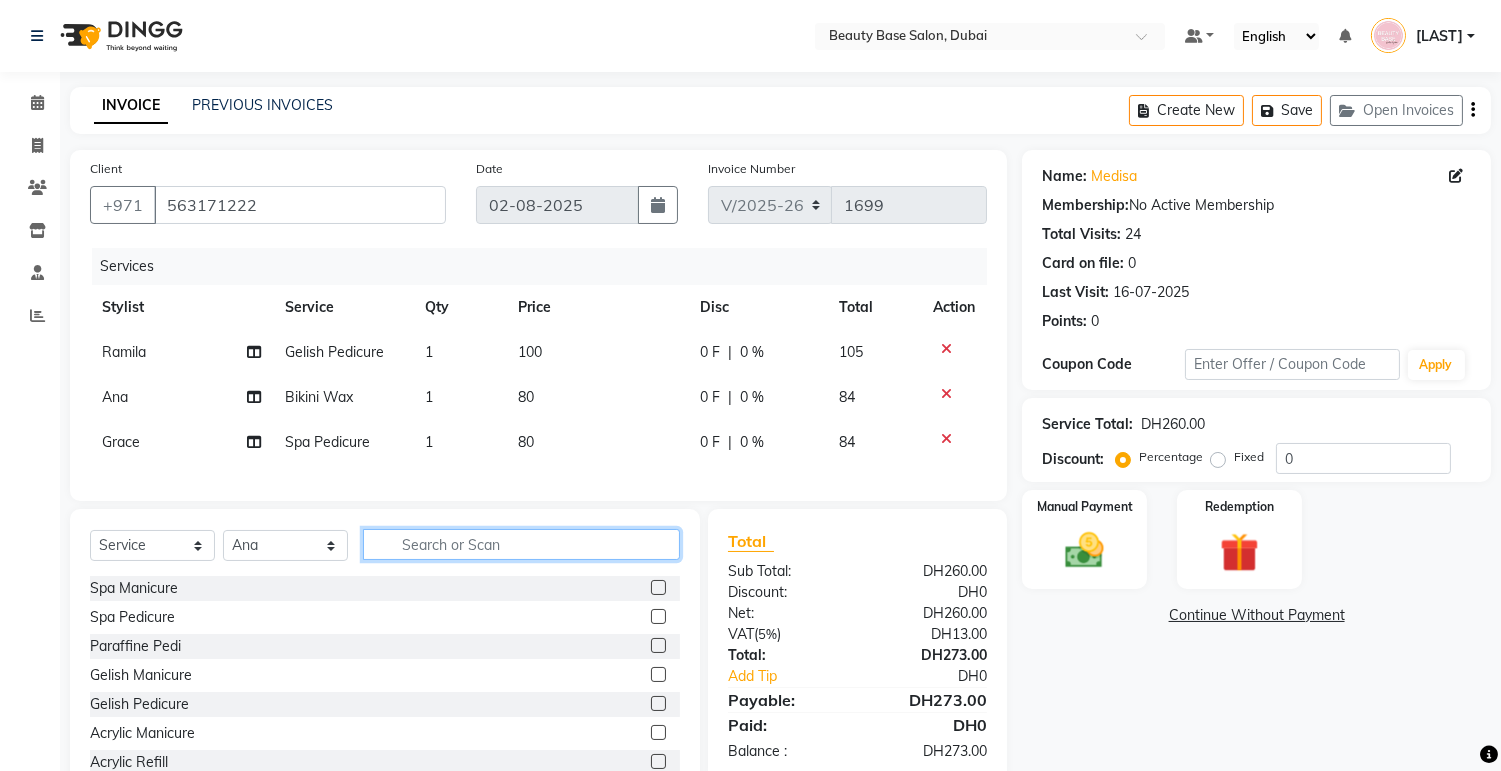 click 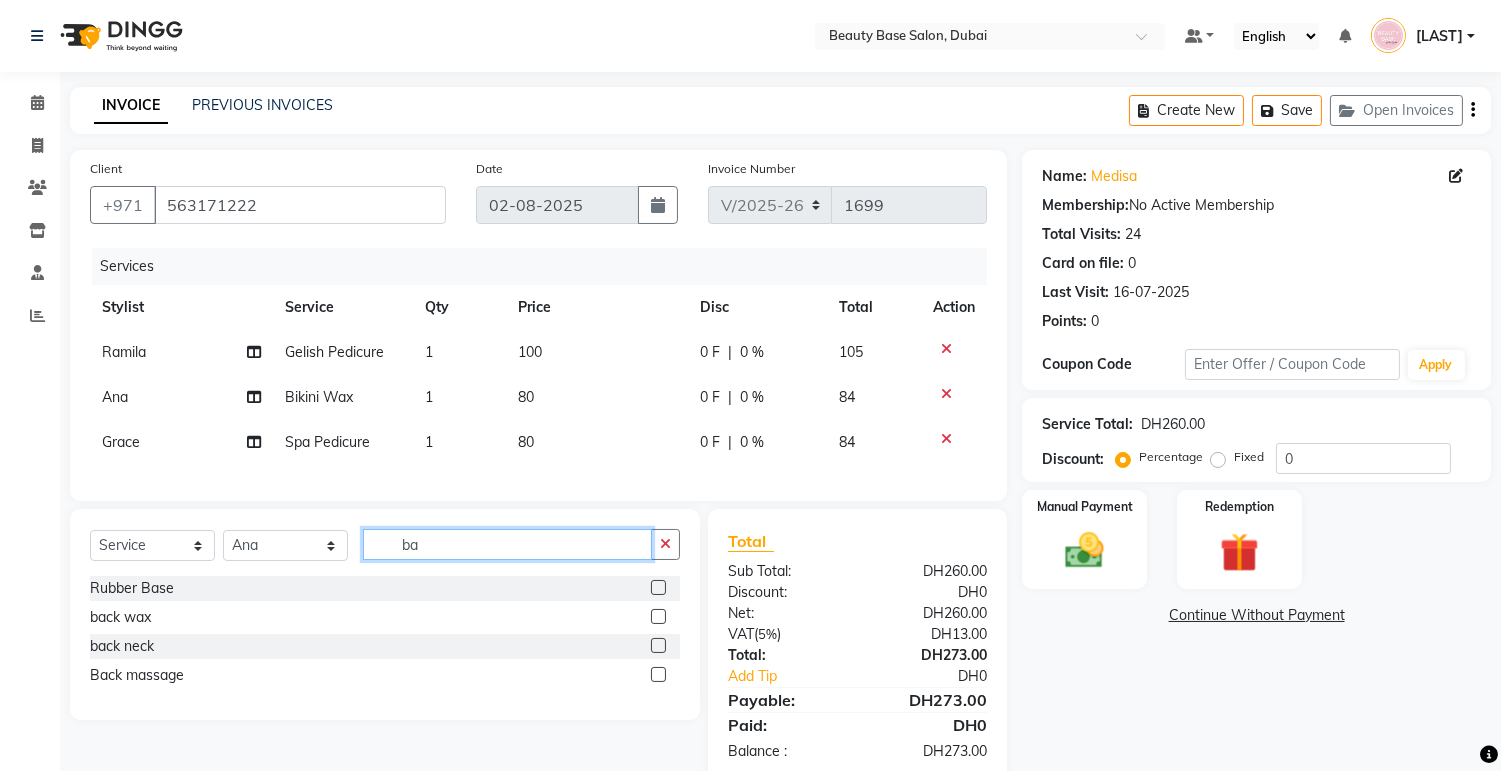 type on "ba" 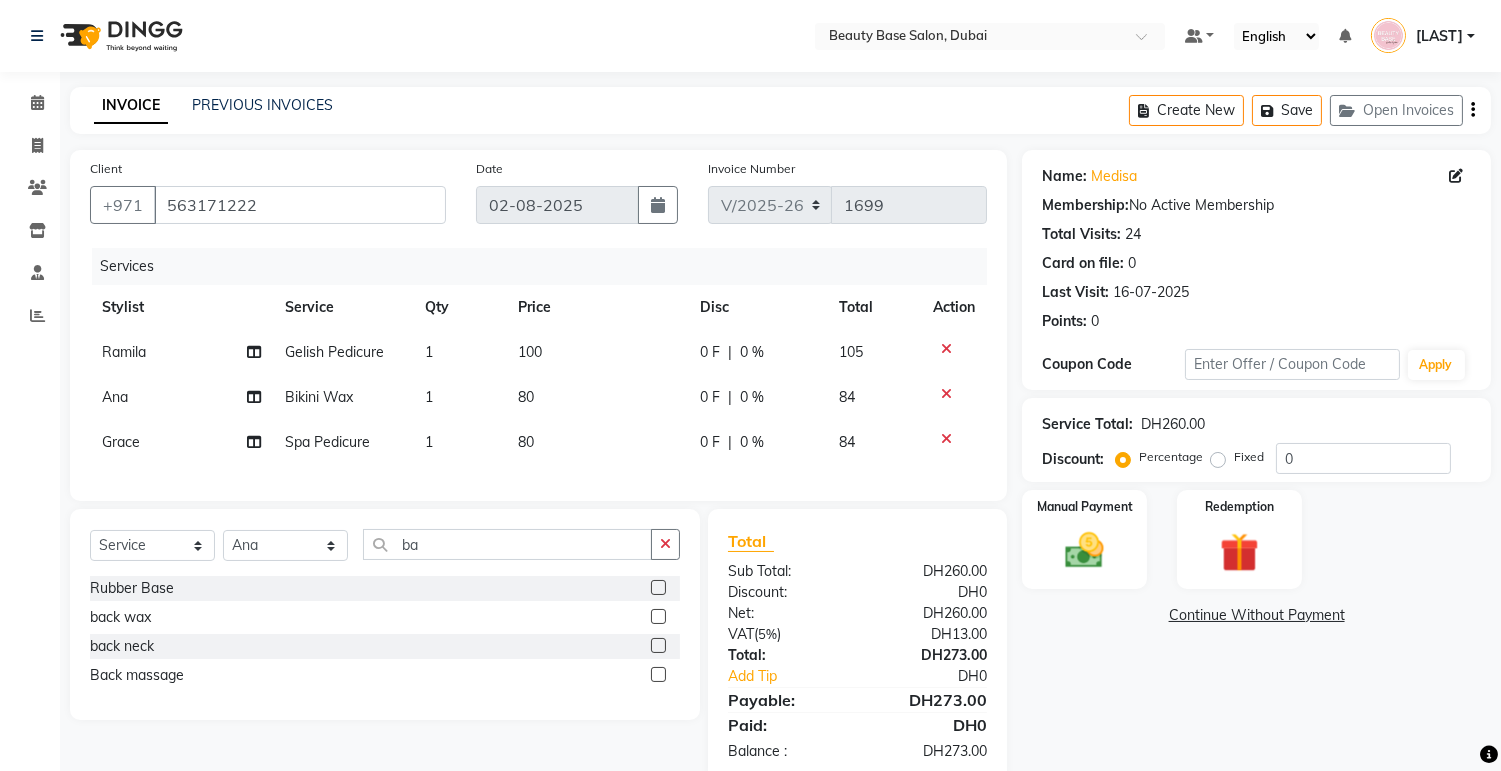 click 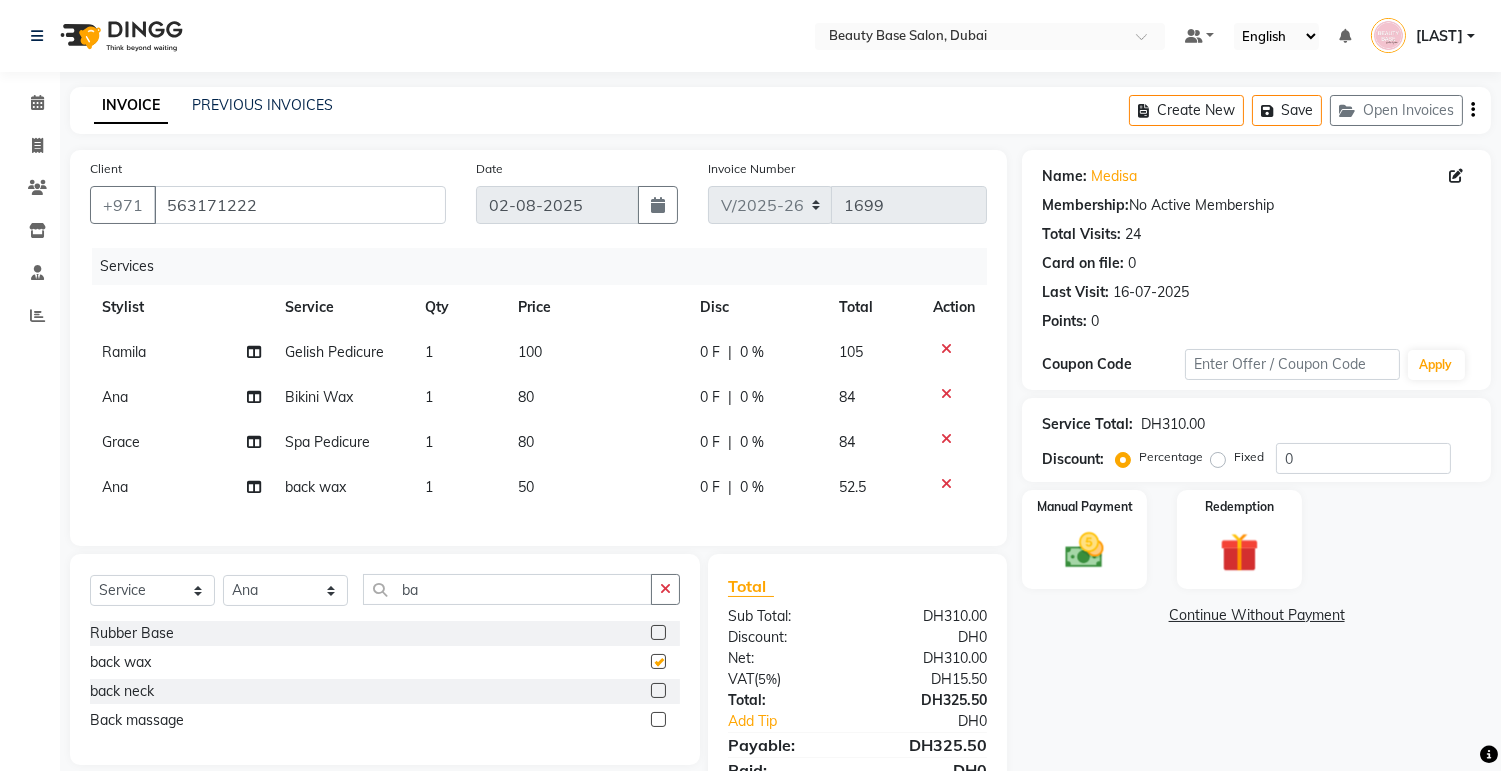 checkbox on "false" 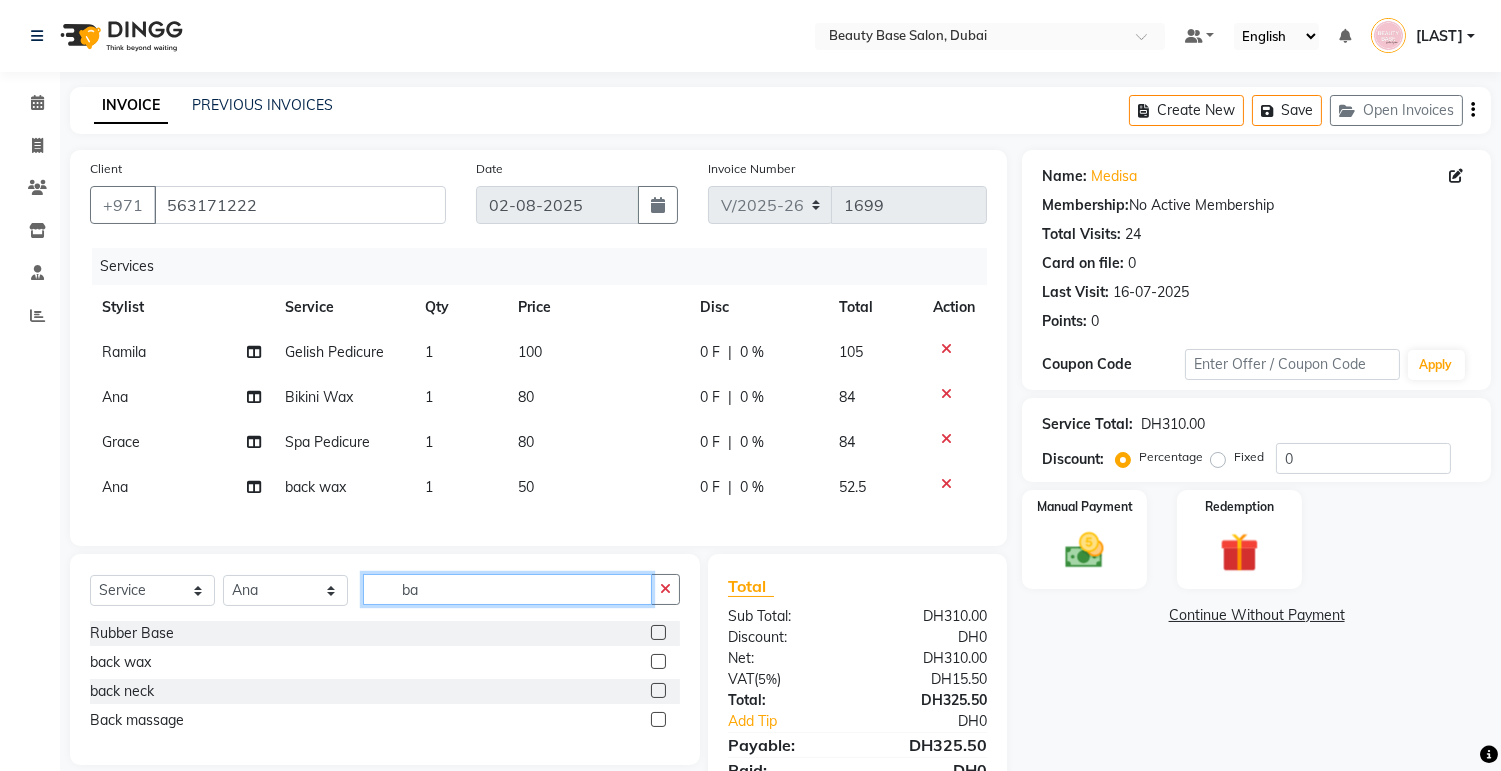 click on "ba" 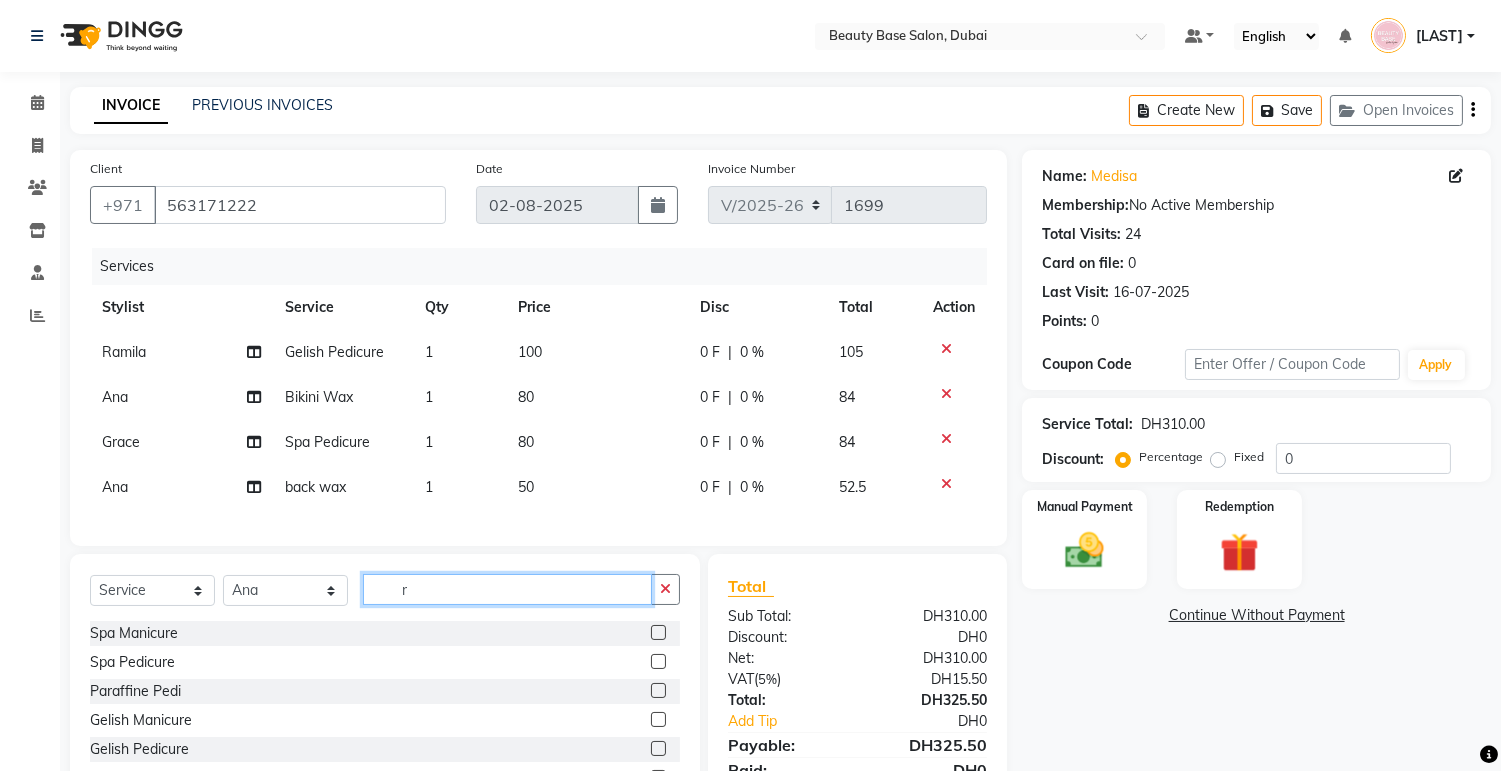type on "r" 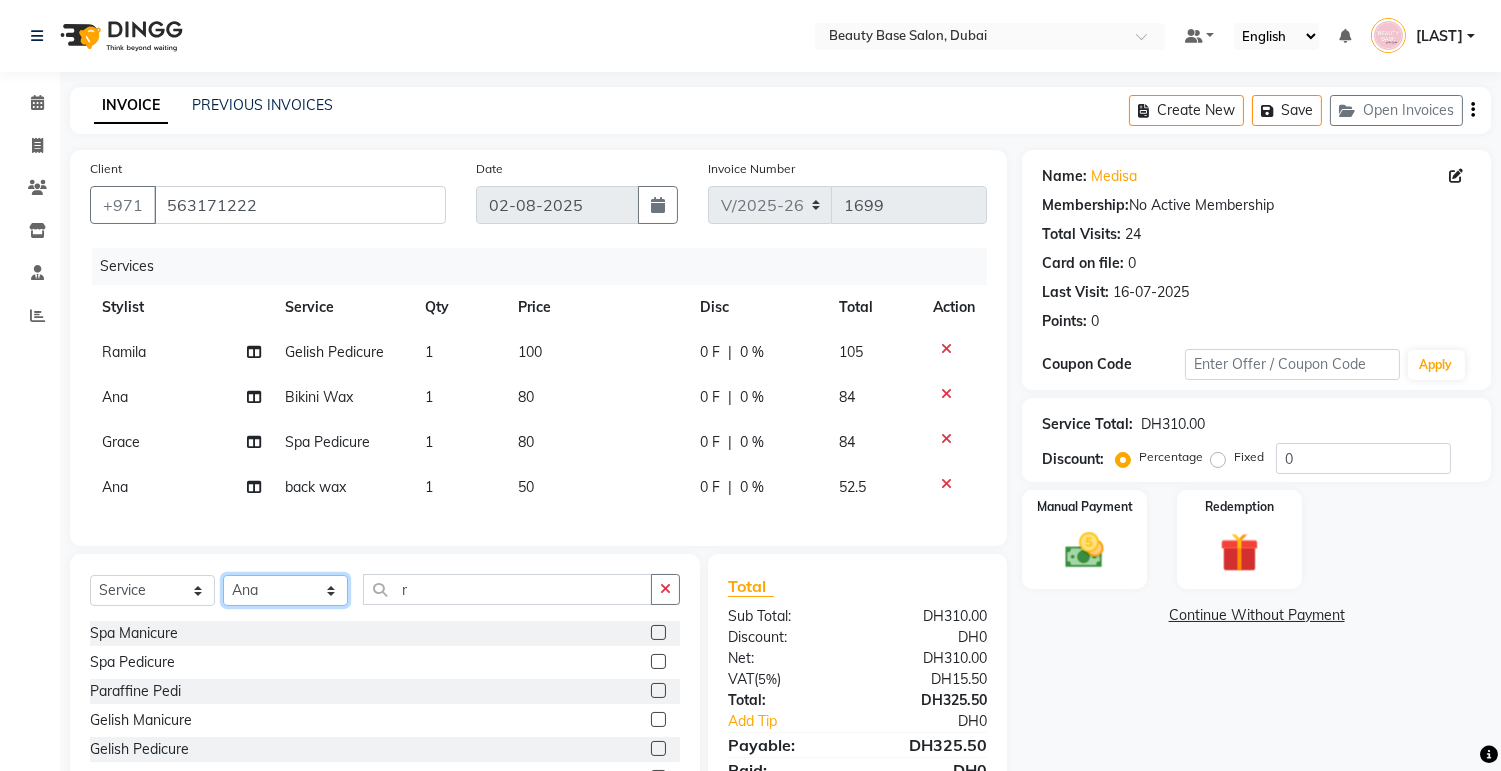 click on "Select Stylist Accounts Afraa Algerim alissa Ana annie Burula Ghizlane Glenny Grace Hang  Ilham lahmoudi  imane jenny John Dyer Julia Smith Julia Smith June kath Lama Marvi Minh phuong Nancy Gill Nassim nouma Rachel Ramila Rana Receptionist tapita tina tutti Vee yasmin Zai zainab" 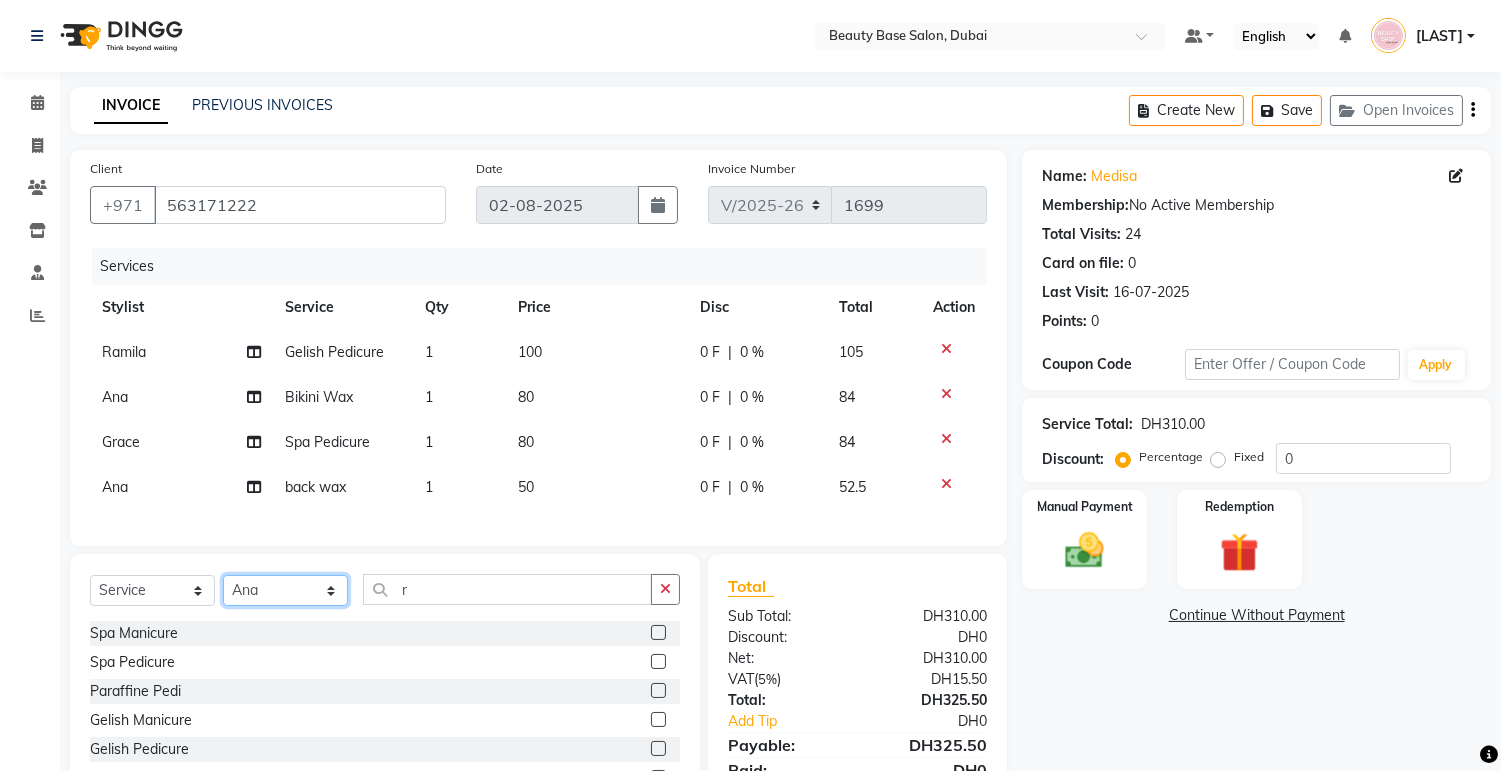 select on "17496" 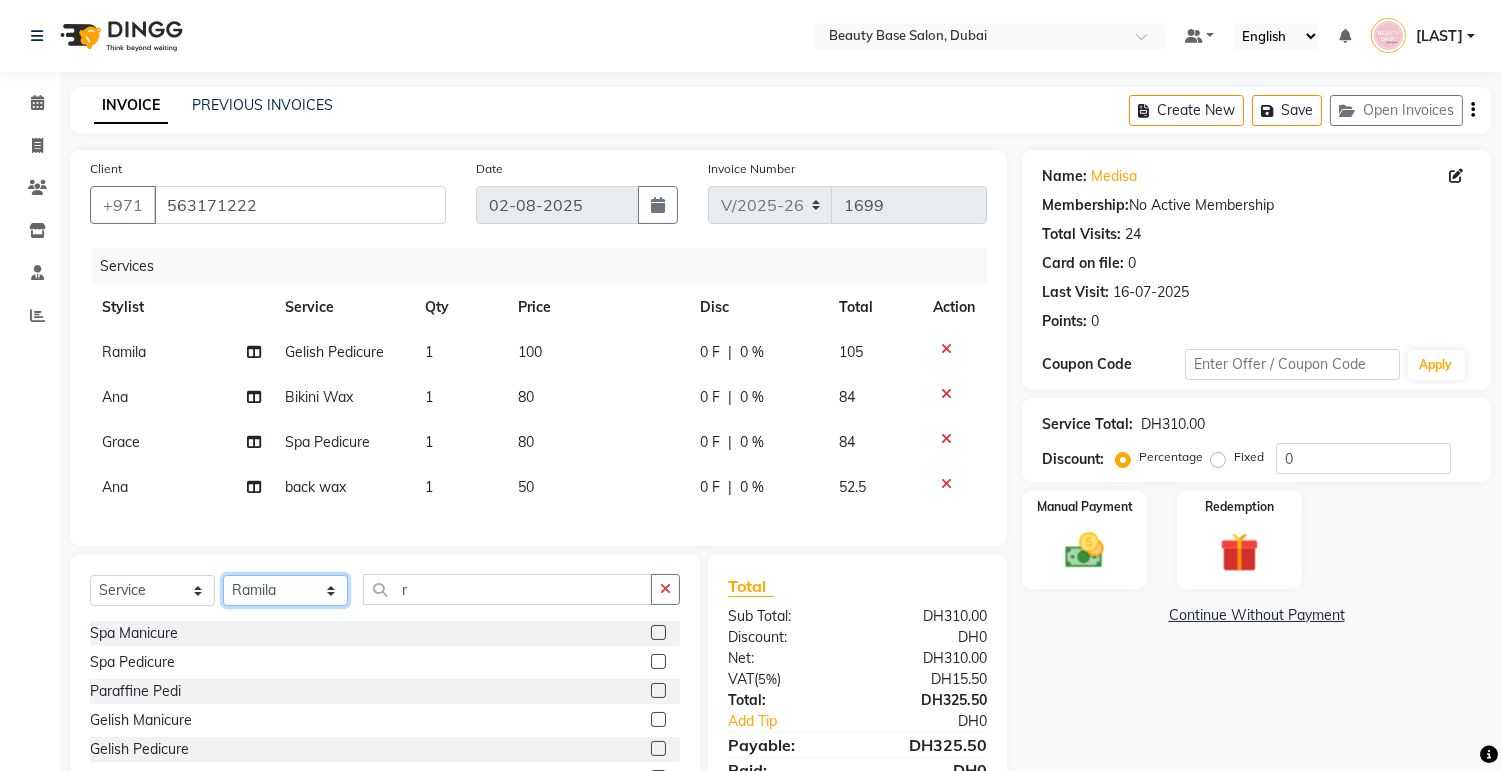 click on "Select Stylist Accounts Afraa Algerim alissa Ana annie Burula Ghizlane Glenny Grace Hang  Ilham lahmoudi  imane jenny John Dyer Julia Smith Julia Smith June kath Lama Marvi Minh phuong Nancy Gill Nassim nouma Rachel Ramila Rana Receptionist tapita tina tutti Vee yasmin Zai zainab" 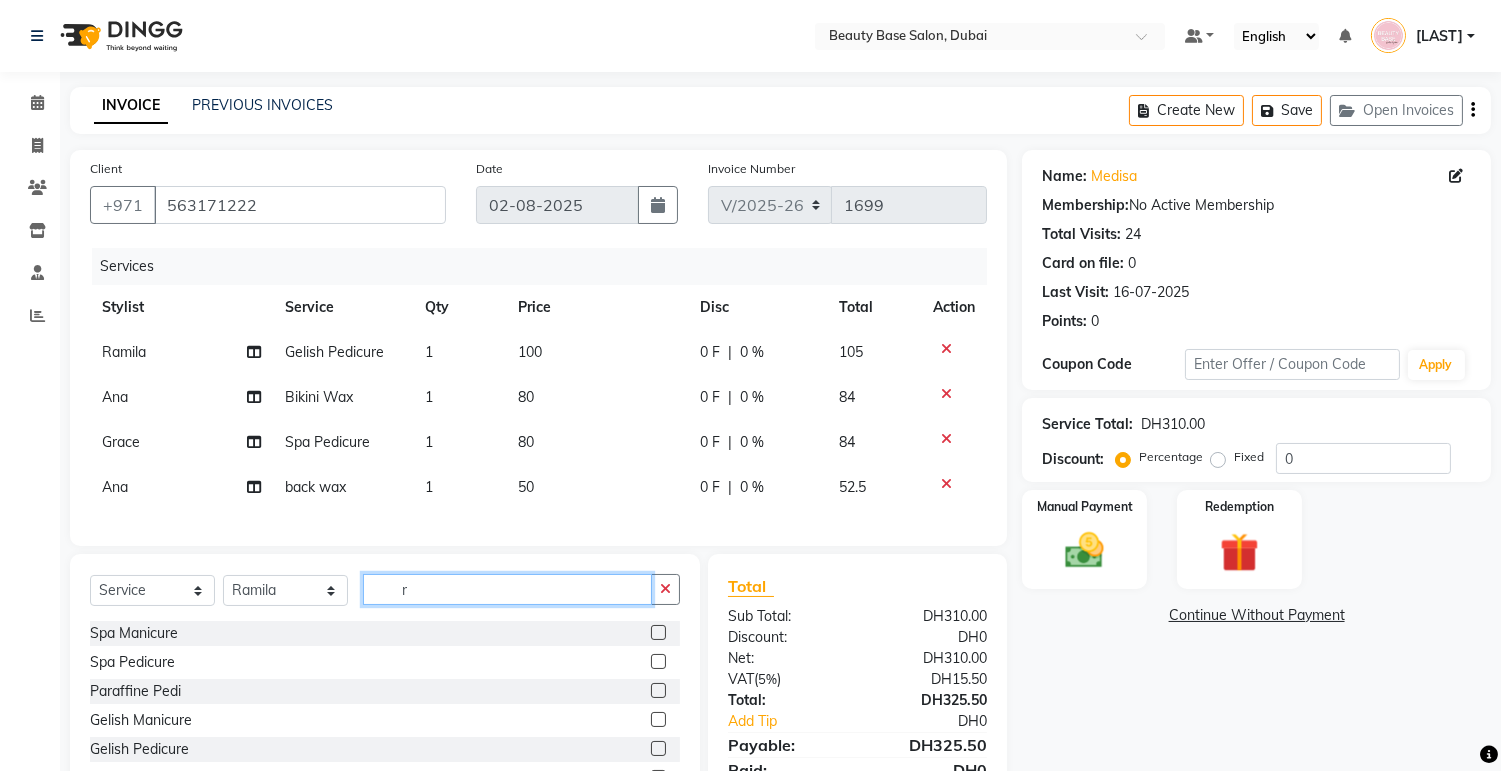 click on "r" 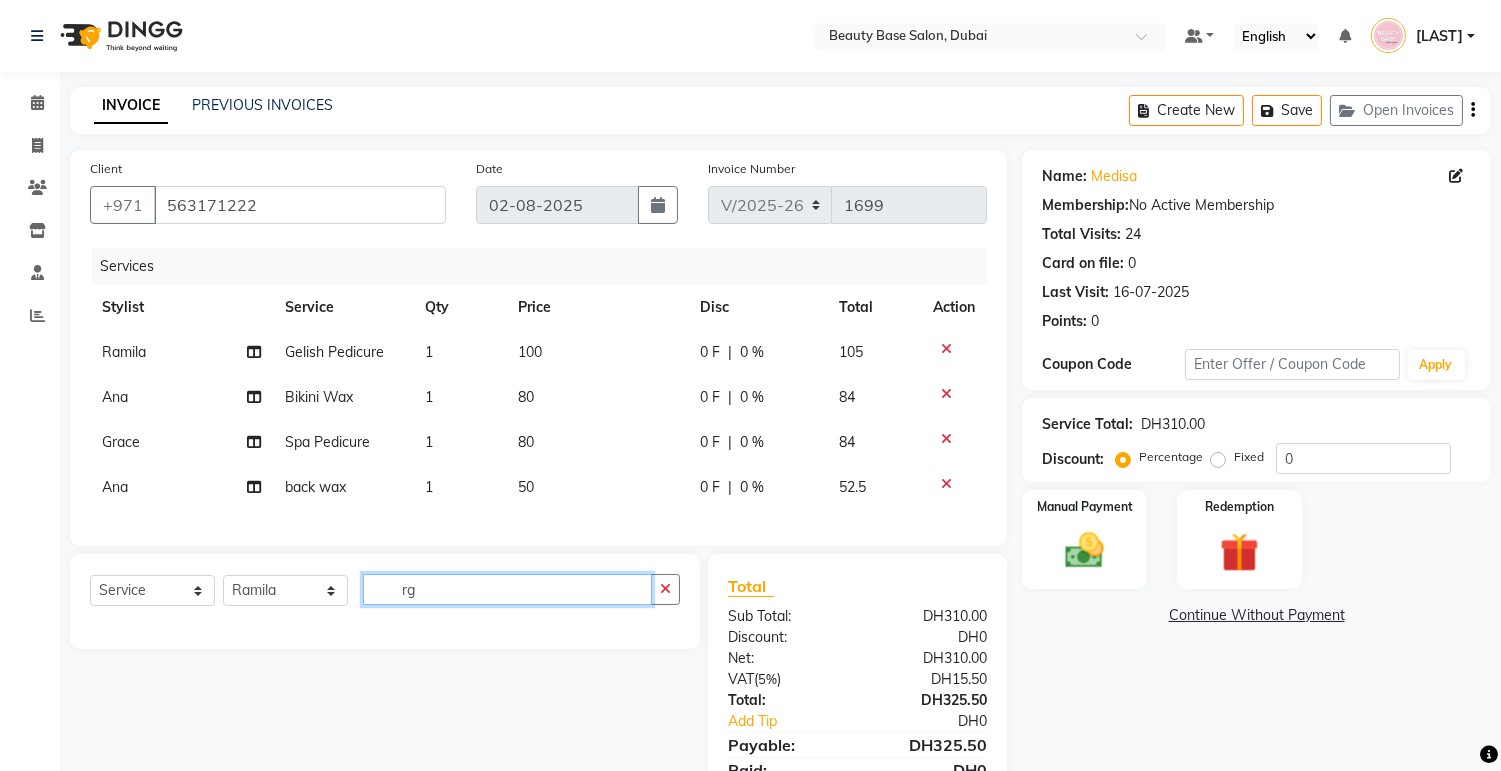 type on "r" 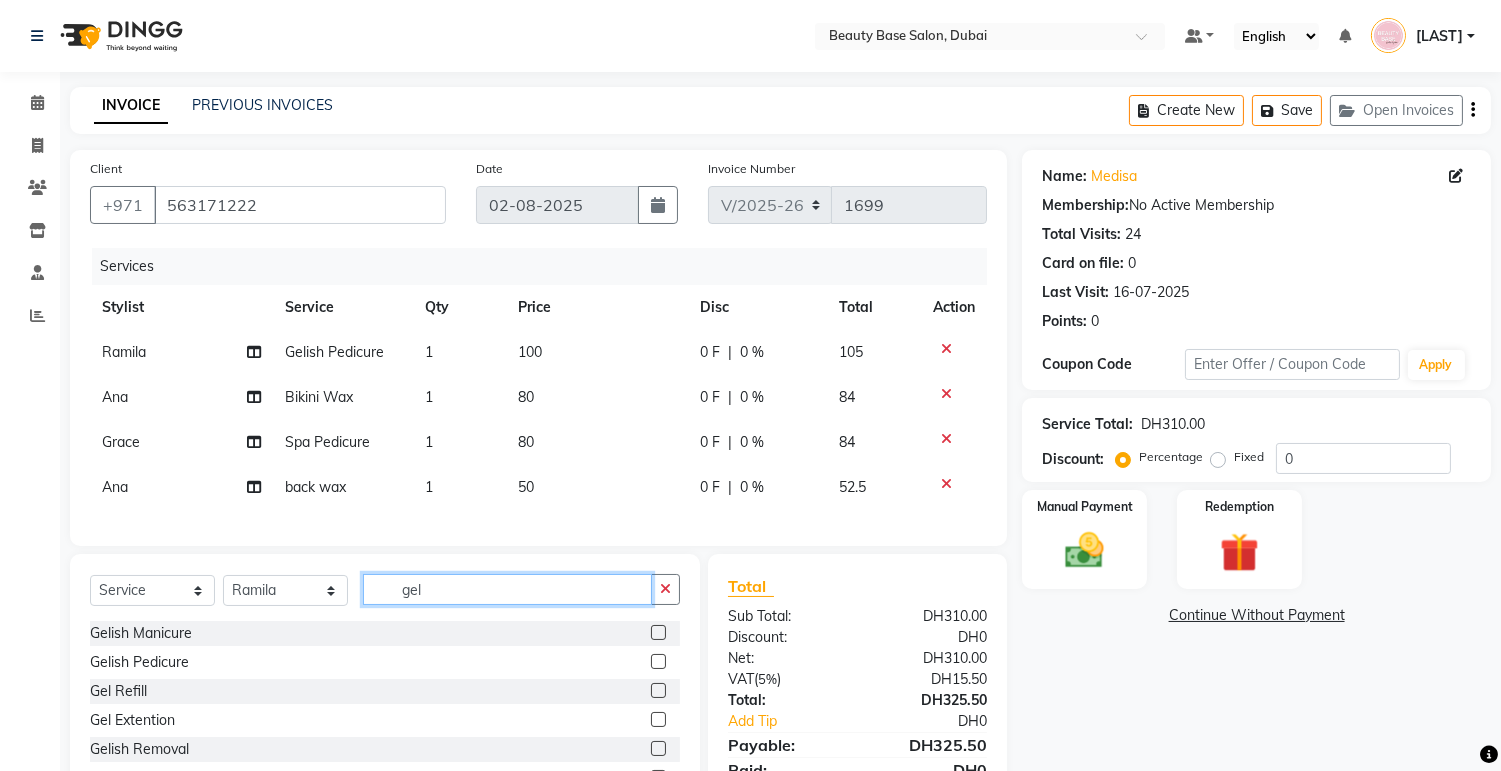 type on "gel" 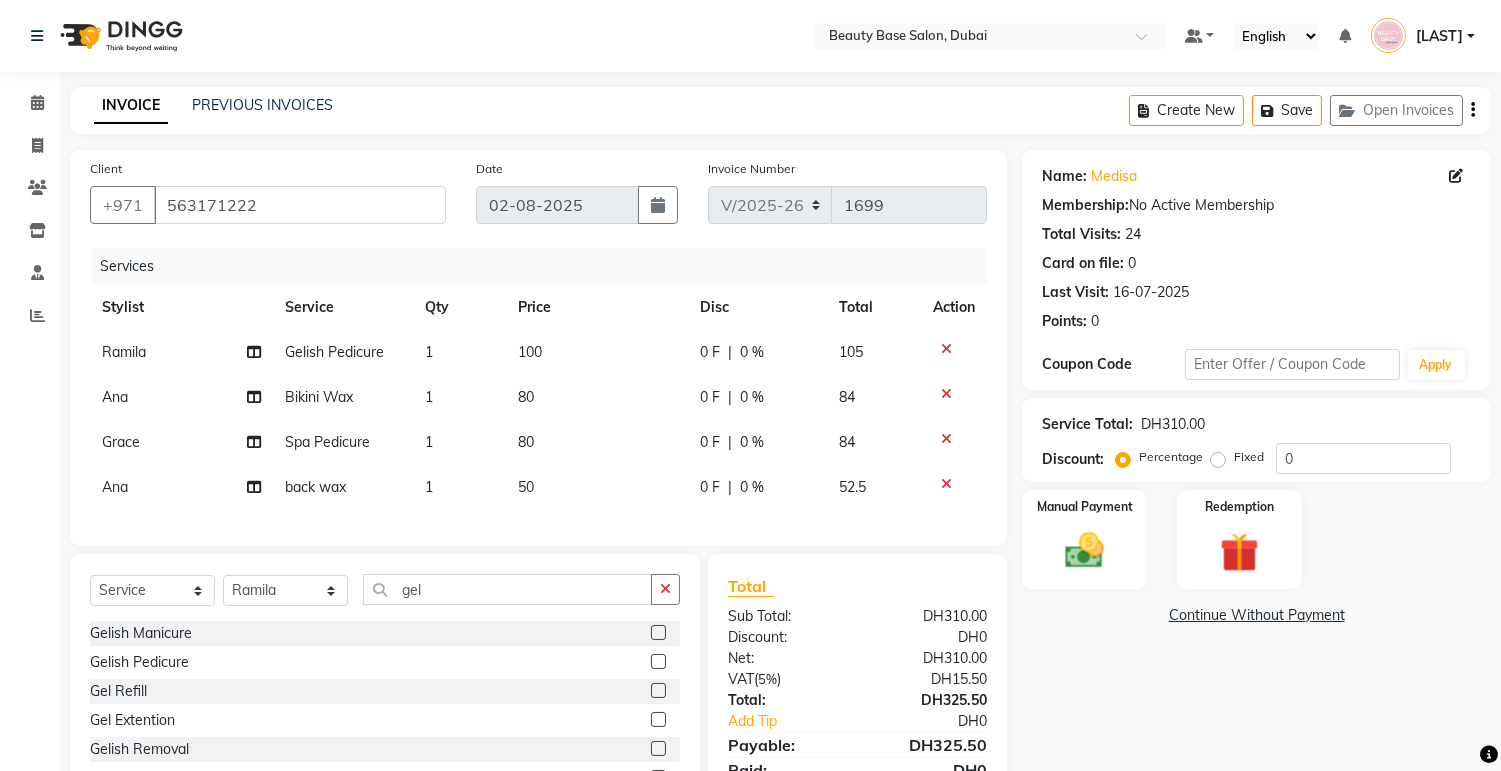 click 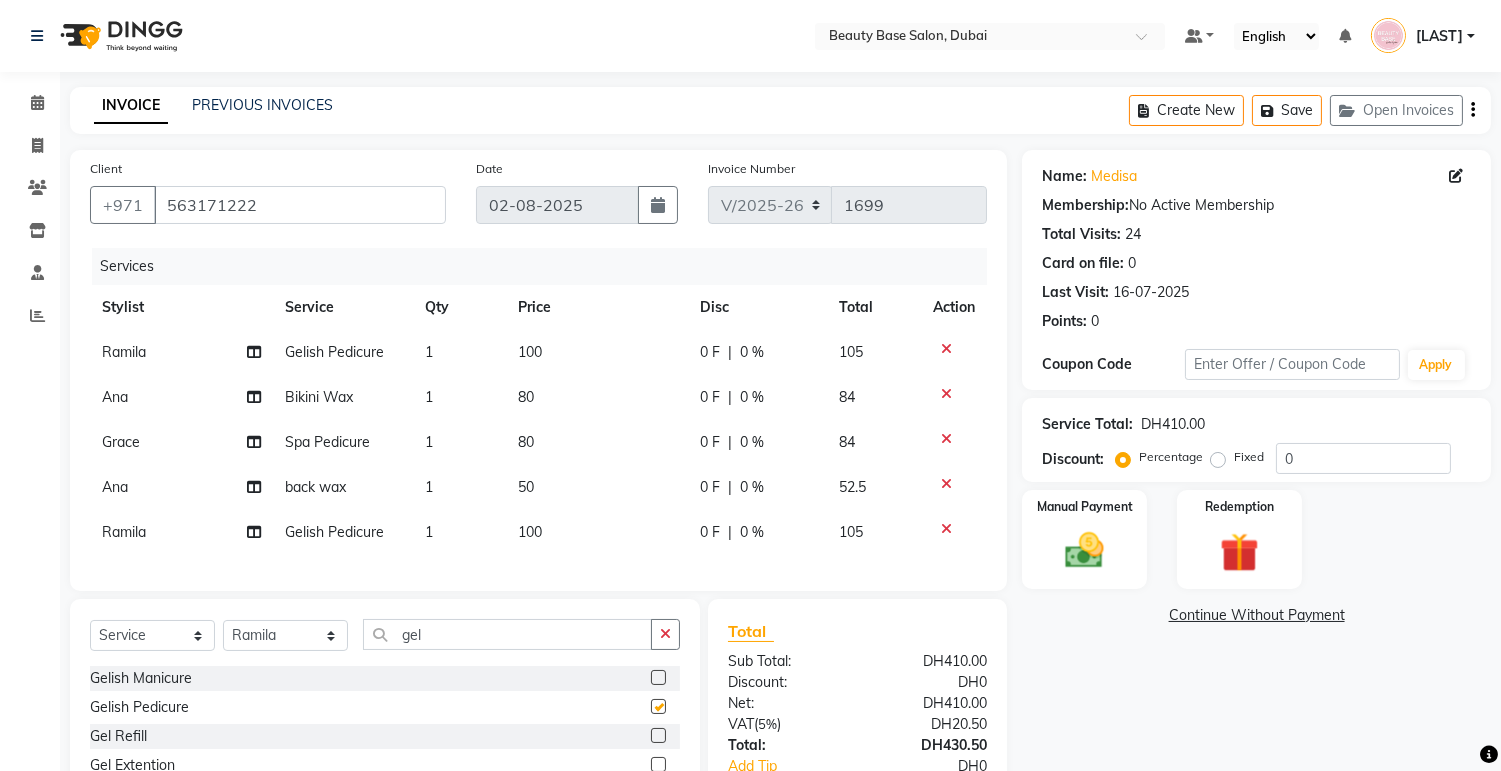 checkbox on "false" 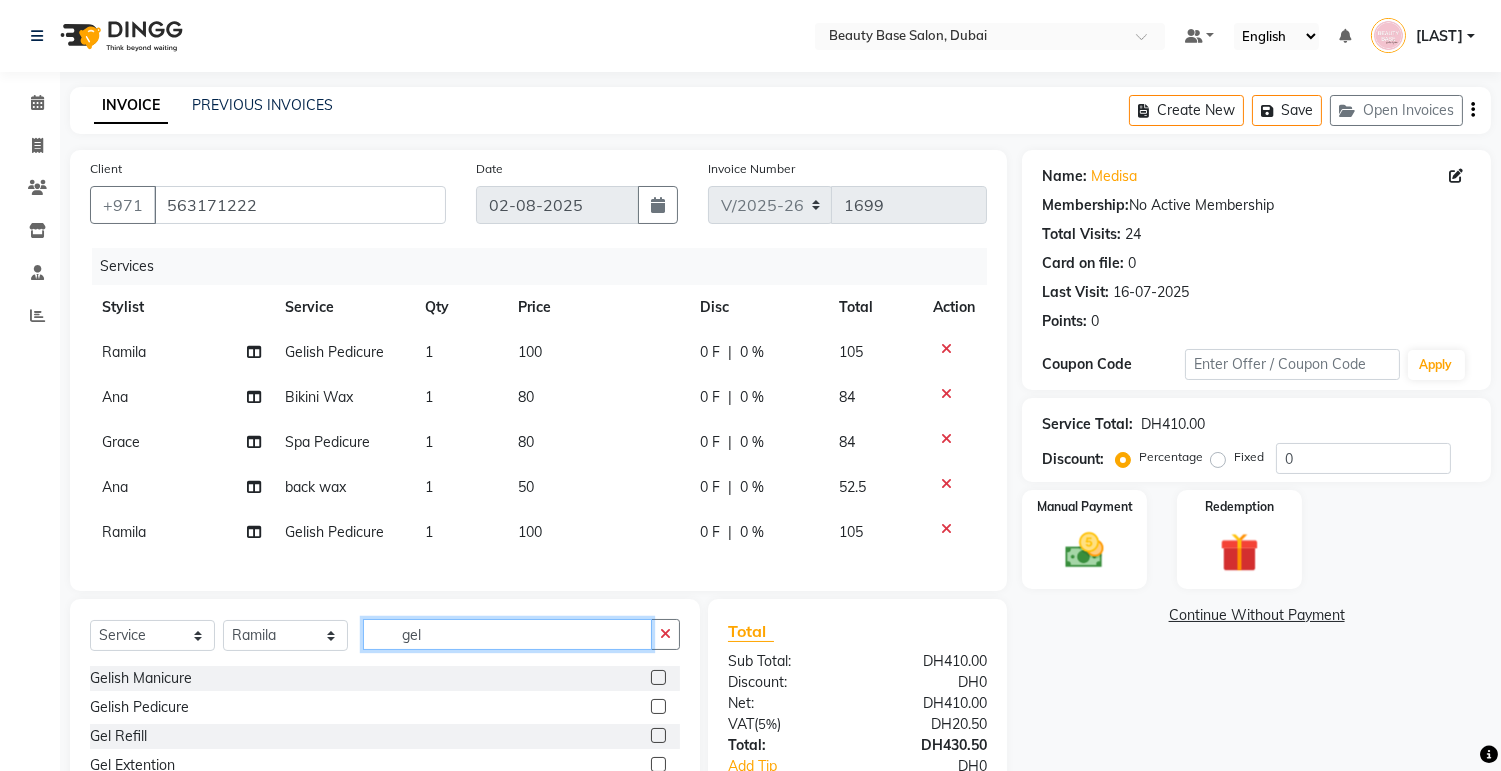 click on "gel" 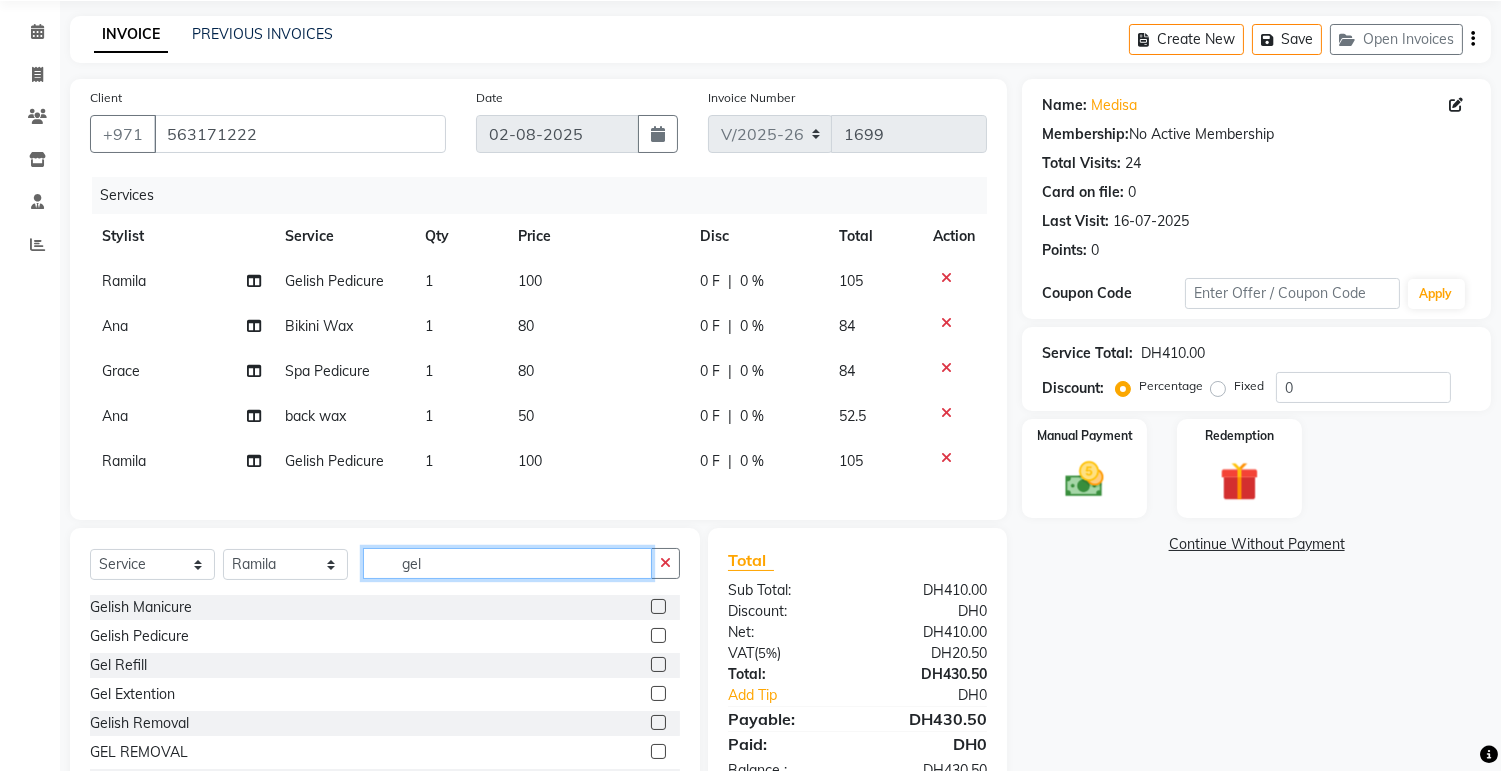 scroll, scrollTop: 80, scrollLeft: 0, axis: vertical 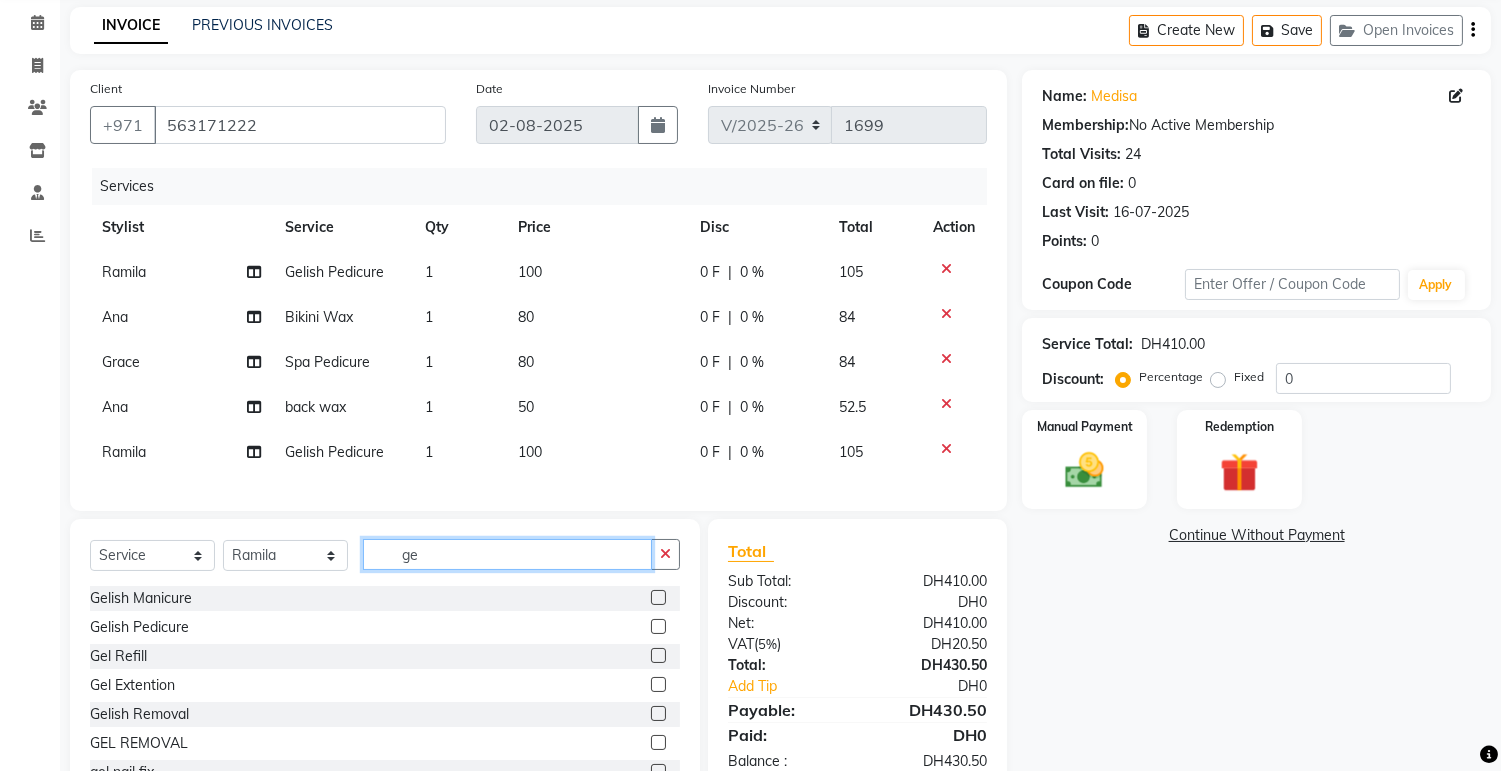 type on "g" 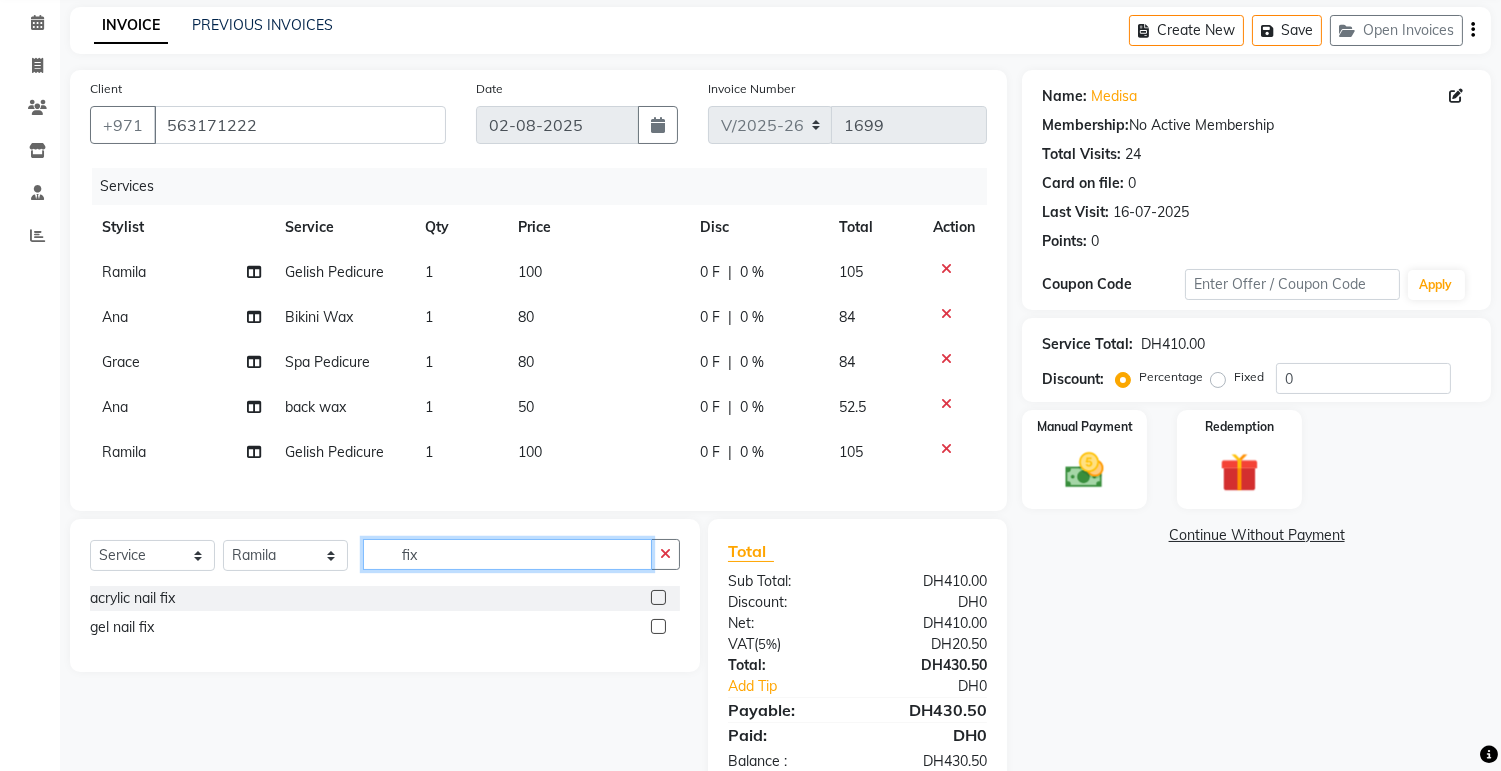 type on "fix" 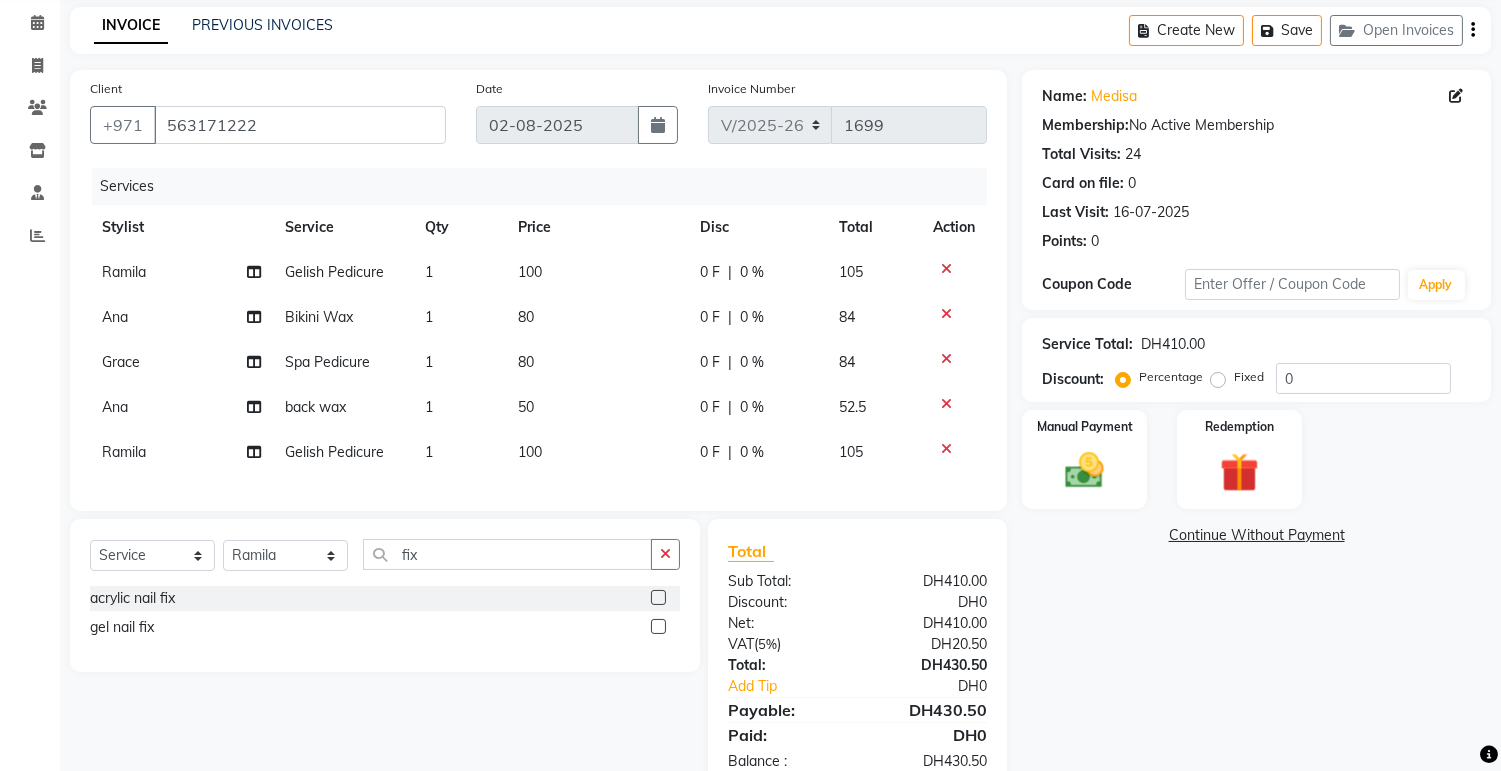 click 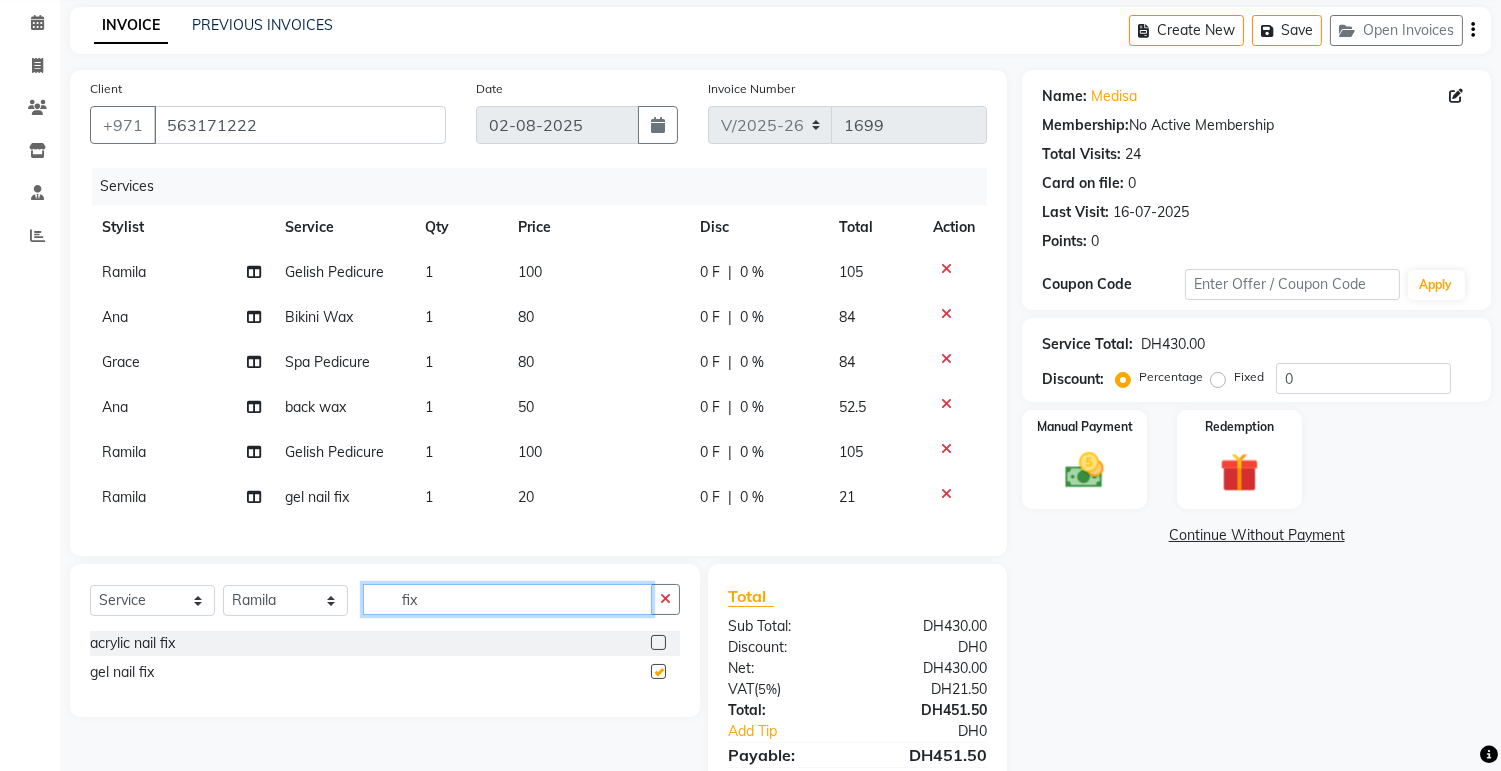 click on "fix" 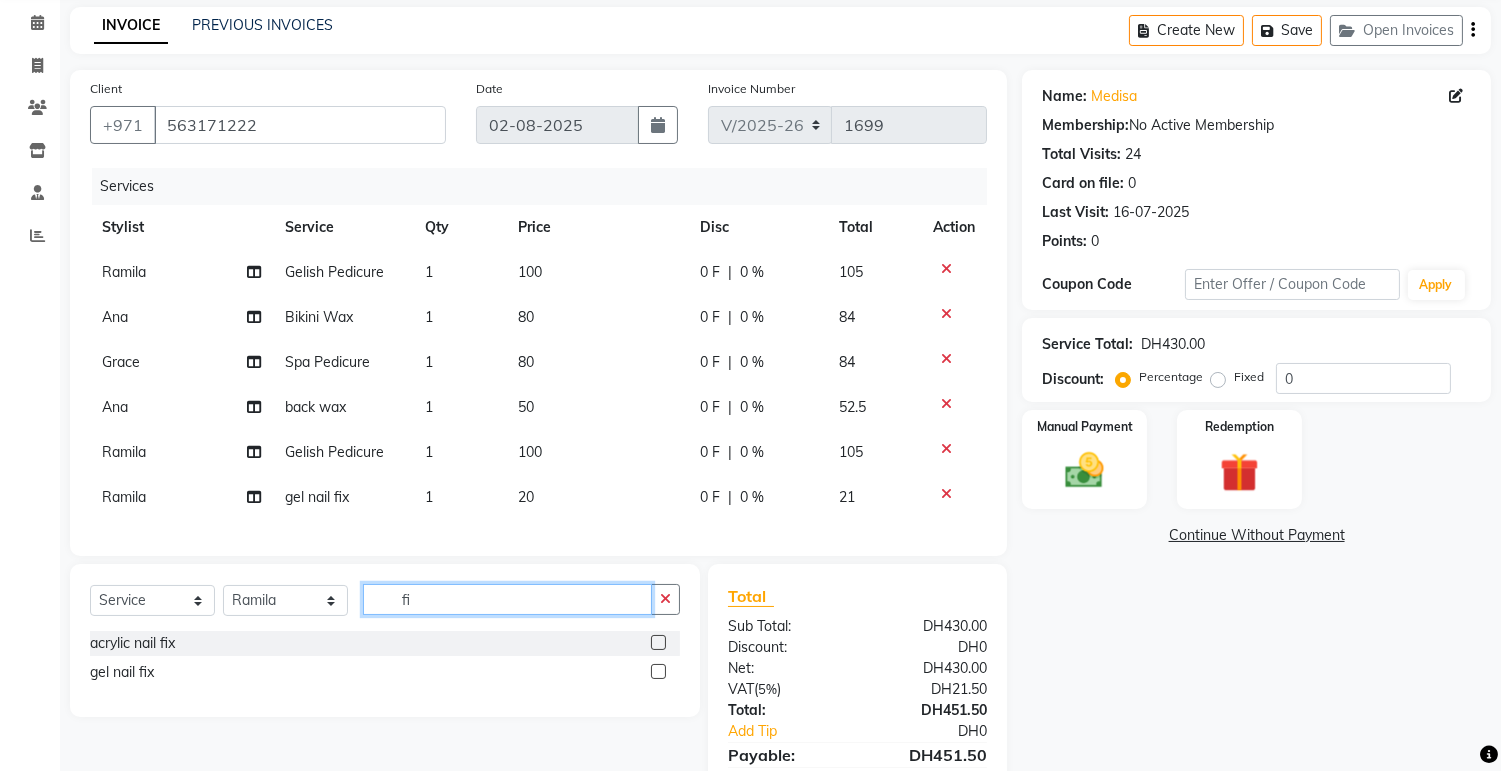 type on "f" 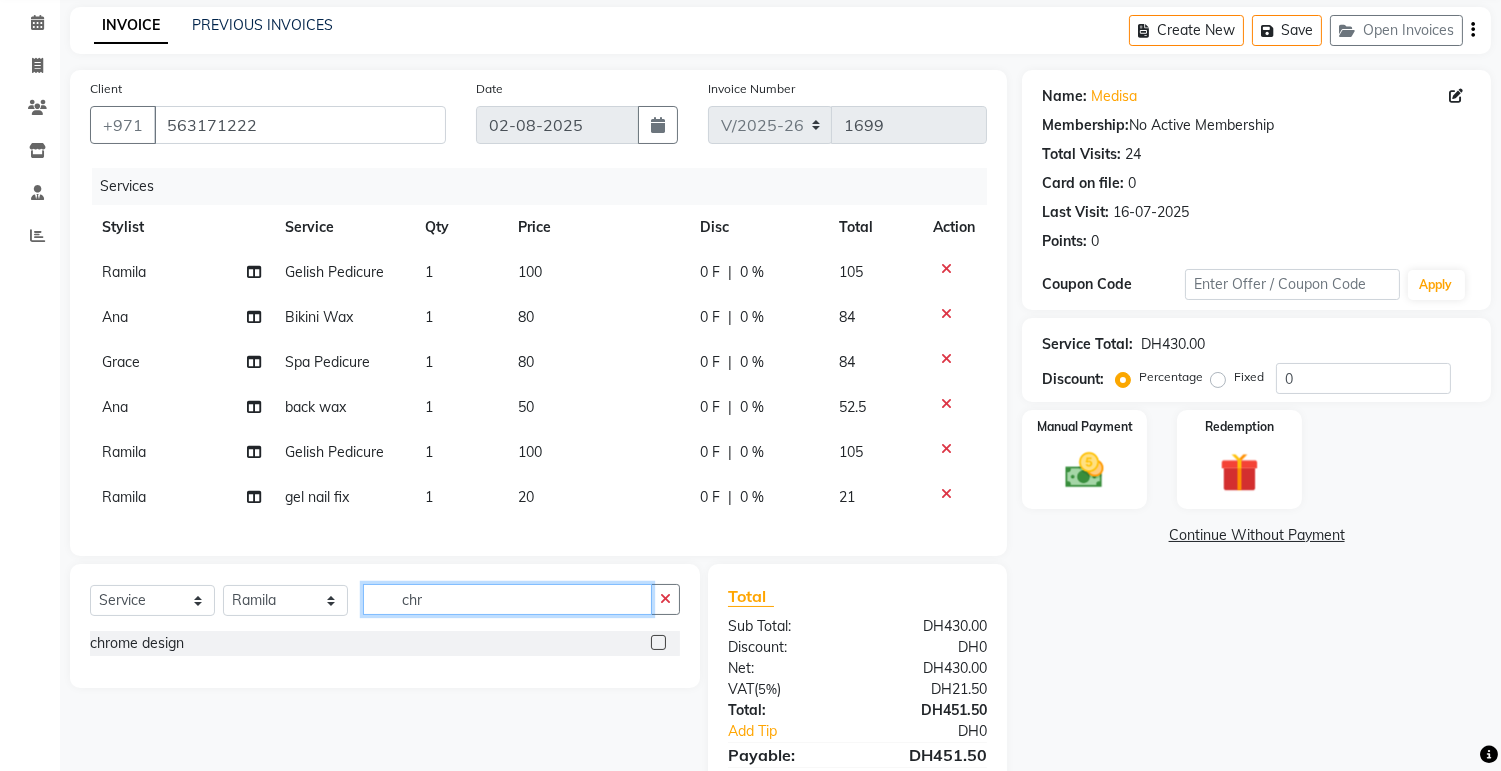 type on "chr" 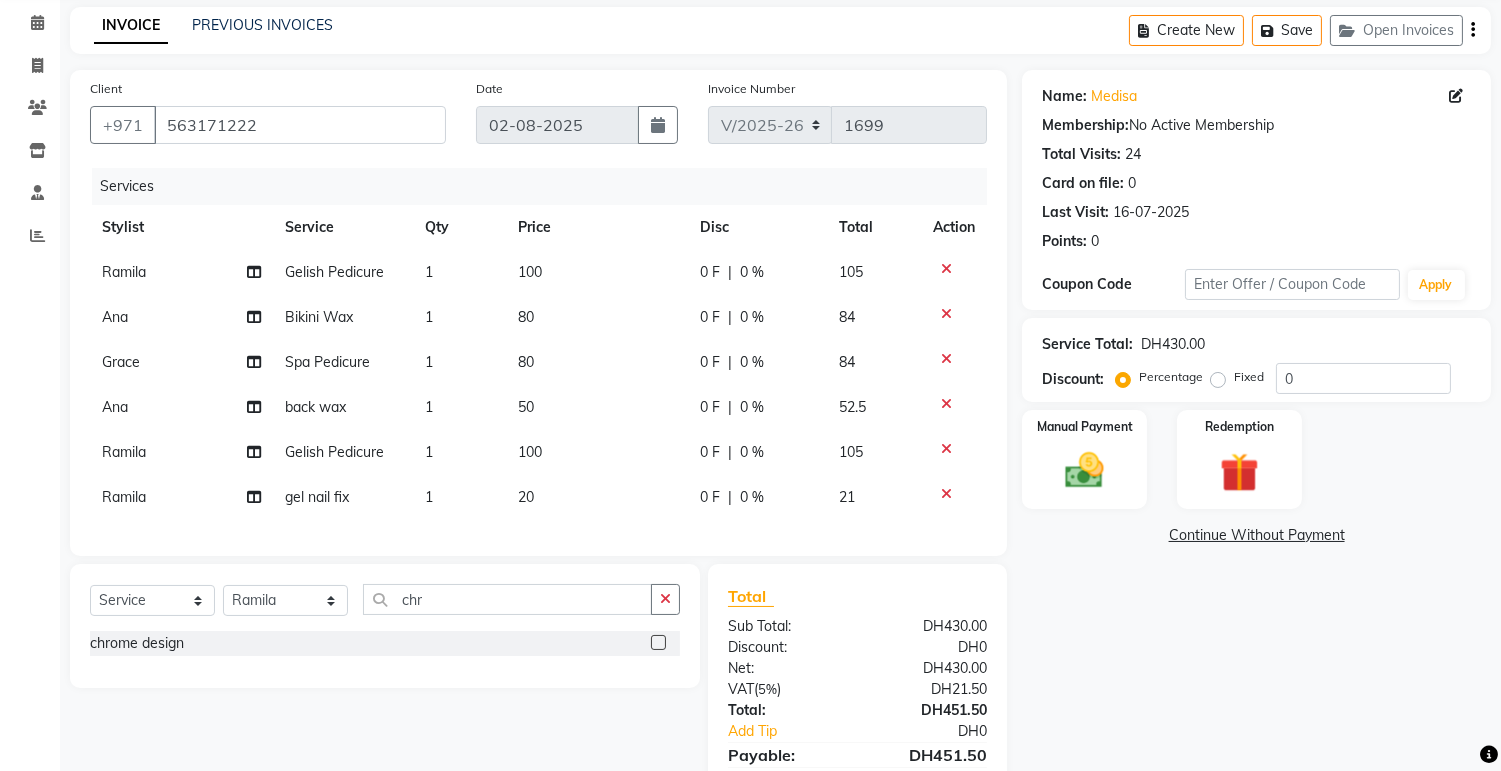 click 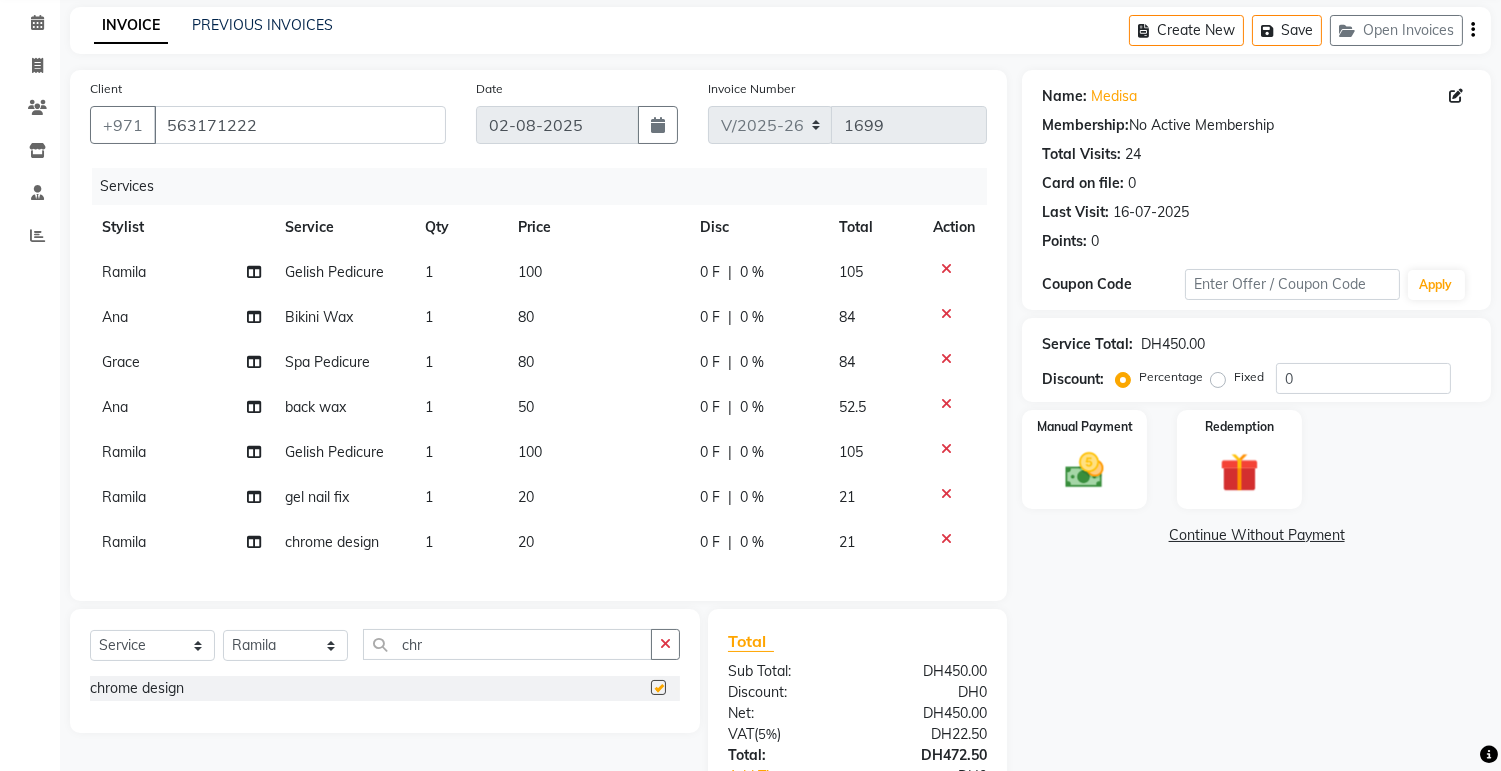 checkbox on "false" 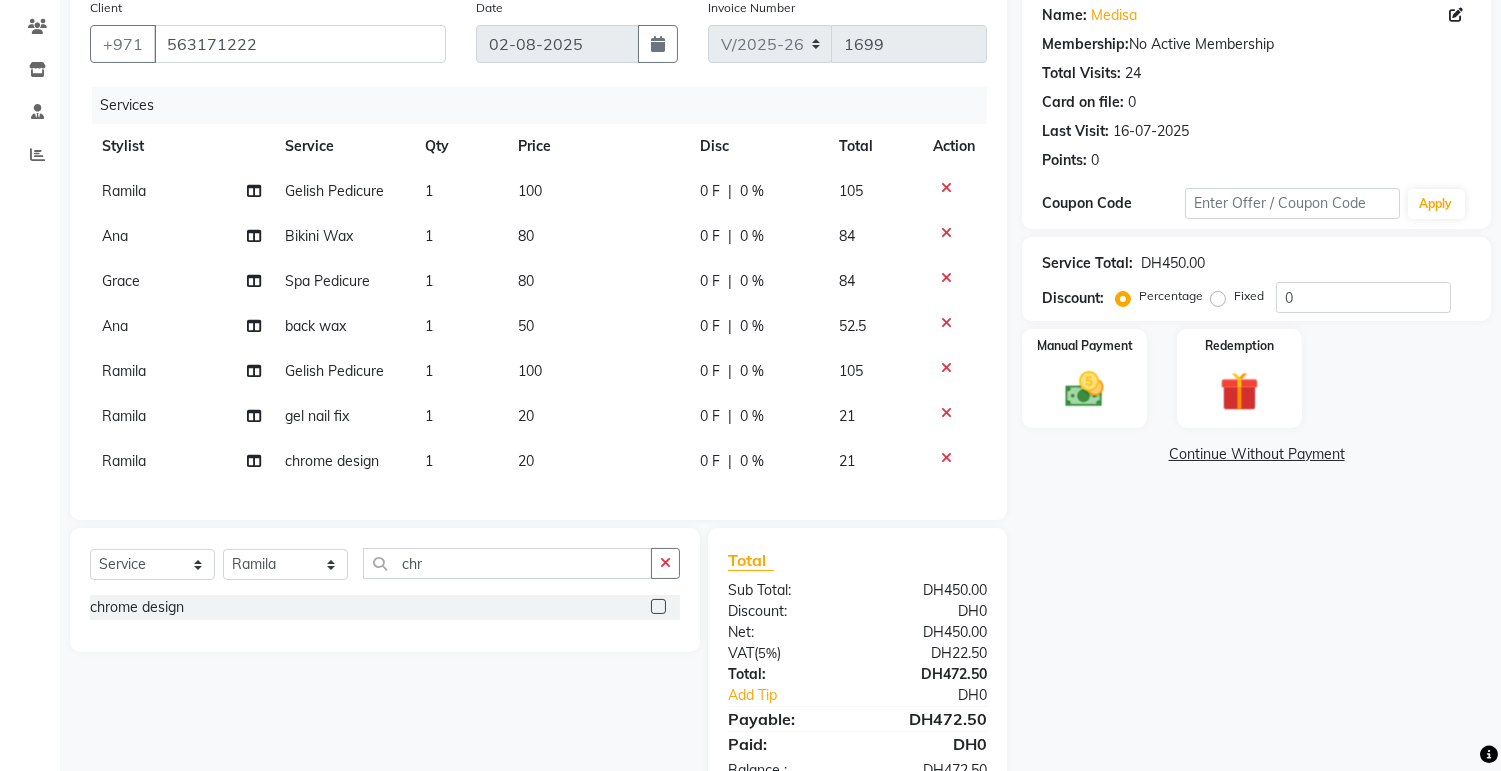 scroll, scrollTop: 162, scrollLeft: 0, axis: vertical 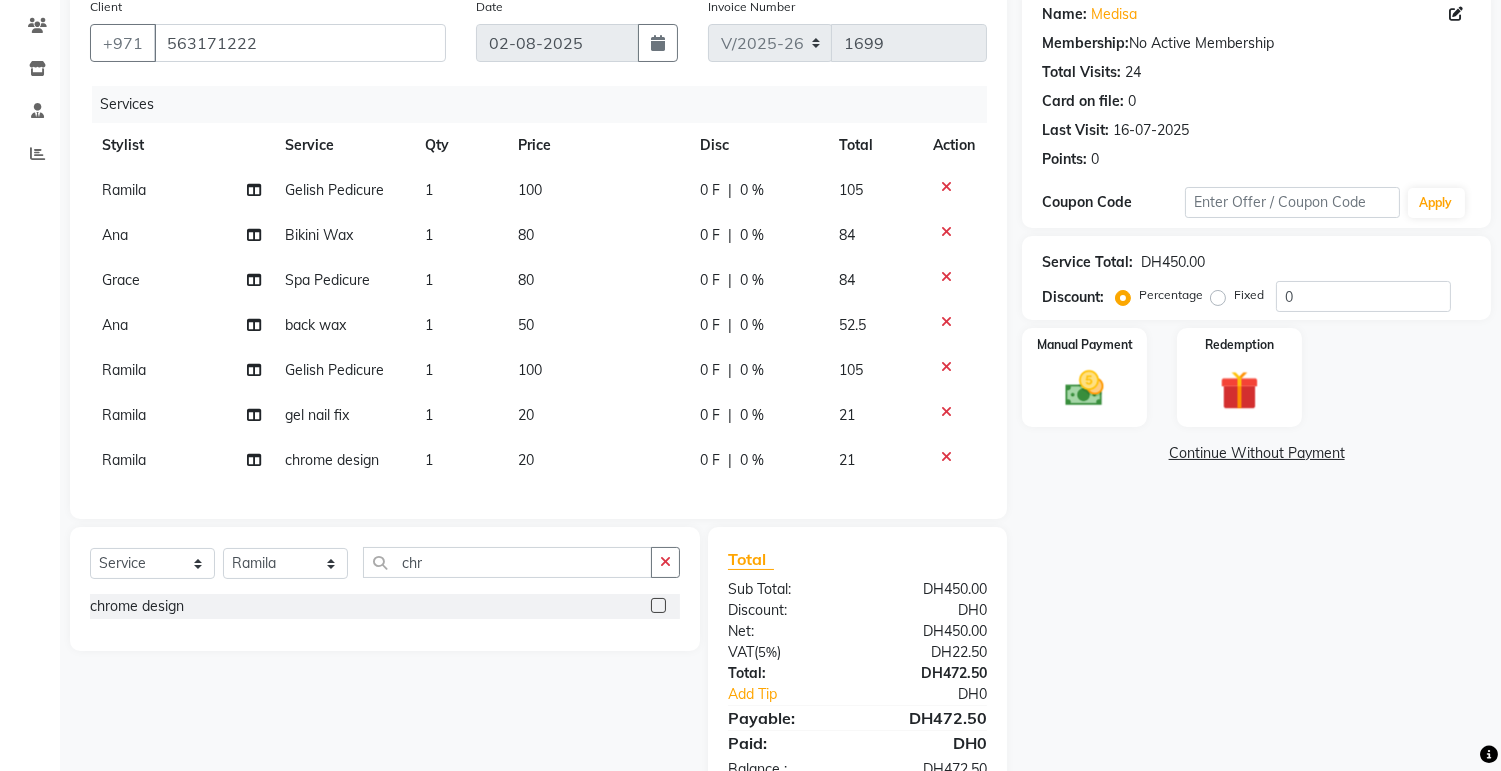 click on "Fixed" 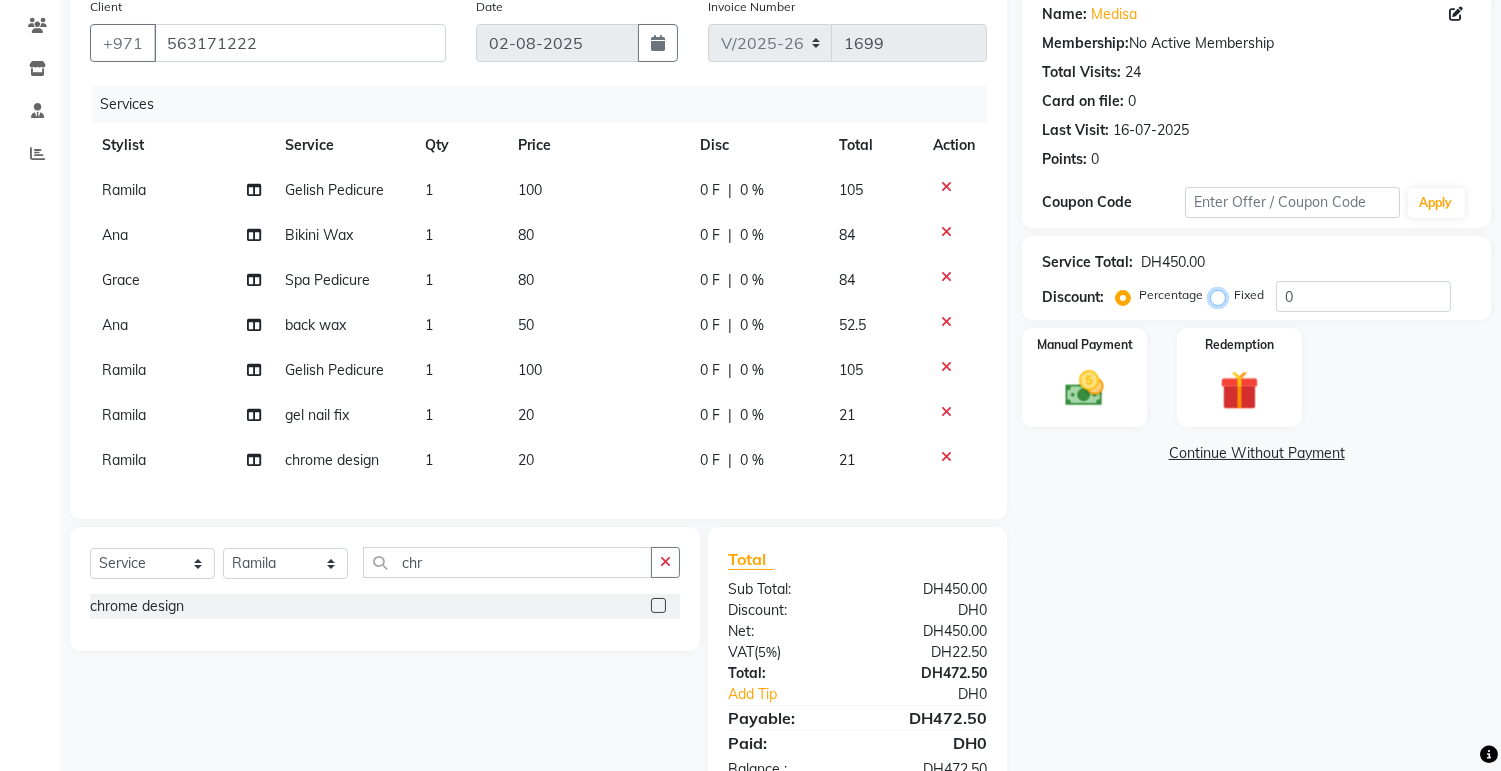 click on "Fixed" at bounding box center (1222, 295) 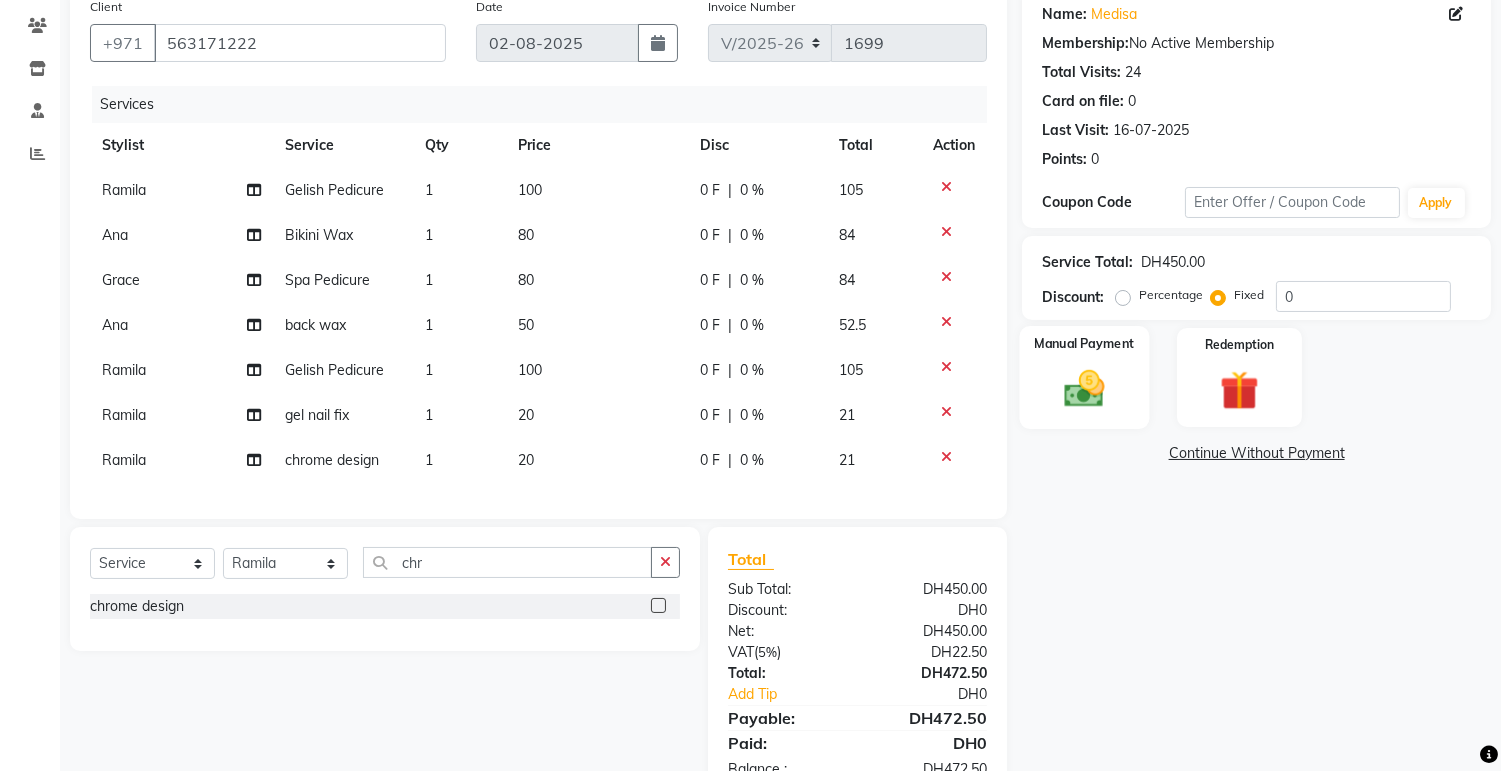 click 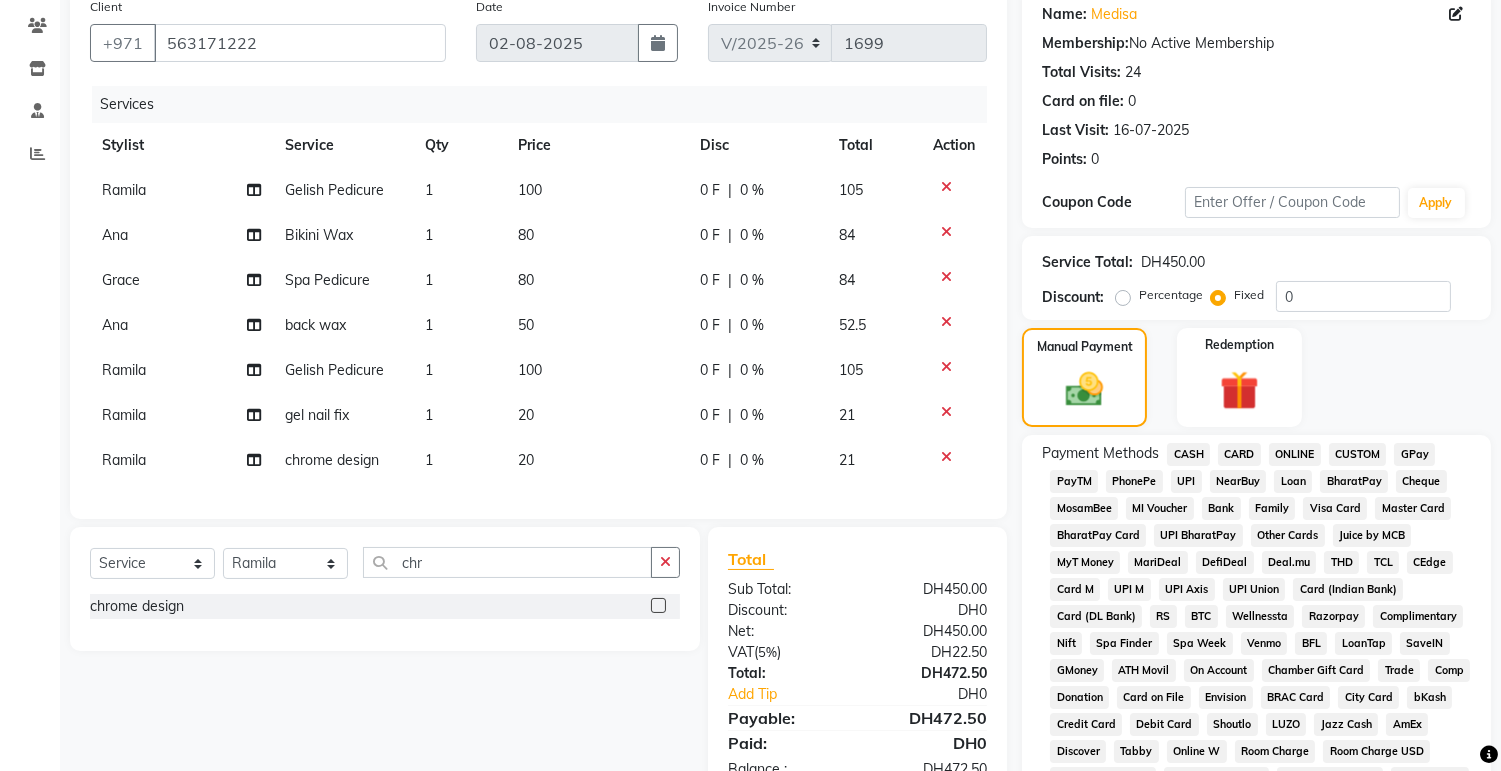 click on "CARD" 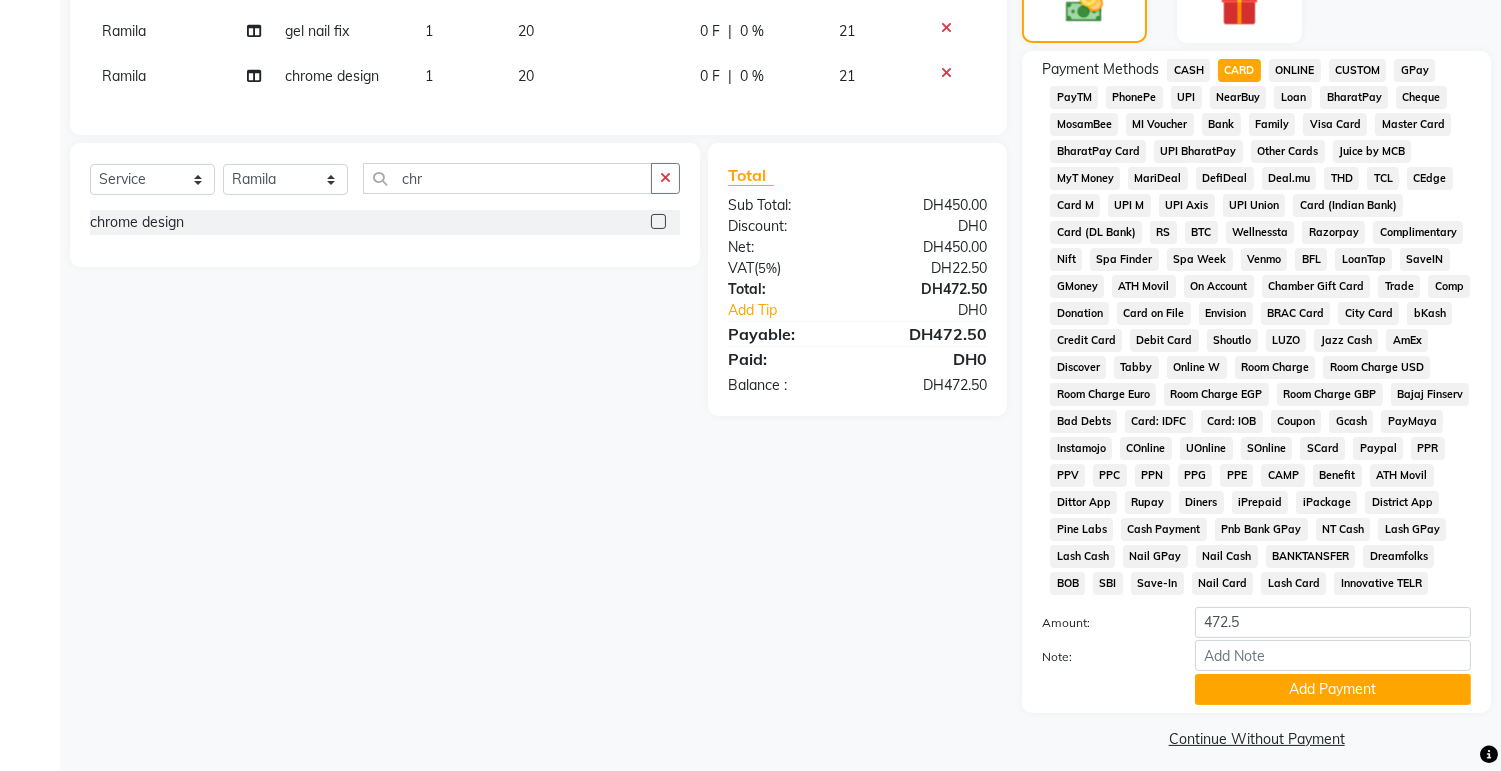 scroll, scrollTop: 563, scrollLeft: 0, axis: vertical 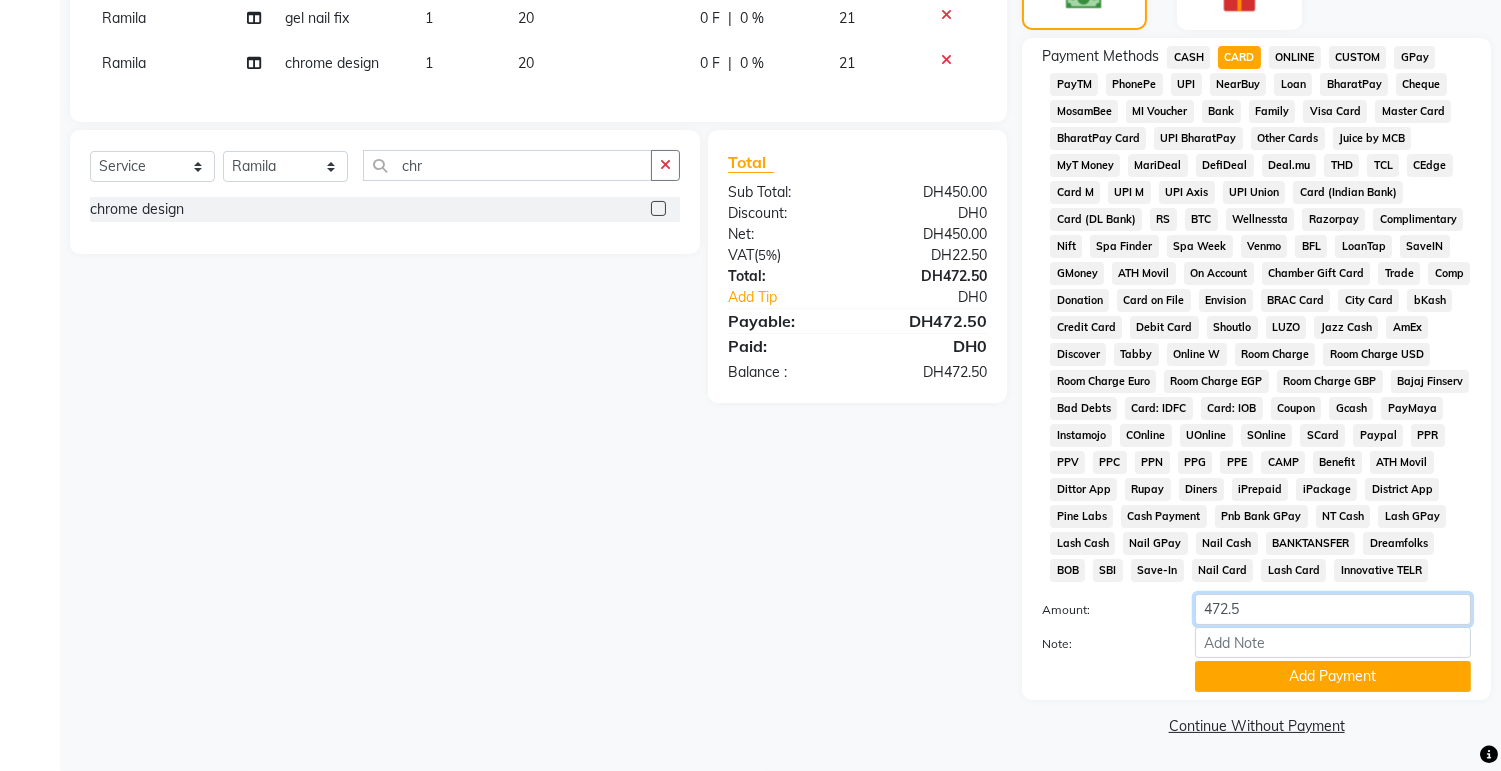click on "472.5" 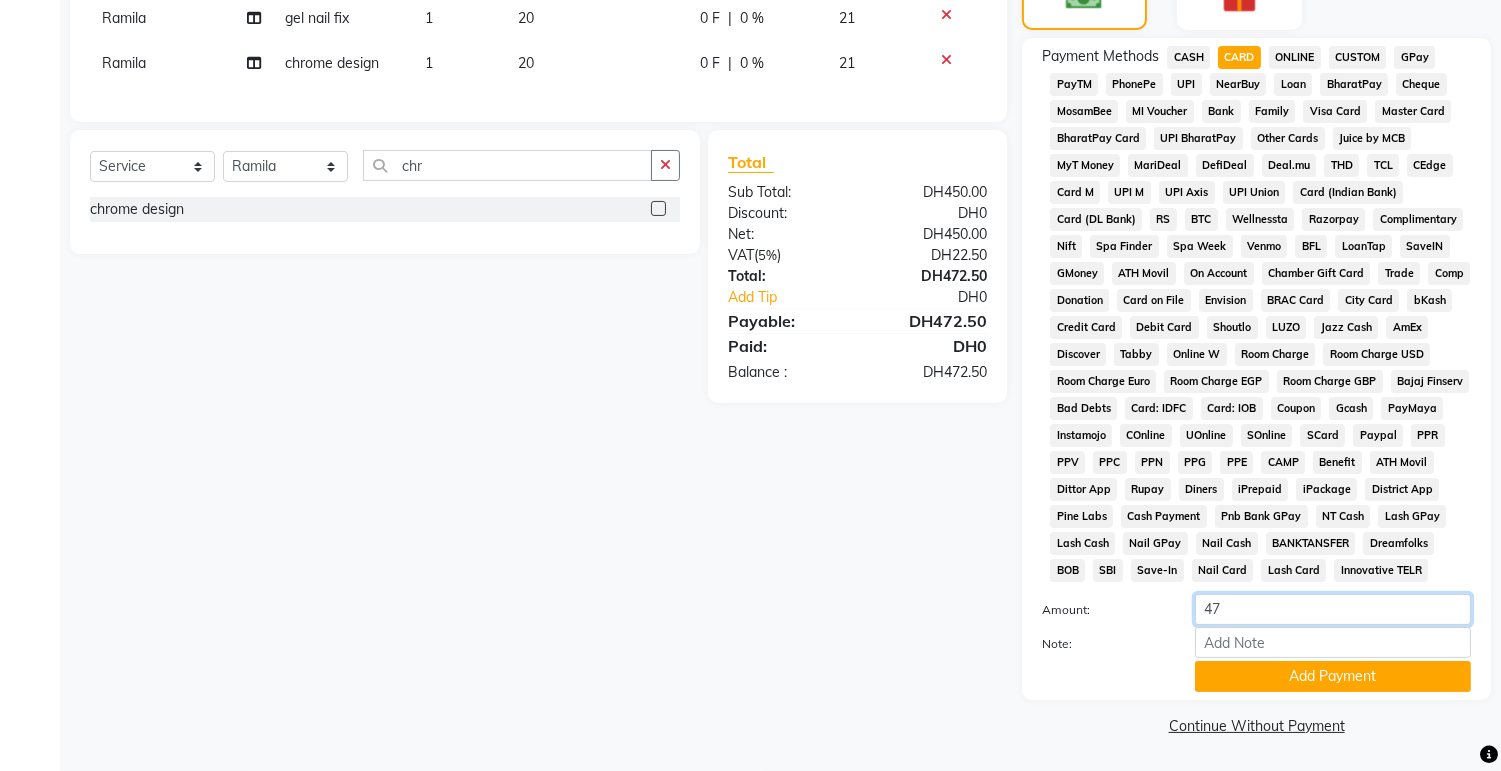 type on "4" 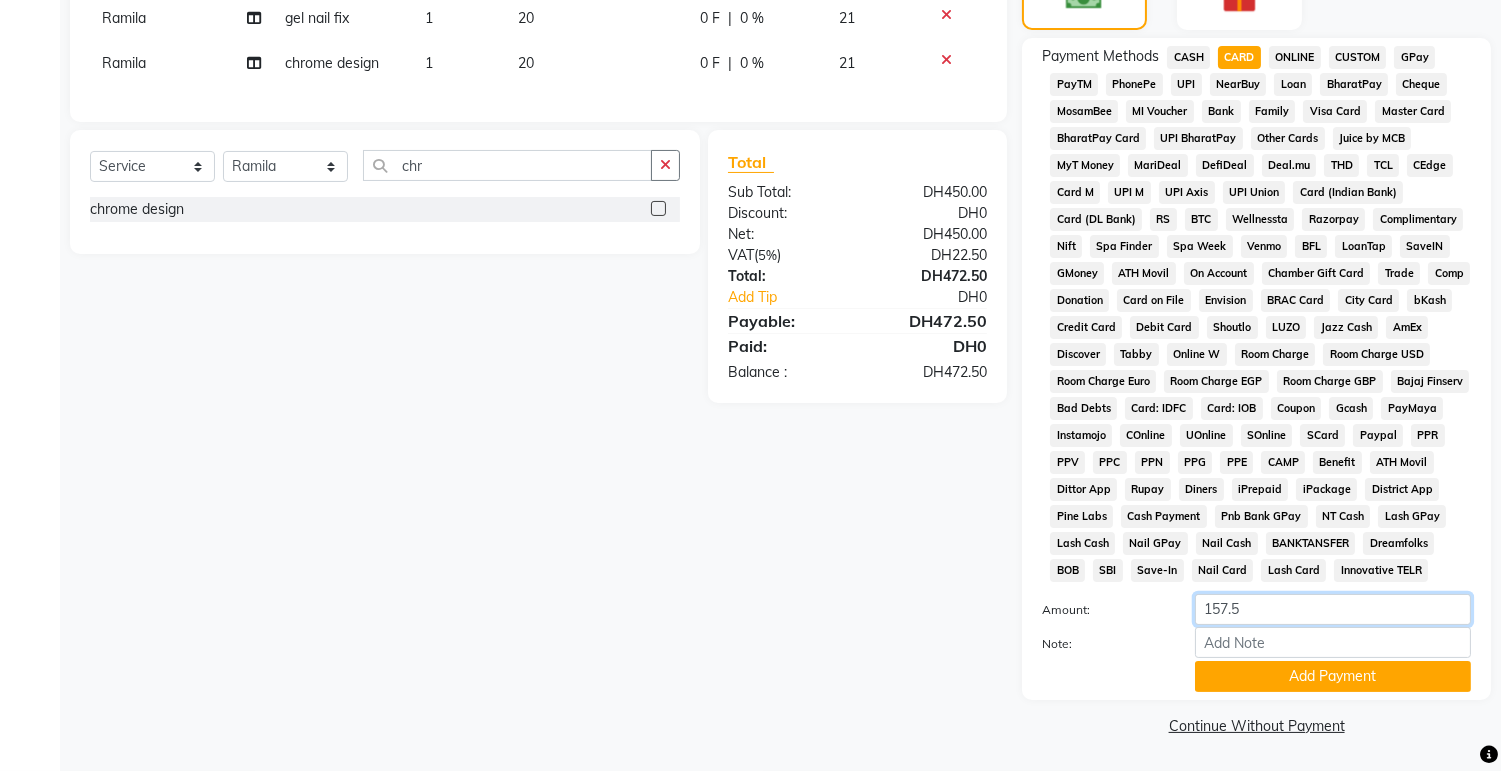 type on "157.50" 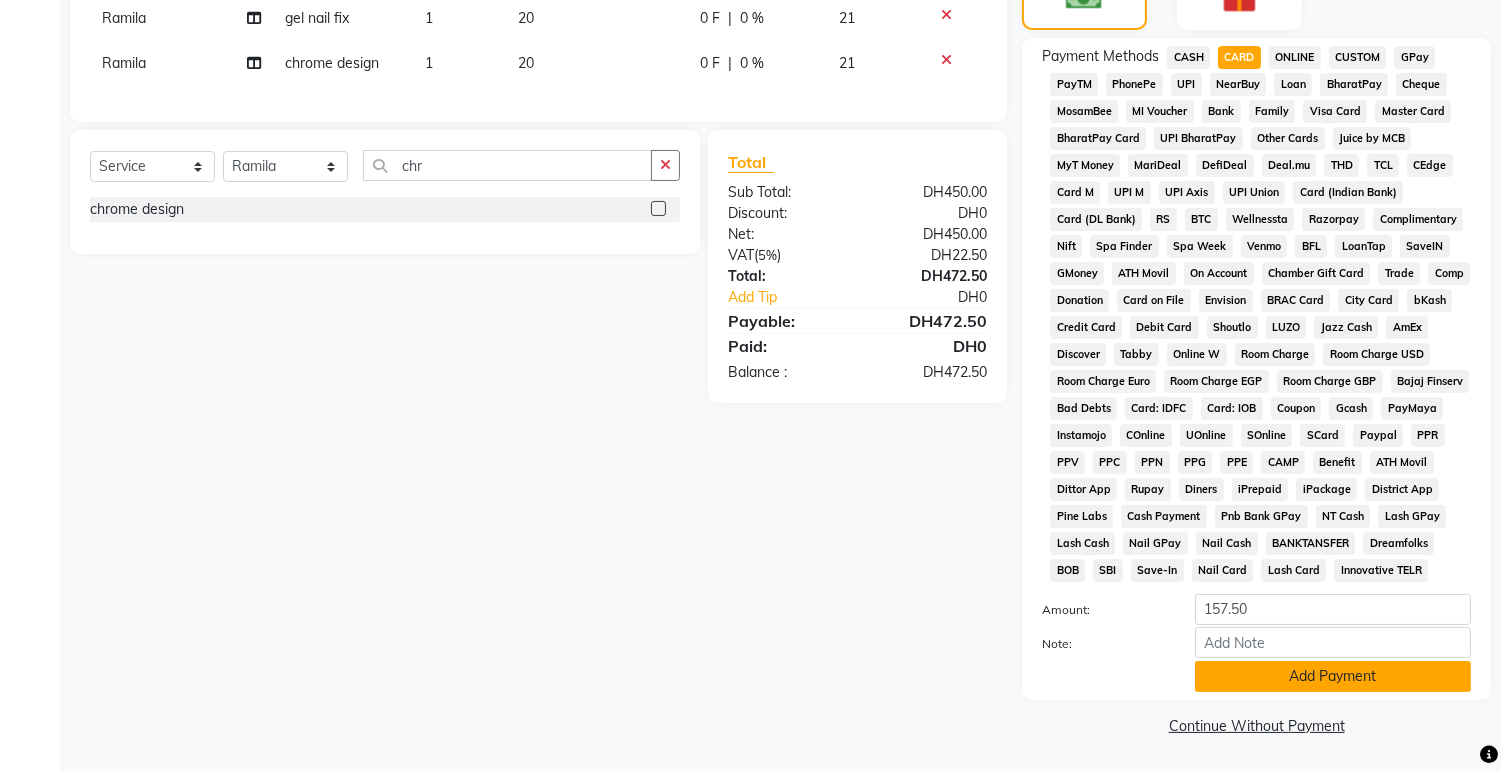 click on "Add Payment" 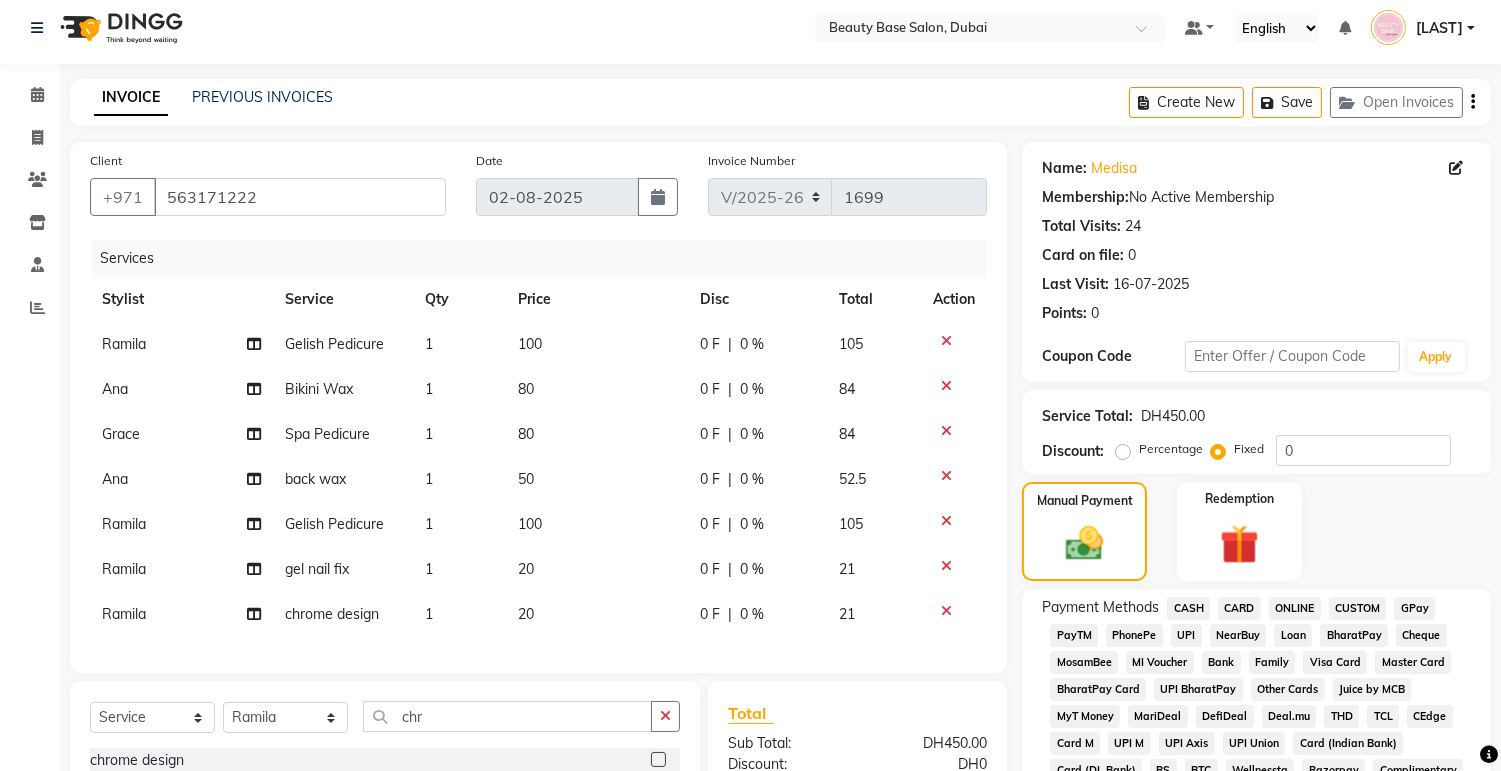 scroll, scrollTop: 0, scrollLeft: 0, axis: both 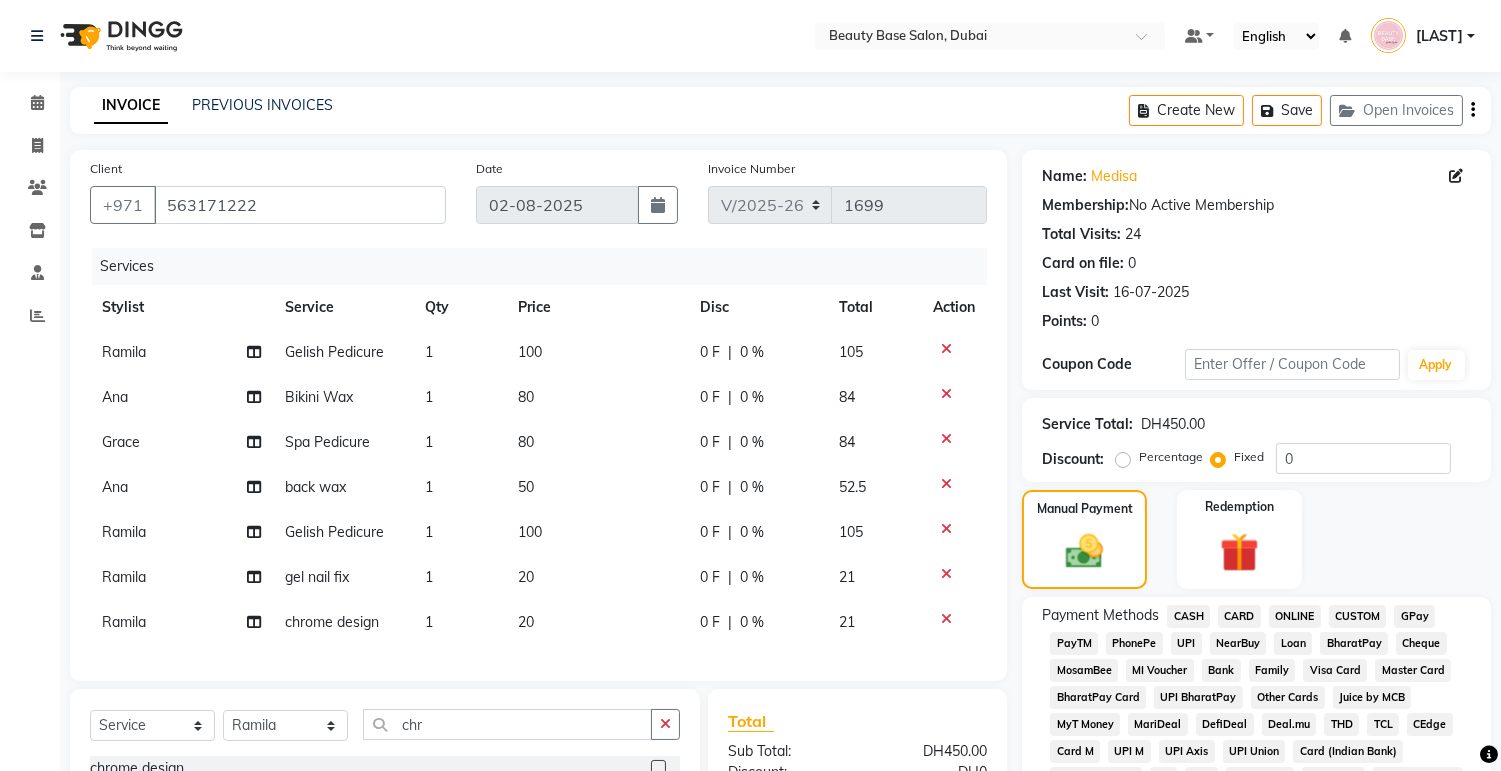 click 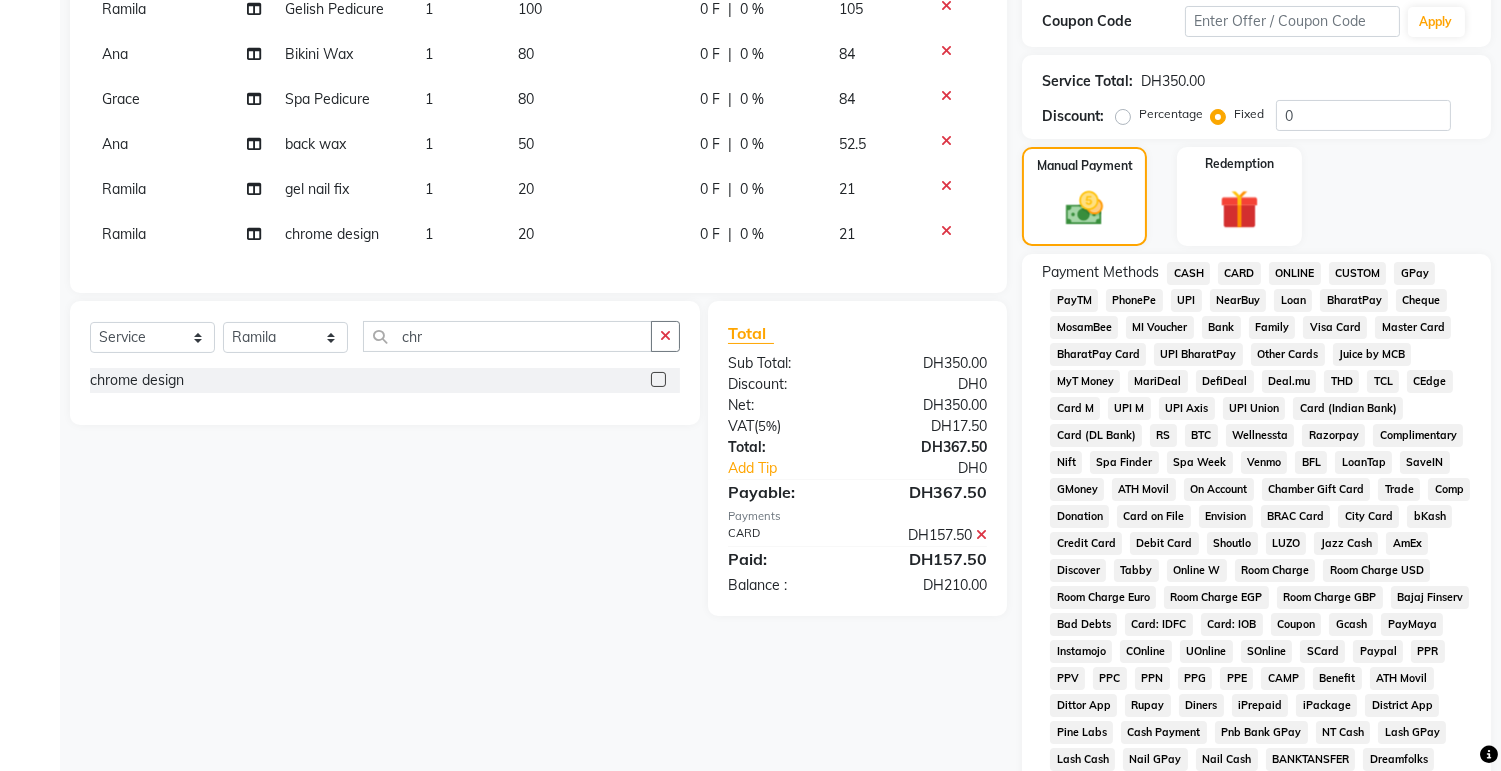 scroll, scrollTop: 334, scrollLeft: 0, axis: vertical 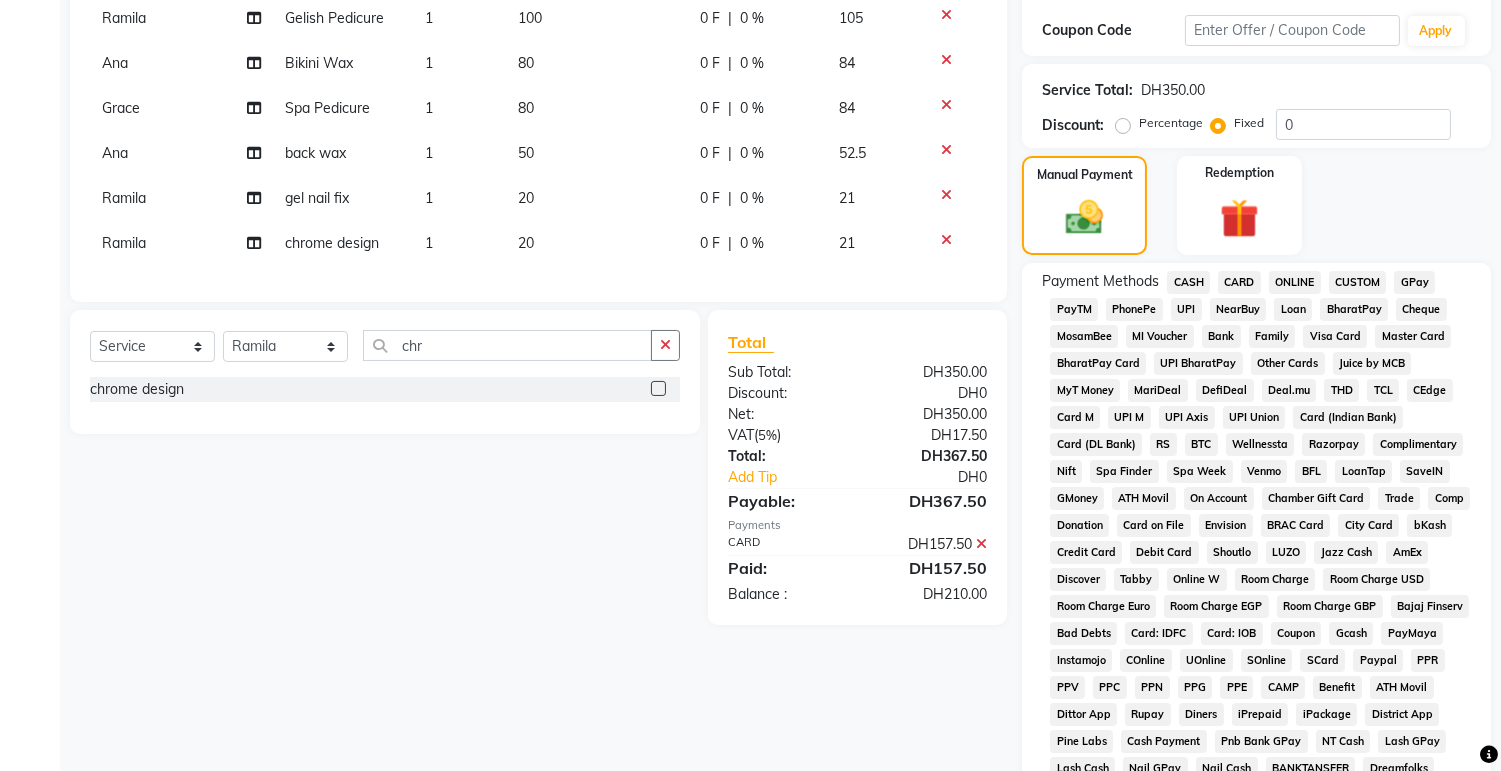 click on "20" 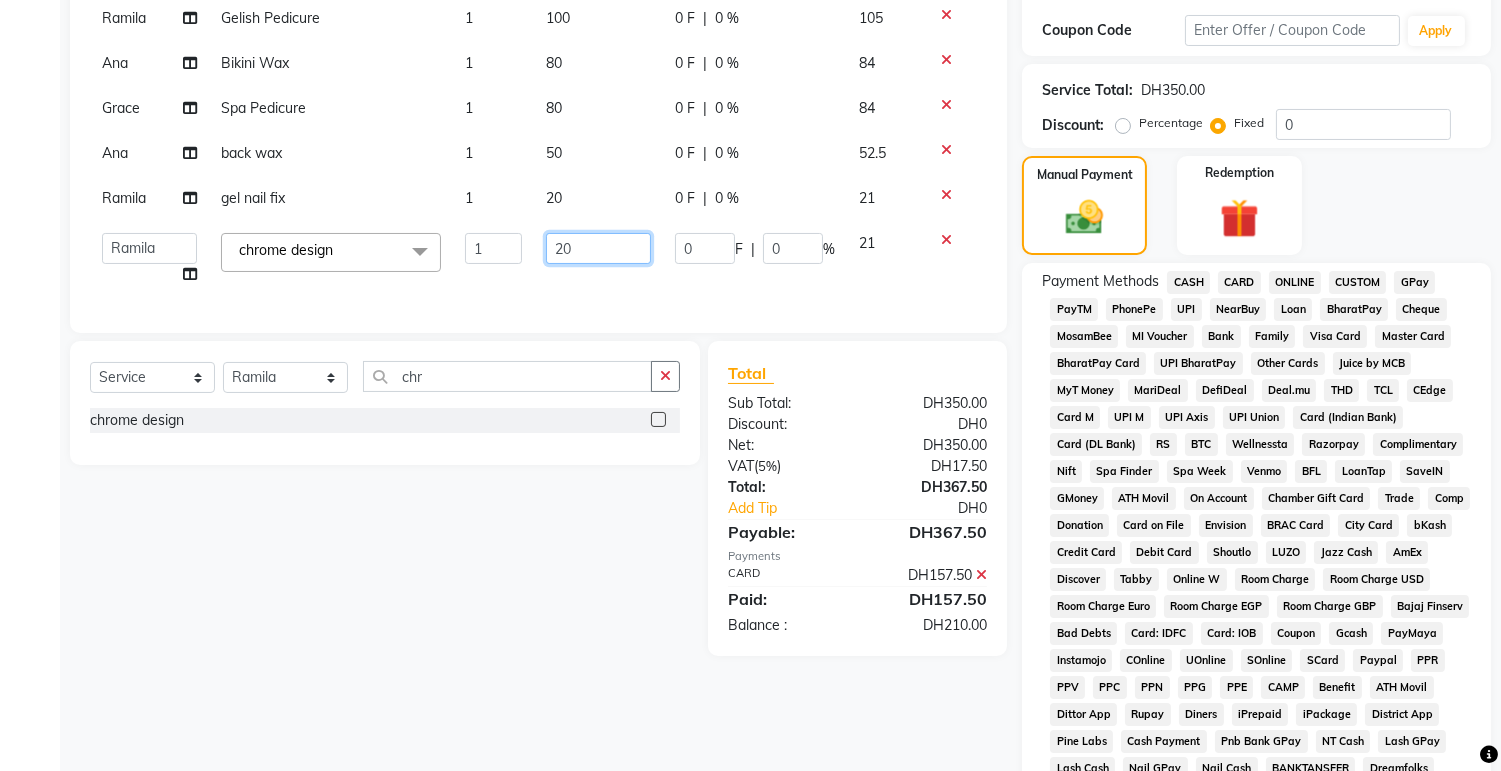 click on "20" 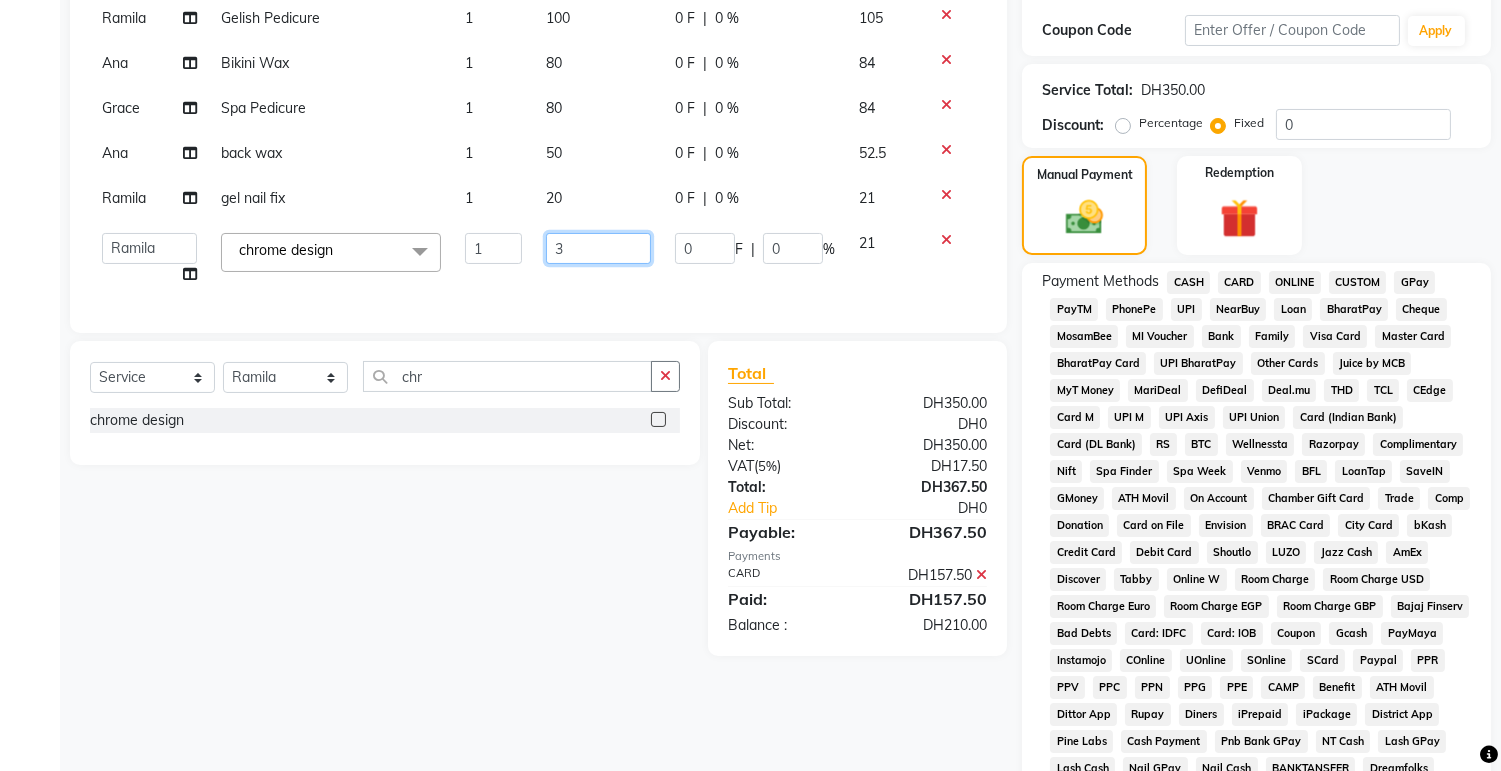 type on "30" 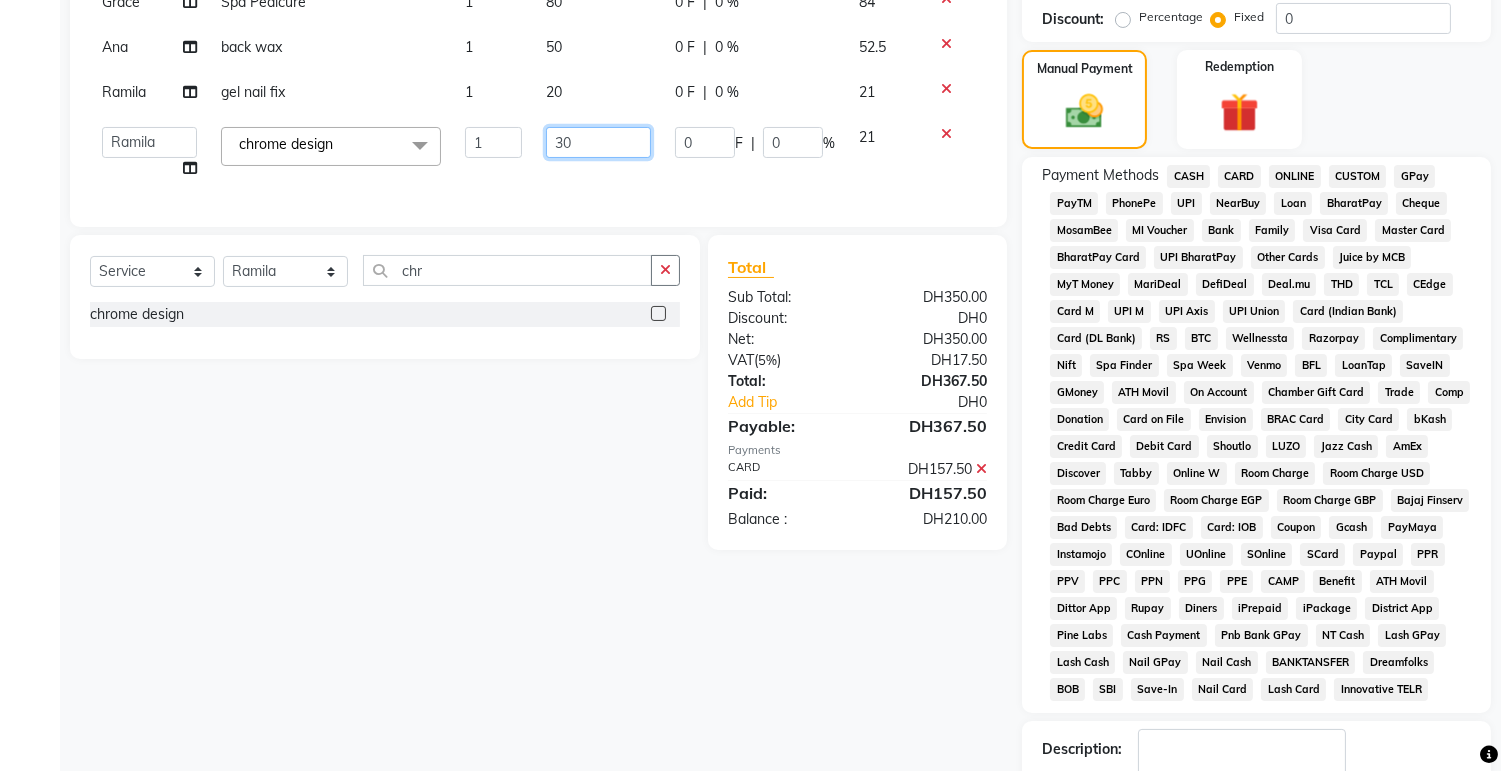 scroll, scrollTop: 438, scrollLeft: 0, axis: vertical 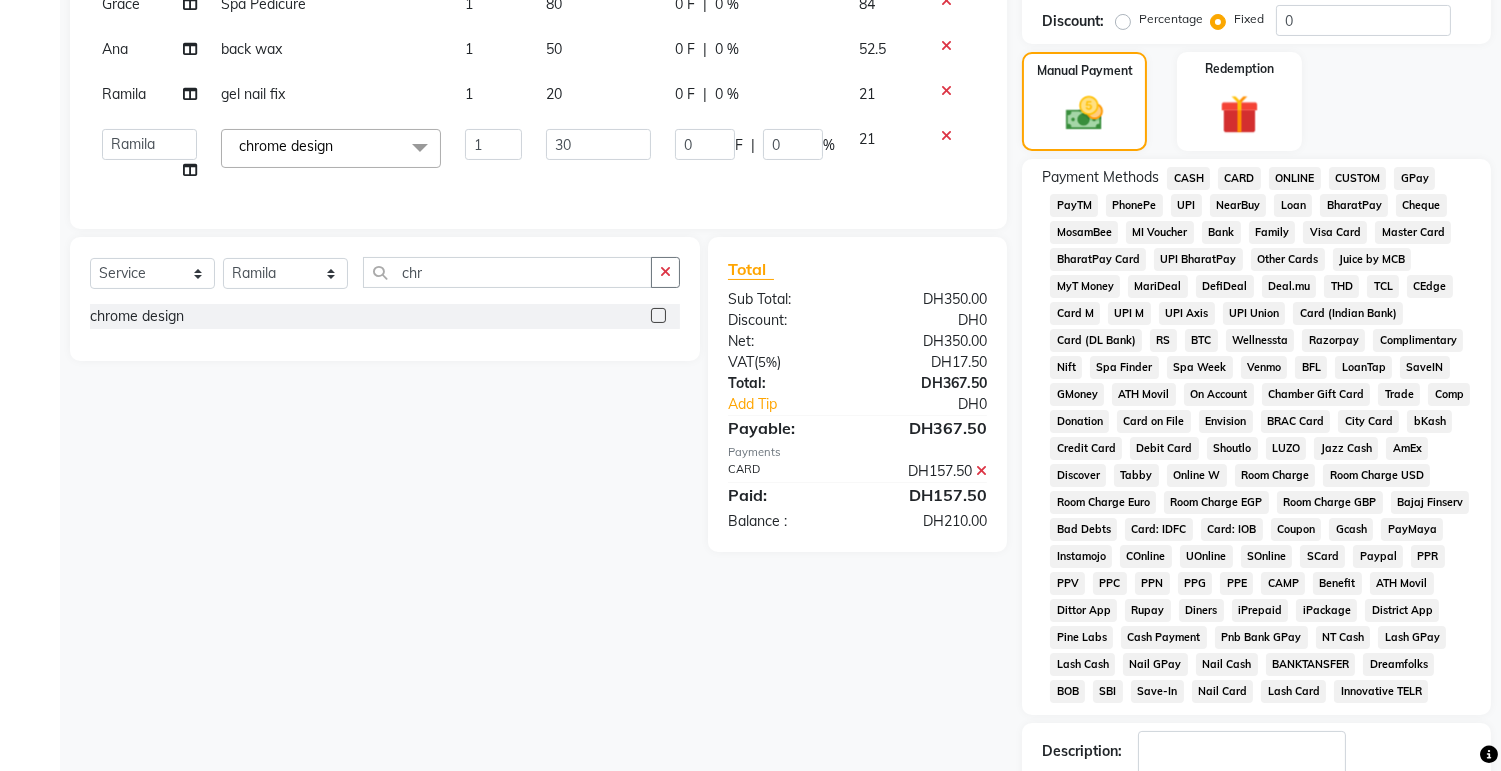 click on "Other Cards" 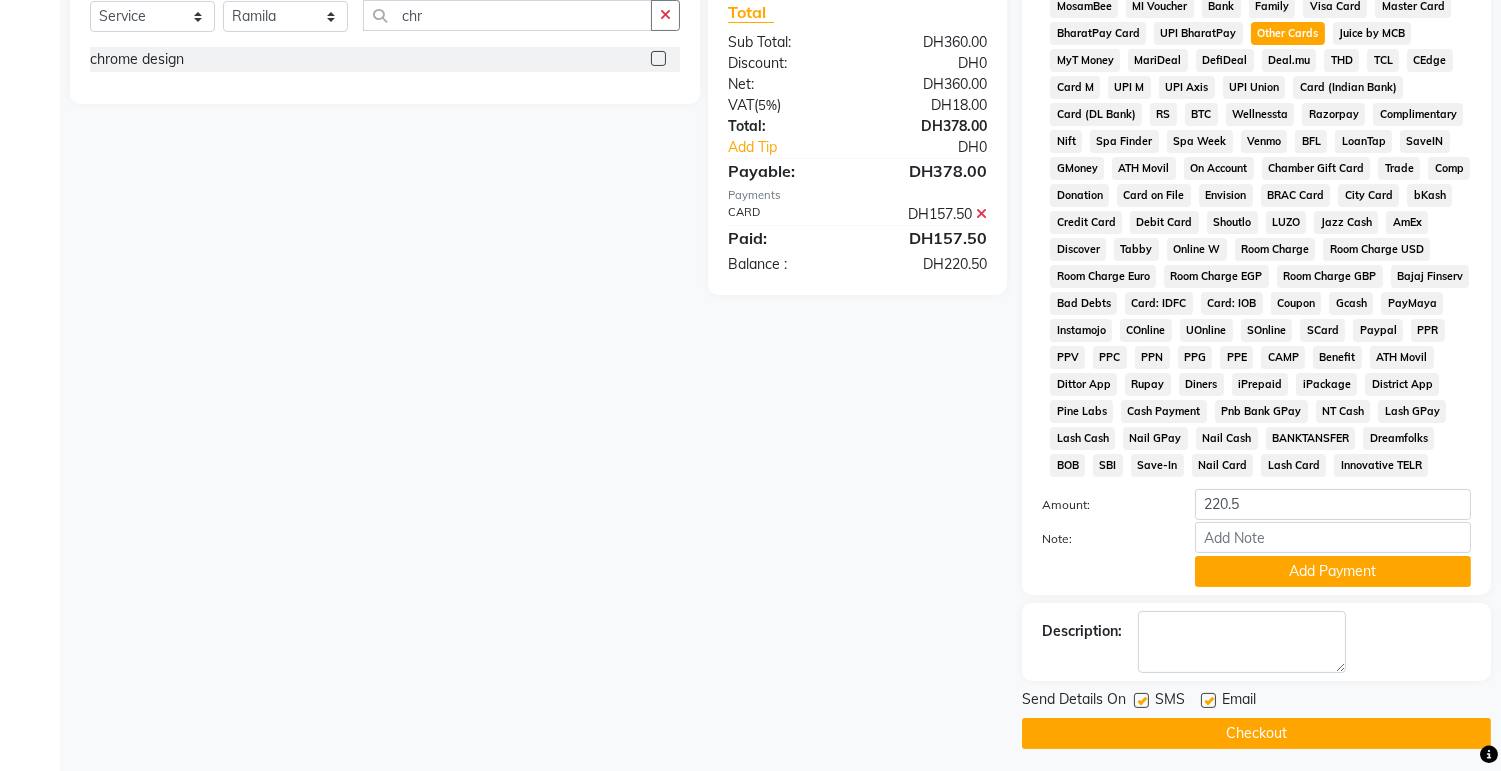 scroll, scrollTop: 676, scrollLeft: 0, axis: vertical 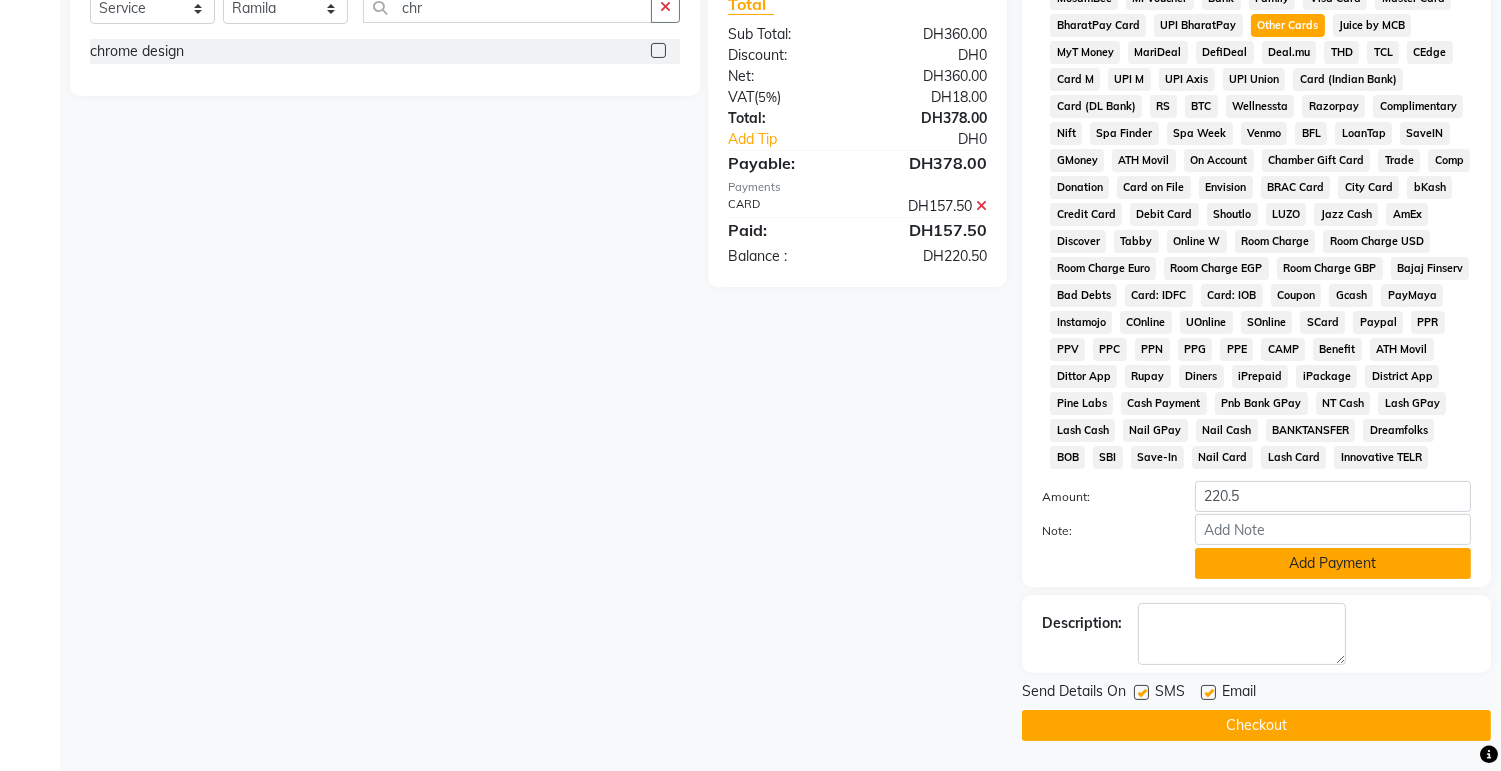 click on "Add Payment" 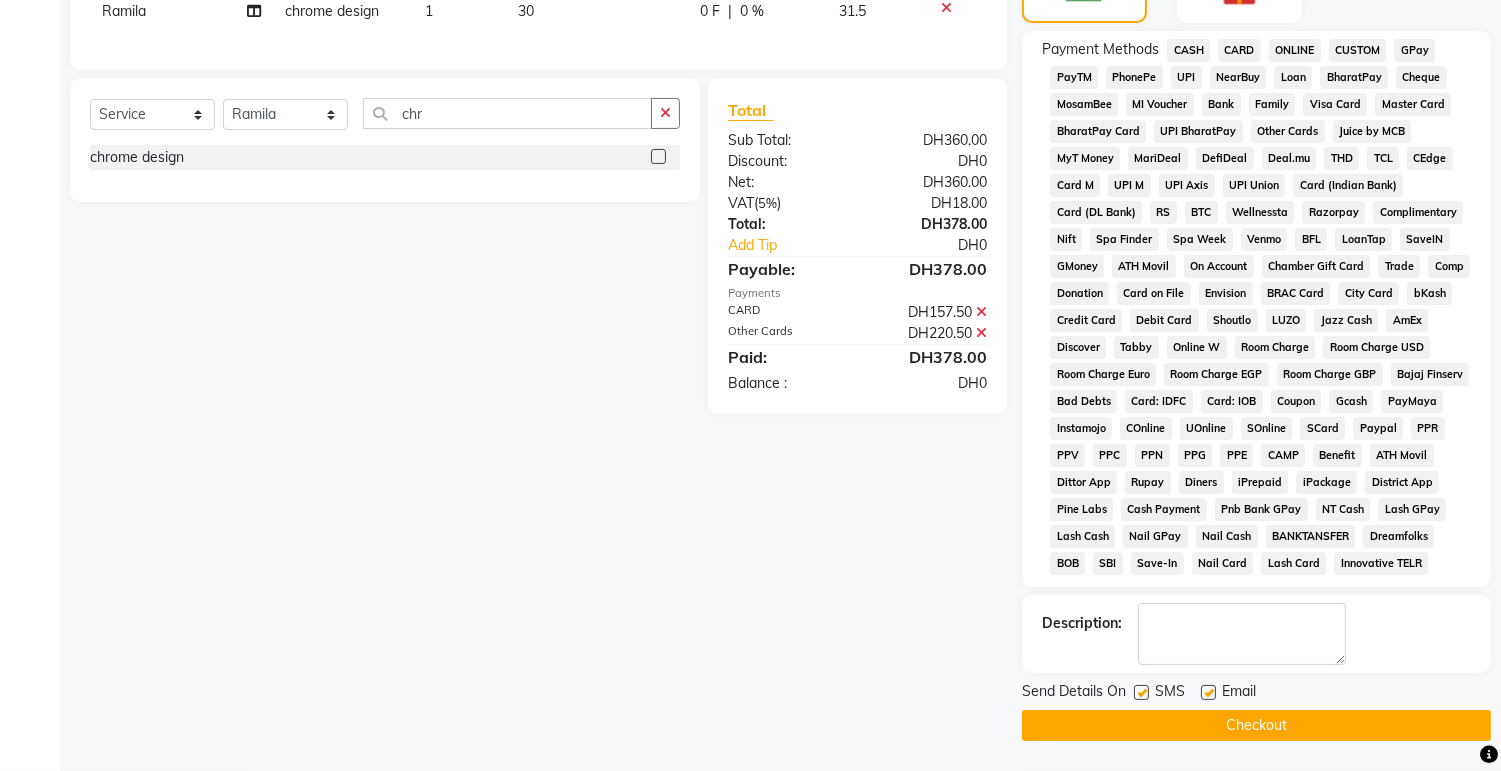 click on "Checkout" 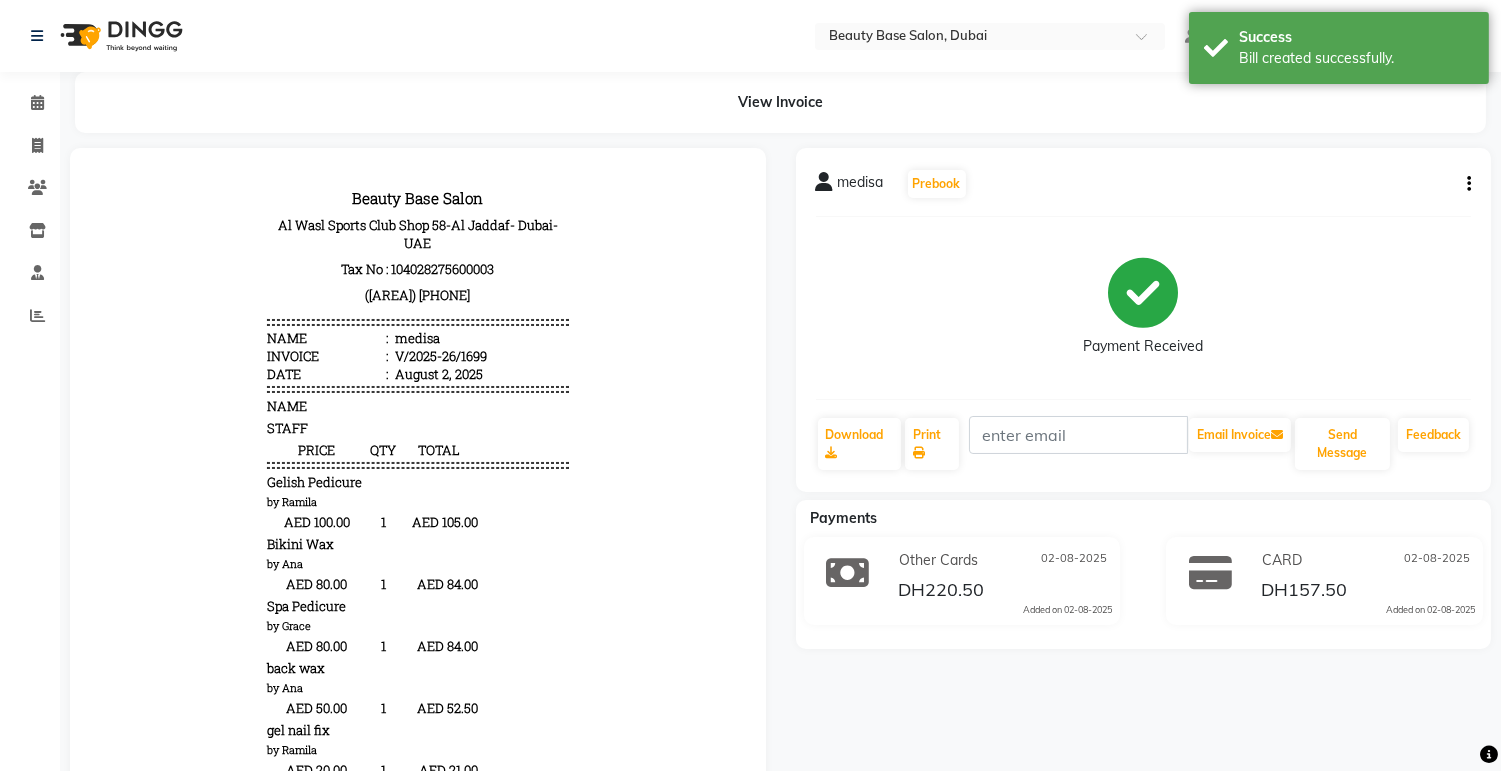 scroll, scrollTop: 0, scrollLeft: 0, axis: both 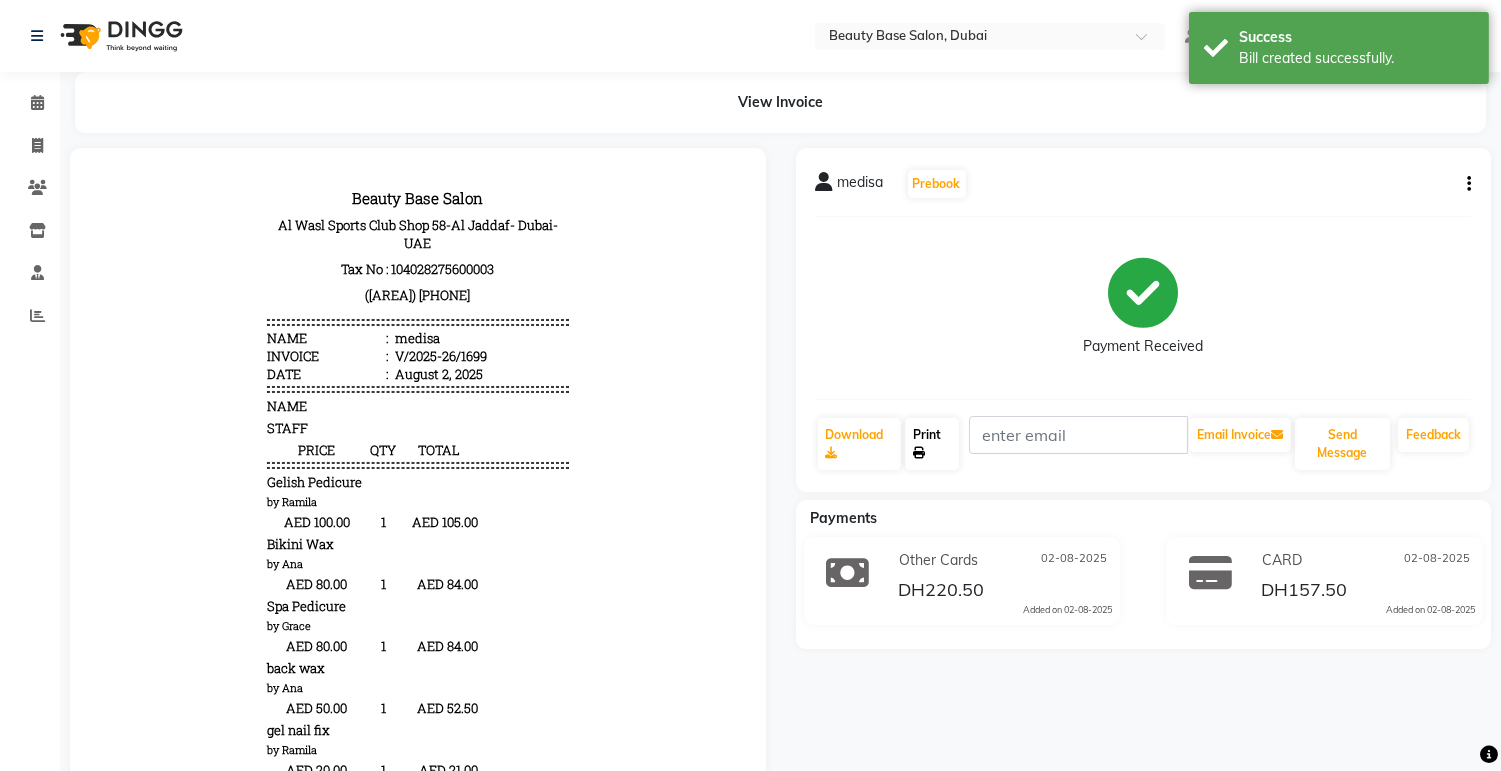 click on "Print" 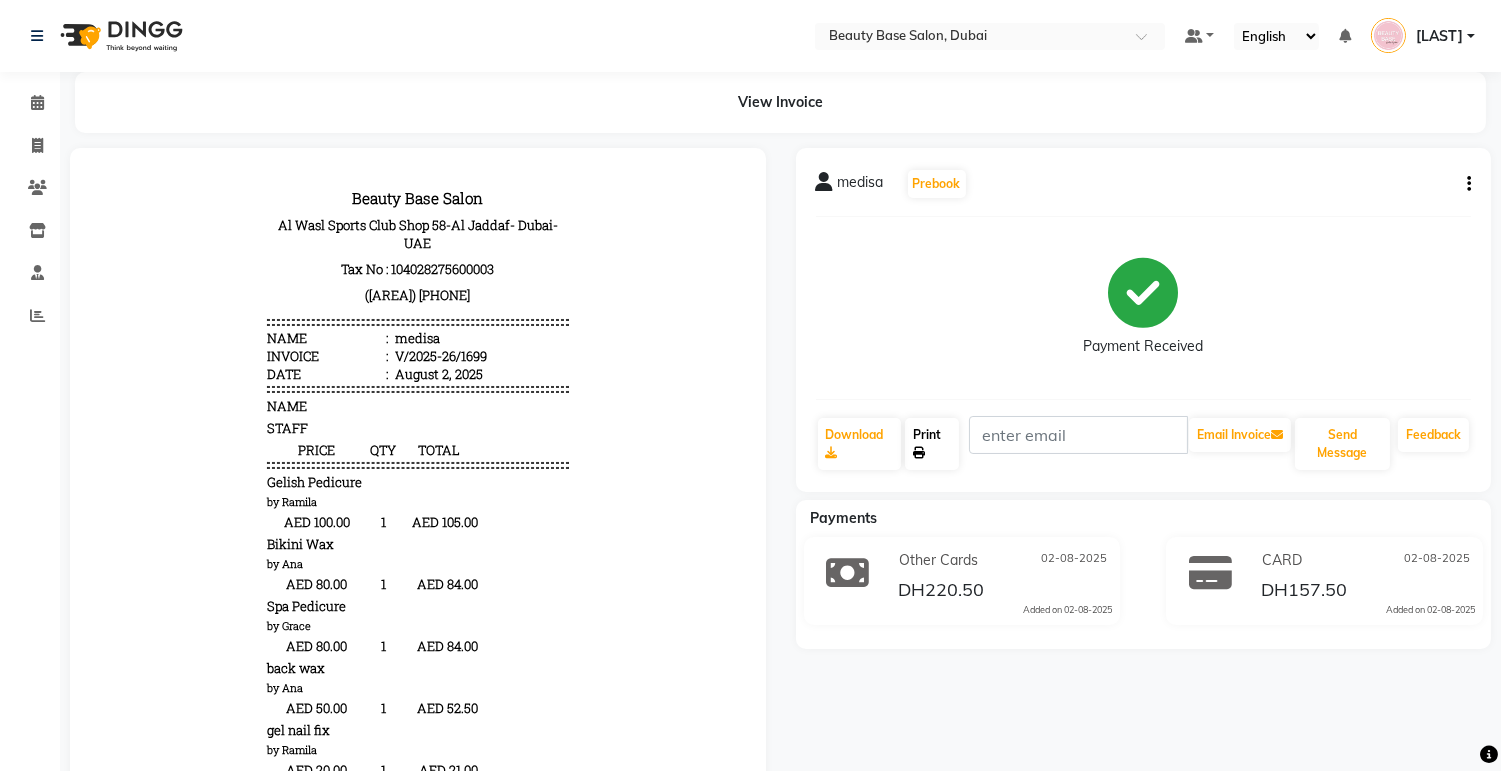 click on "Print" 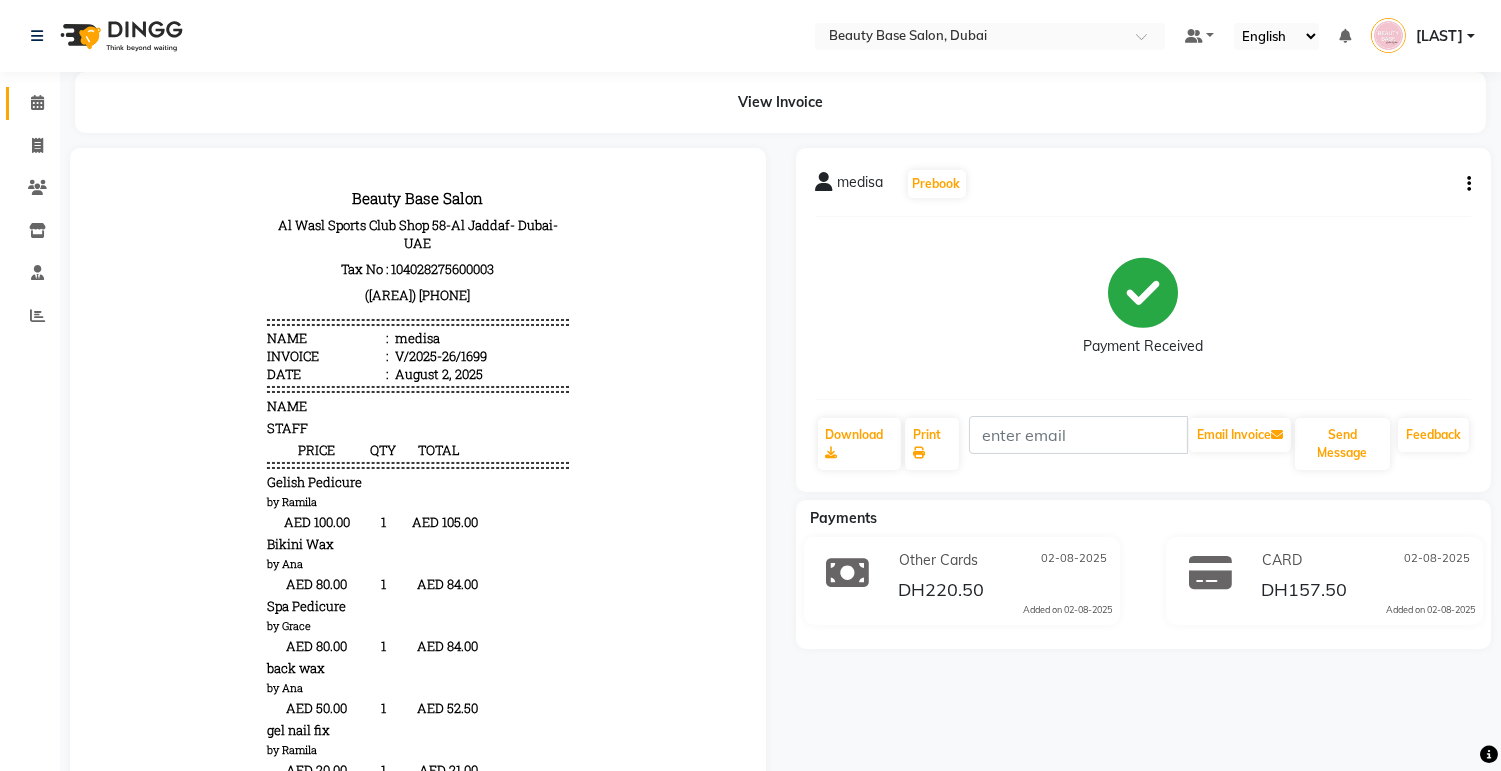 click 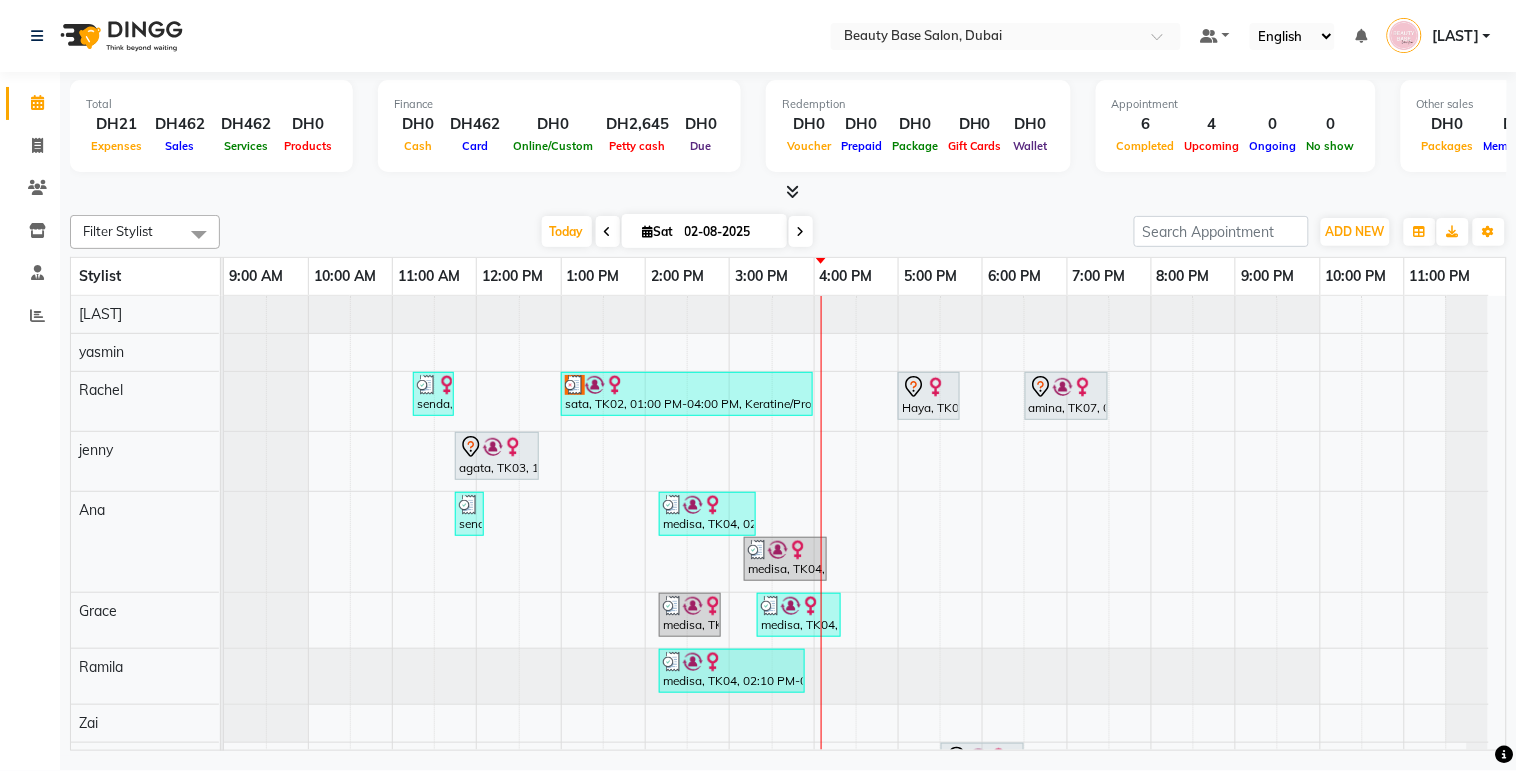 click on "sata, TK02, 01:00 PM-04:00 PM, Keratine/Protein/Botox Medium Hair" at bounding box center [687, 394] 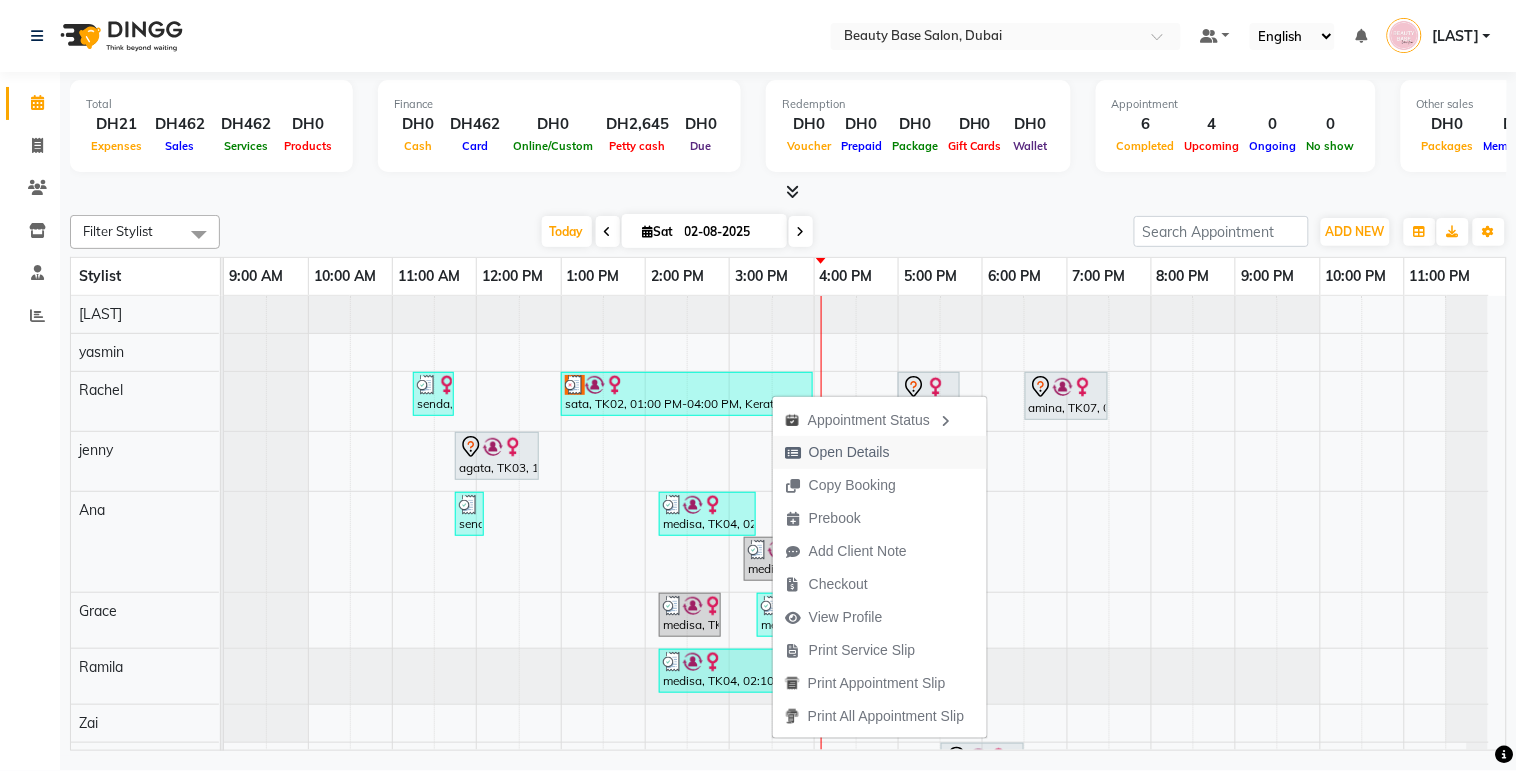 click on "Open Details" at bounding box center [849, 452] 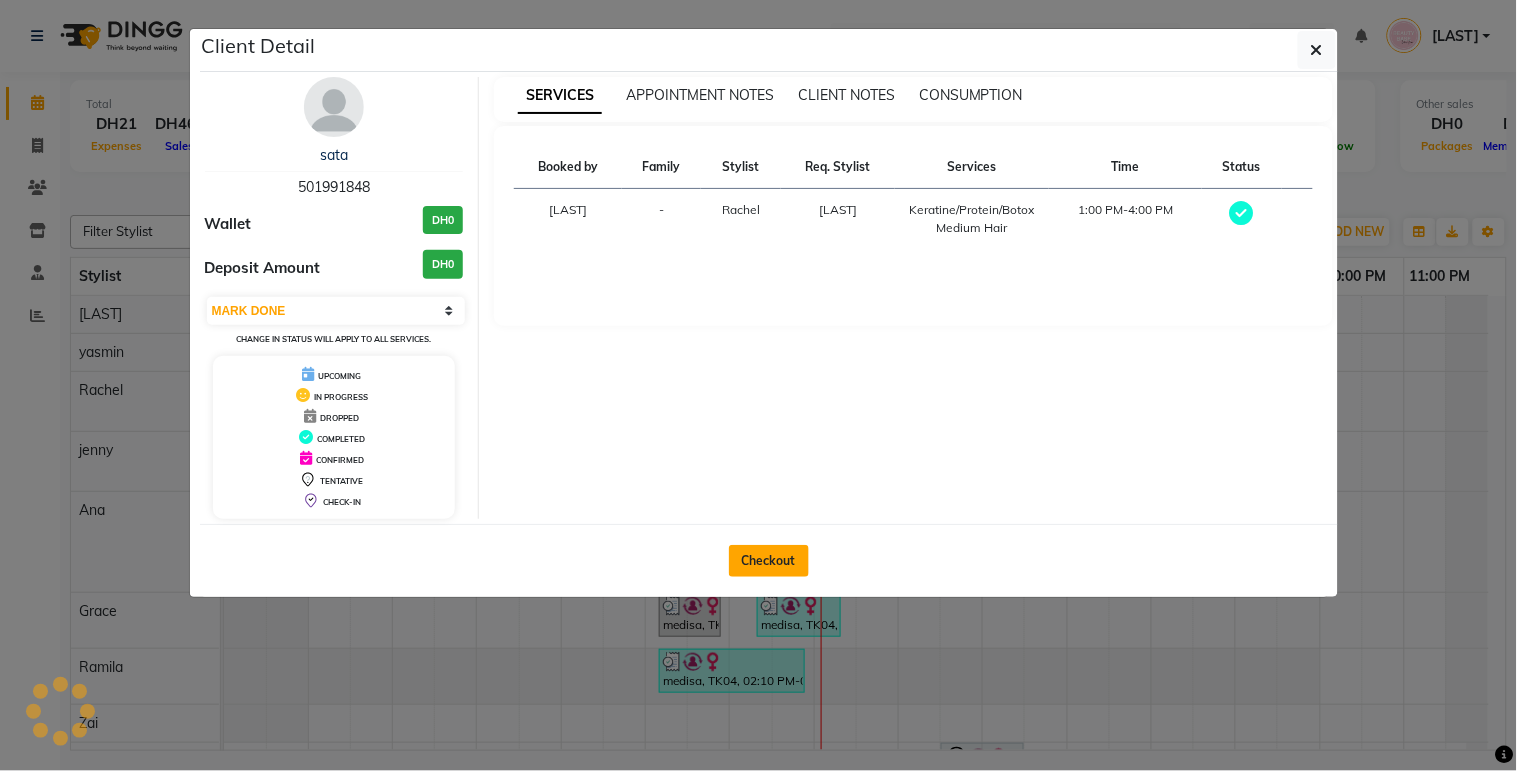 click on "Checkout" 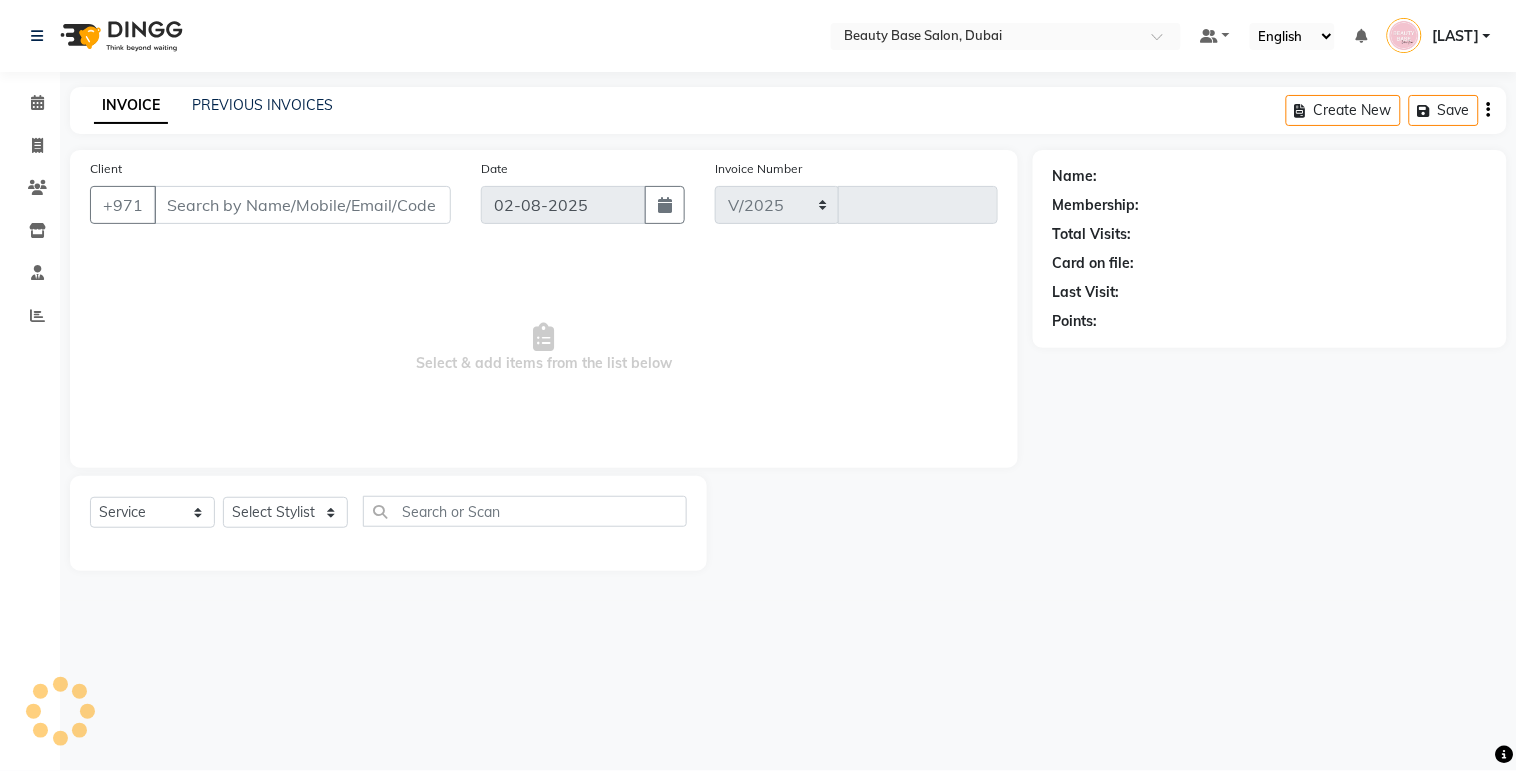 select on "813" 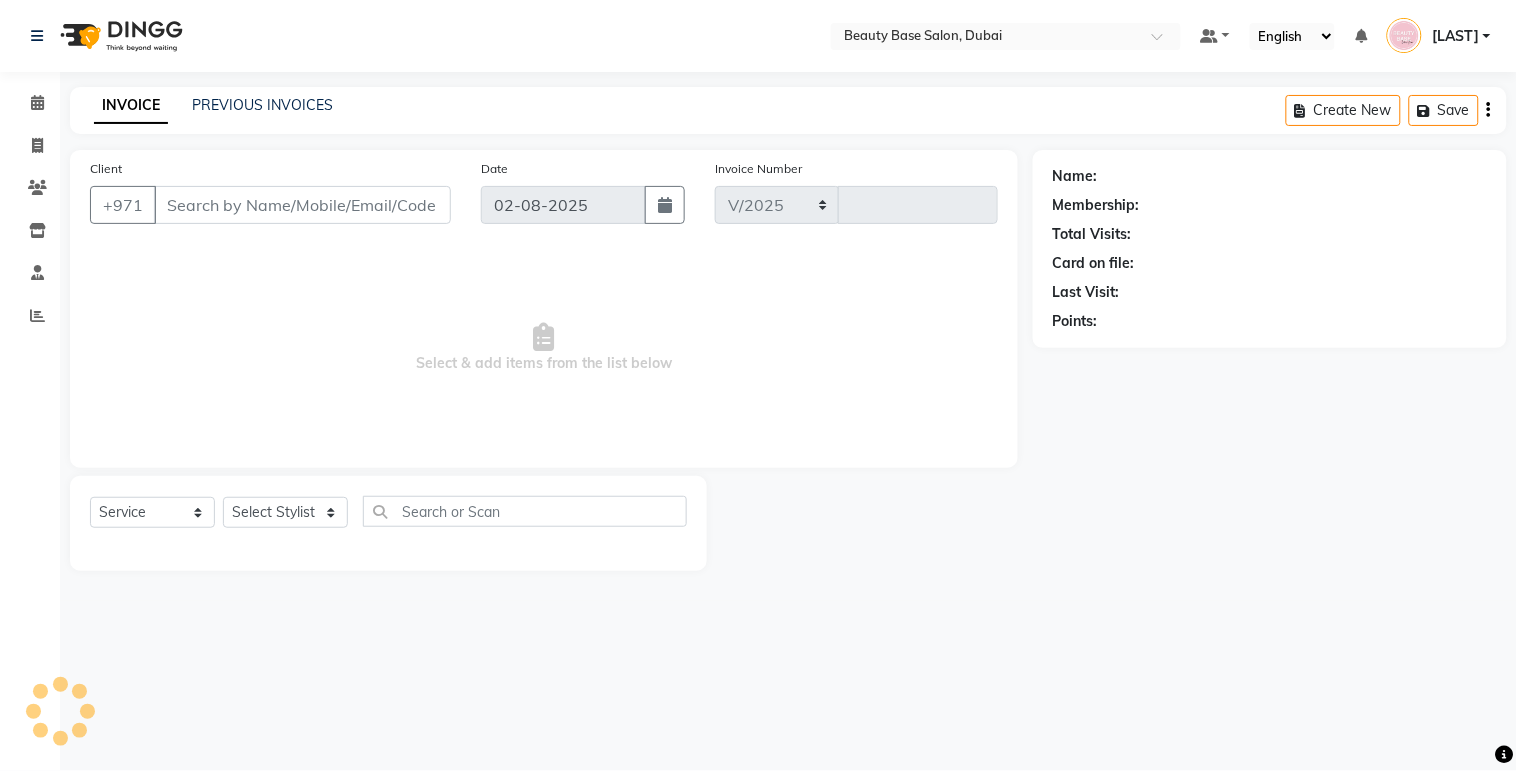 type on "1700" 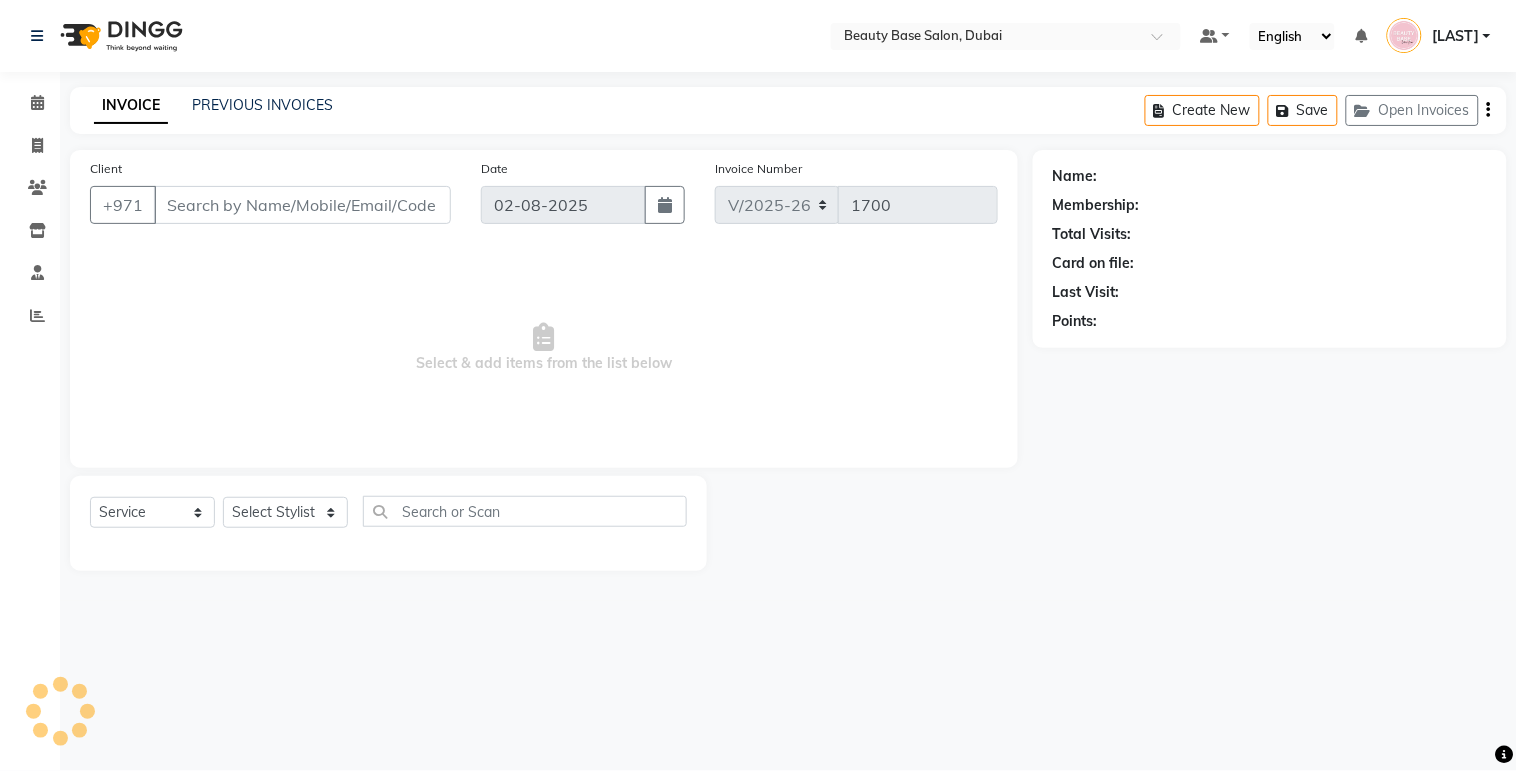type on "501991848" 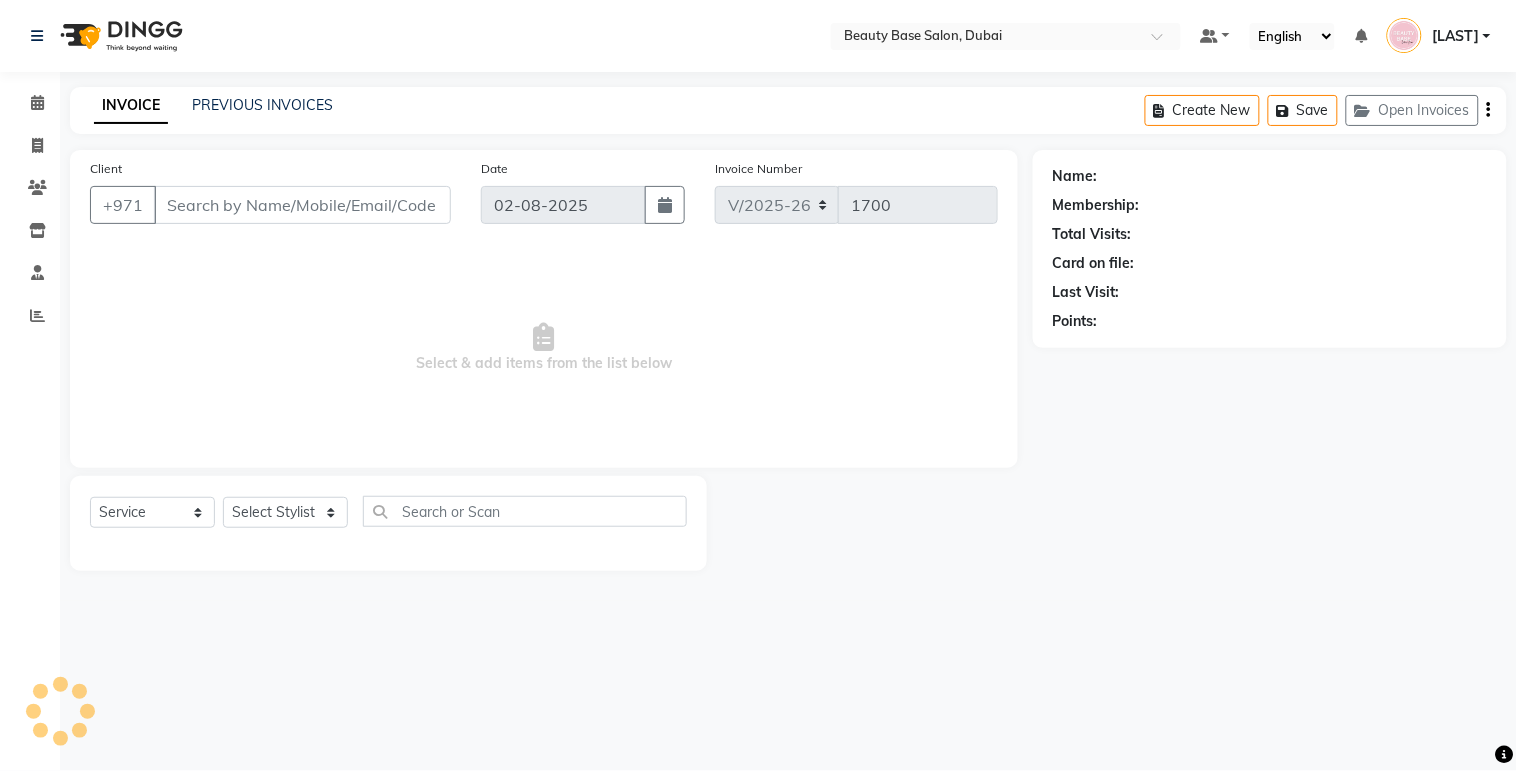 select on "54541" 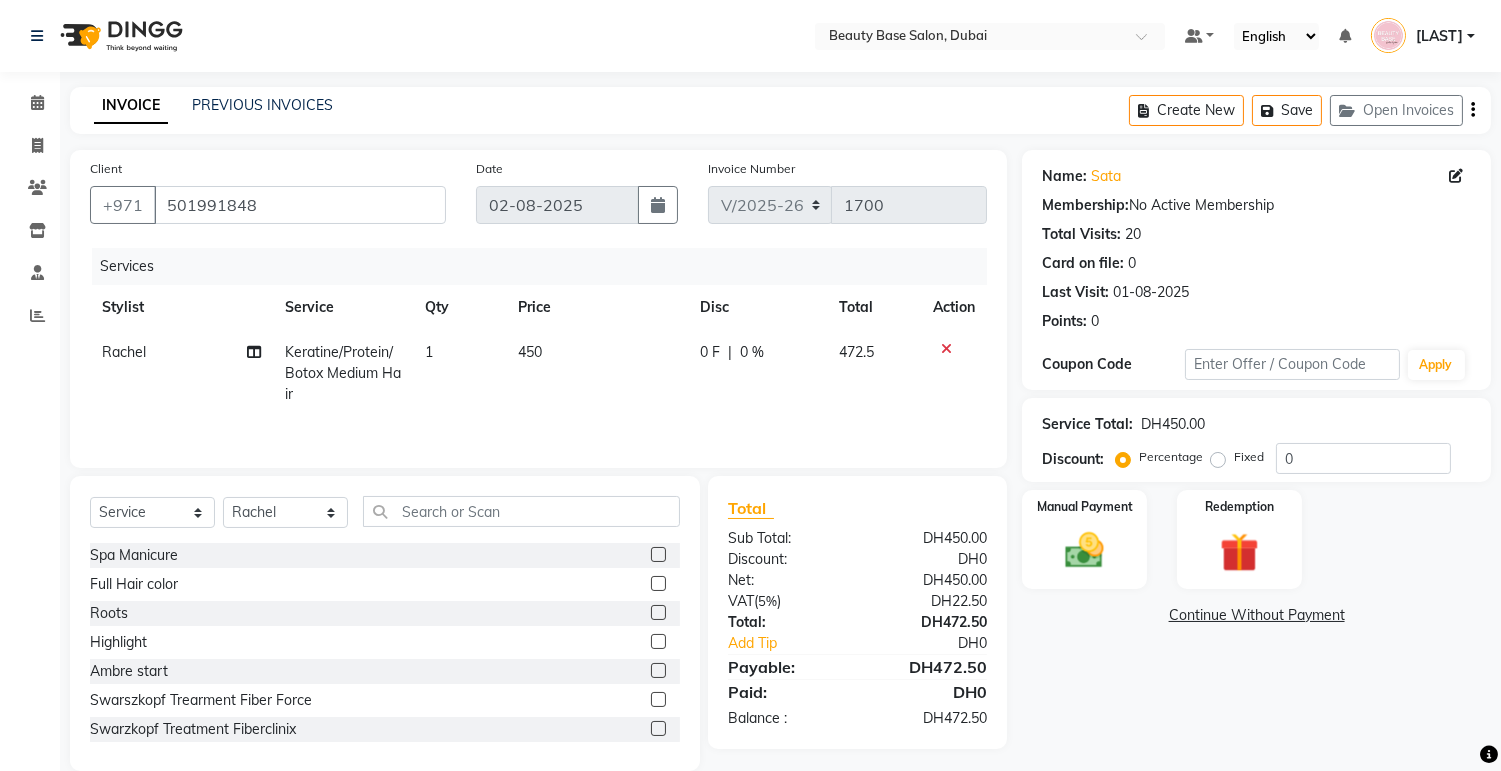 click on "450" 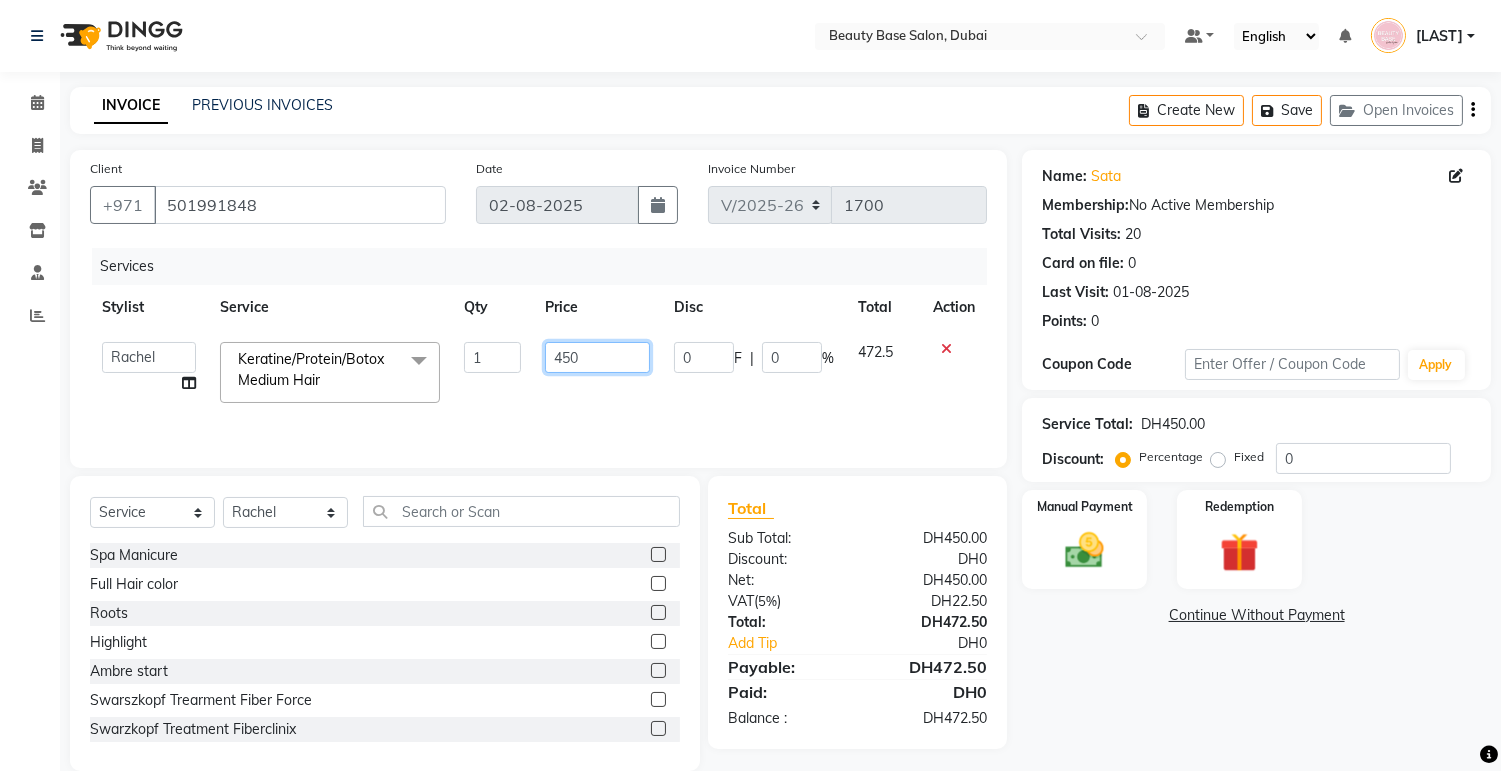 click on "450" 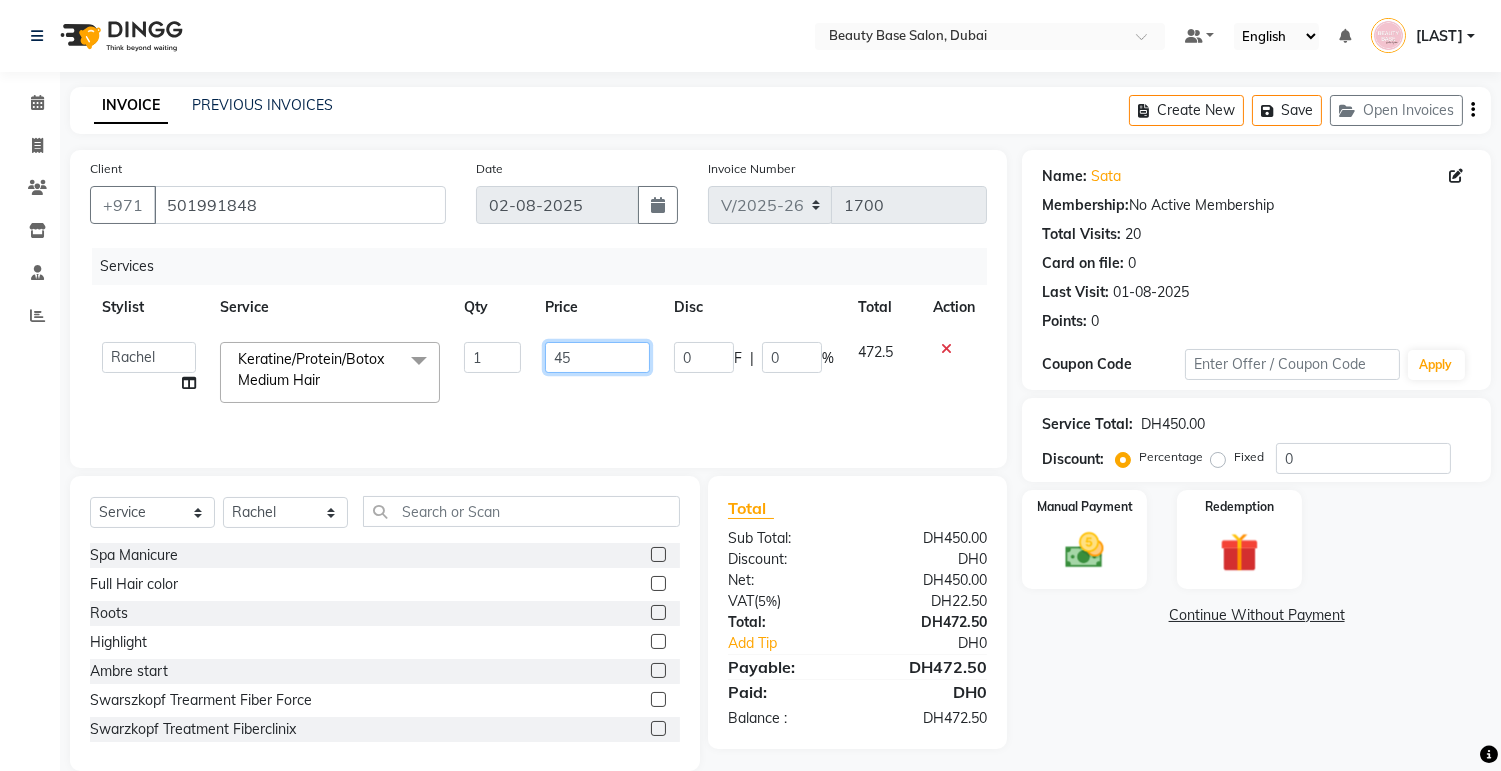 type on "4" 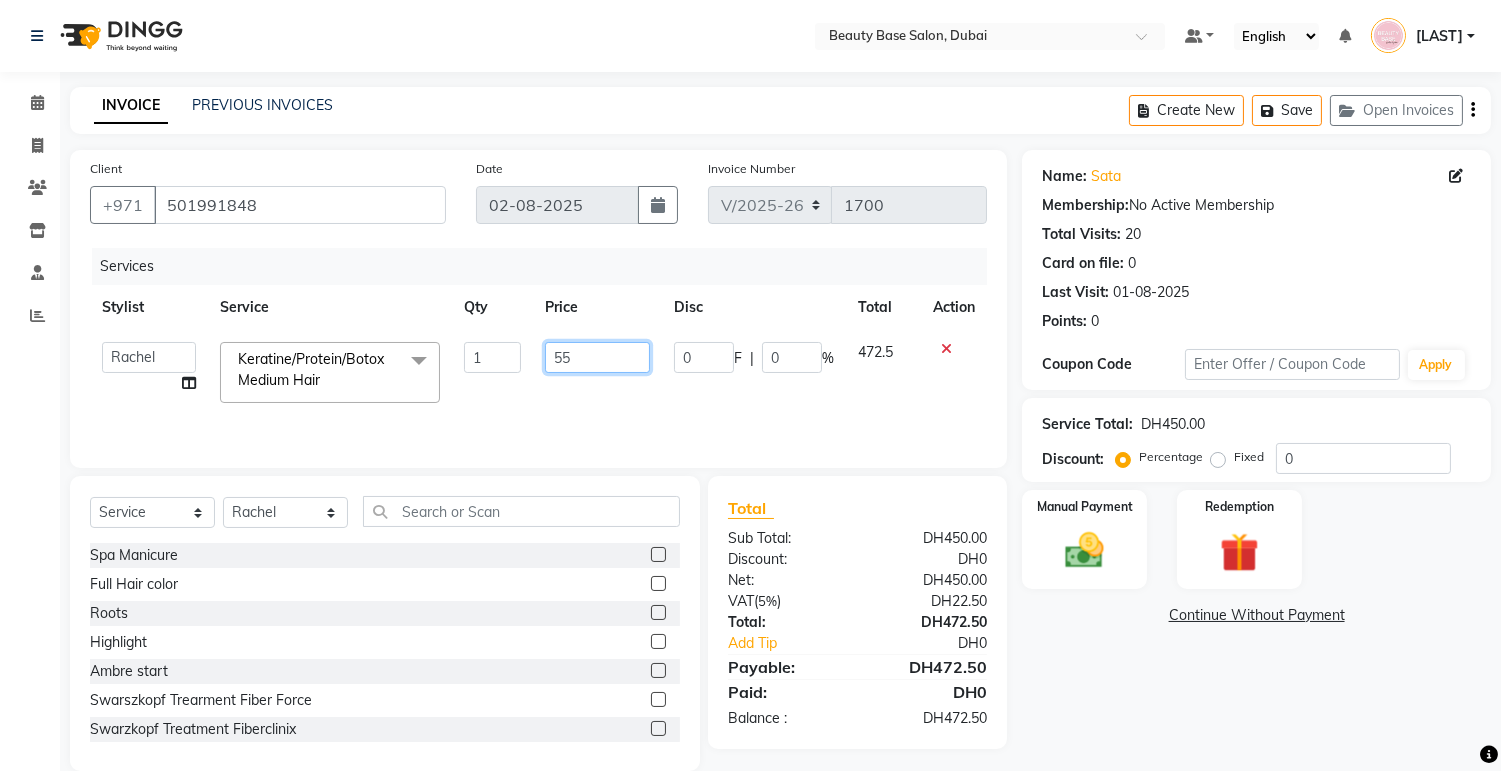 type on "550" 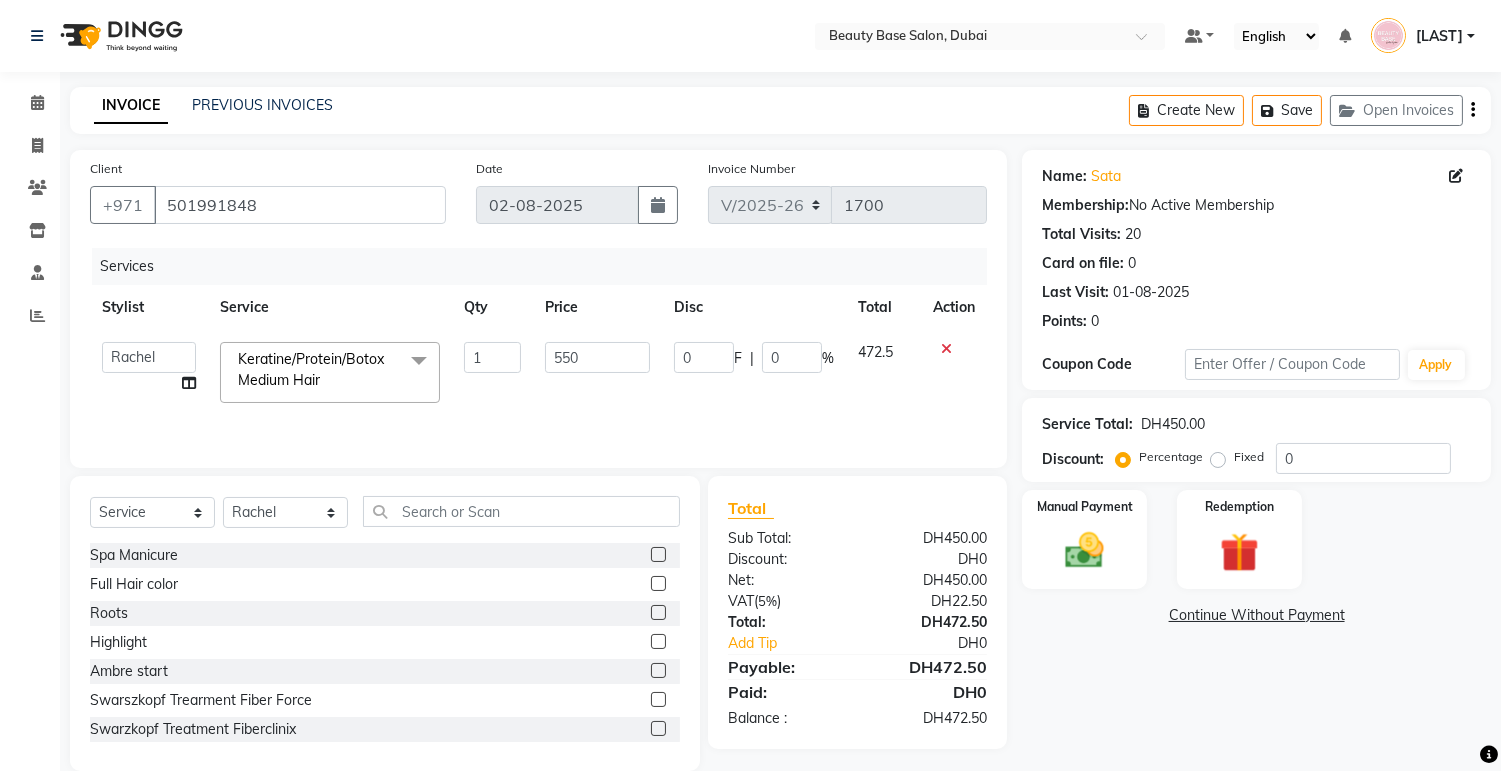 click on "Fixed" 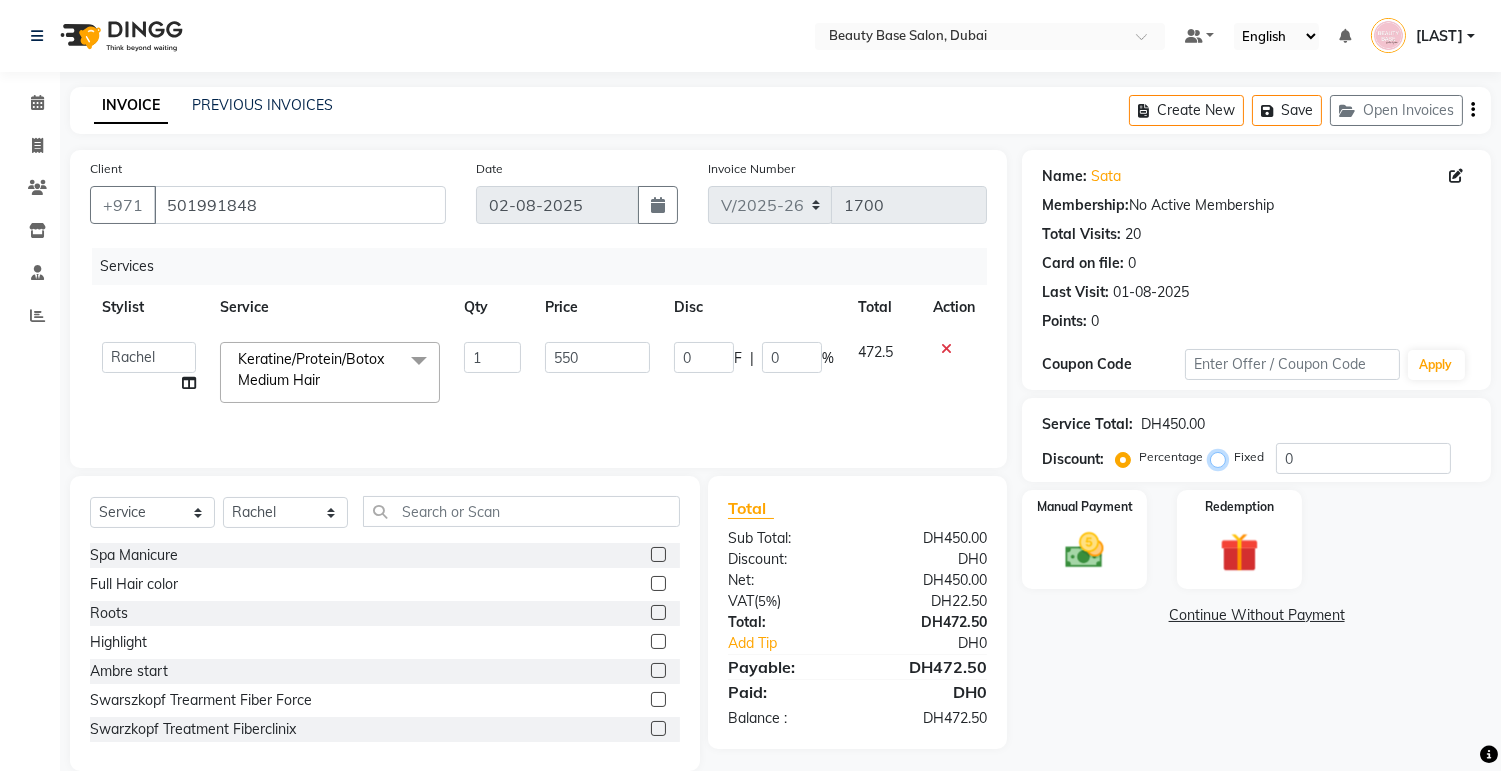 click on "Fixed" at bounding box center [1222, 457] 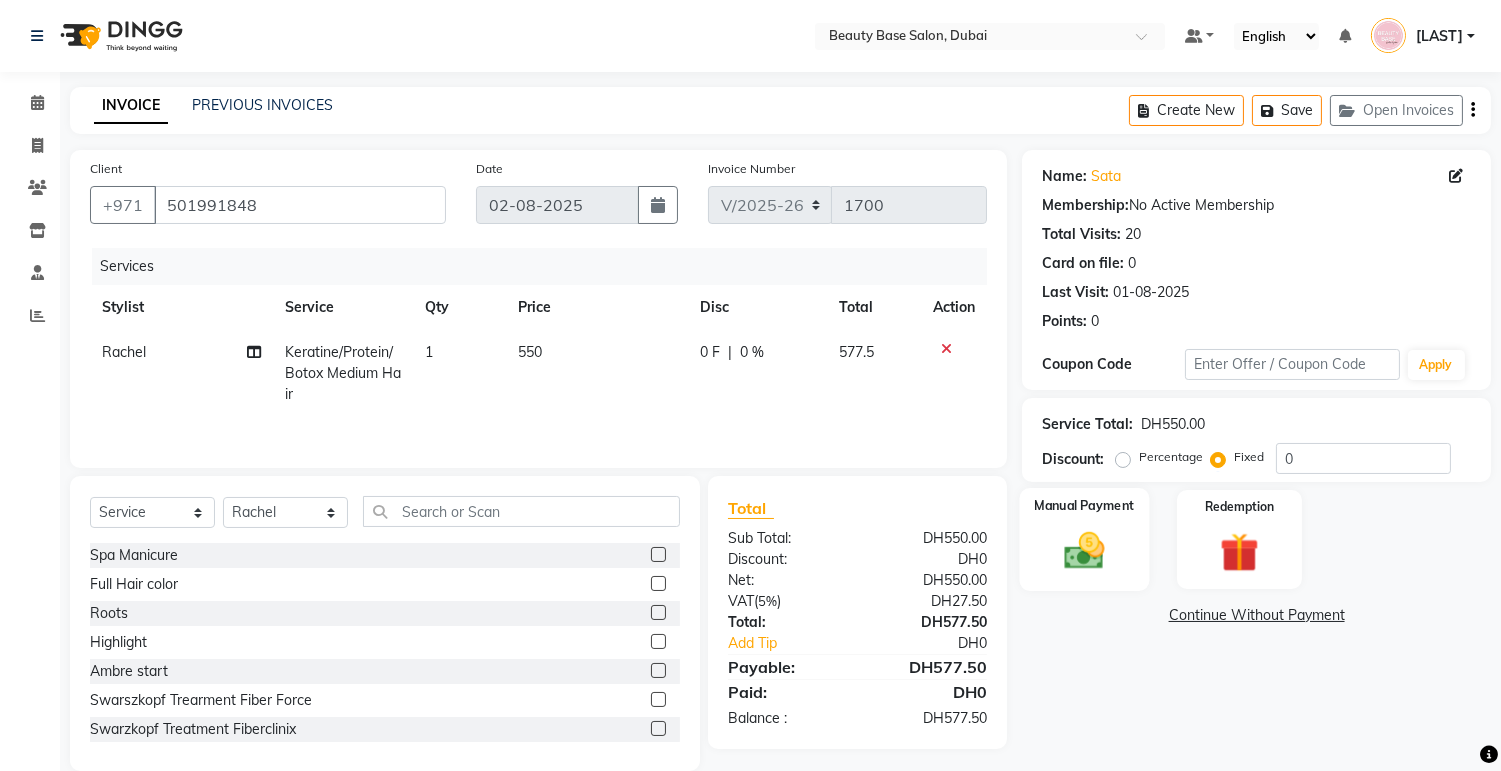 click 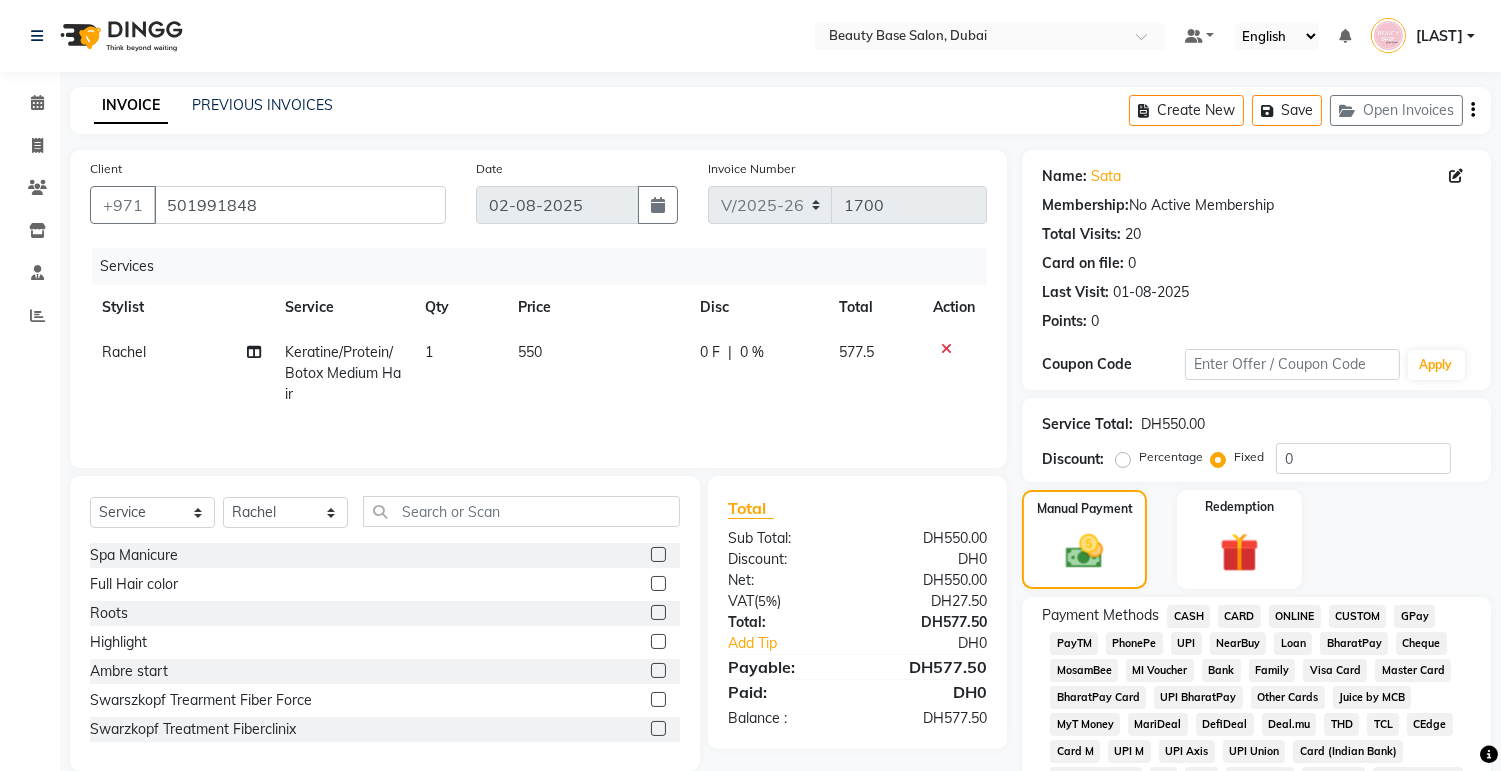 click on "CARD" 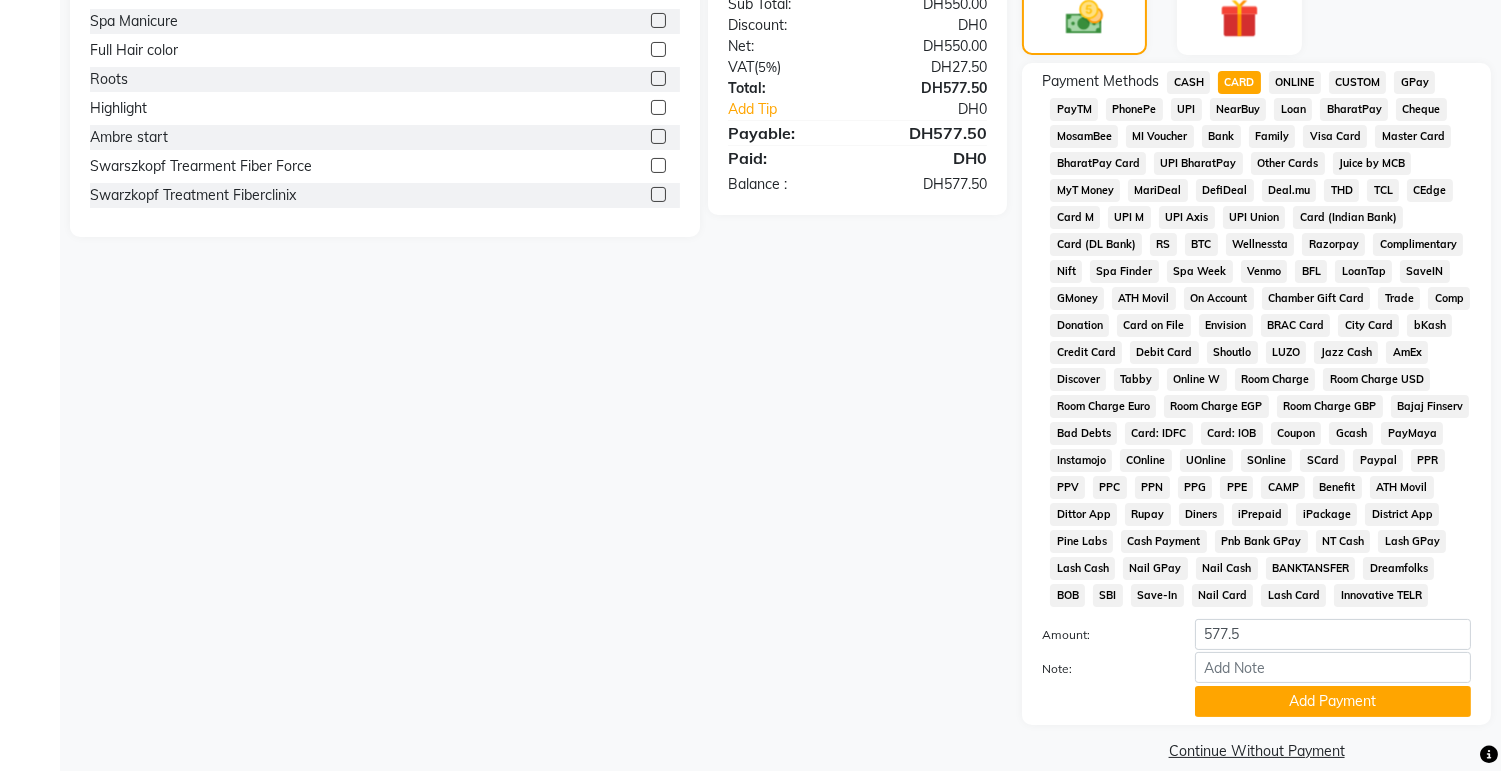 scroll, scrollTop: 535, scrollLeft: 0, axis: vertical 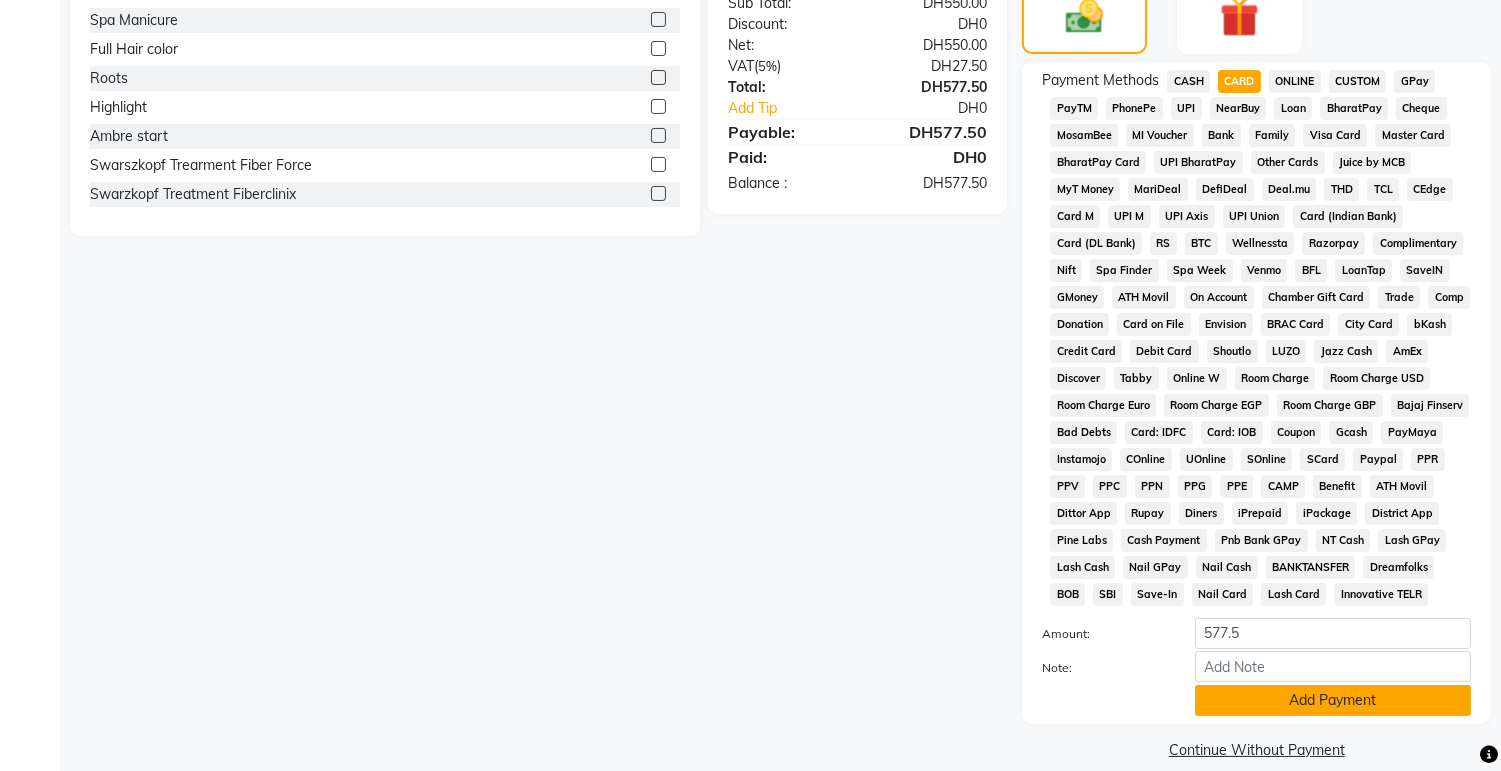 click on "Add Payment" 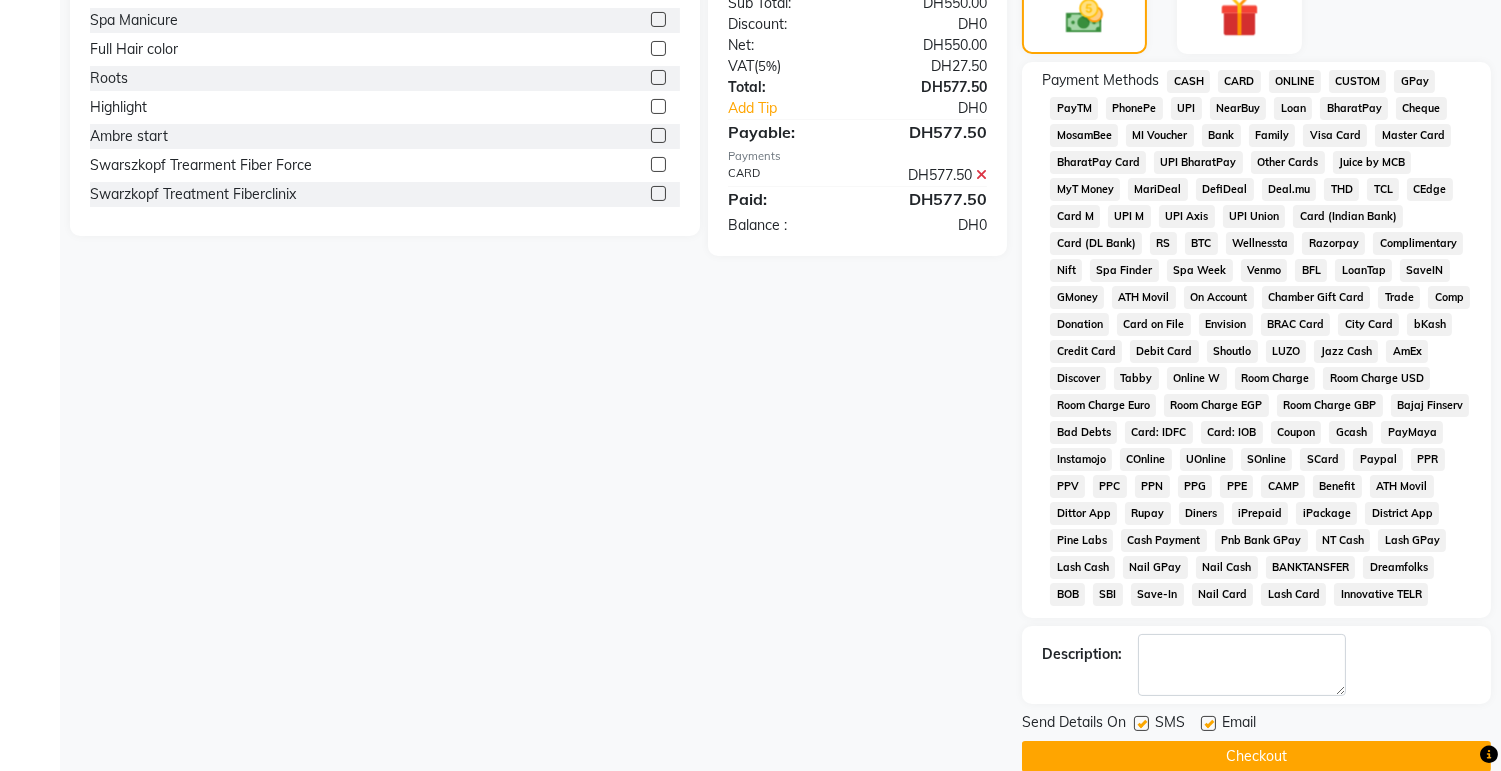 click on "Checkout" 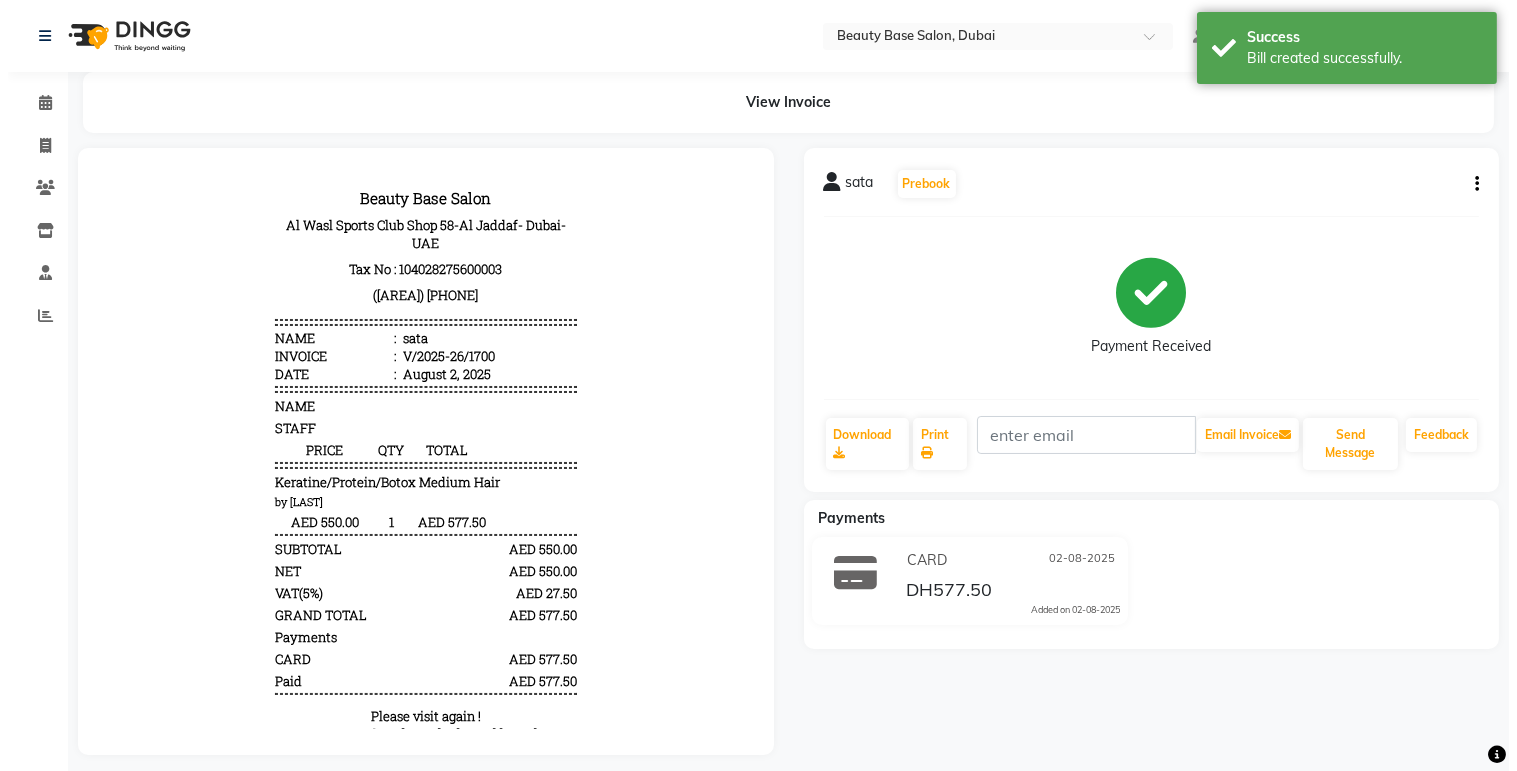 scroll, scrollTop: 0, scrollLeft: 0, axis: both 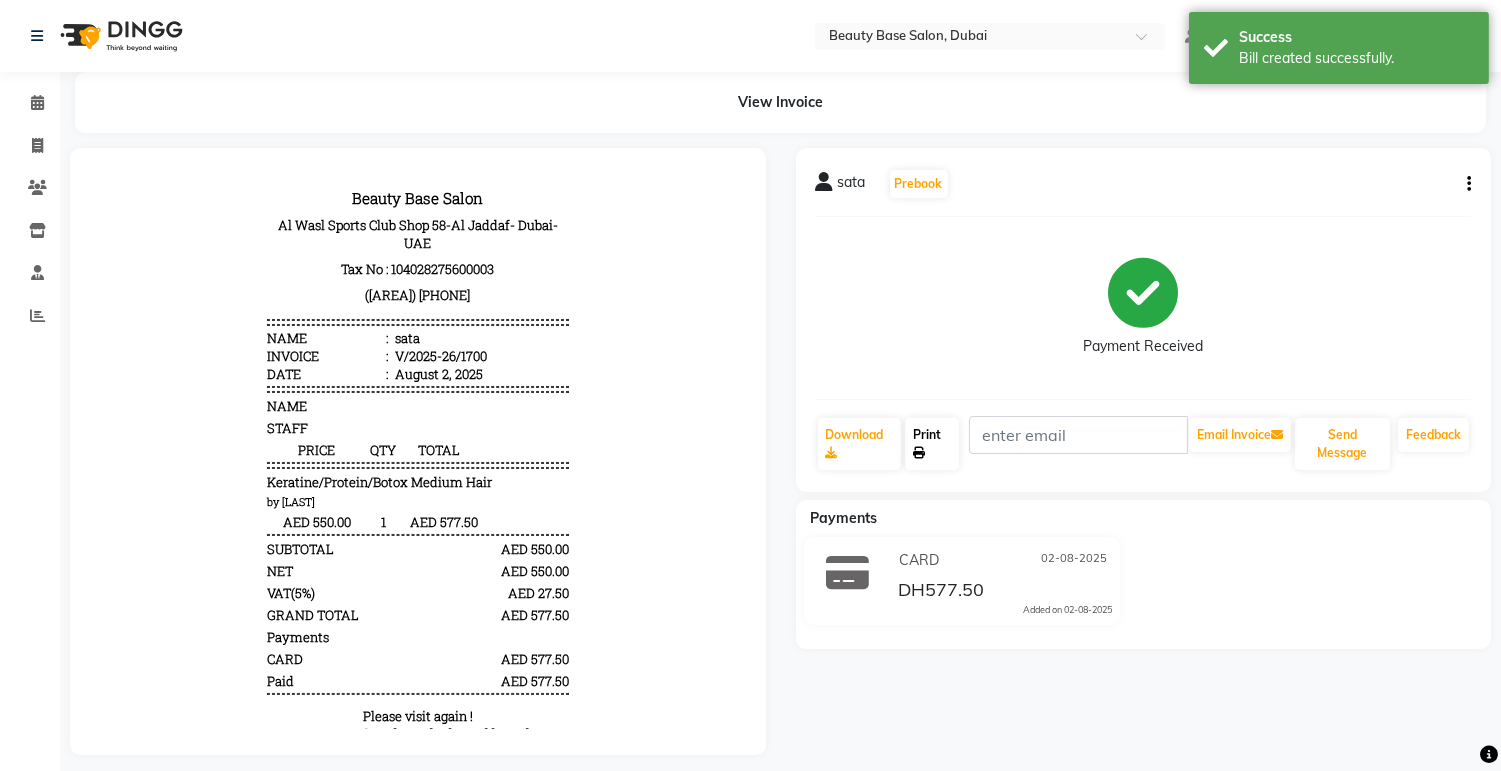click on "Print" 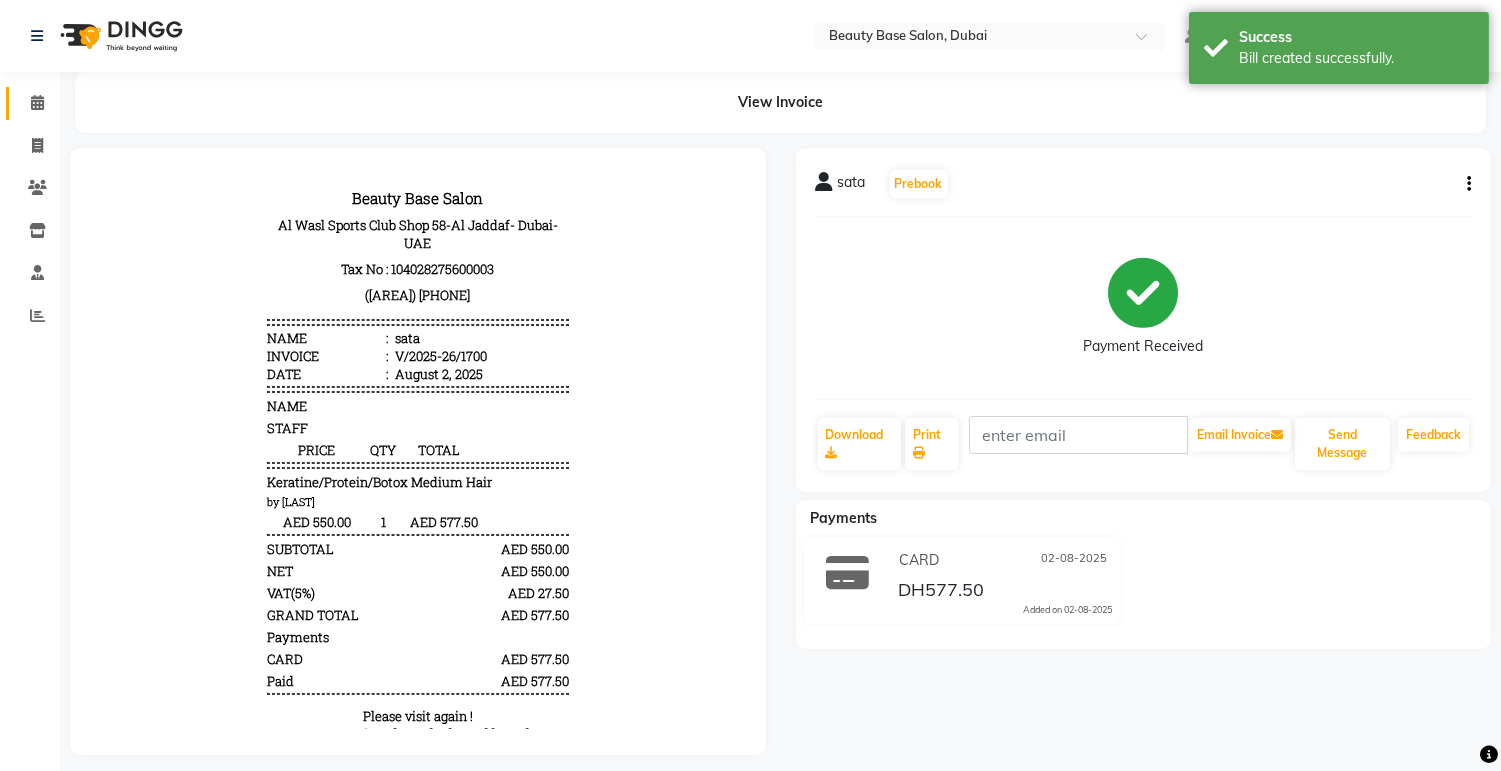 click 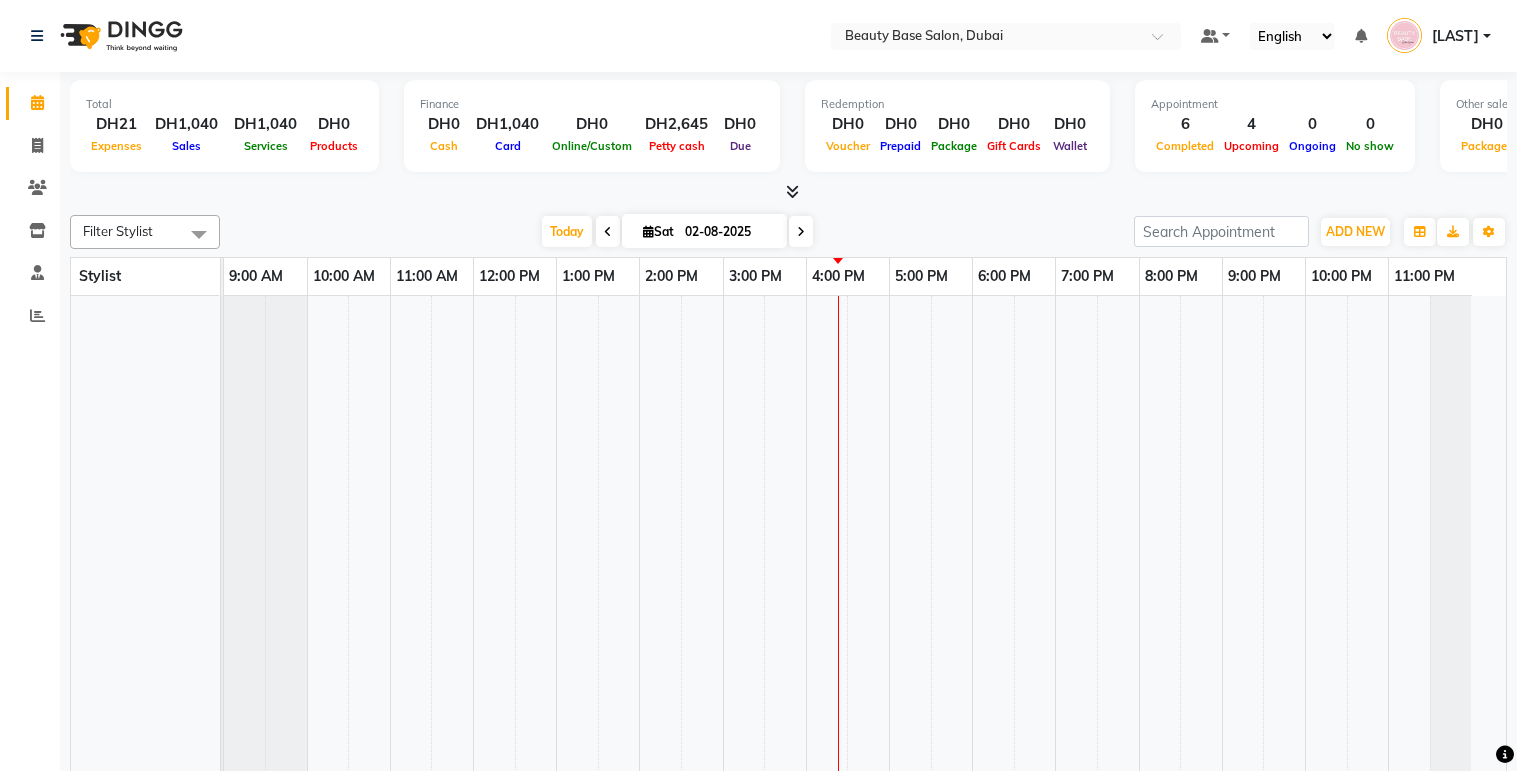 scroll, scrollTop: 0, scrollLeft: 0, axis: both 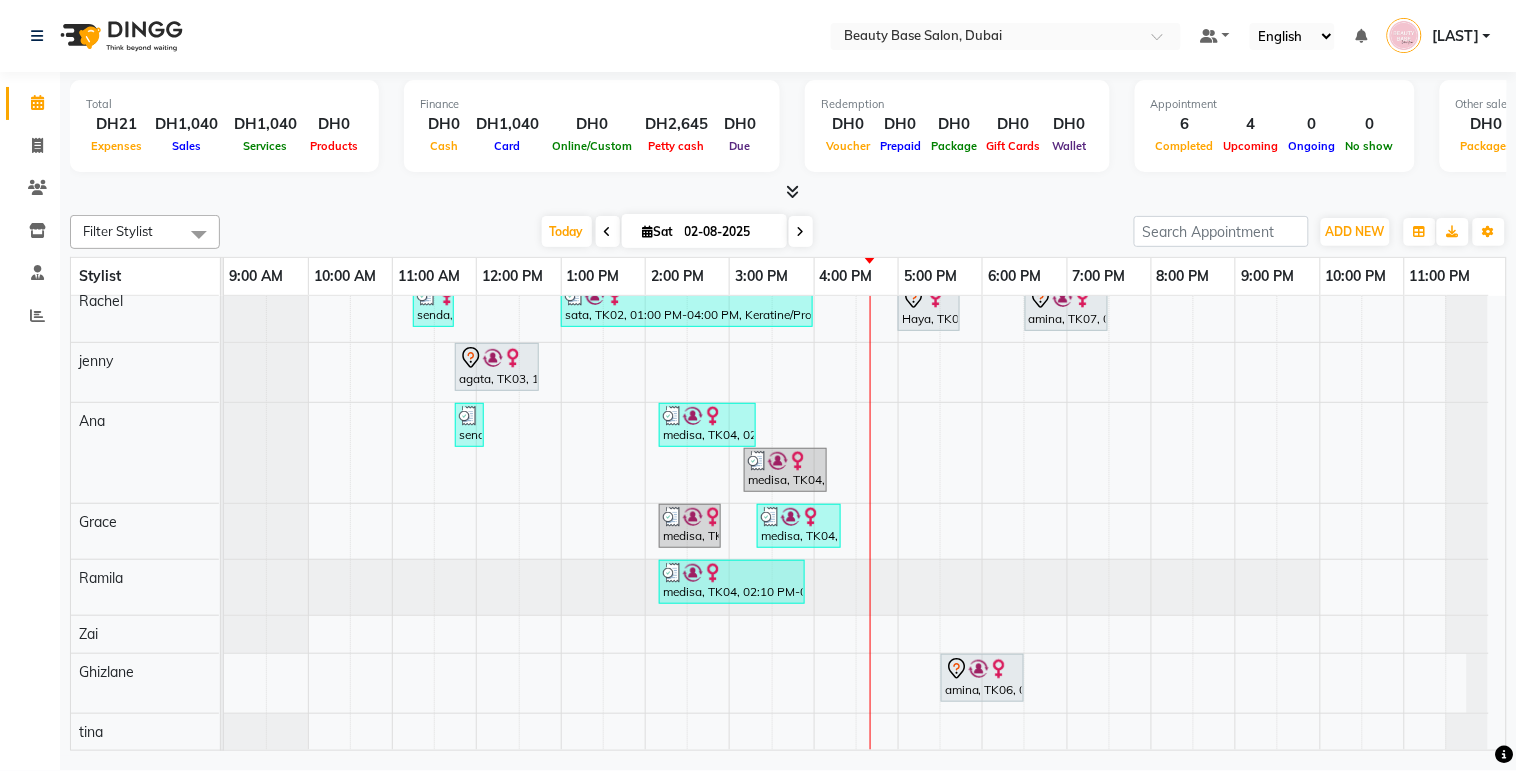 click on "amina, TK06, 05:30 PM-06:30 PM, Roots" at bounding box center [982, 678] 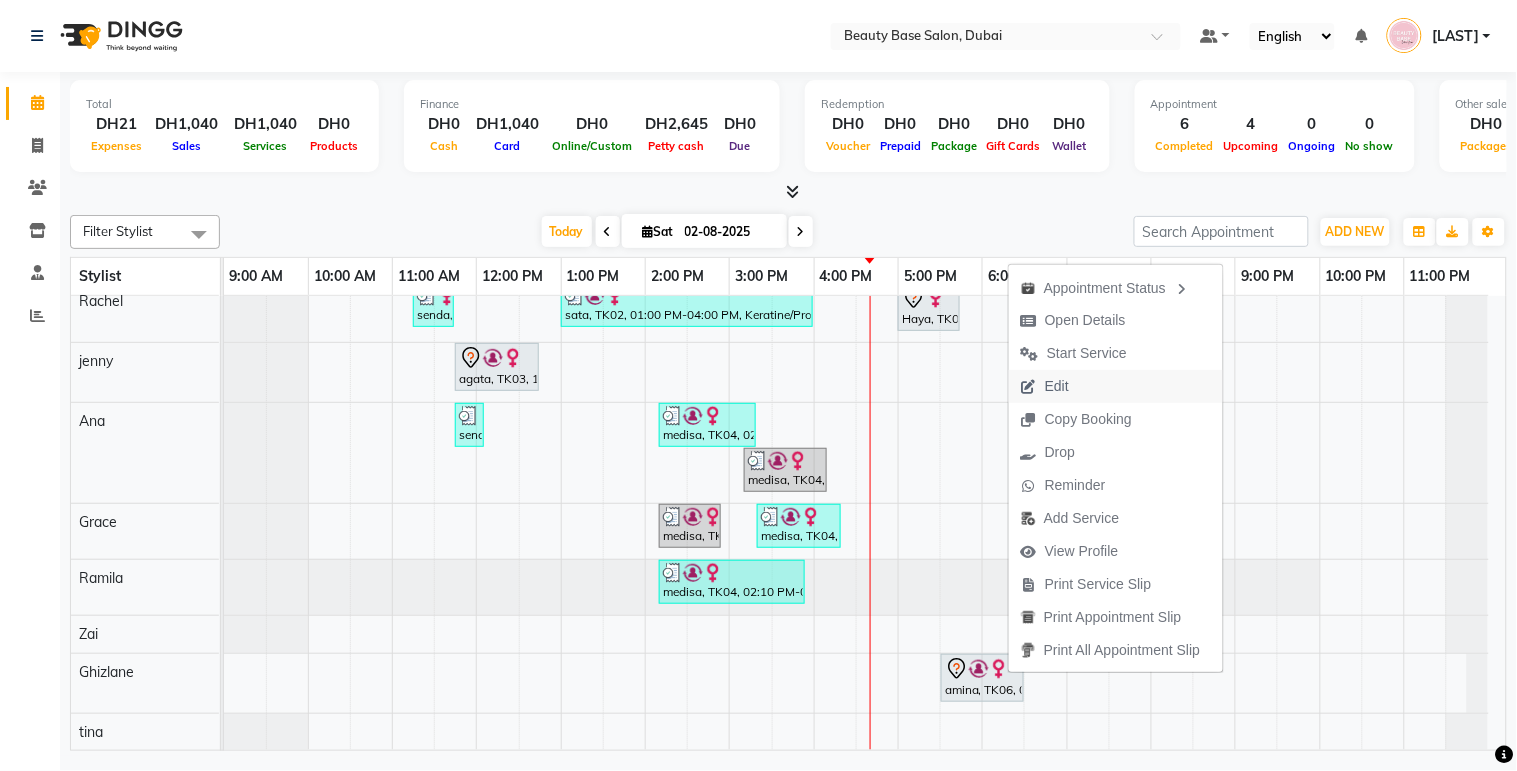 click on "Edit" at bounding box center (1116, 386) 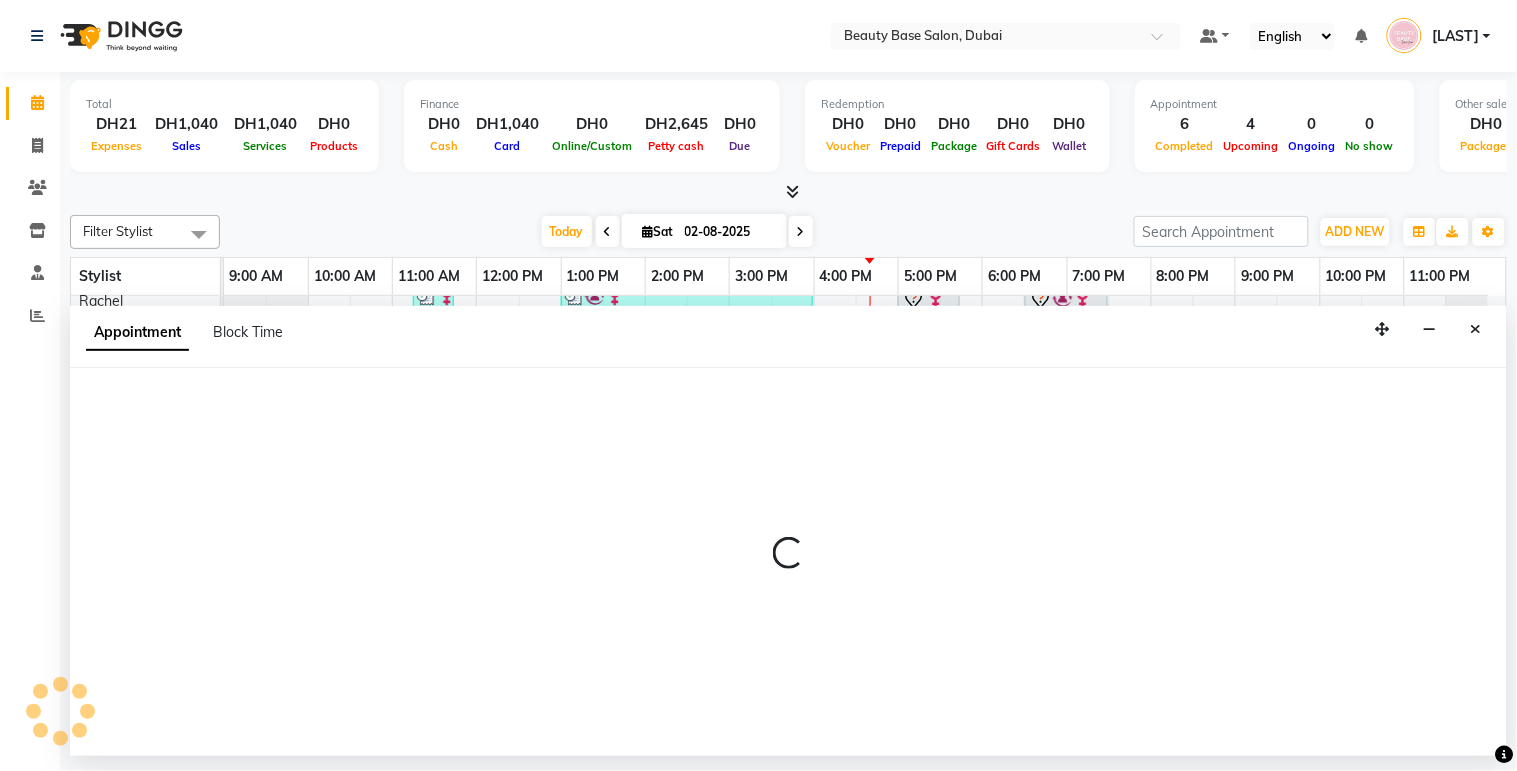 select on "tentative" 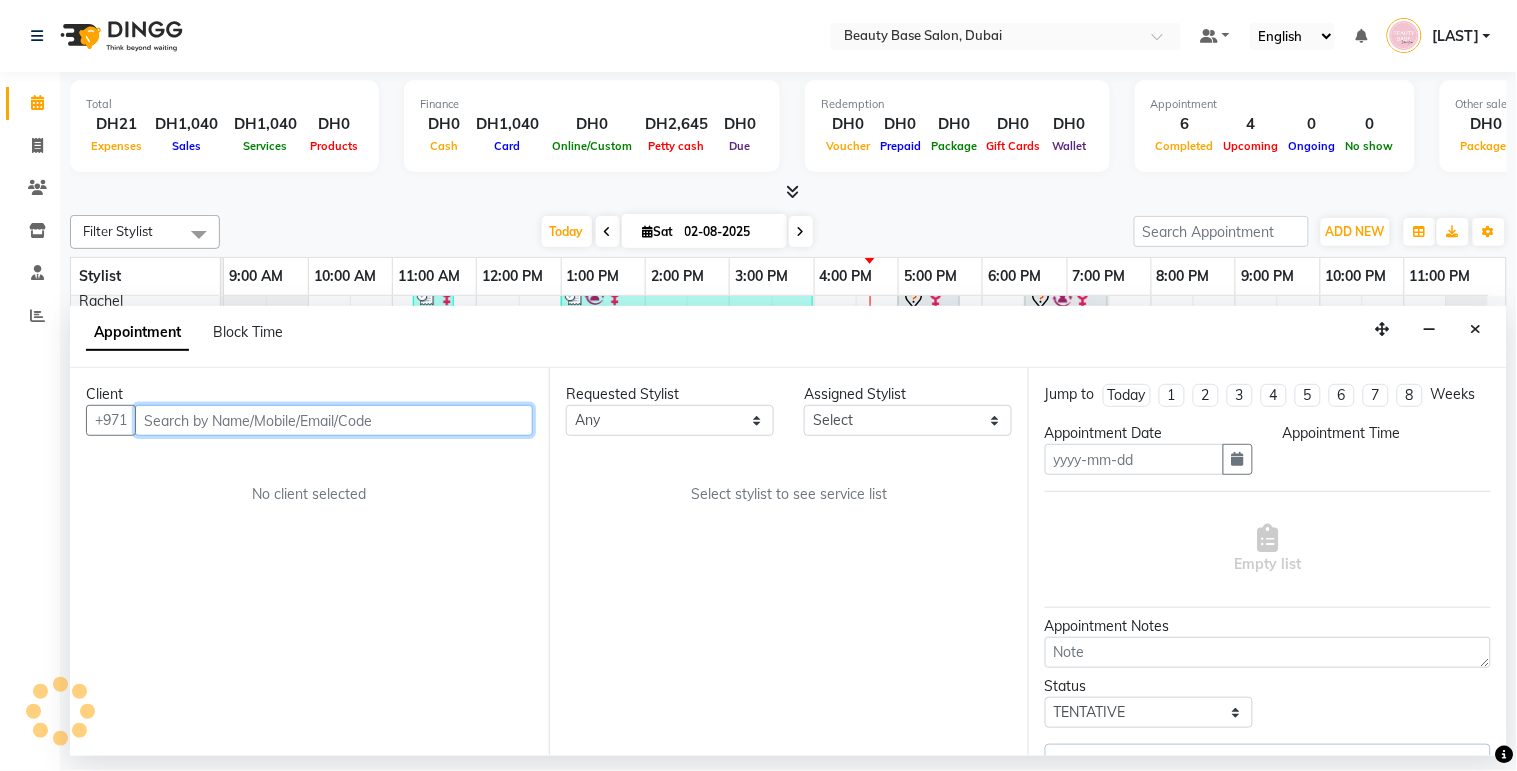 type on "02-08-2025" 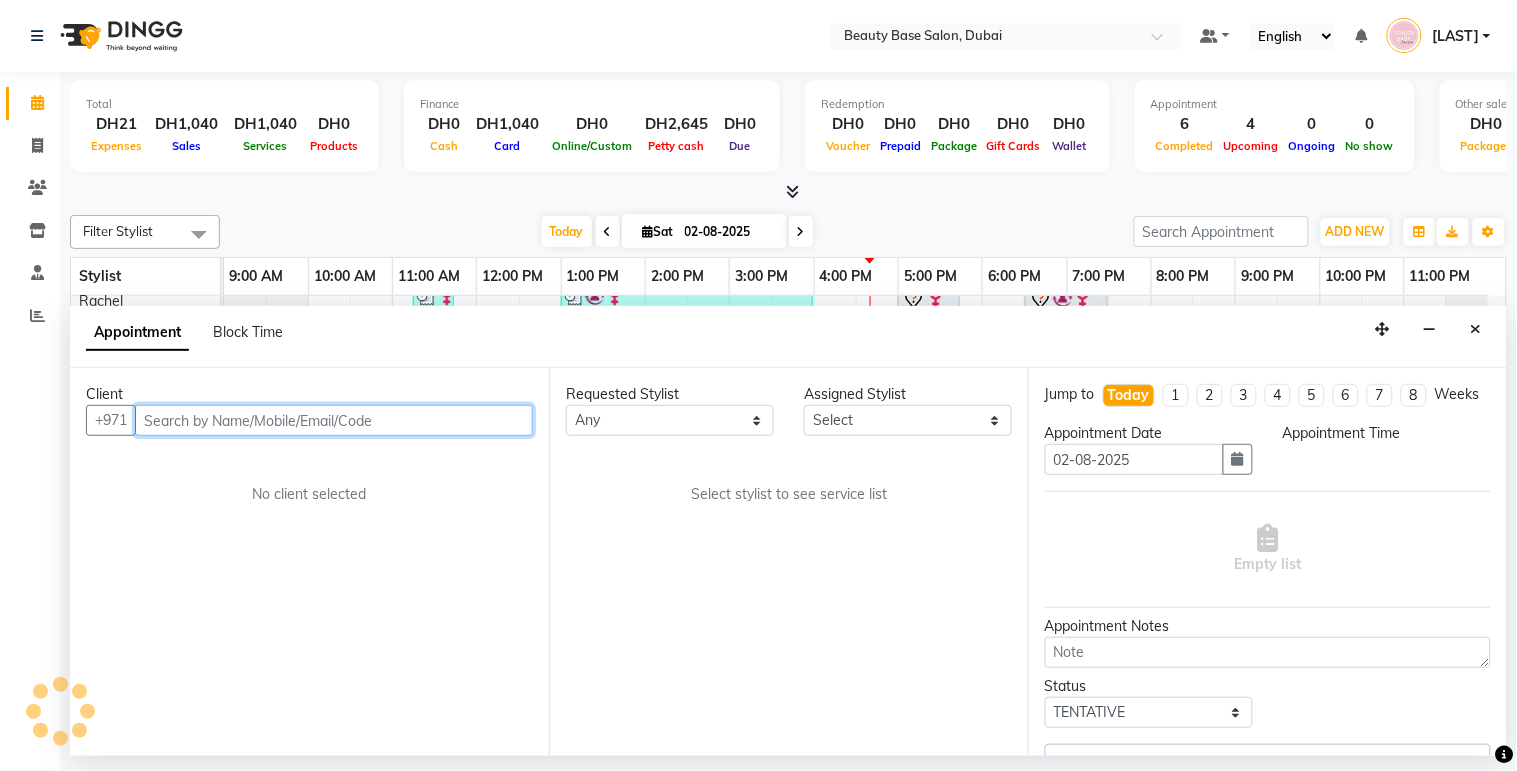 select on "1050" 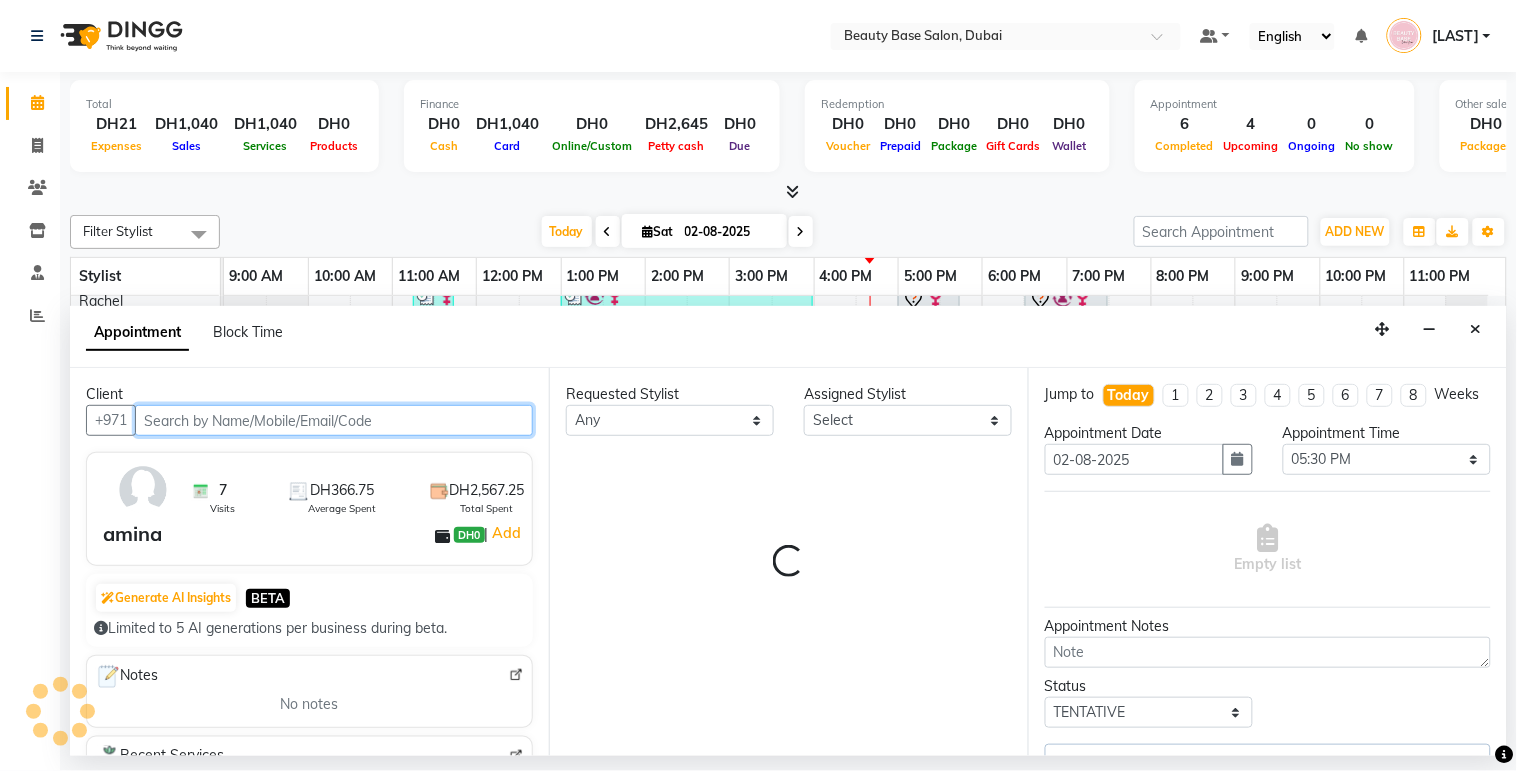select on "13438" 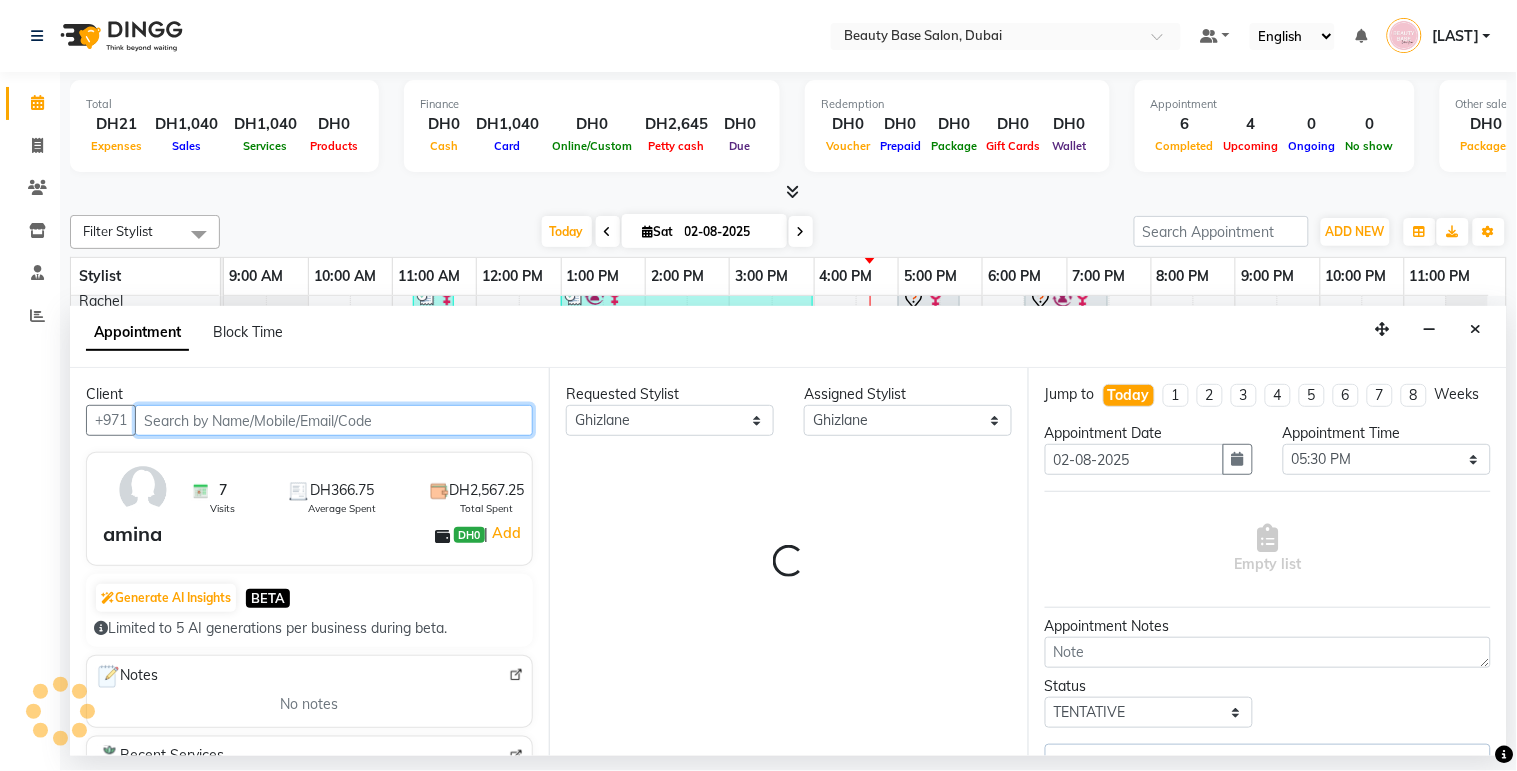 select on "1223" 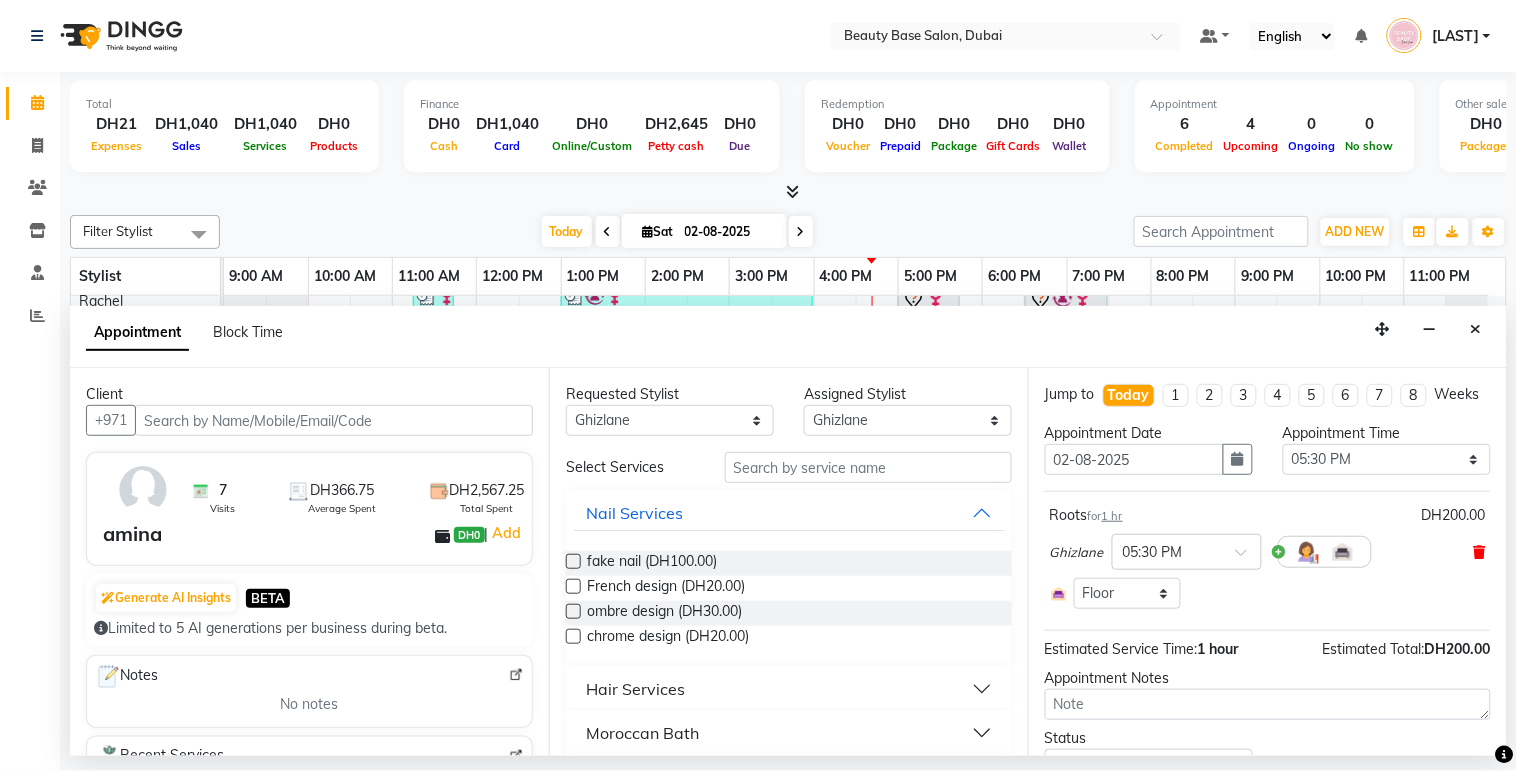 click at bounding box center [1480, 552] 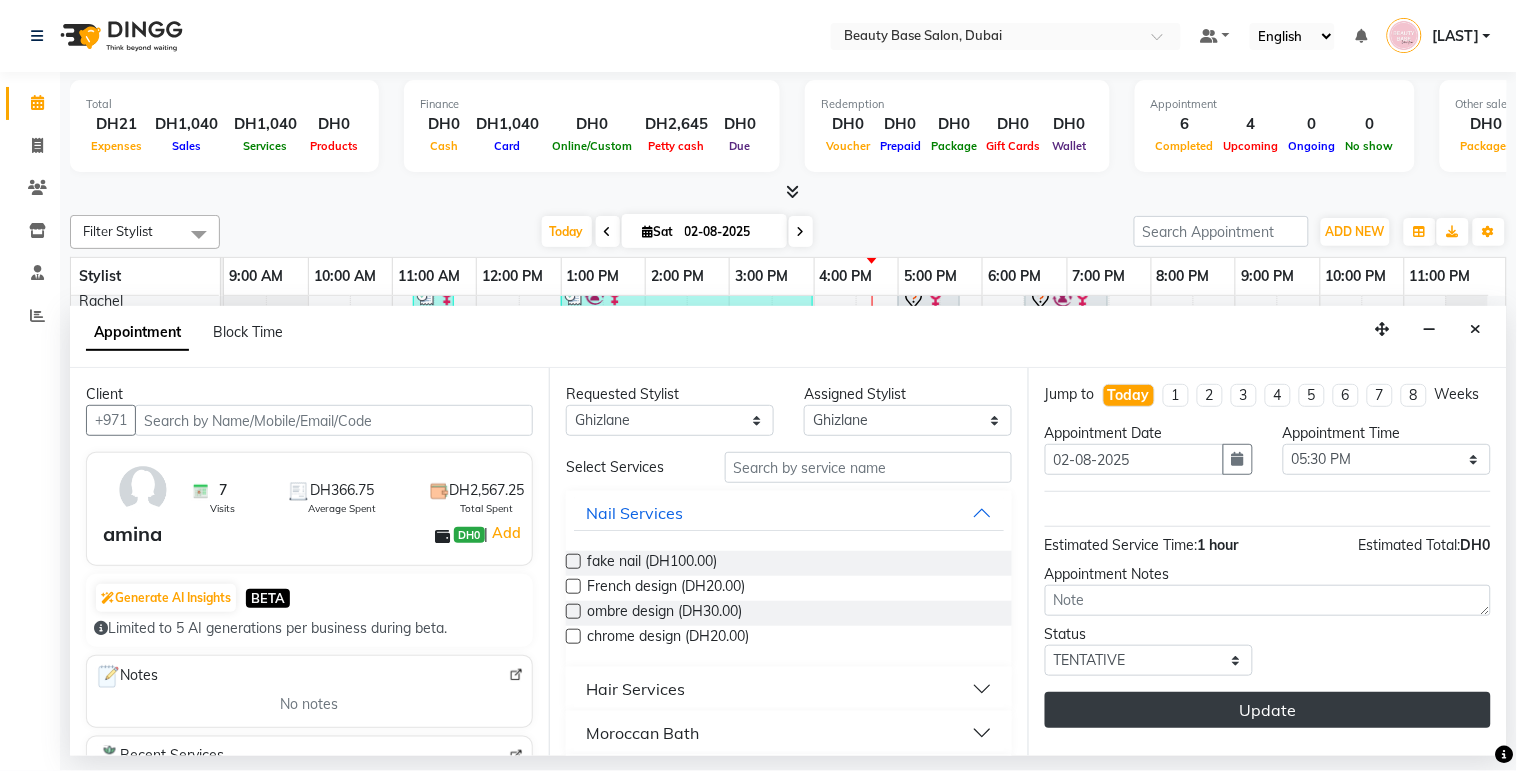 click on "Update" at bounding box center (1268, 710) 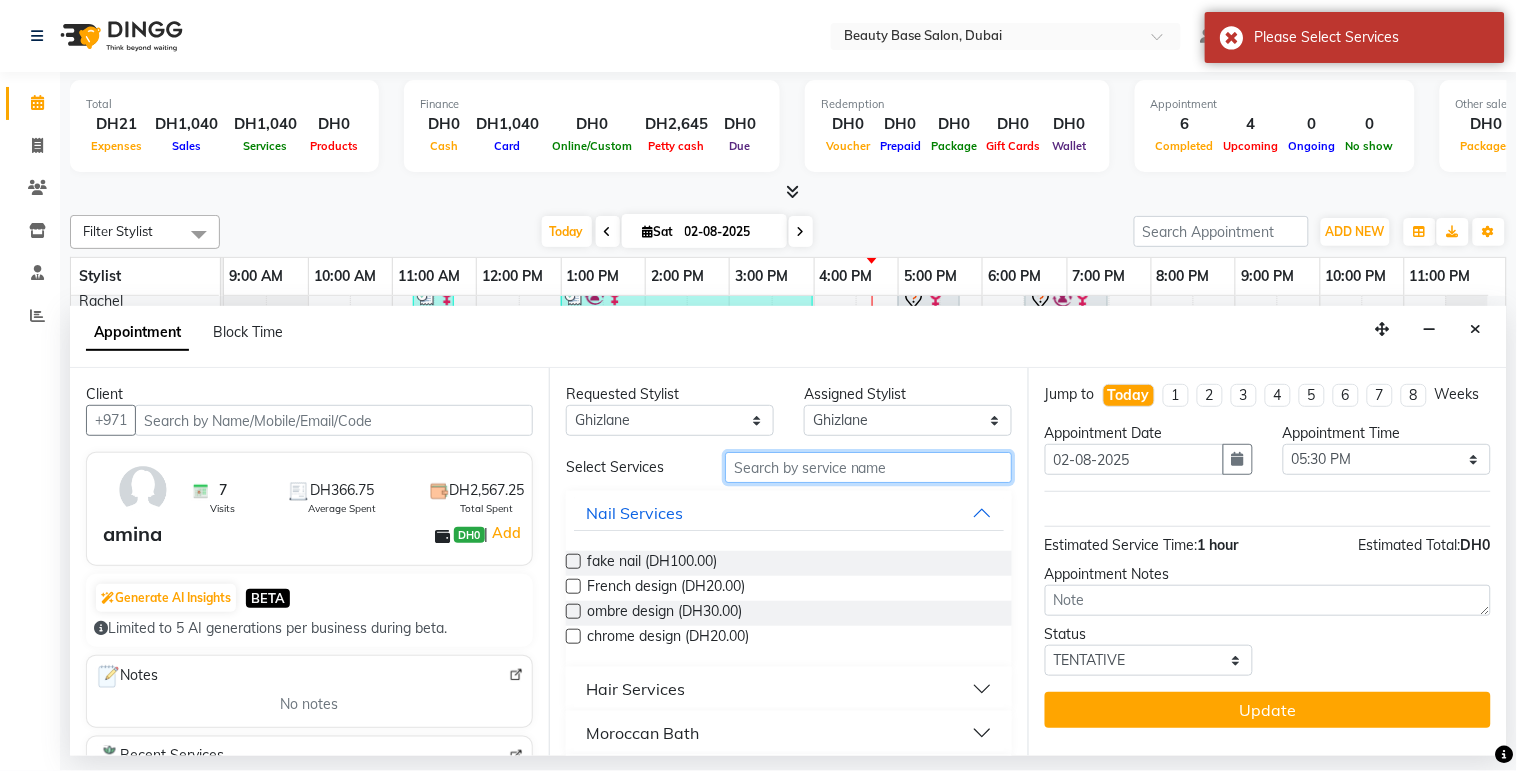 click at bounding box center [868, 467] 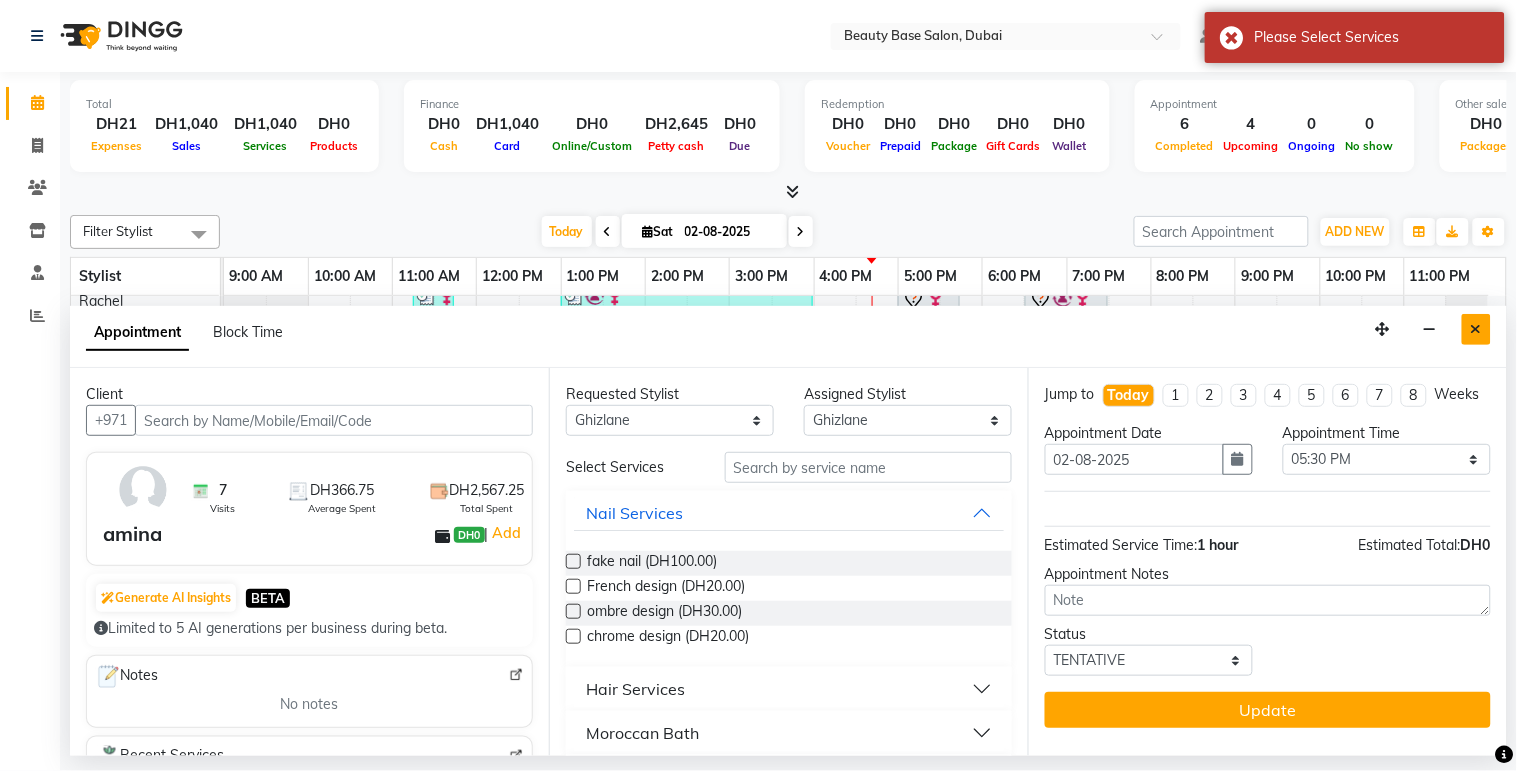 click at bounding box center [1476, 329] 